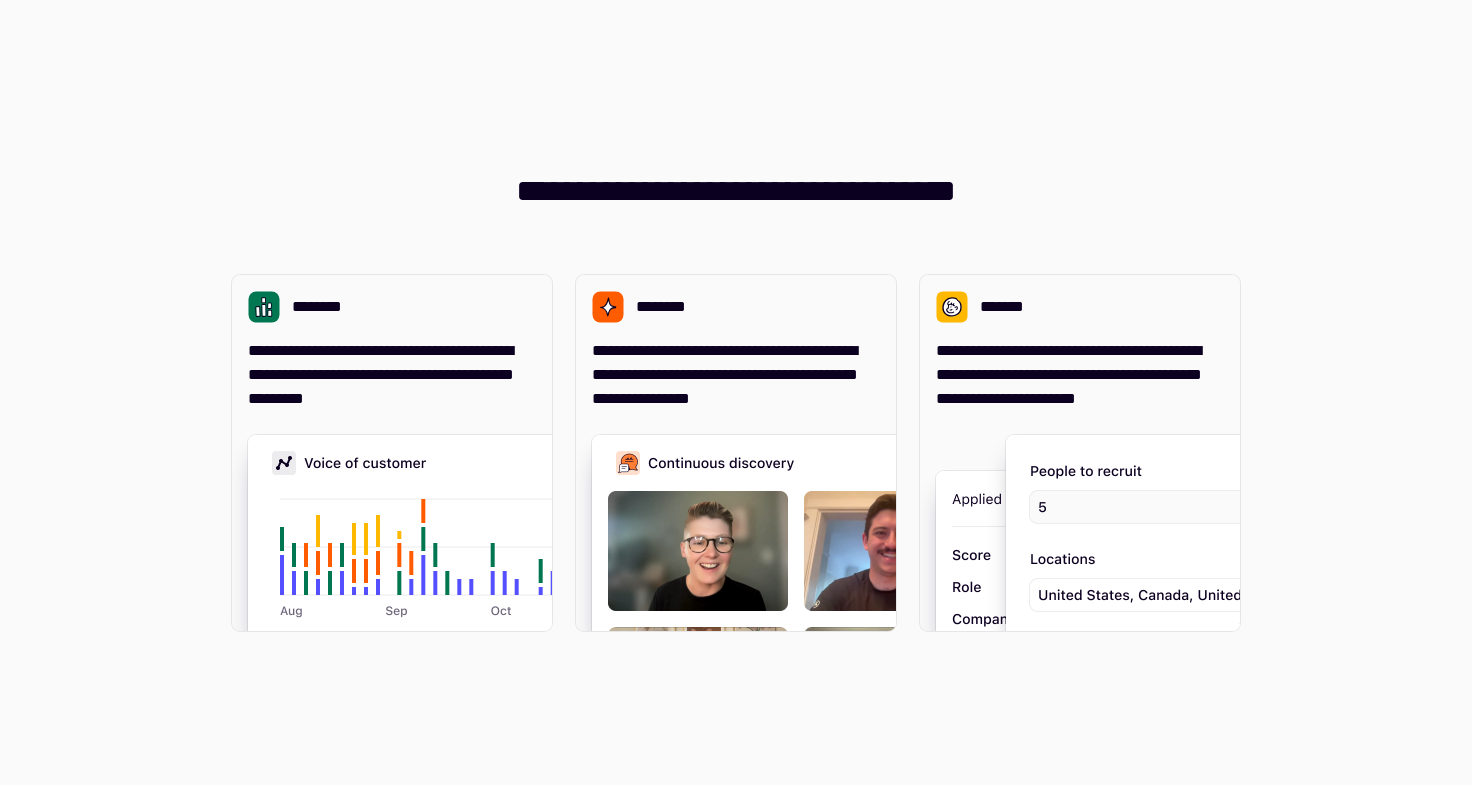 scroll, scrollTop: 0, scrollLeft: 0, axis: both 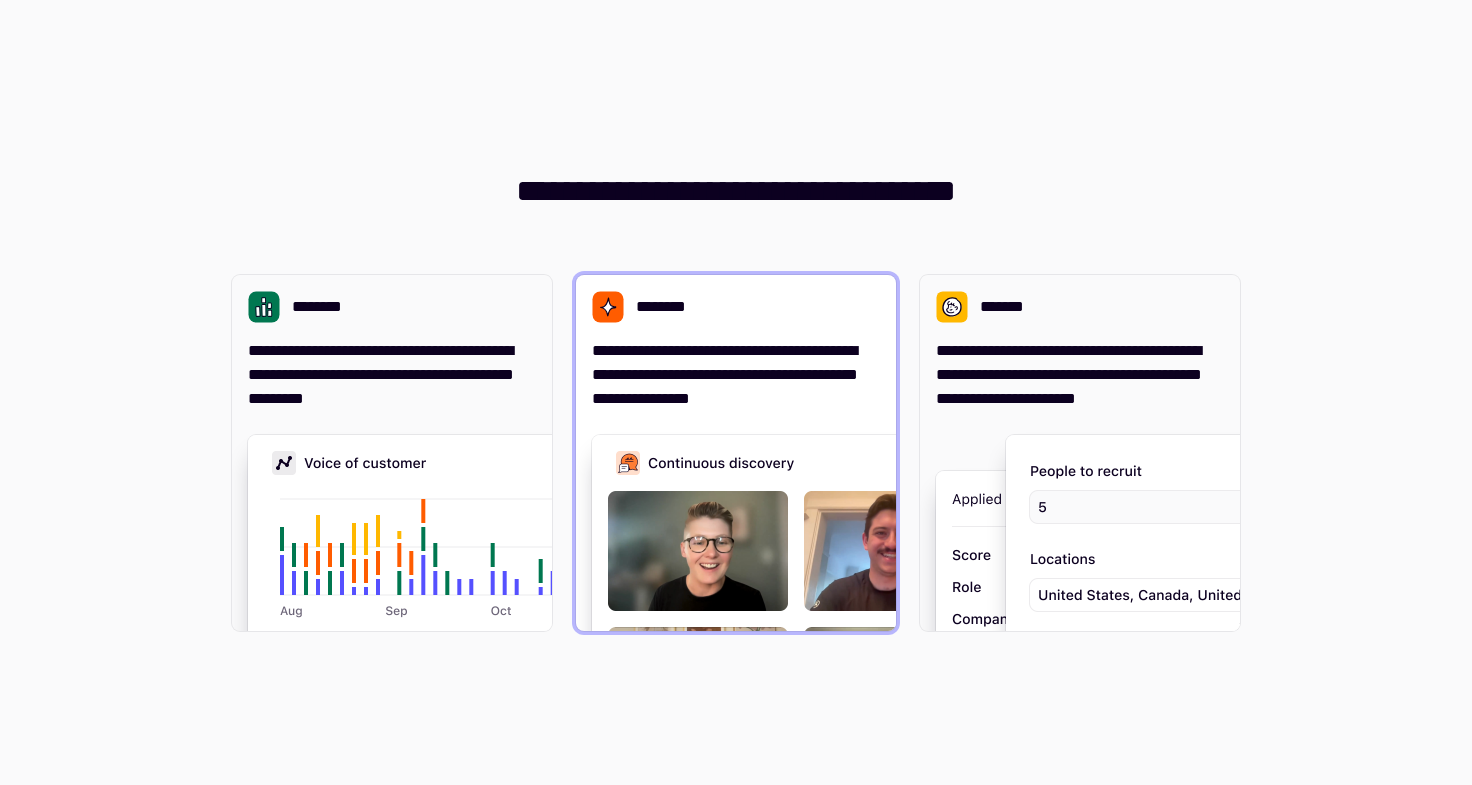 click at bounding box center (892, 635) 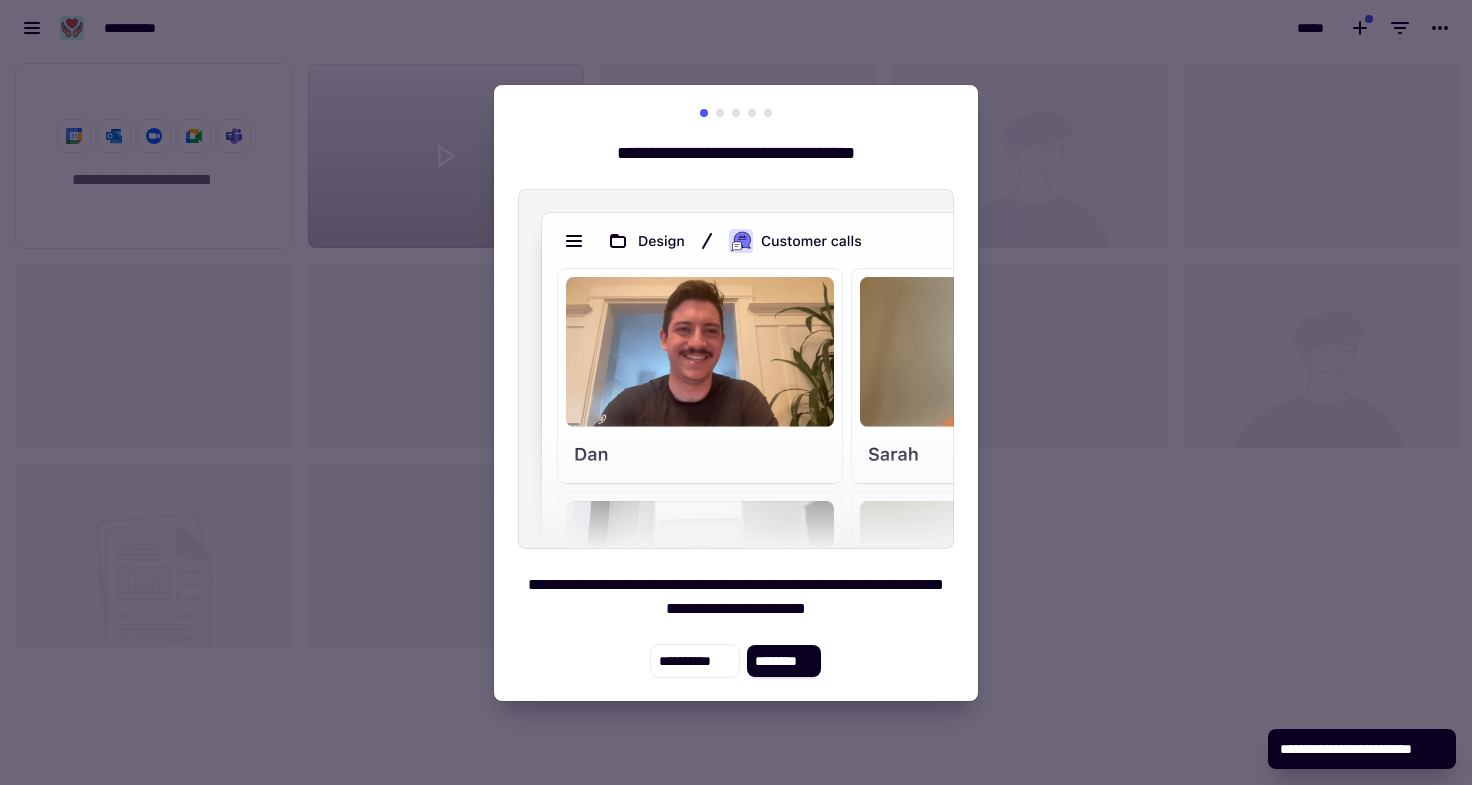 scroll, scrollTop: 16, scrollLeft: 16, axis: both 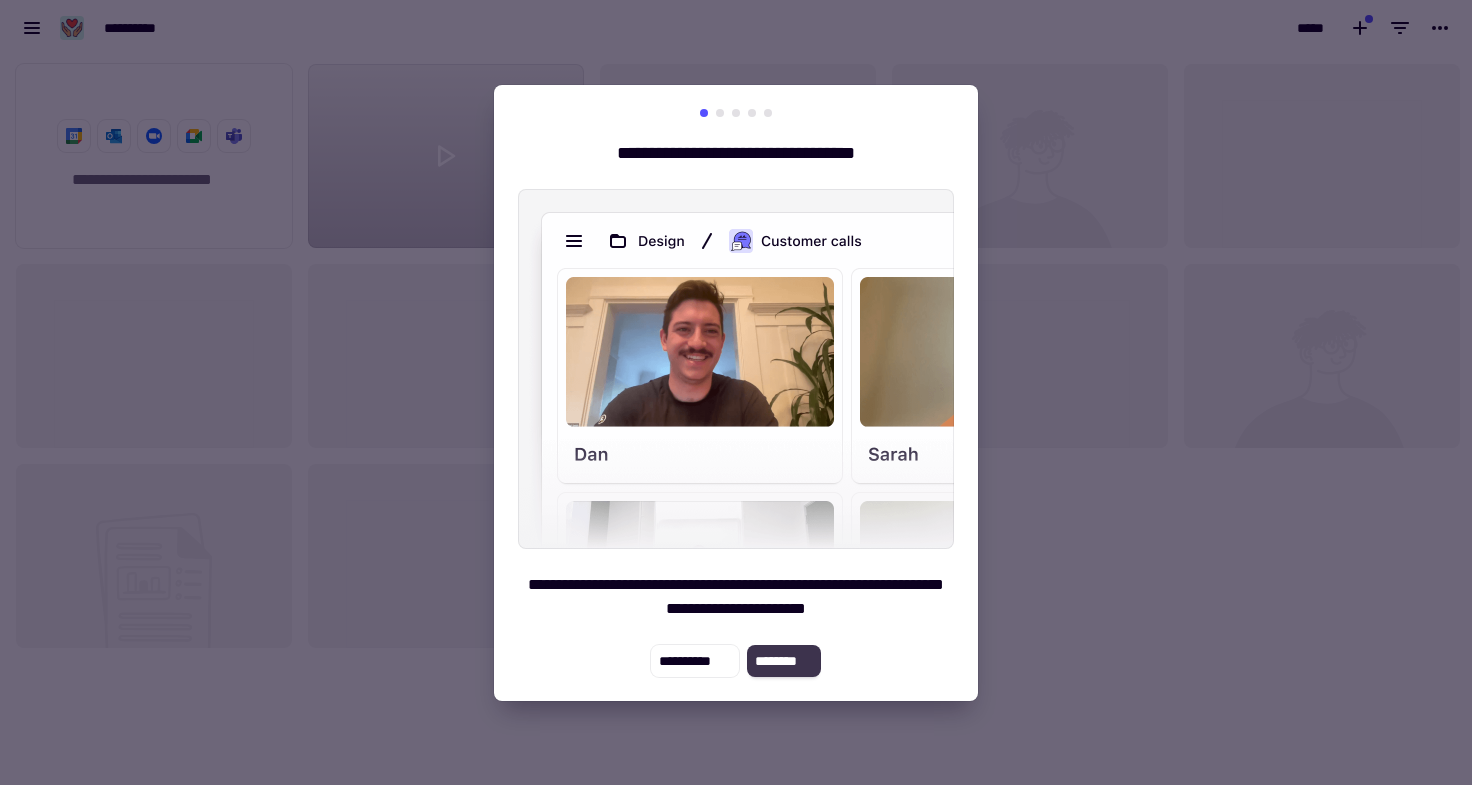 click on "********" 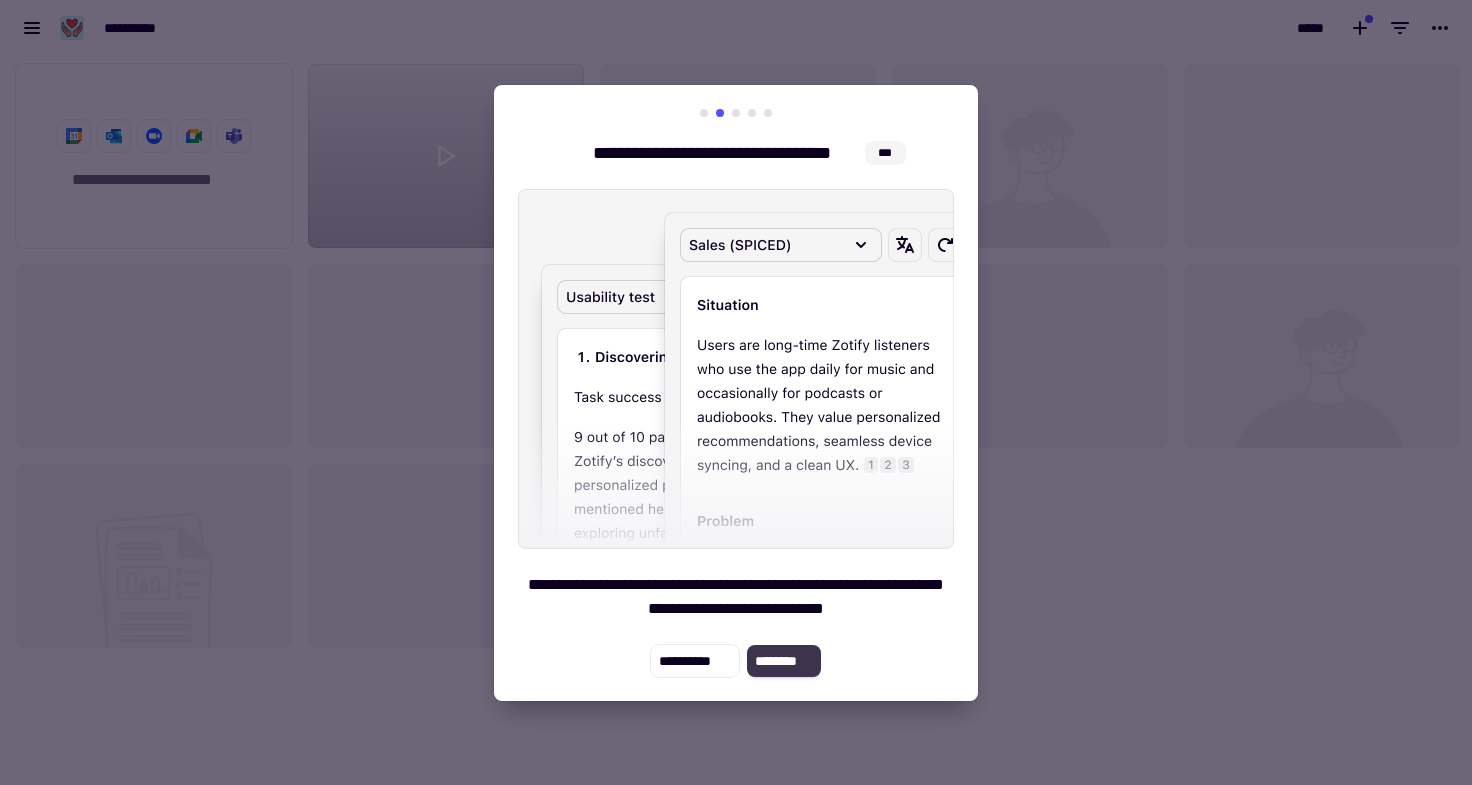 click on "********" 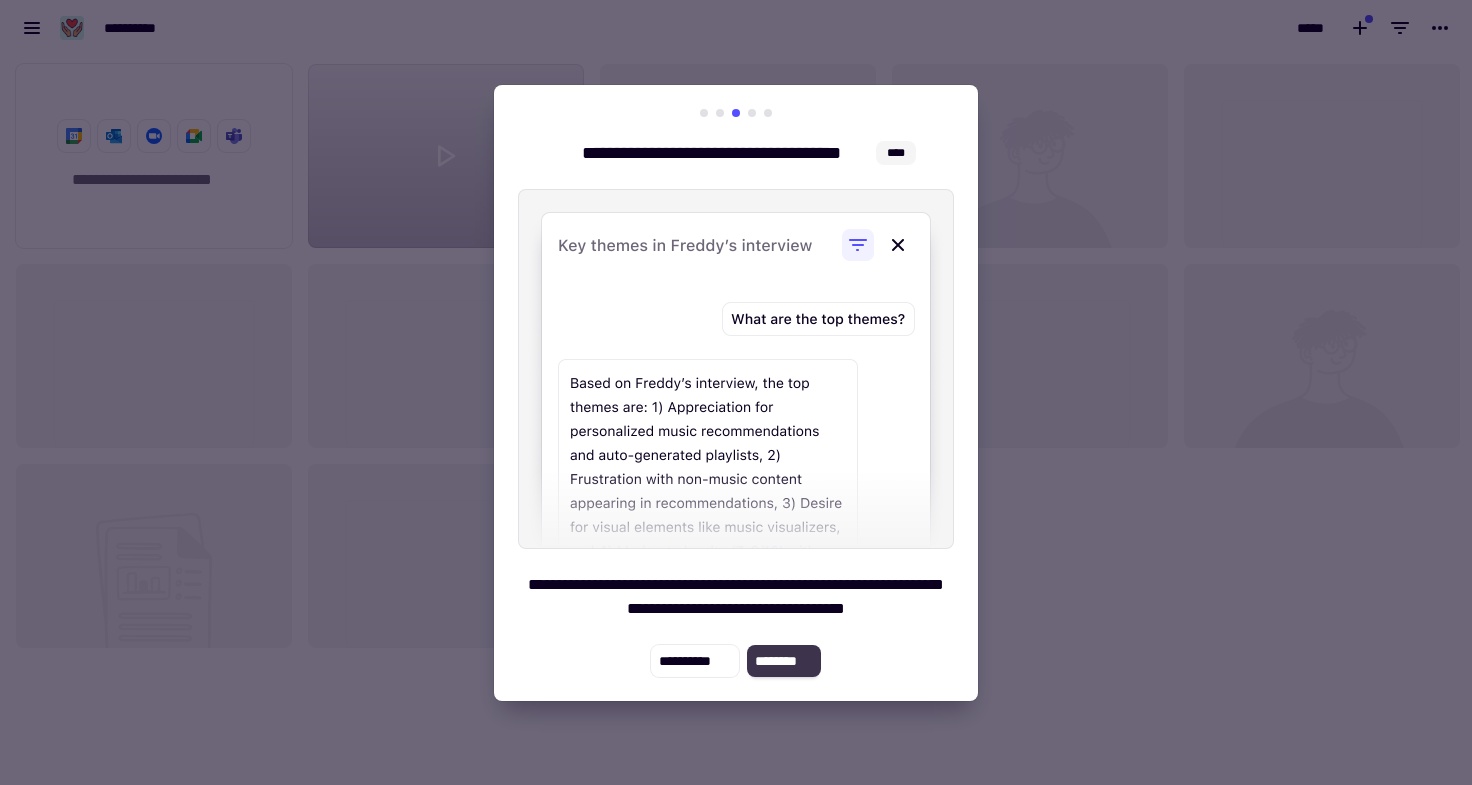 click on "********" 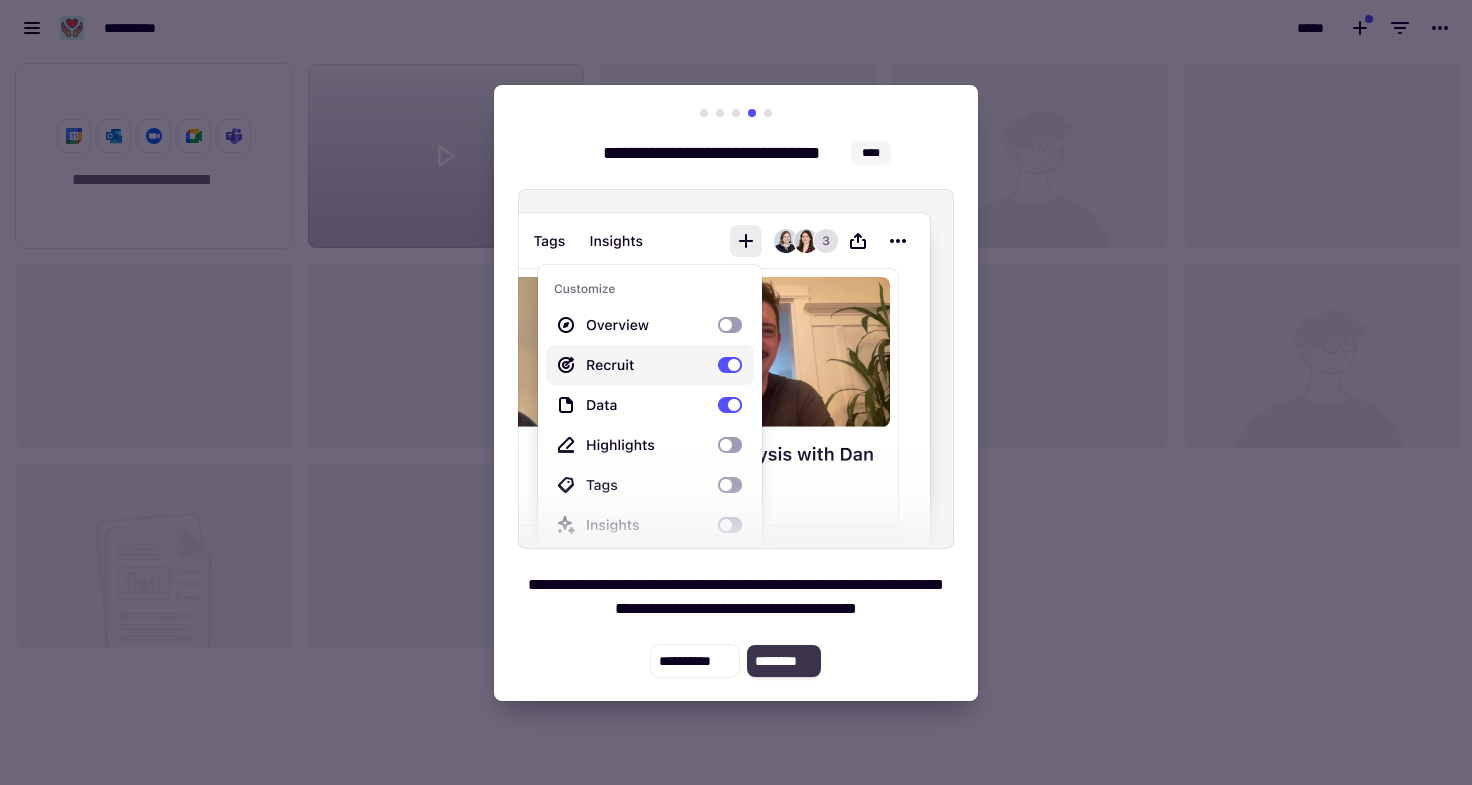 click on "********" 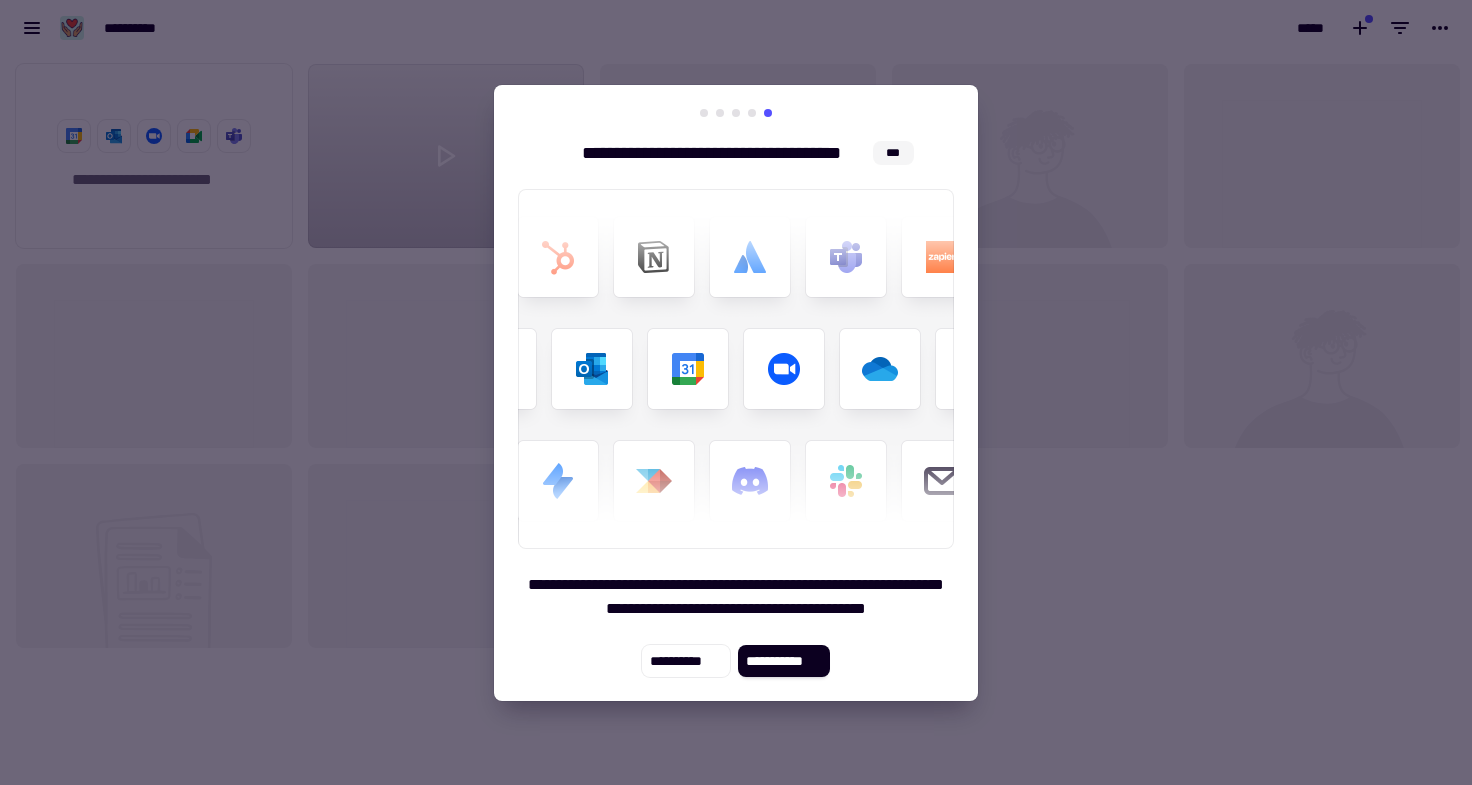 click at bounding box center [736, 392] 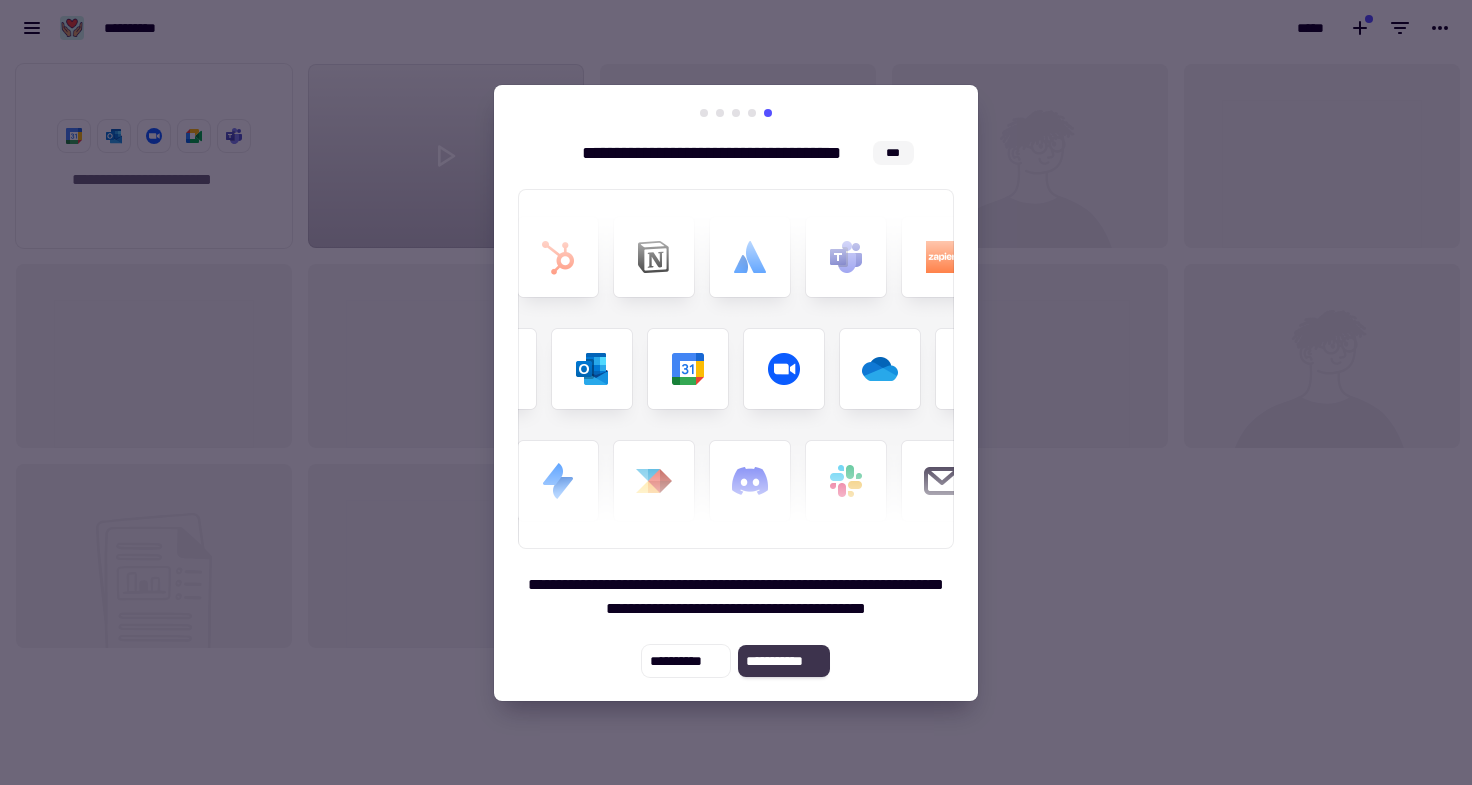 click on "**********" 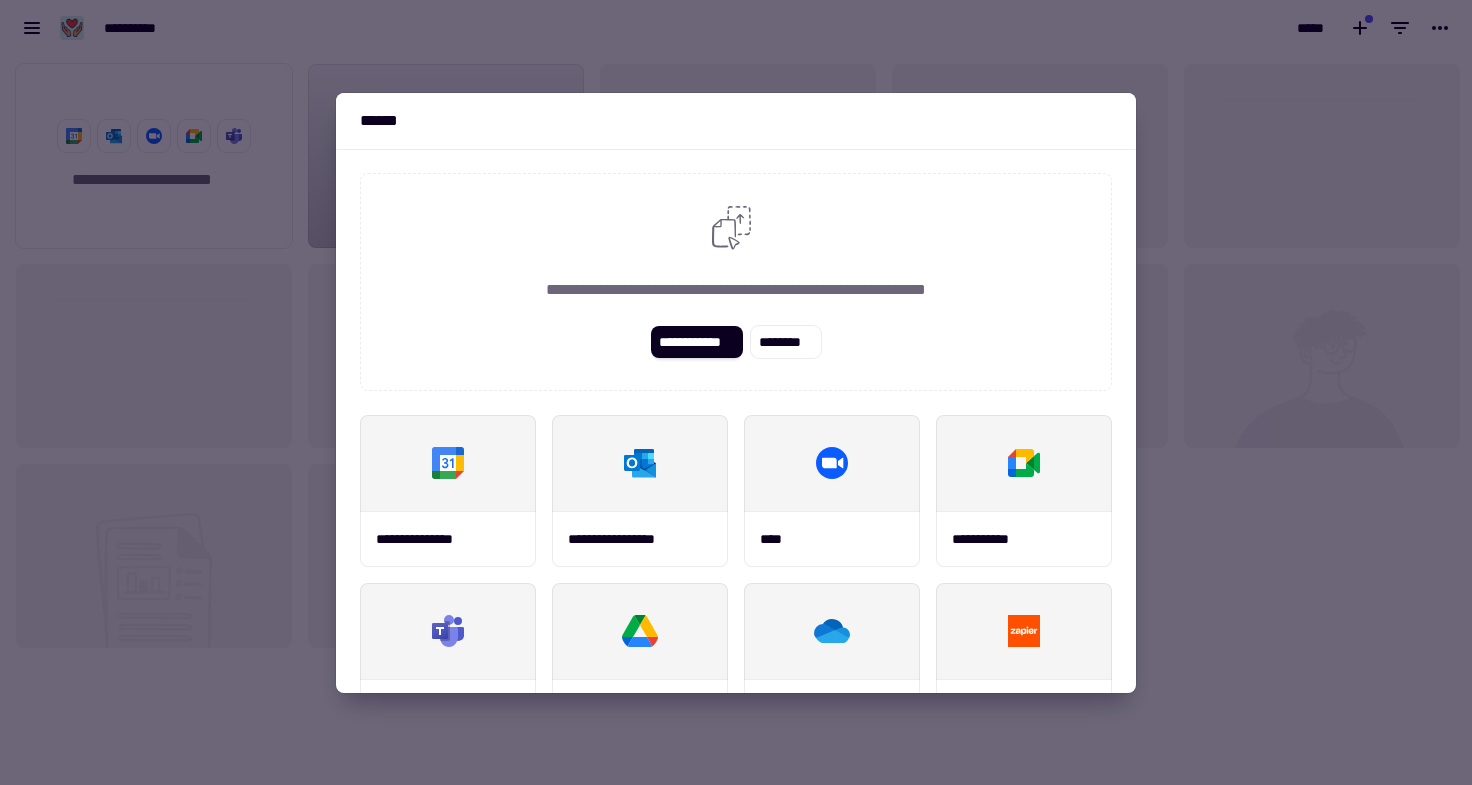 click at bounding box center [736, 392] 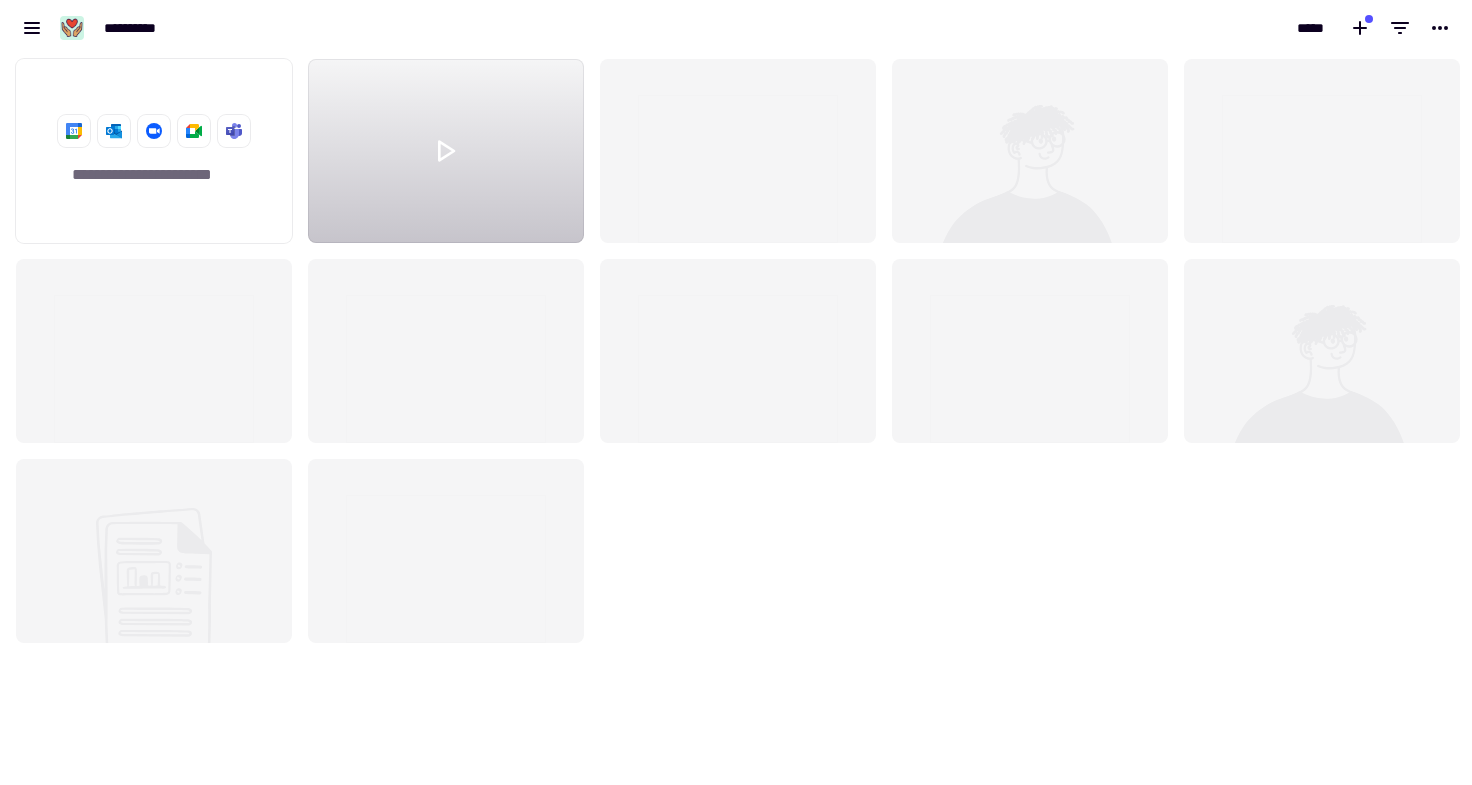scroll, scrollTop: 0, scrollLeft: 0, axis: both 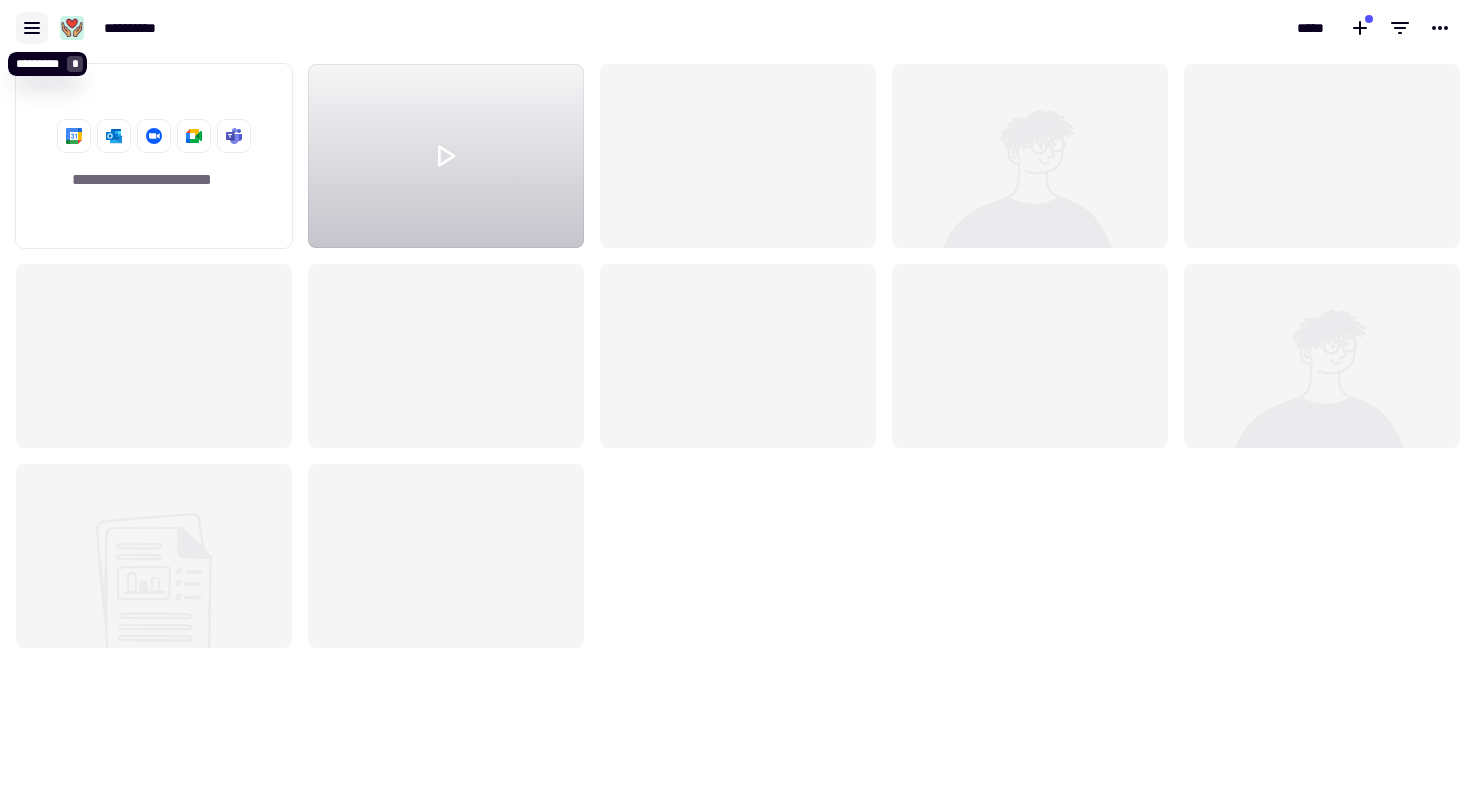 click 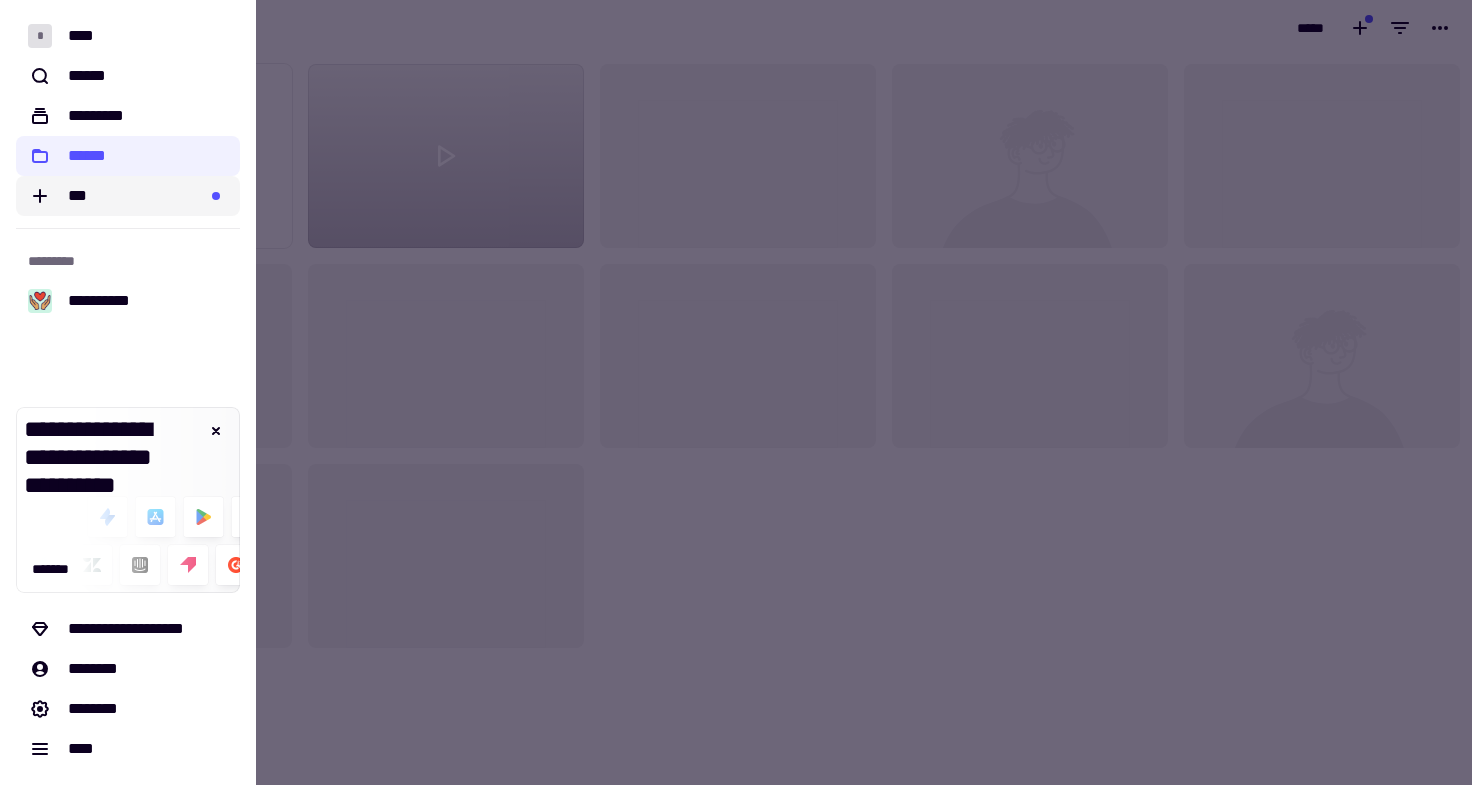 click on "***" 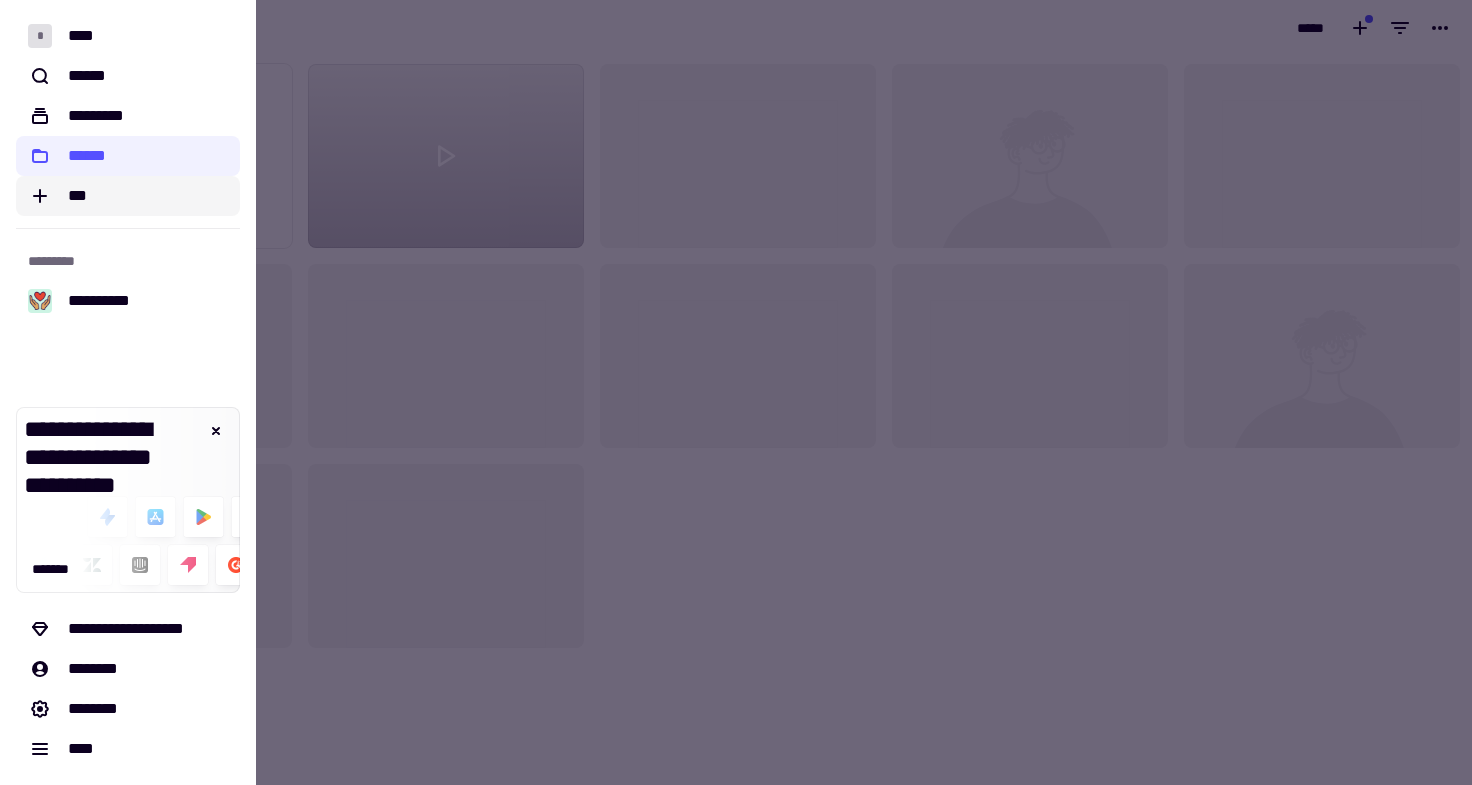 click on "***" 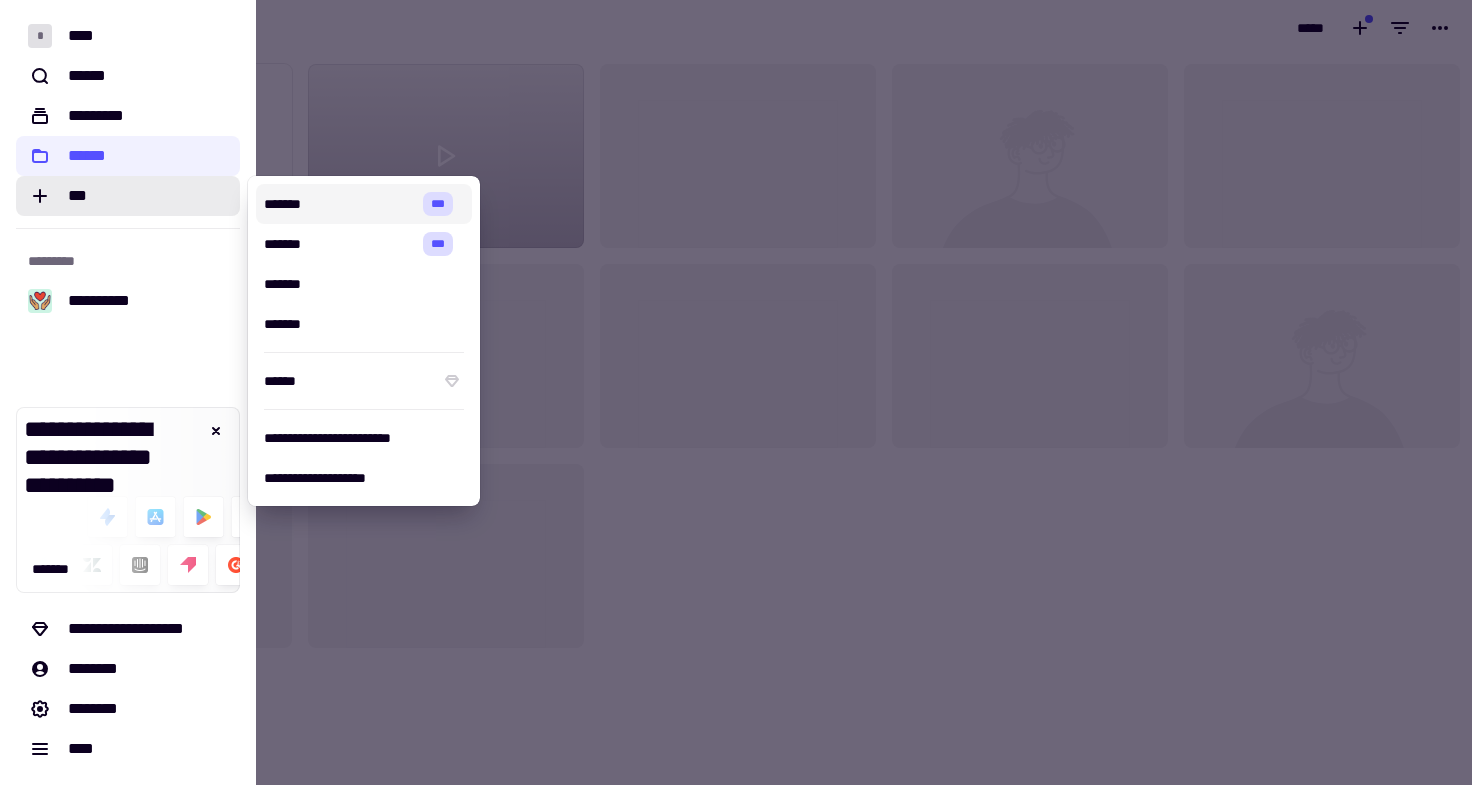 click on "*******" at bounding box center [339, 204] 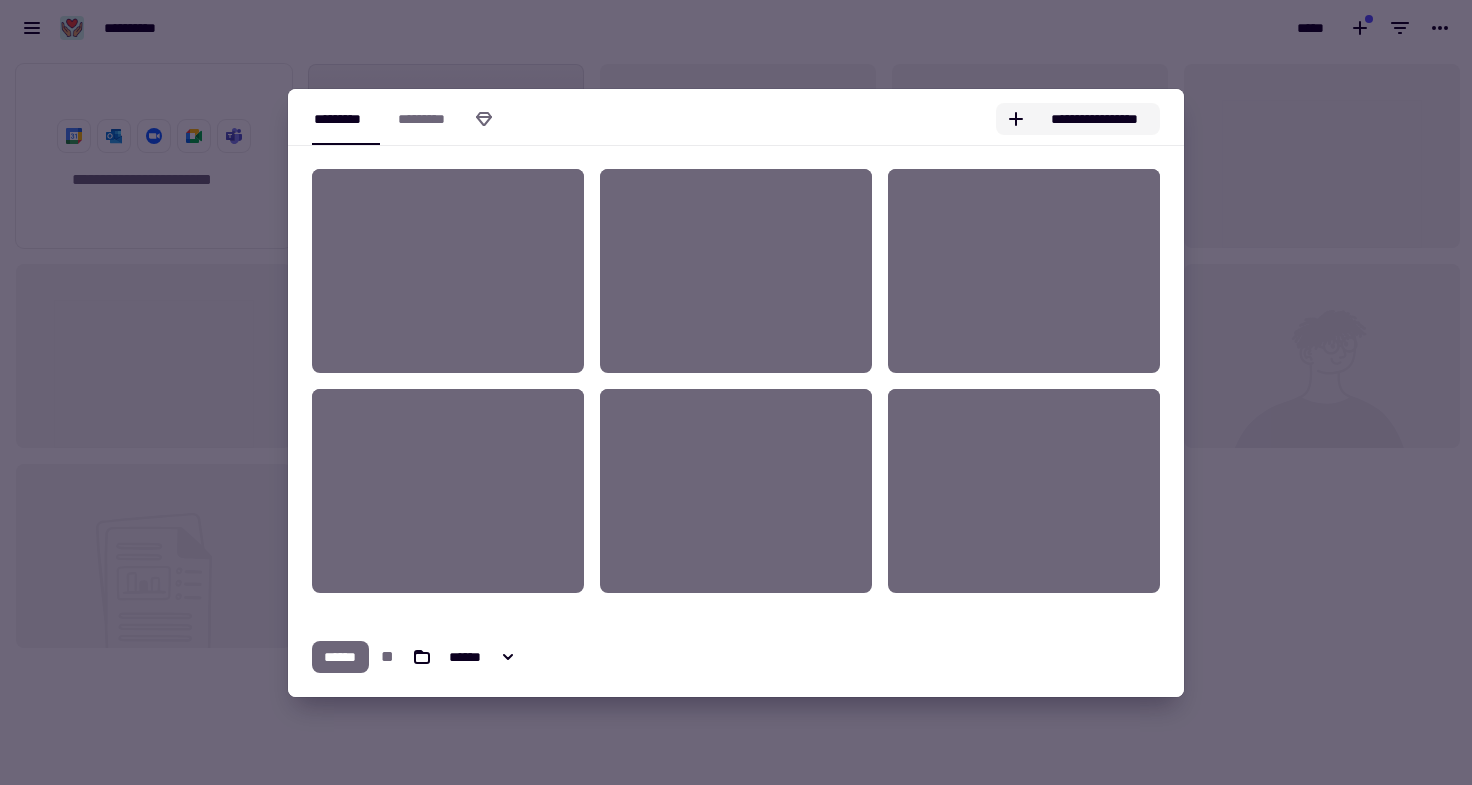 click on "**********" 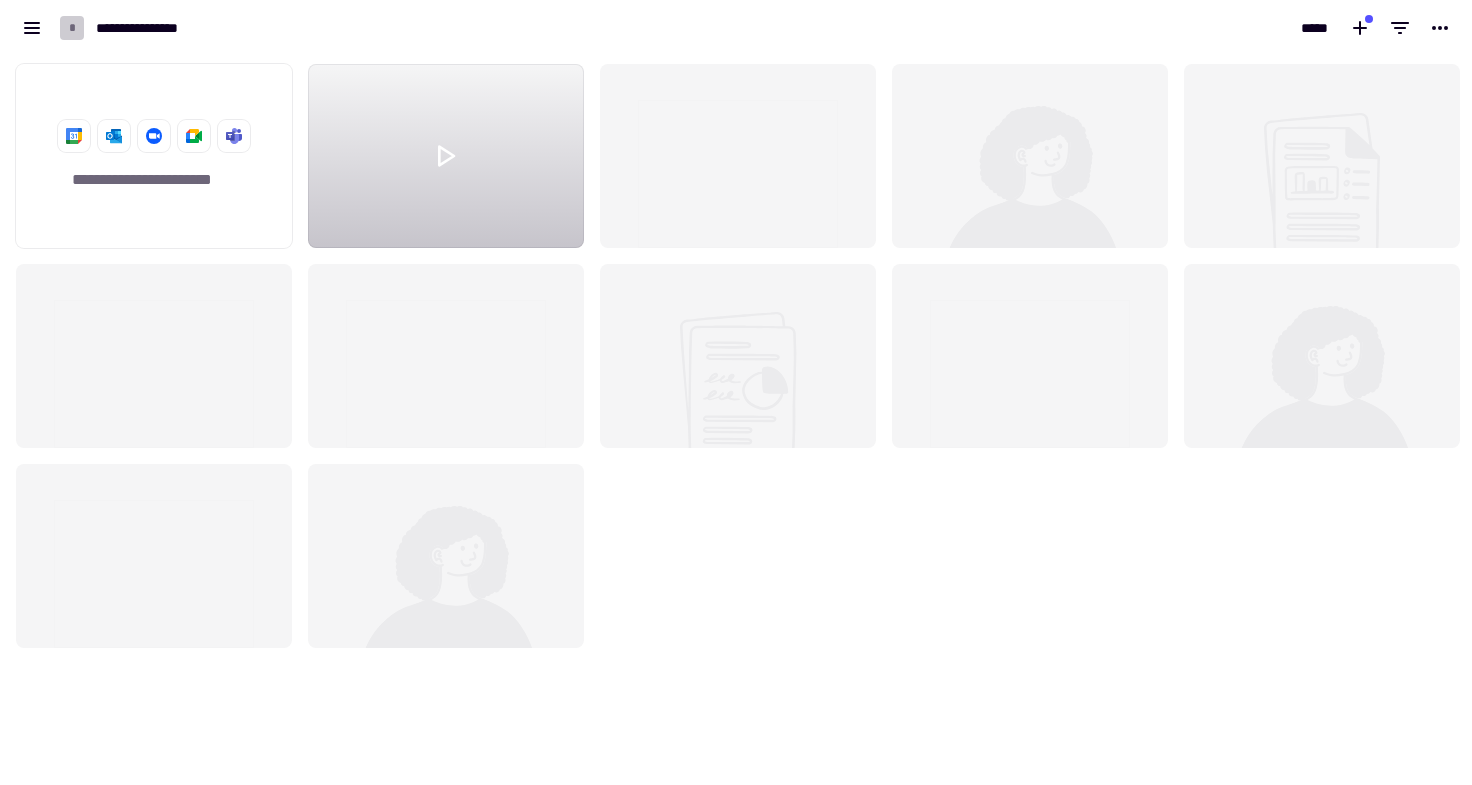 scroll, scrollTop: 16, scrollLeft: 16, axis: both 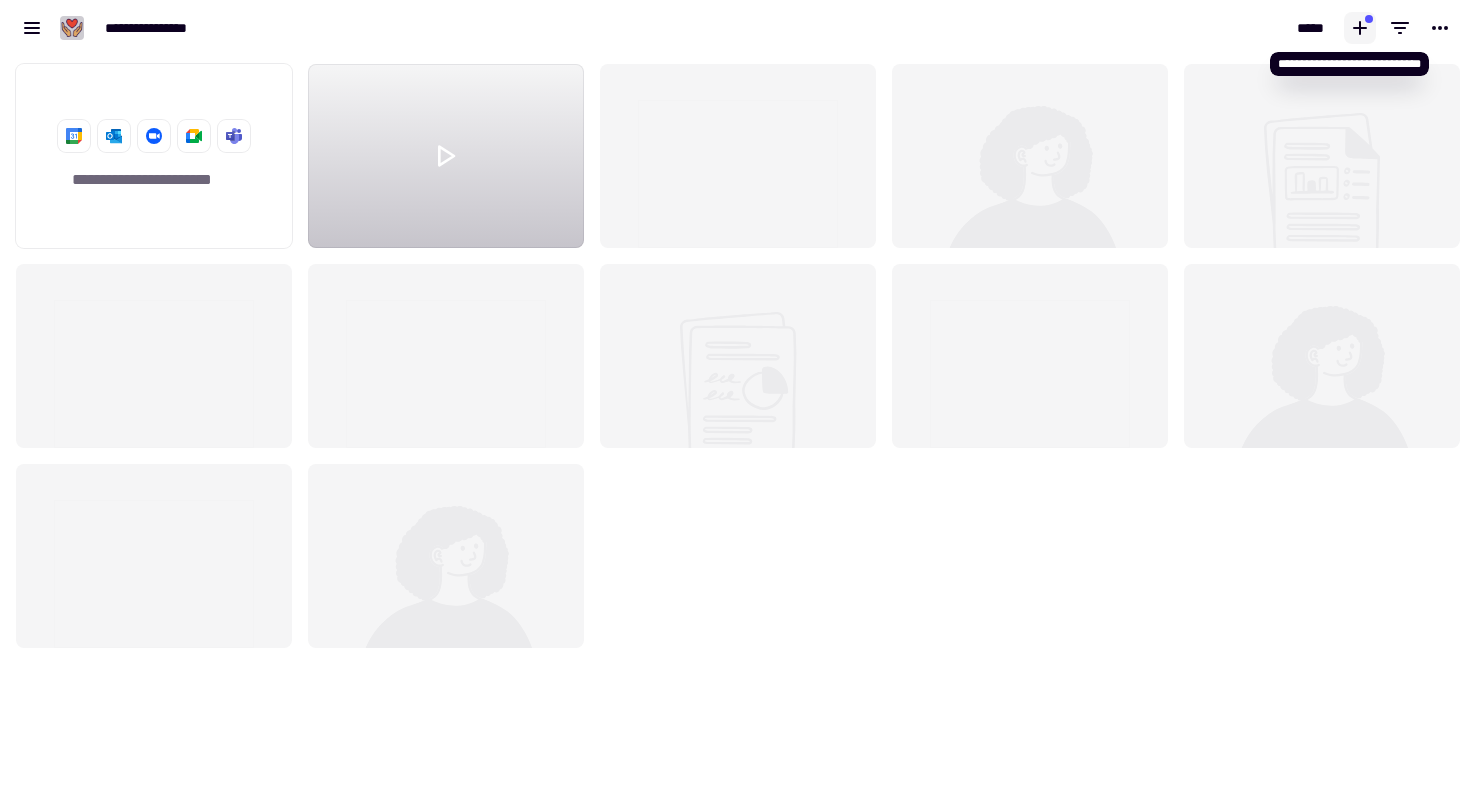 click 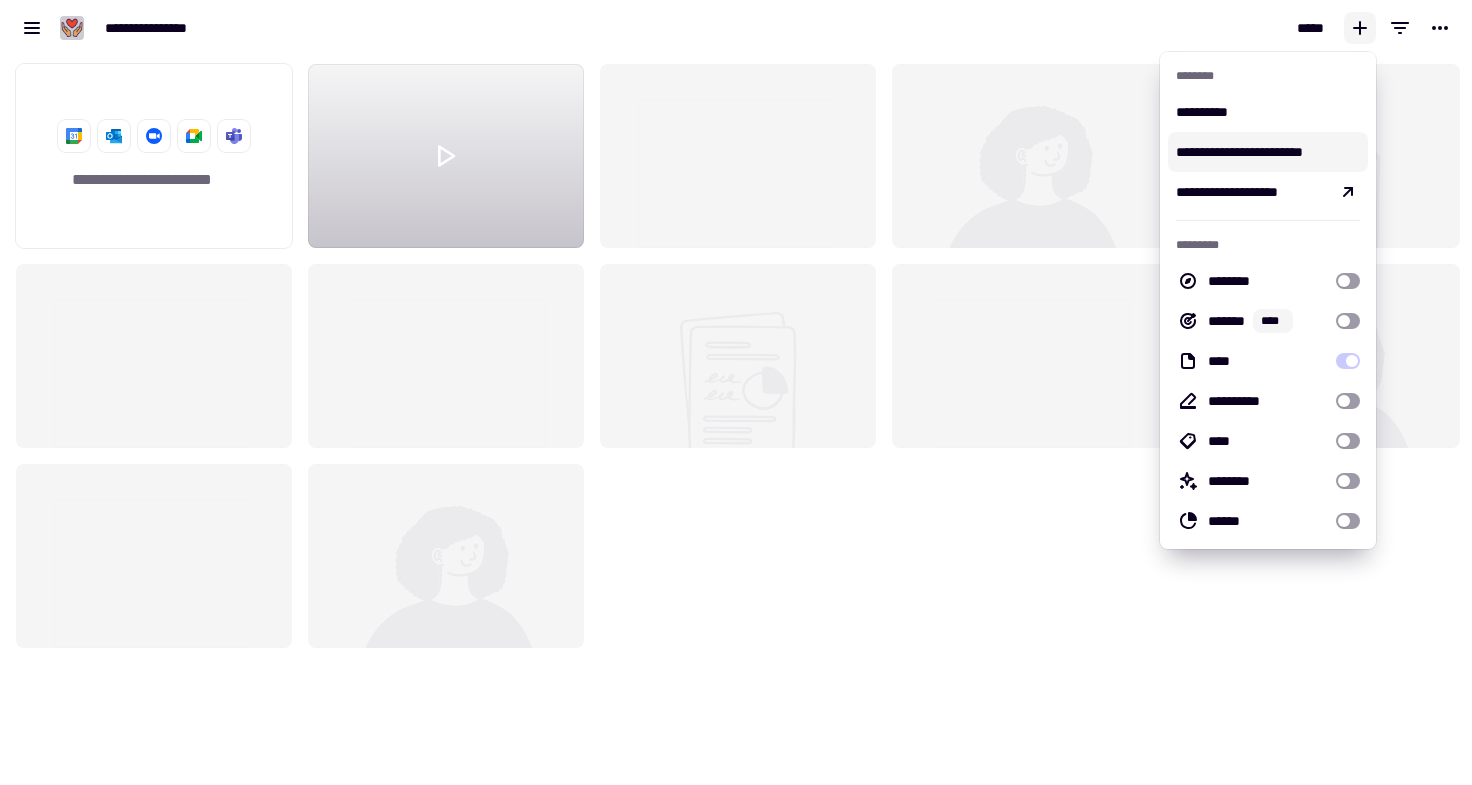 click on "**********" at bounding box center [1268, 152] 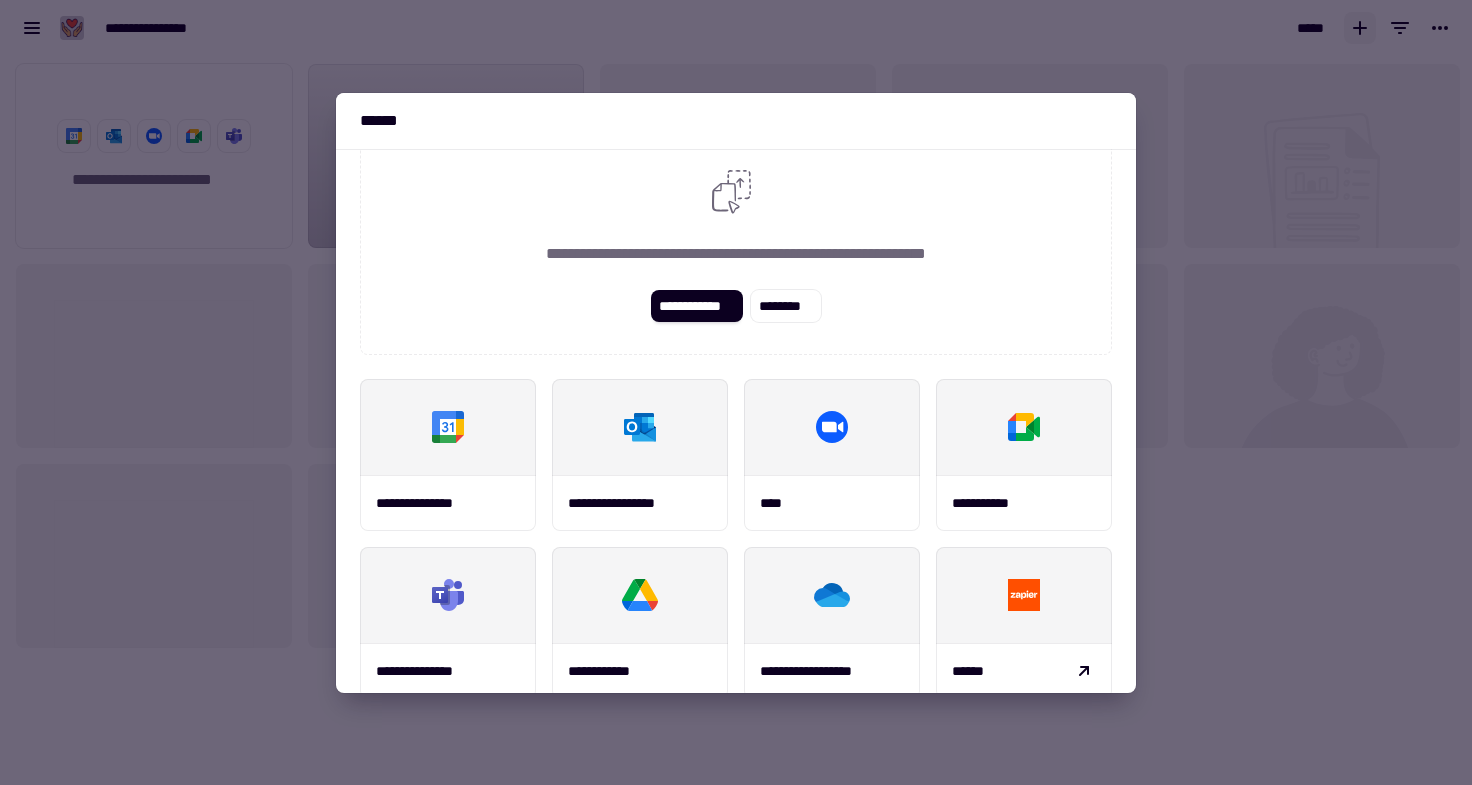 scroll, scrollTop: 35, scrollLeft: 0, axis: vertical 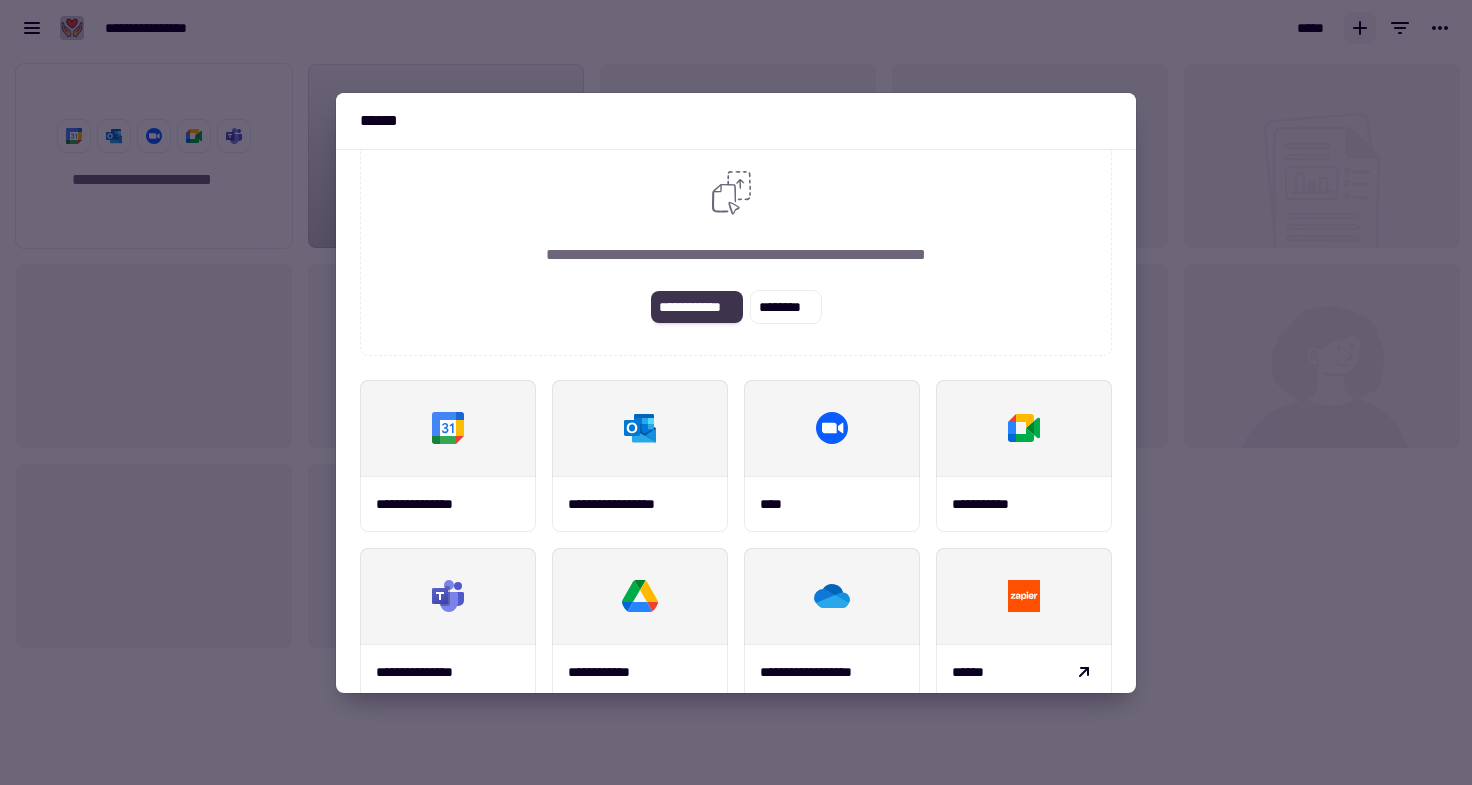 click on "**********" 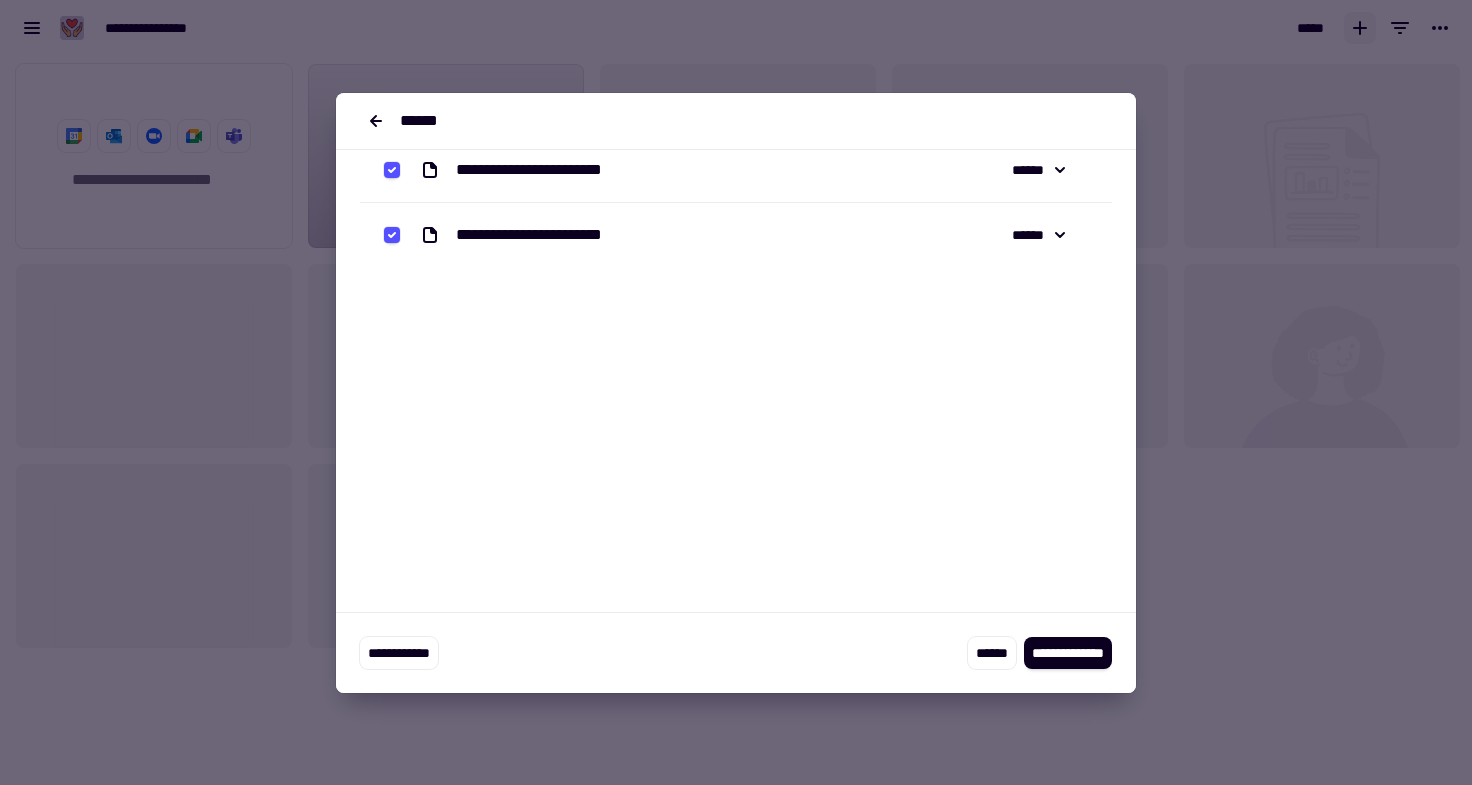 scroll, scrollTop: 0, scrollLeft: 0, axis: both 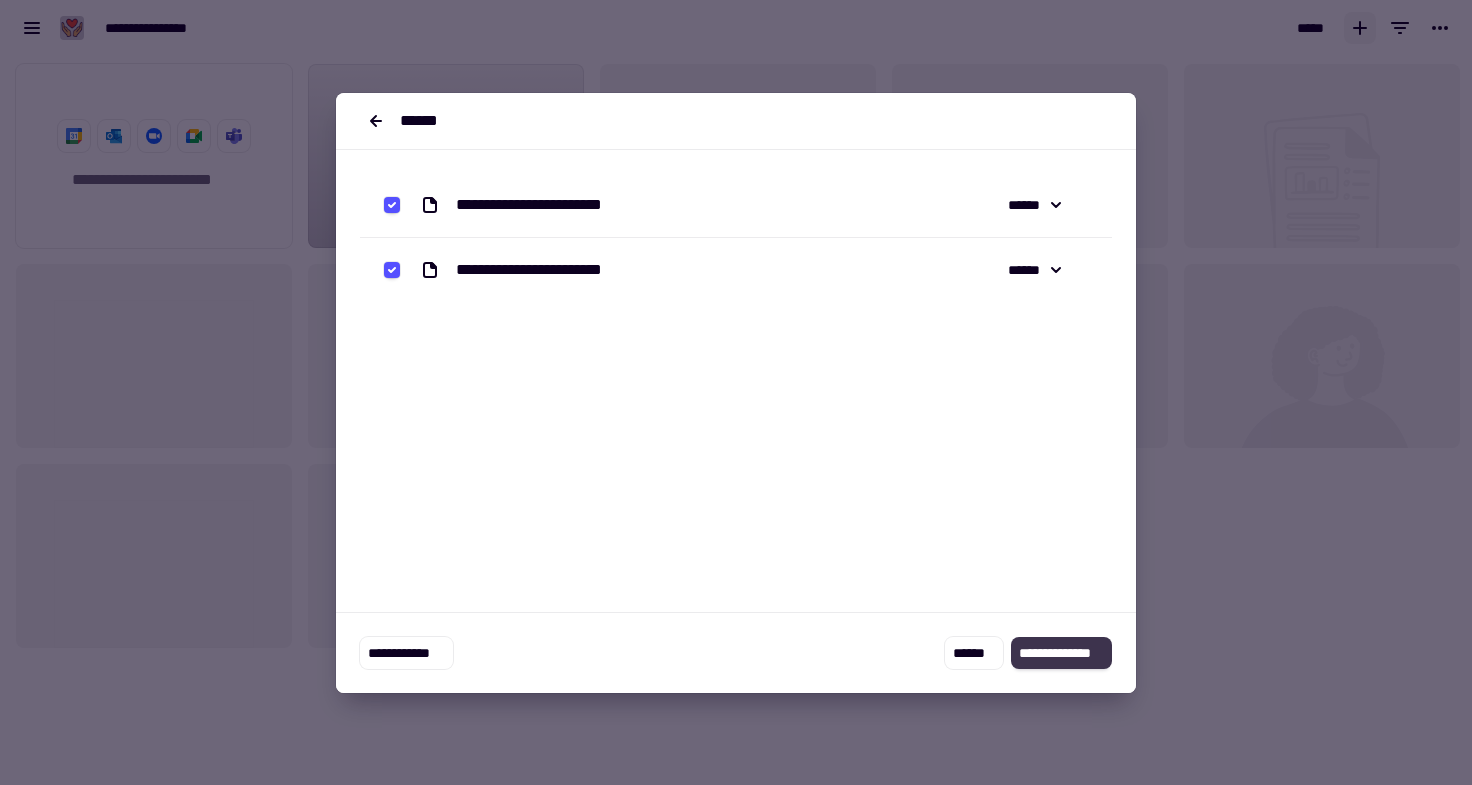 click on "**********" 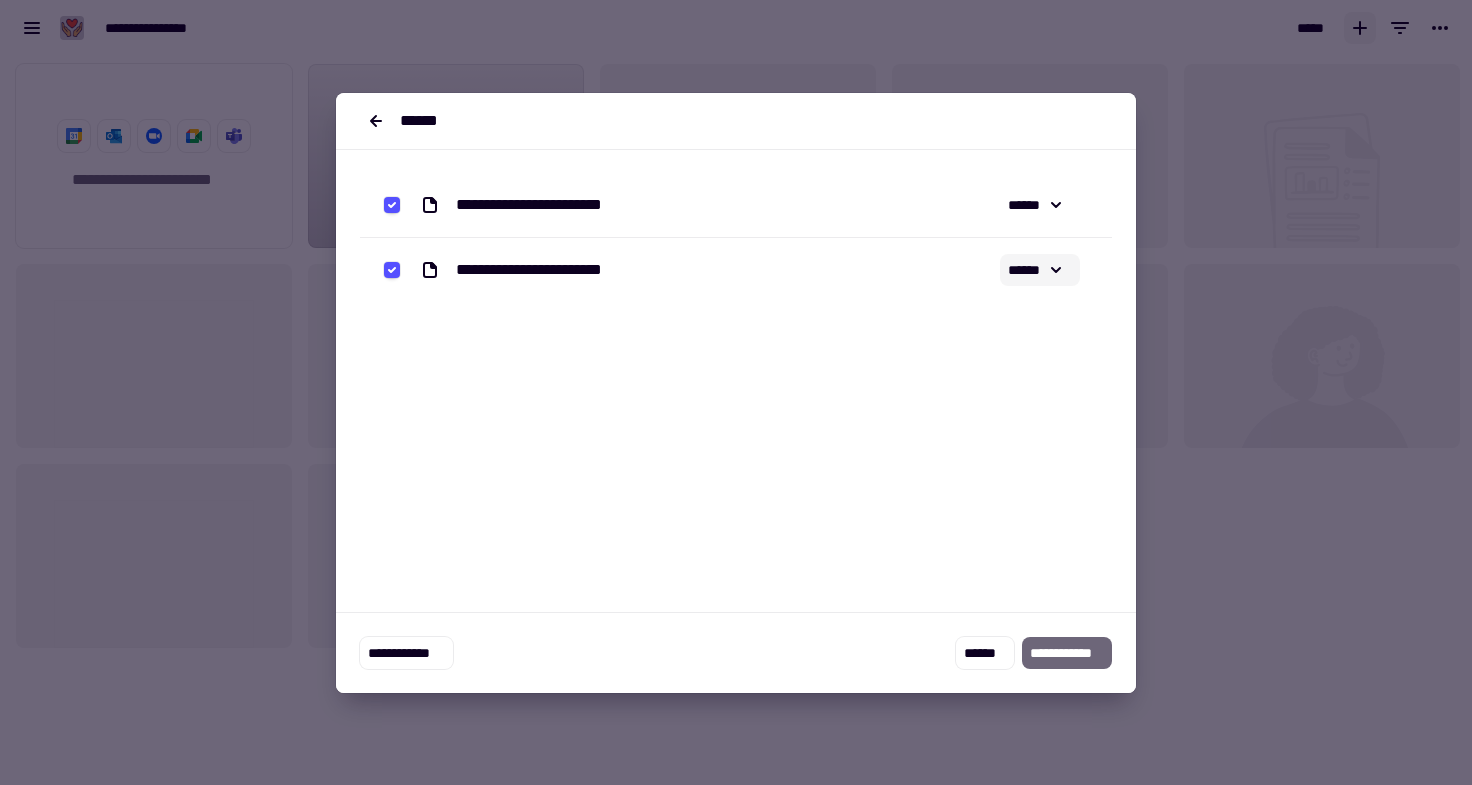 click on "******" 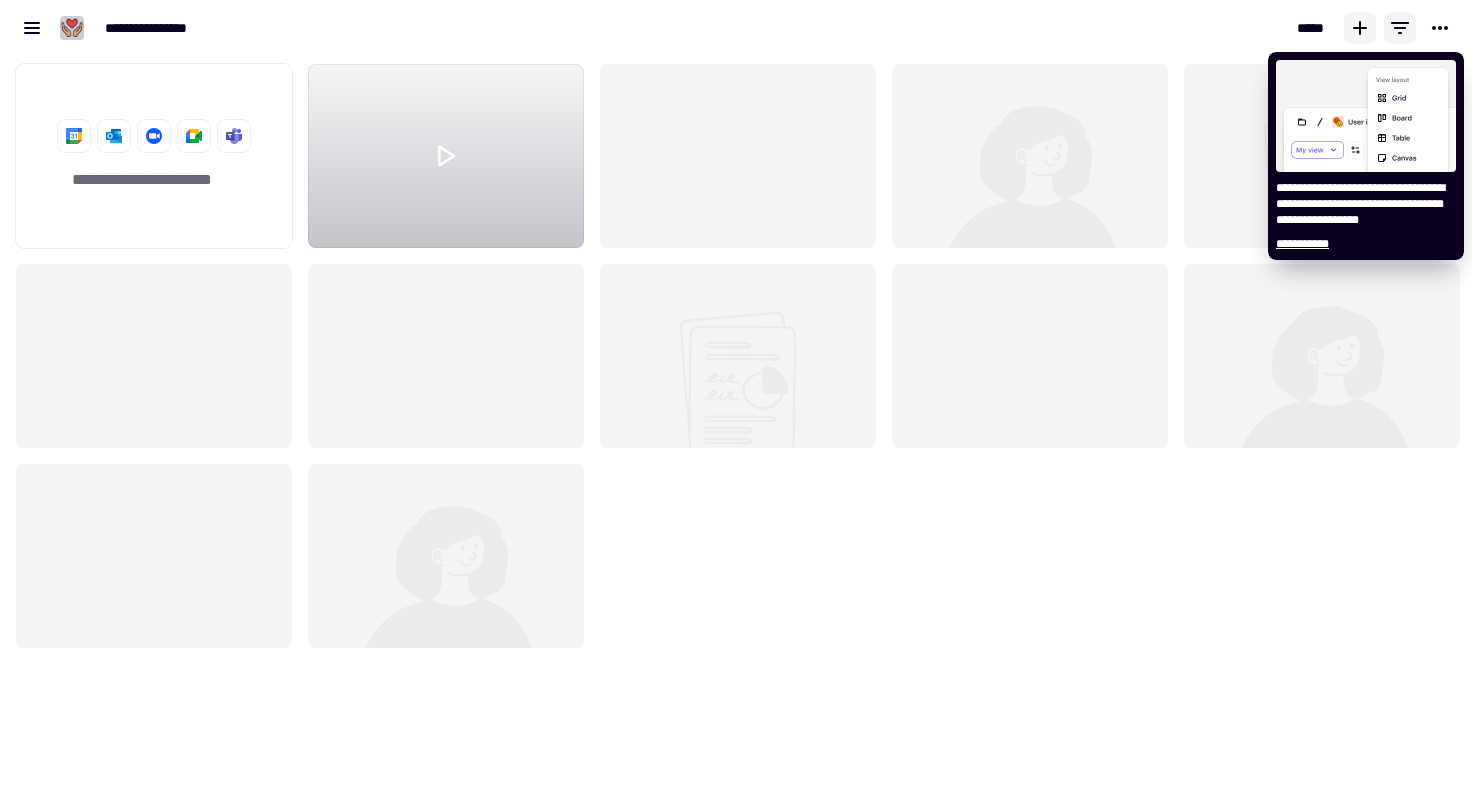 click 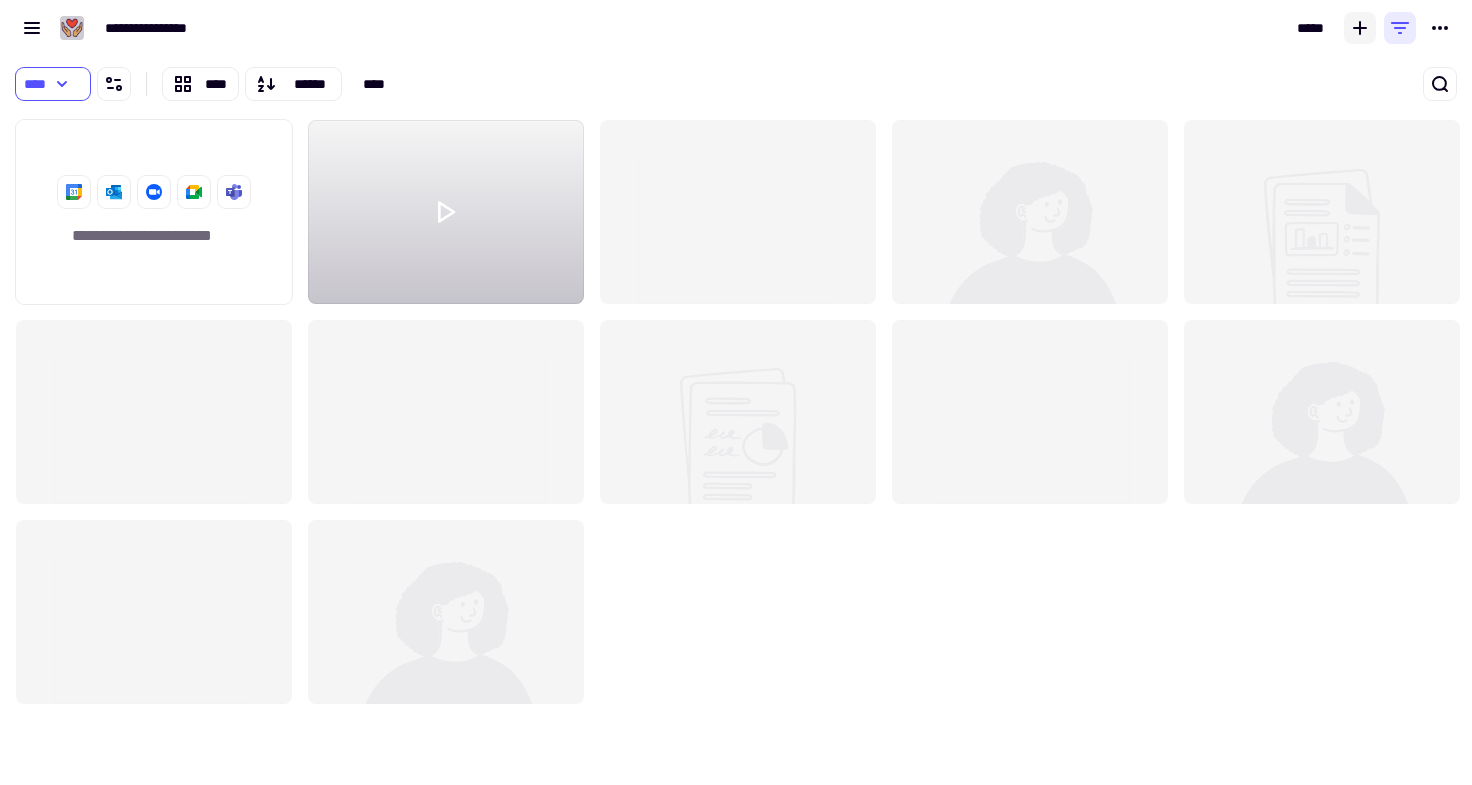 scroll, scrollTop: 658, scrollLeft: 1457, axis: both 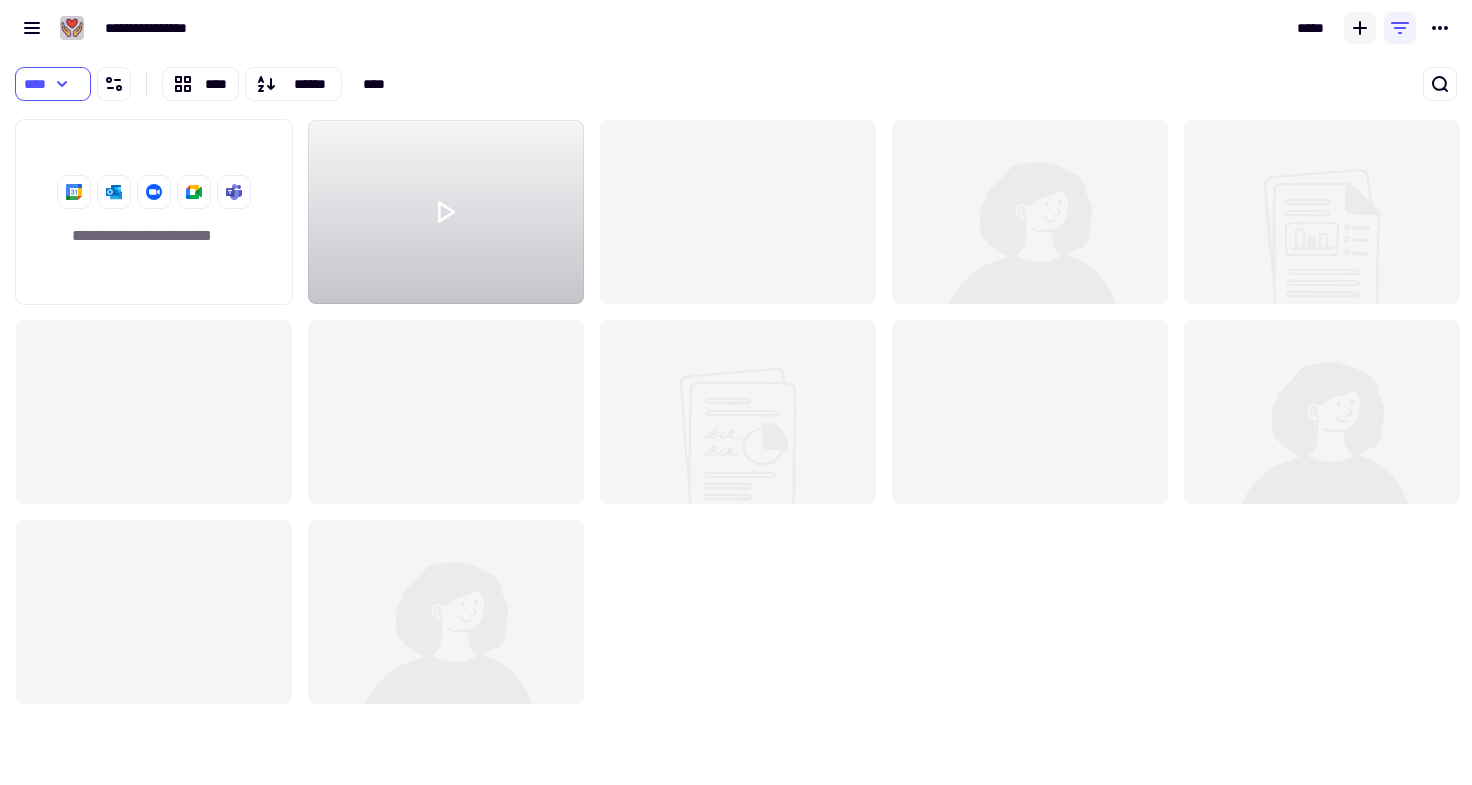click 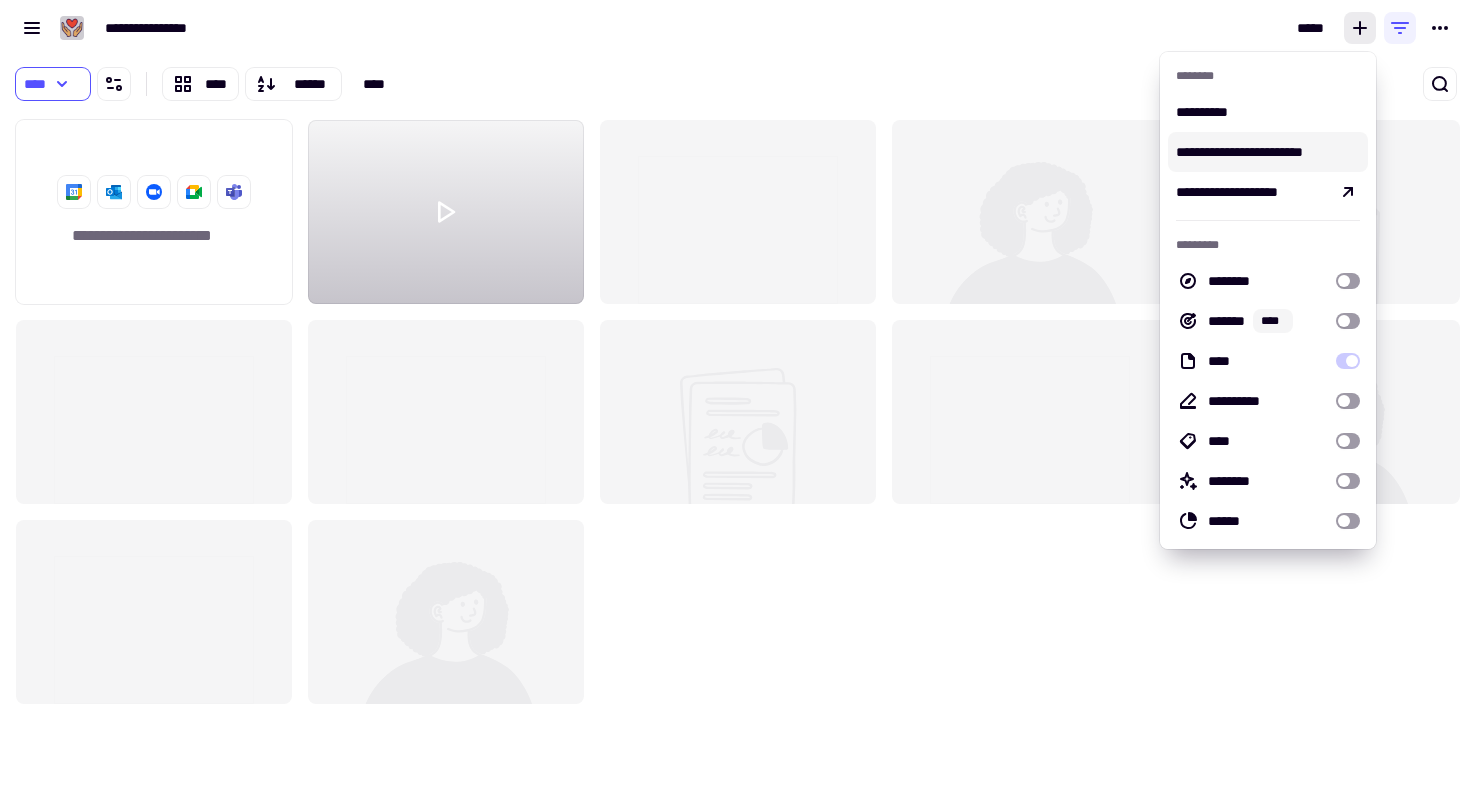 click on "**********" at bounding box center (1268, 152) 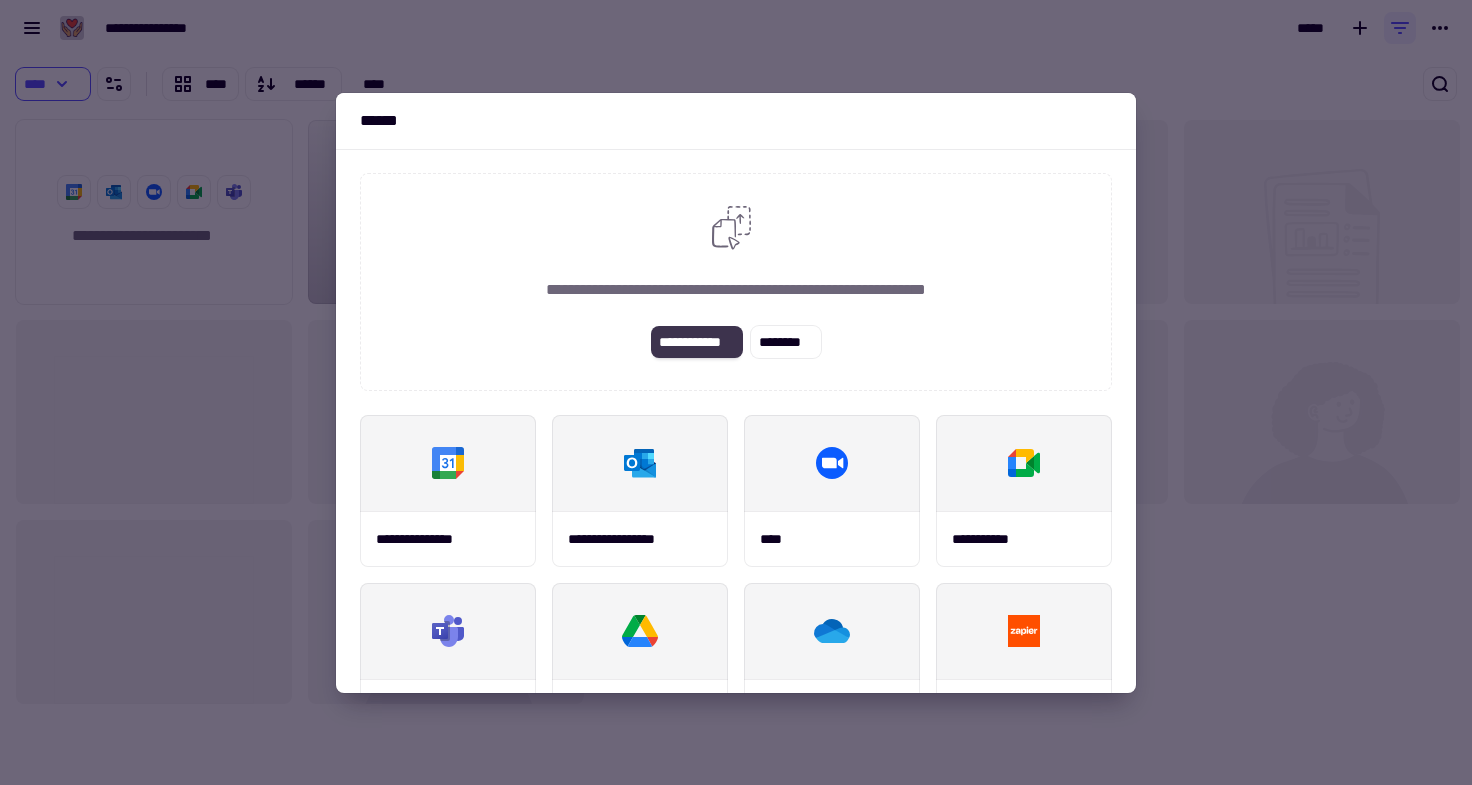 click on "**********" 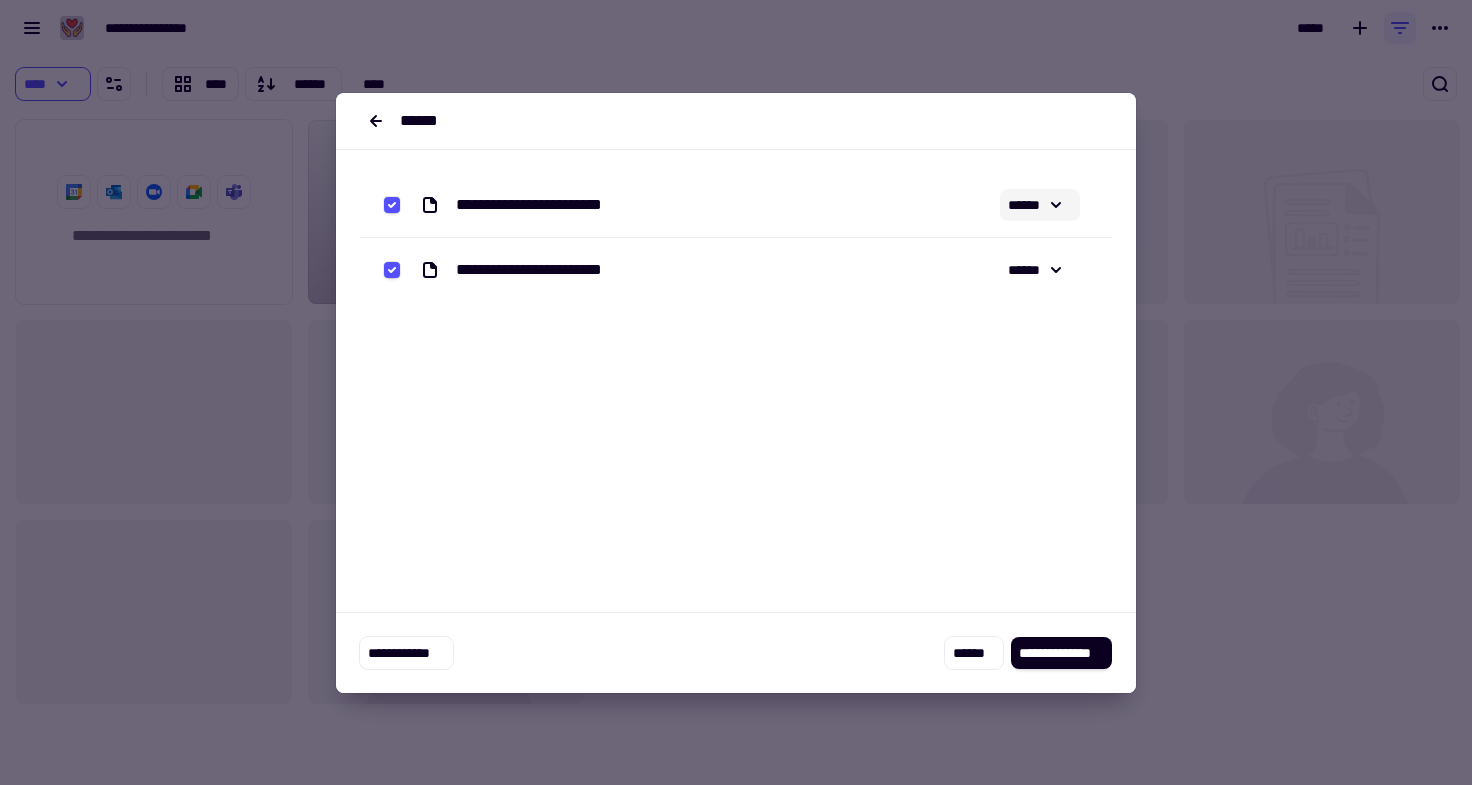 click 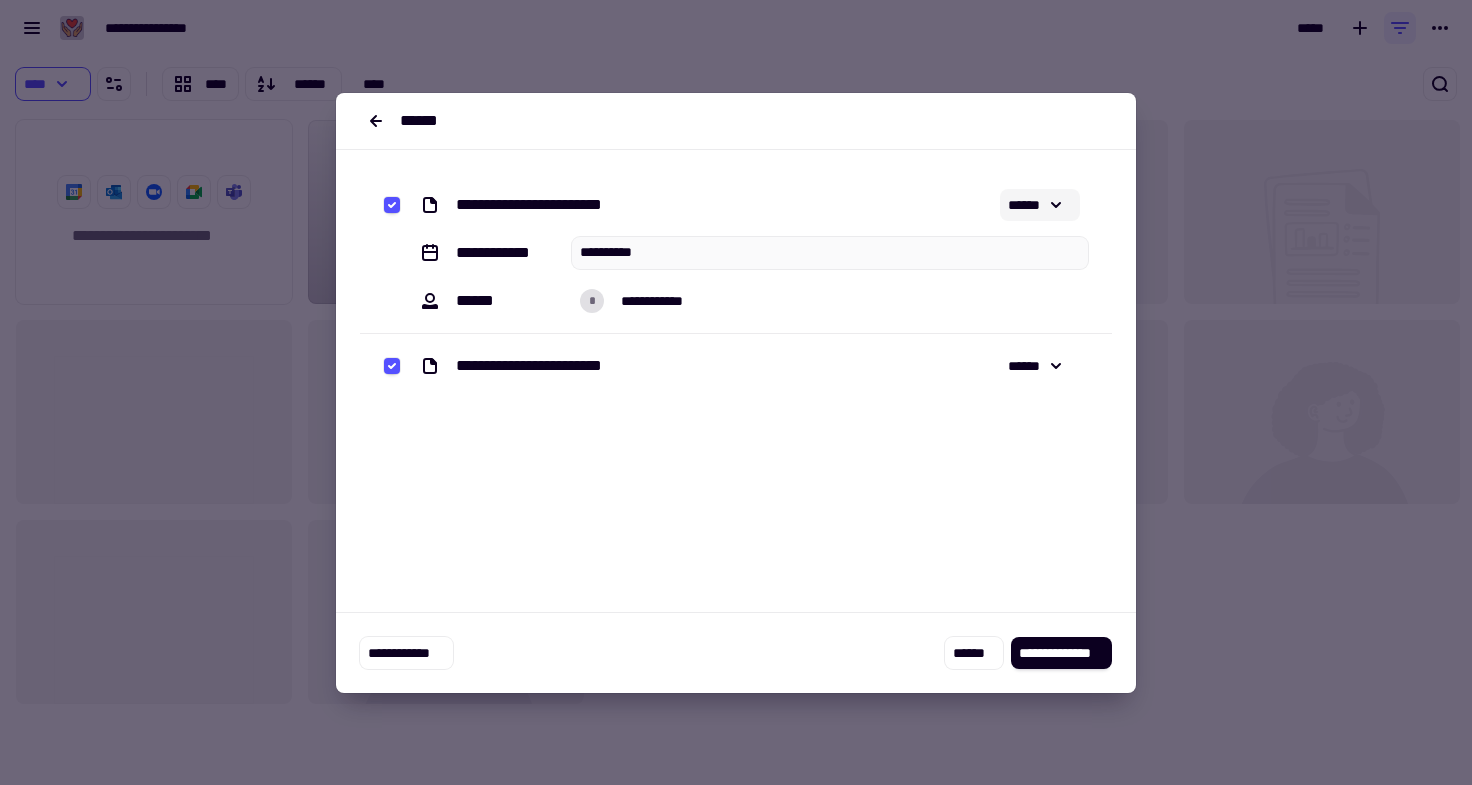 click 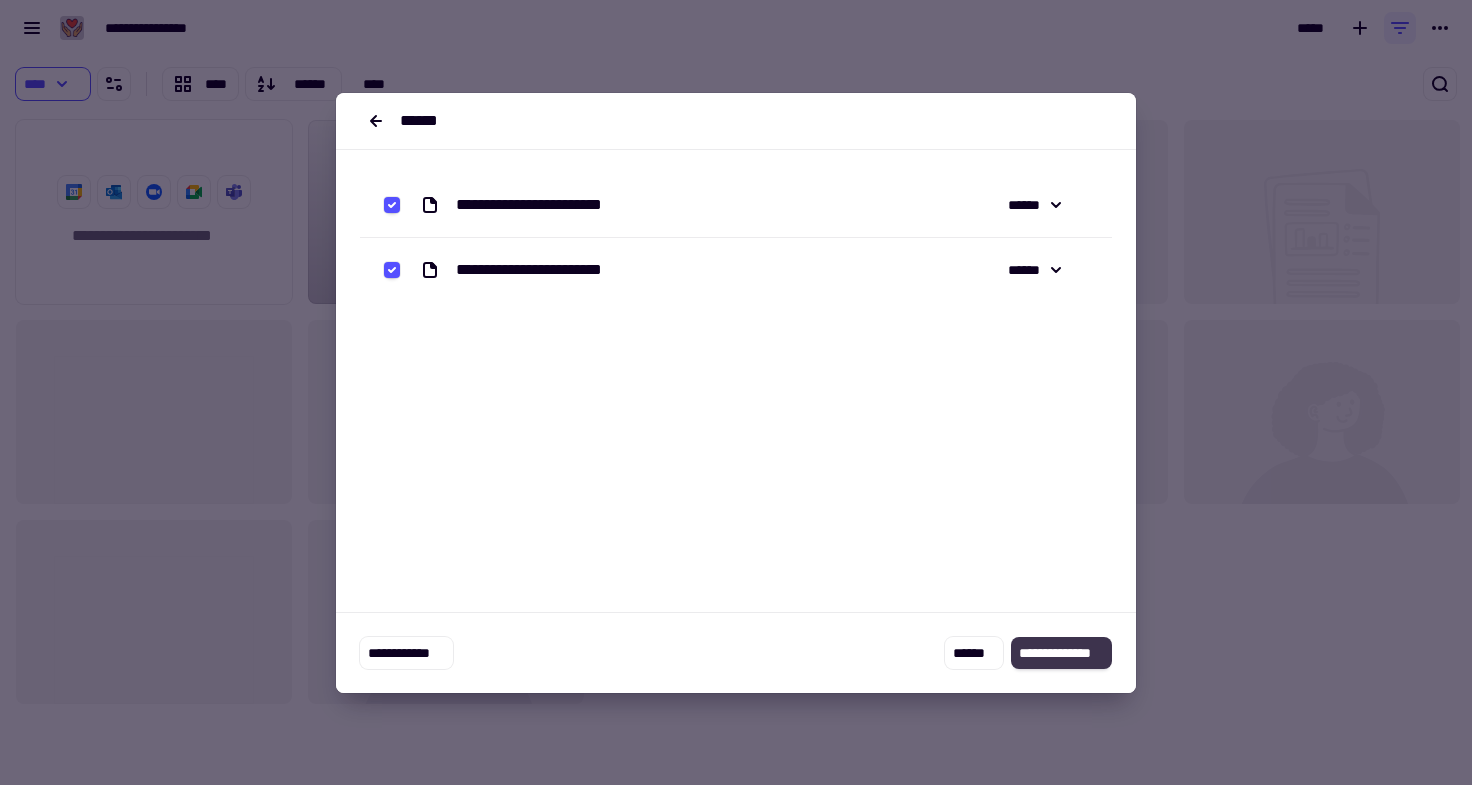 click on "**********" 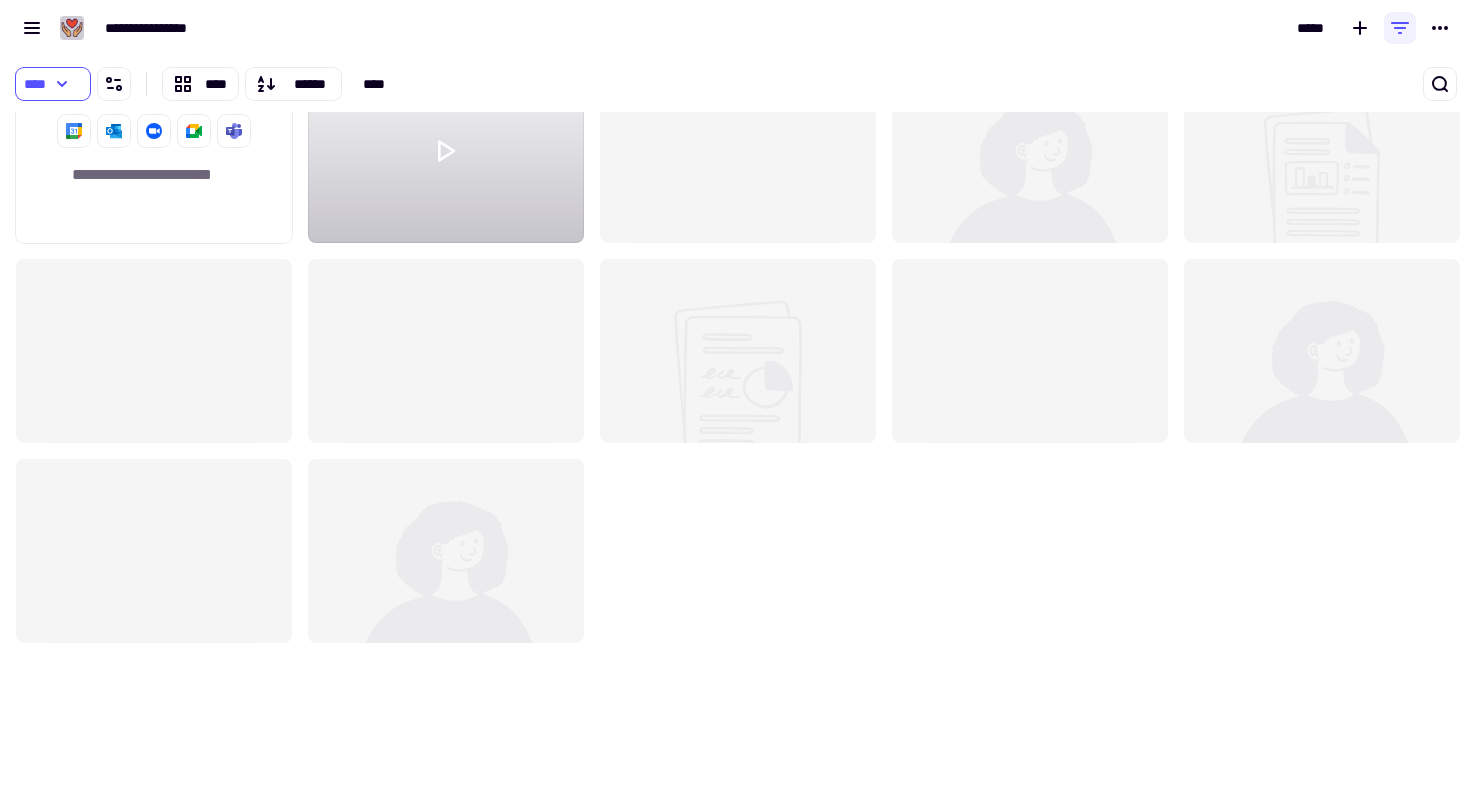 scroll, scrollTop: 0, scrollLeft: 0, axis: both 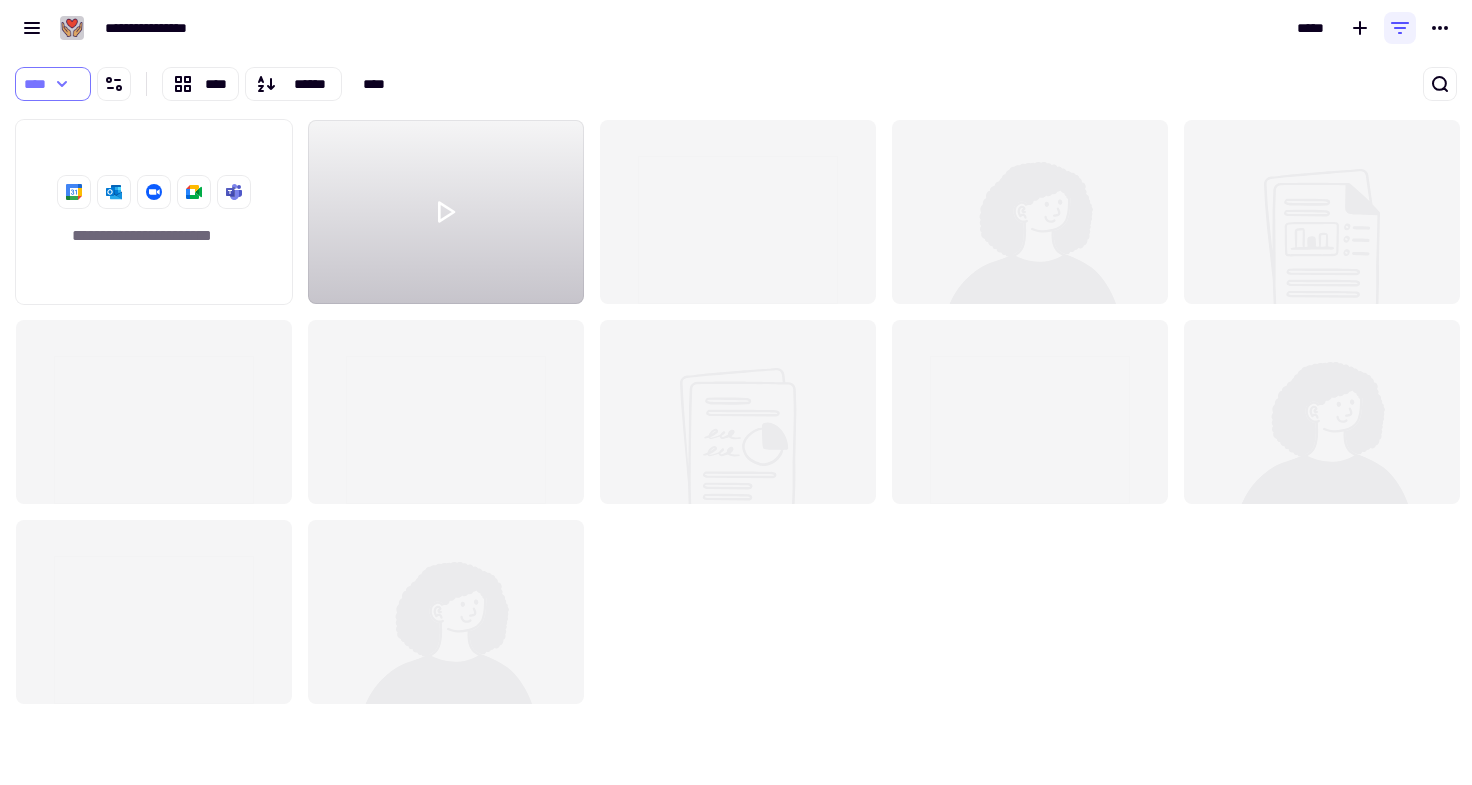 click on "****" 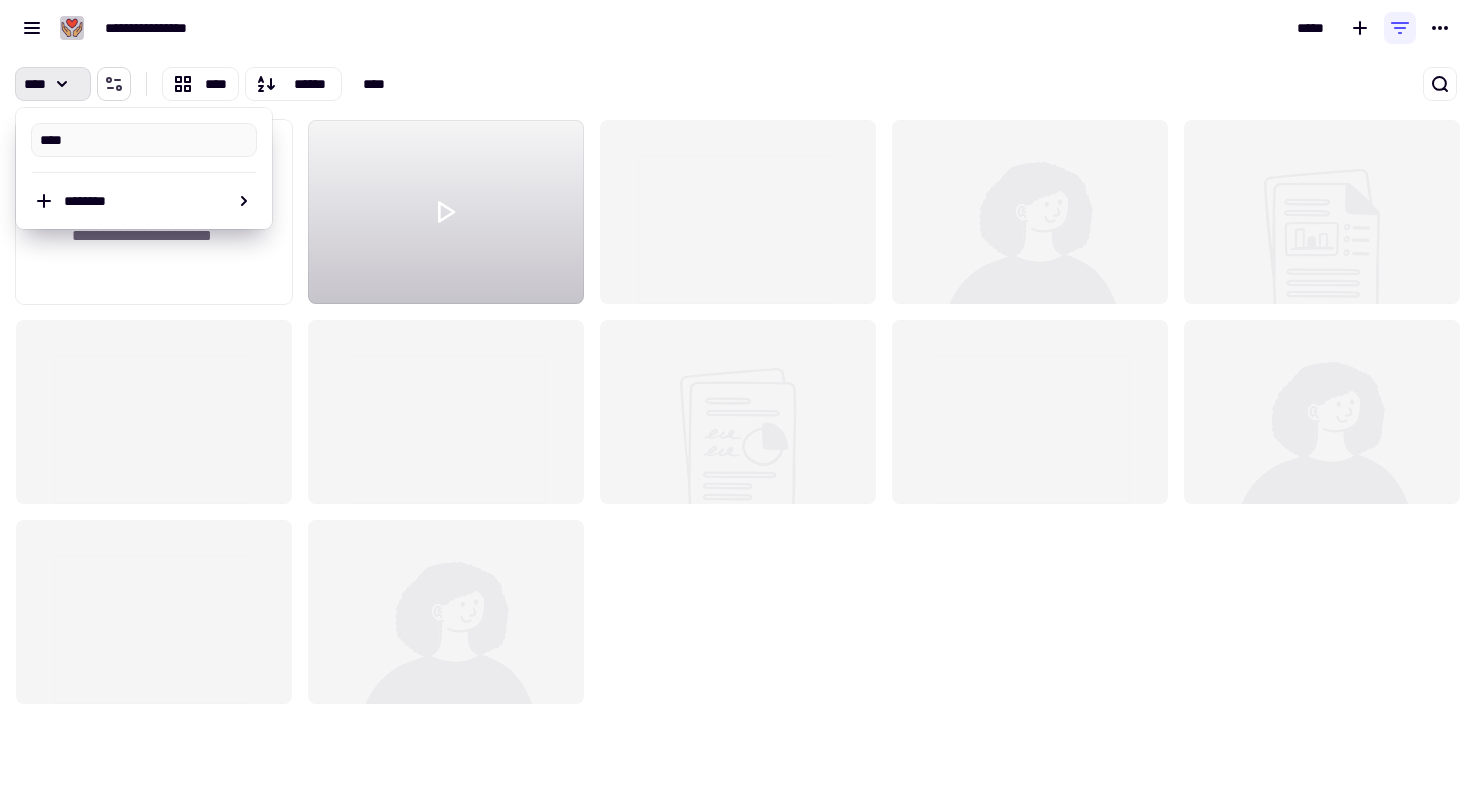 click 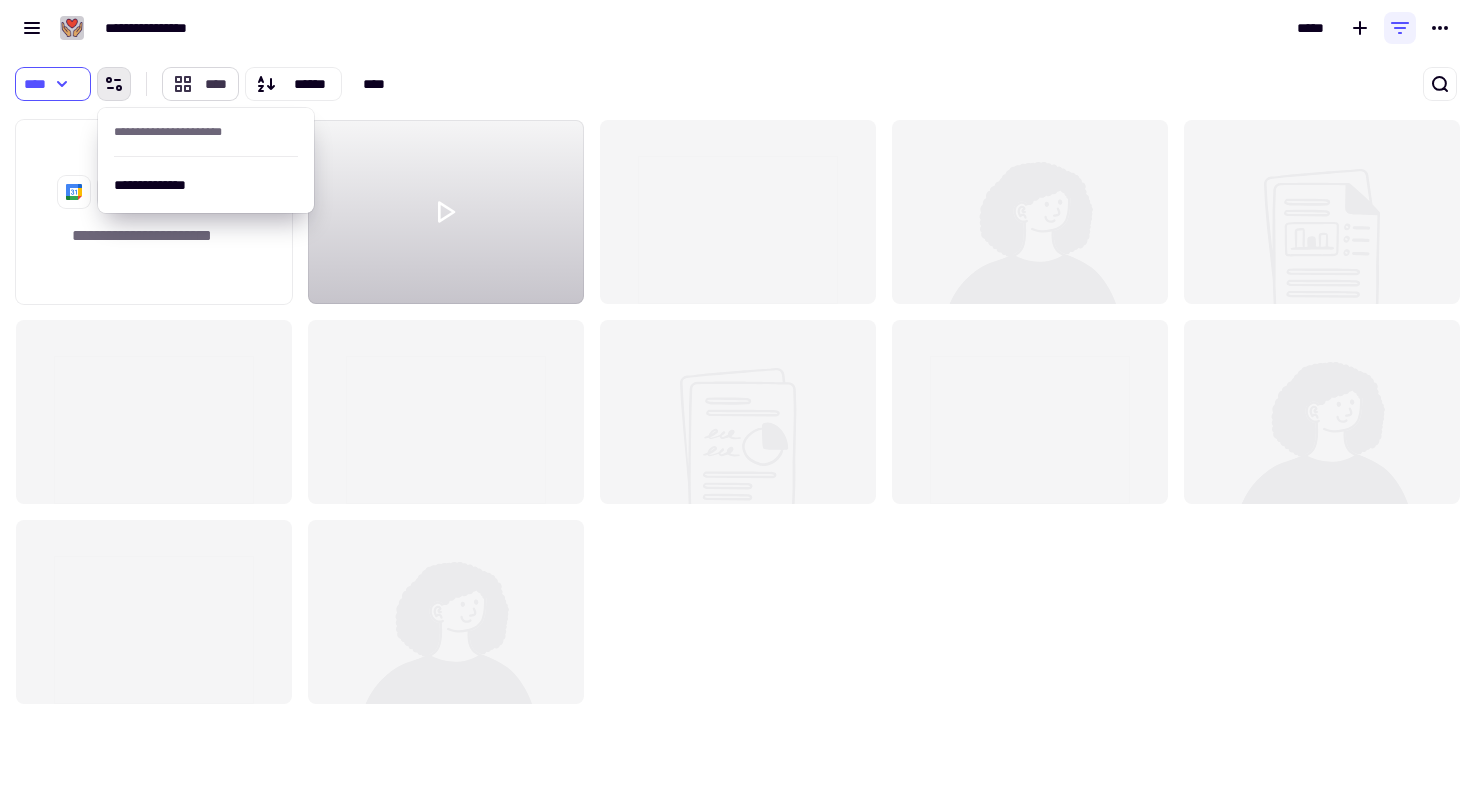click 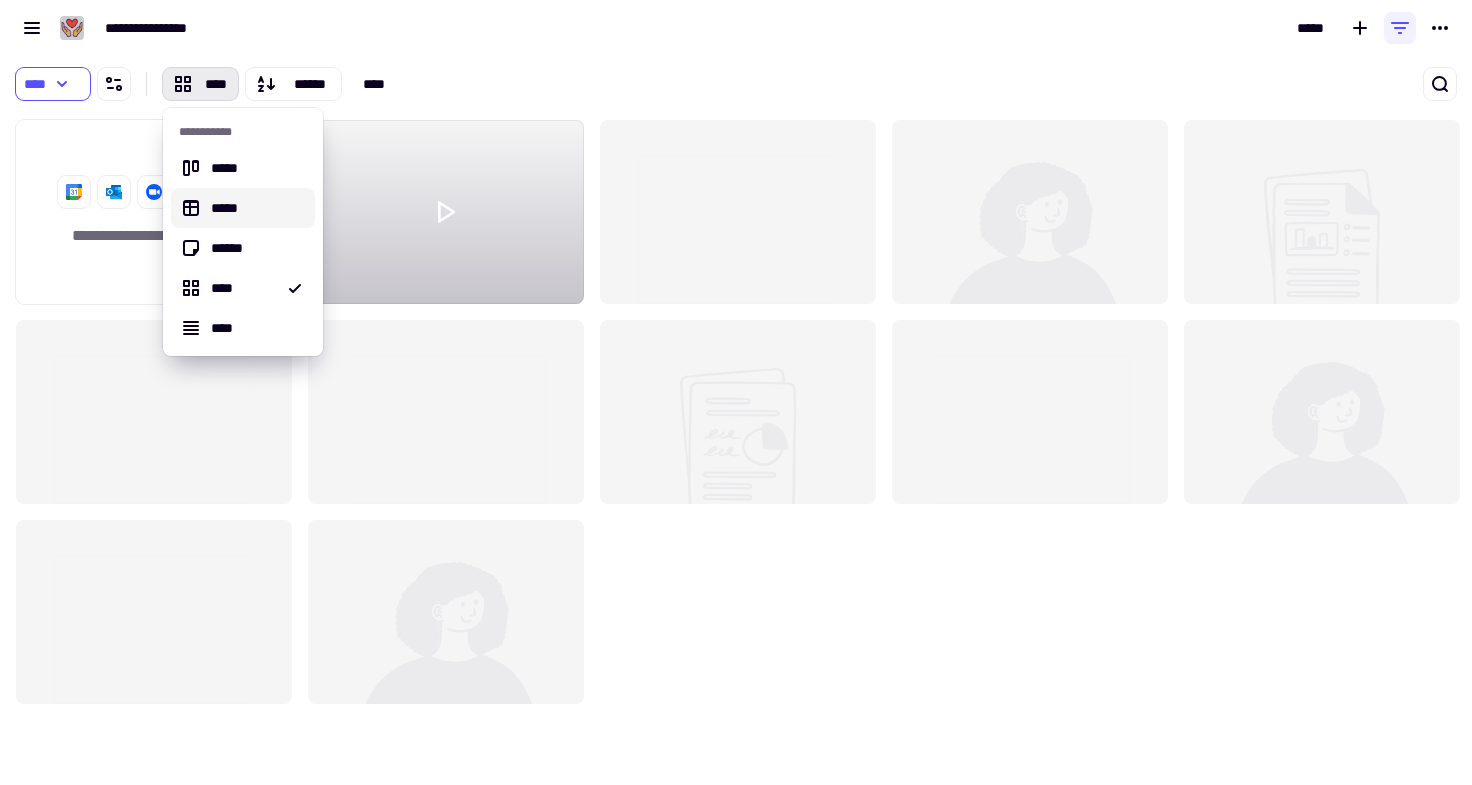 click on "*****" at bounding box center [255, 208] 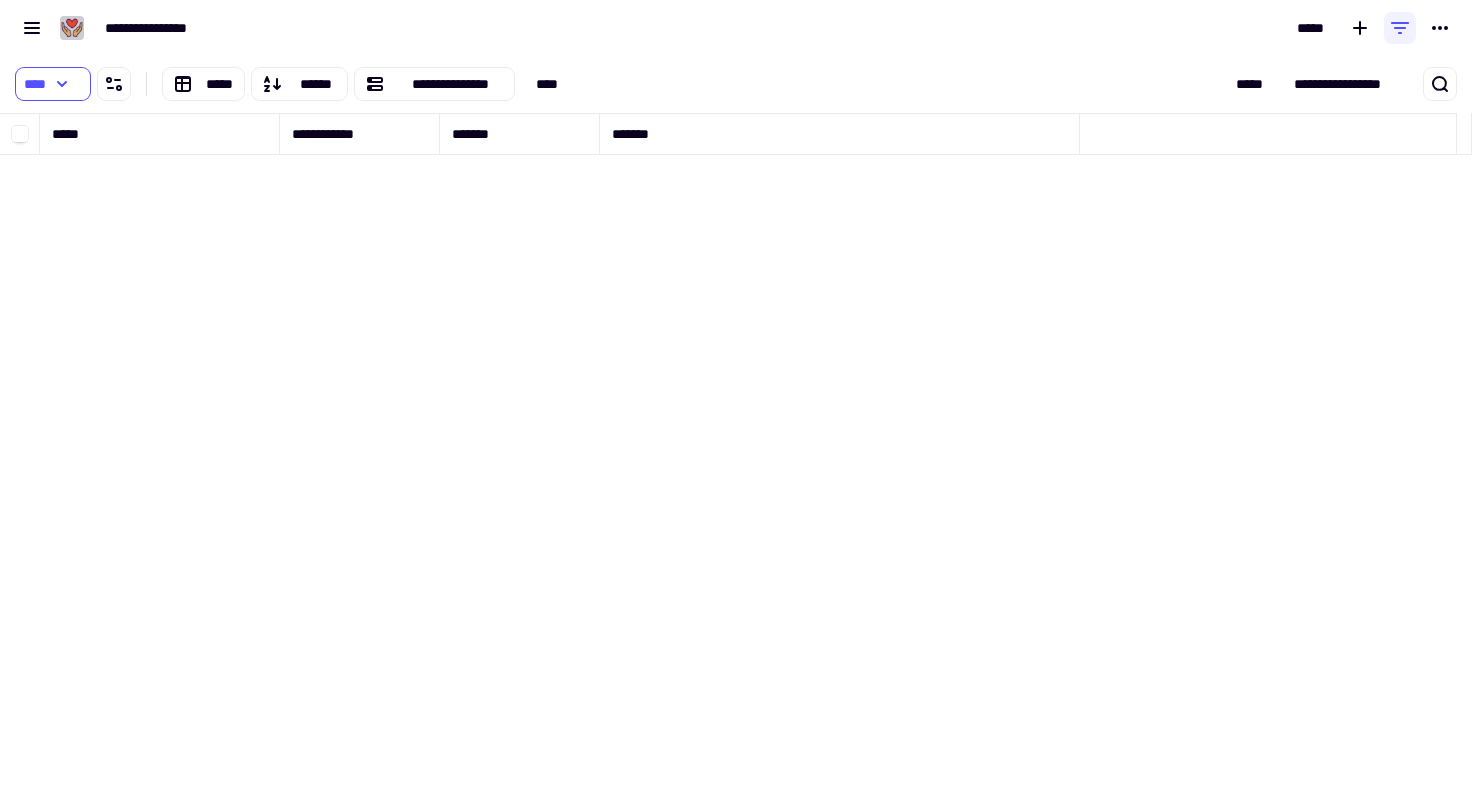 scroll, scrollTop: 16, scrollLeft: 16, axis: both 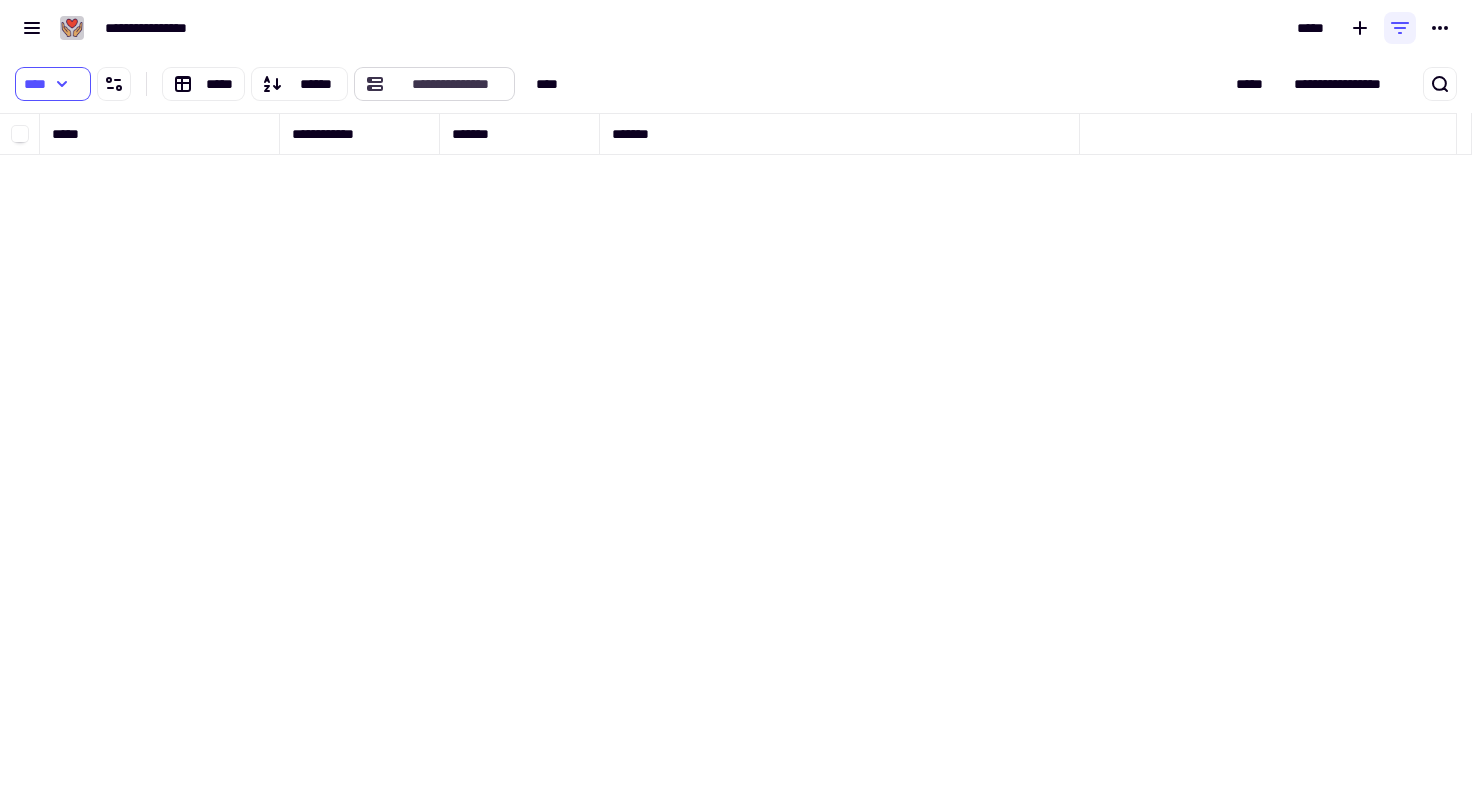 click 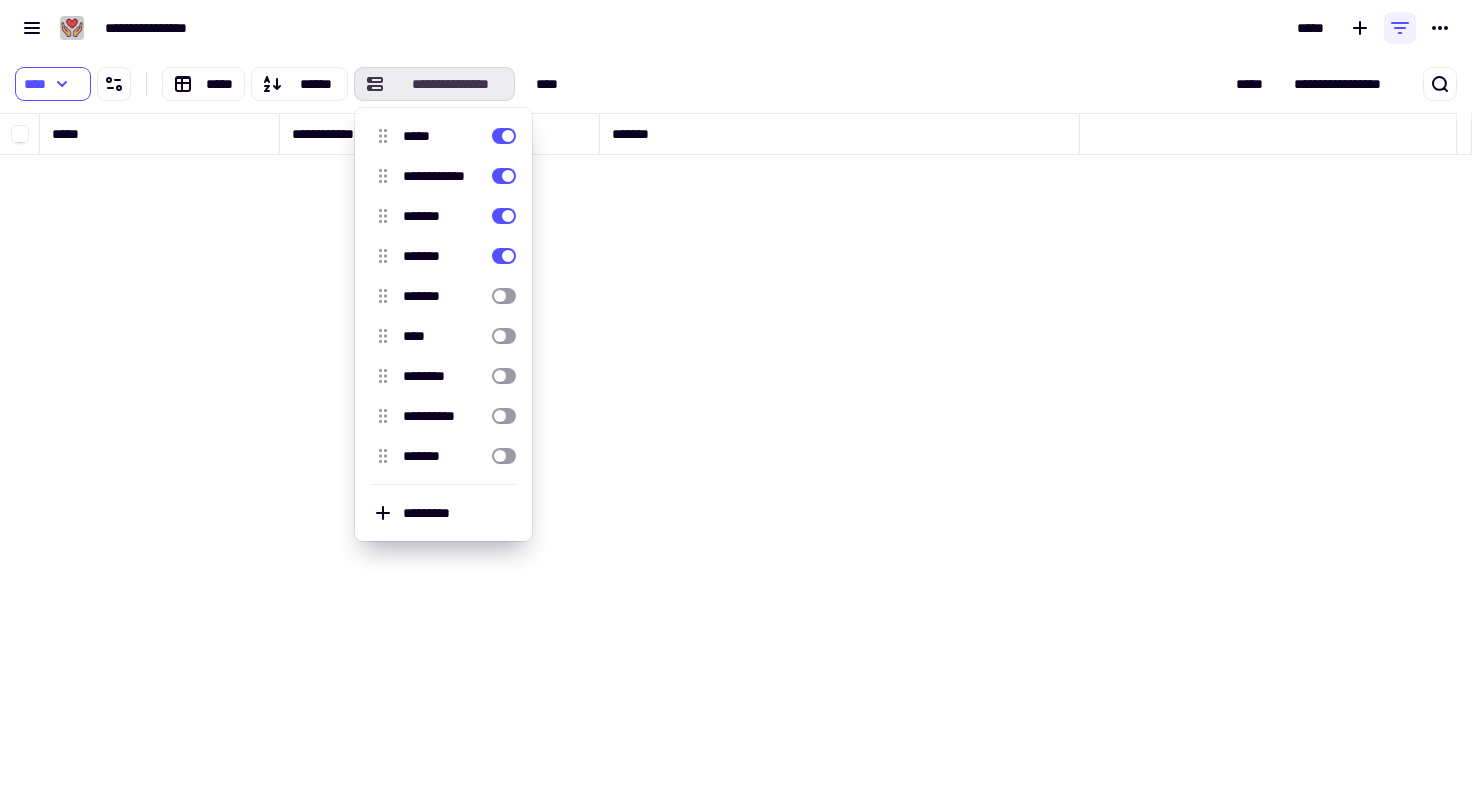 click 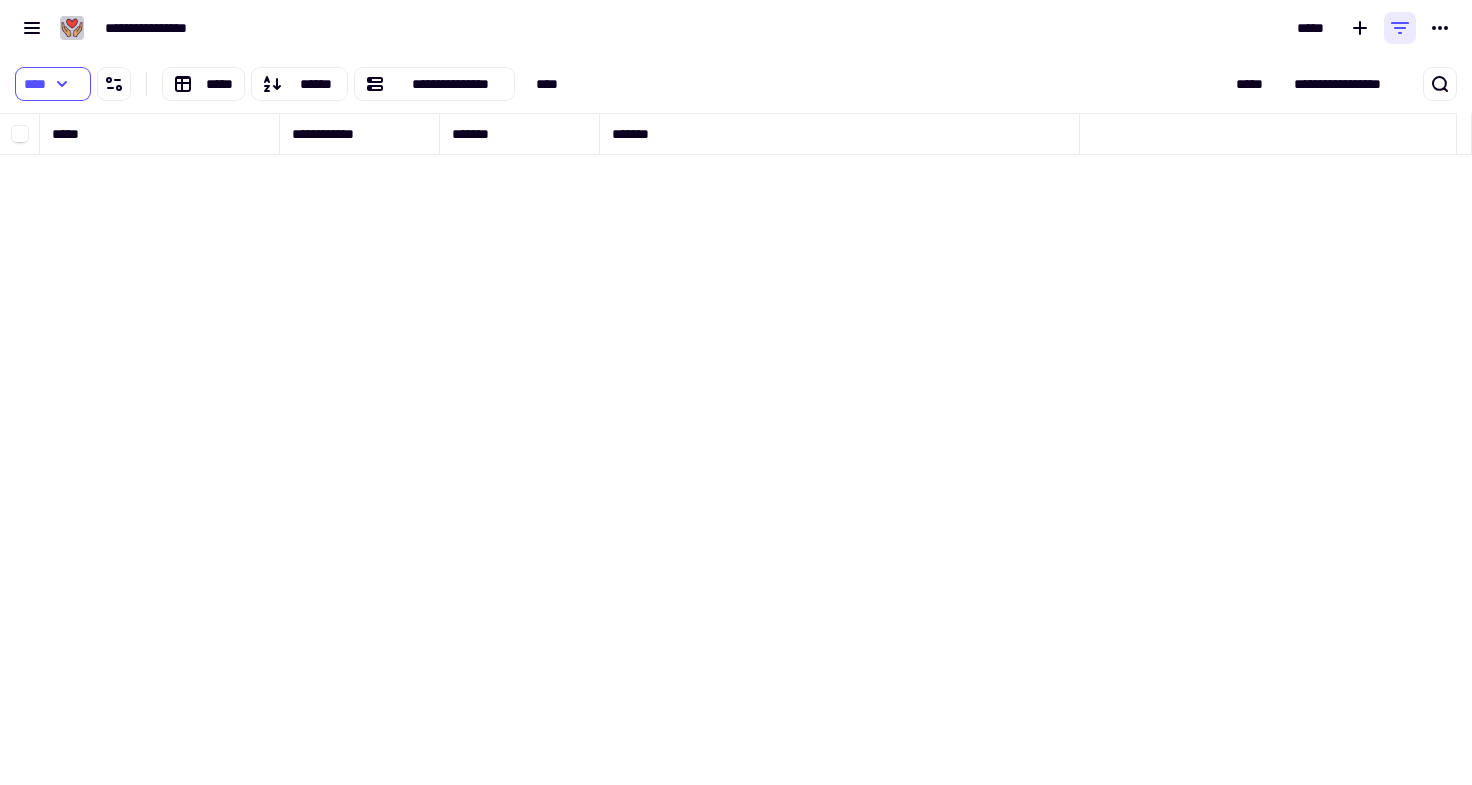 click 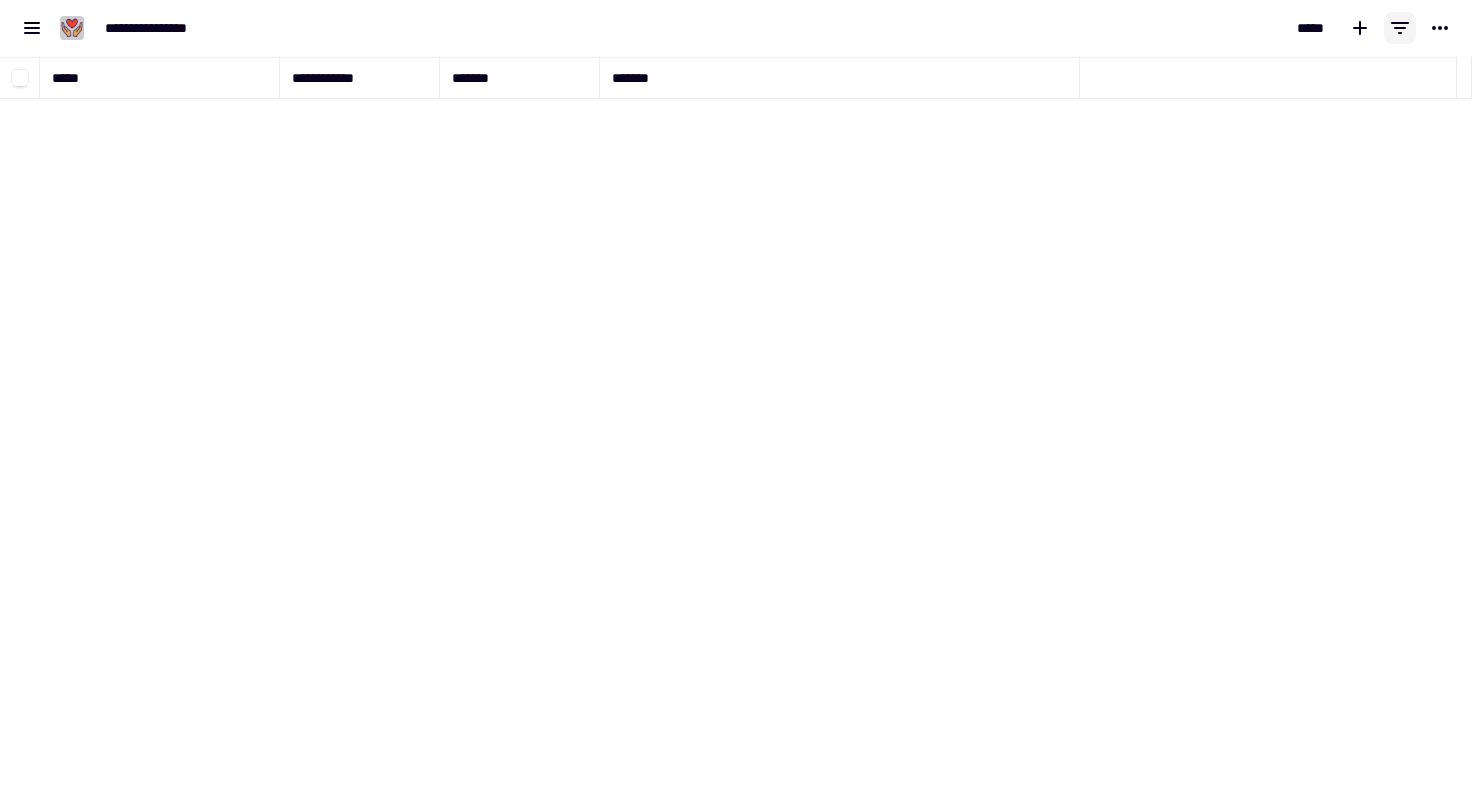 click 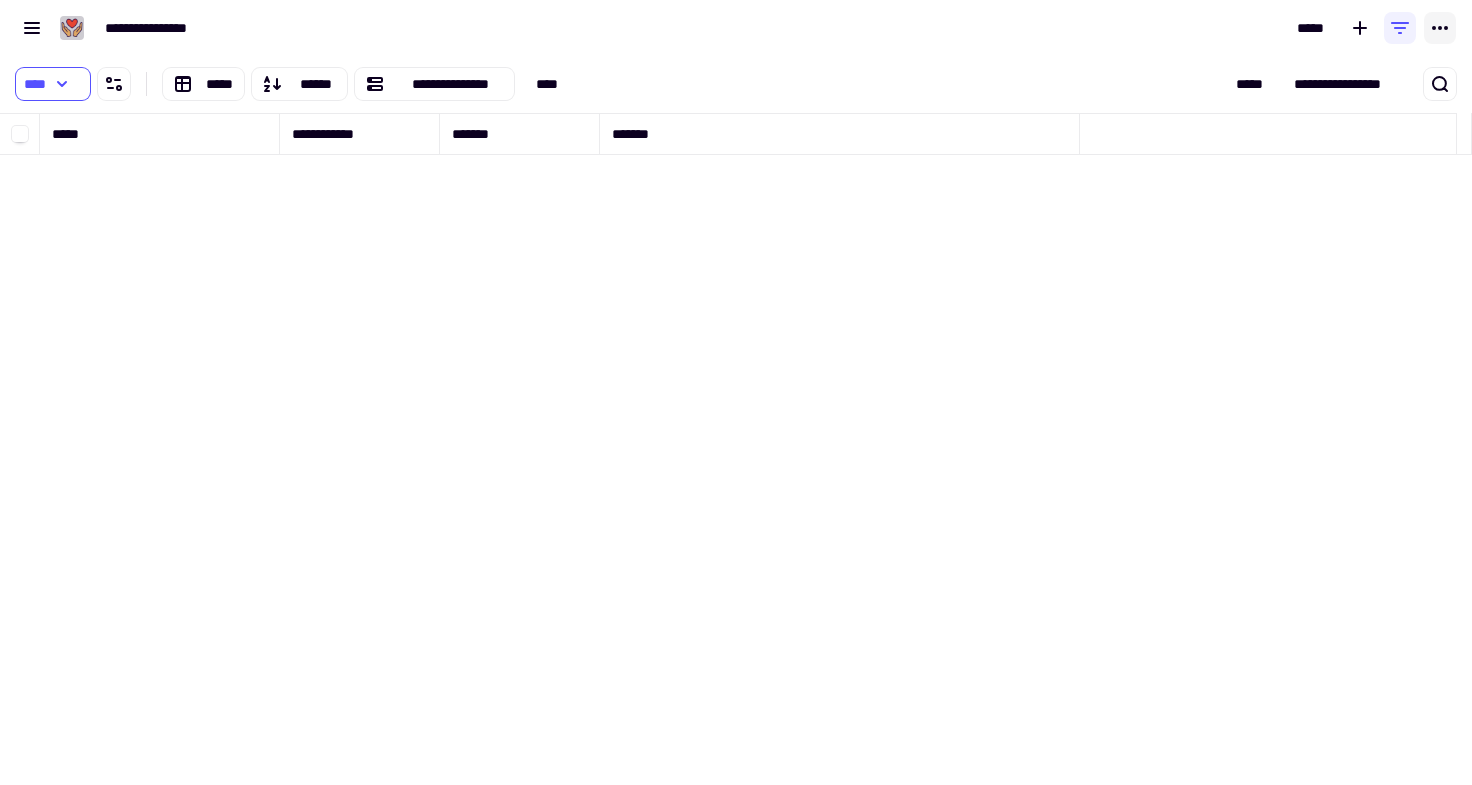click 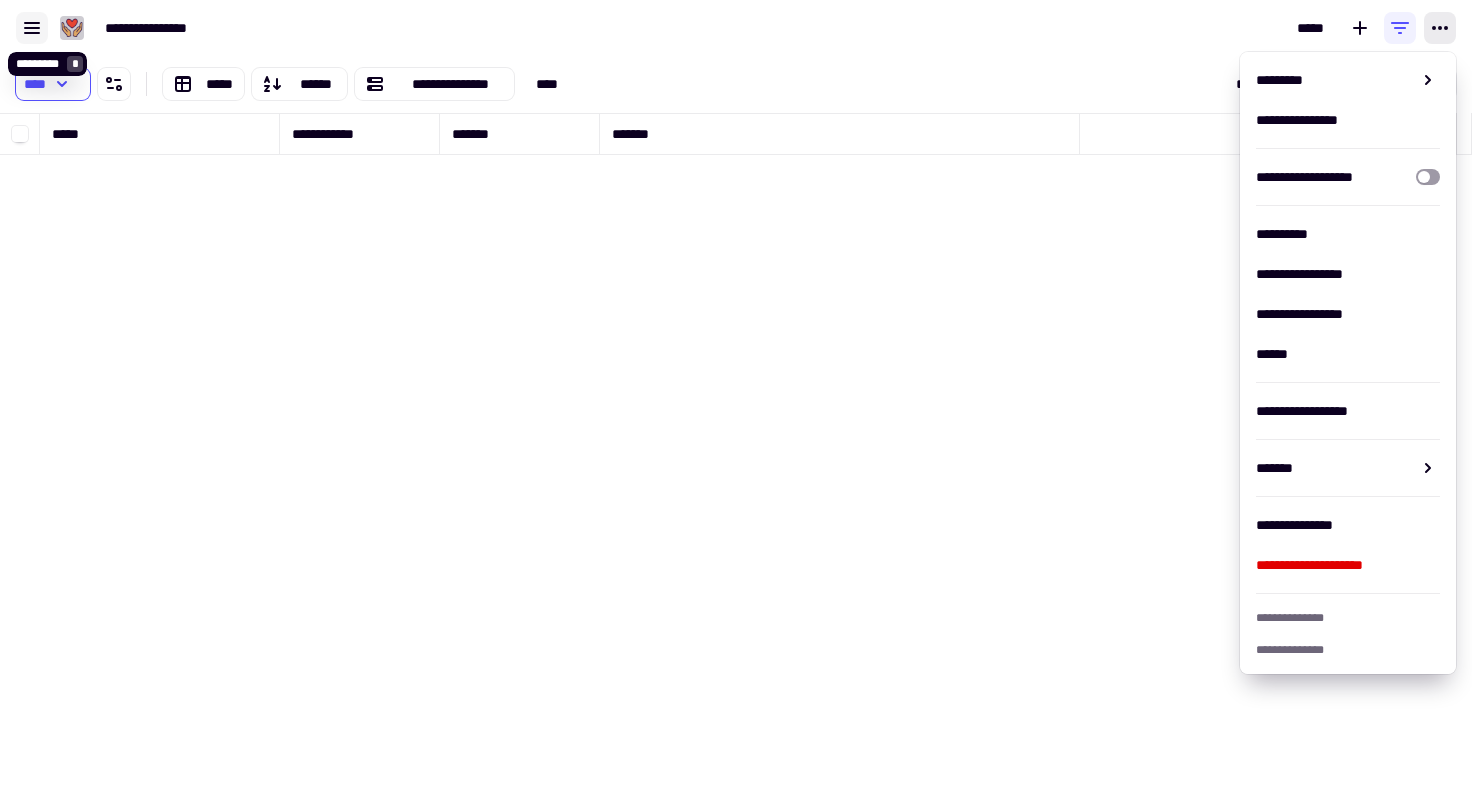 click 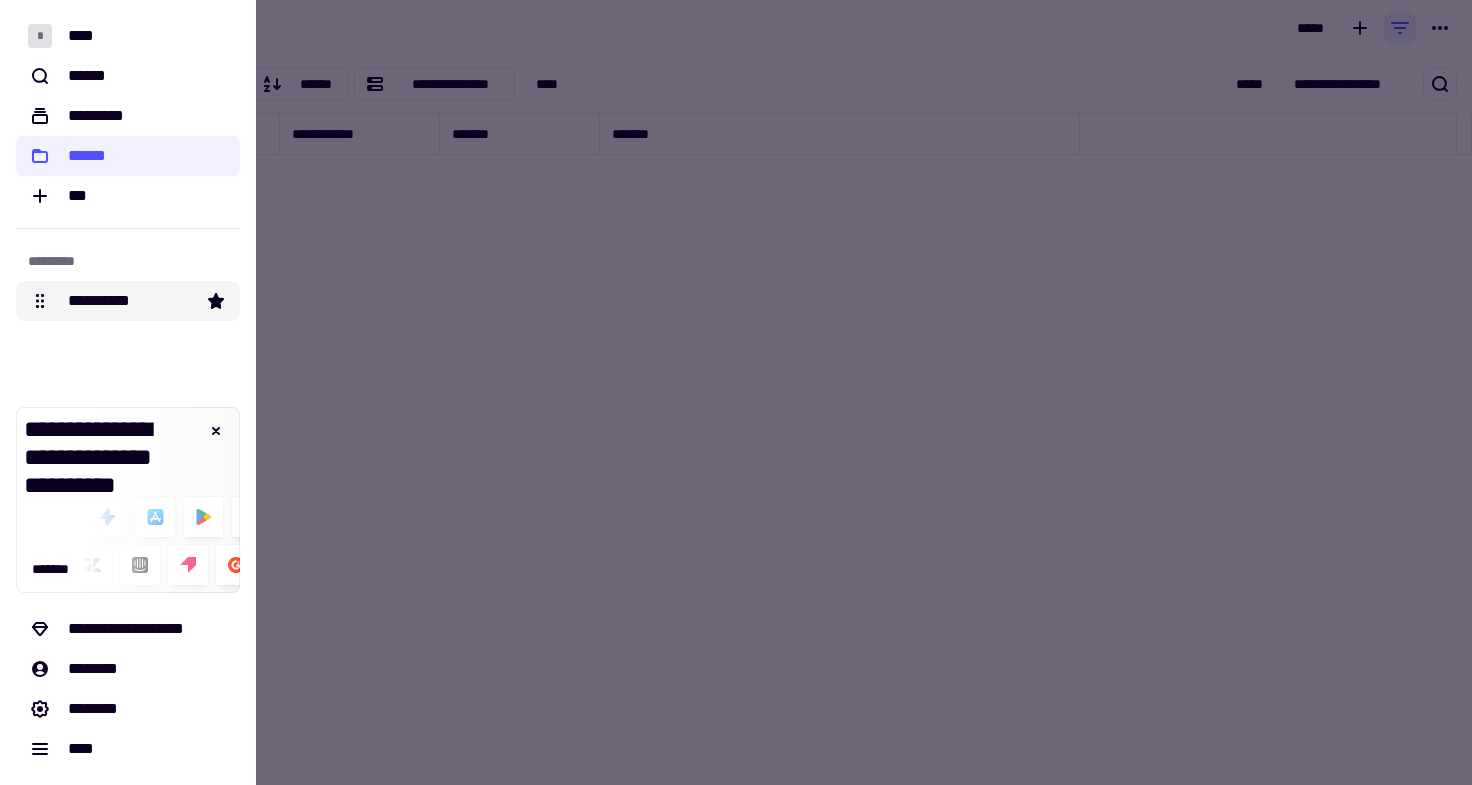 click on "**********" 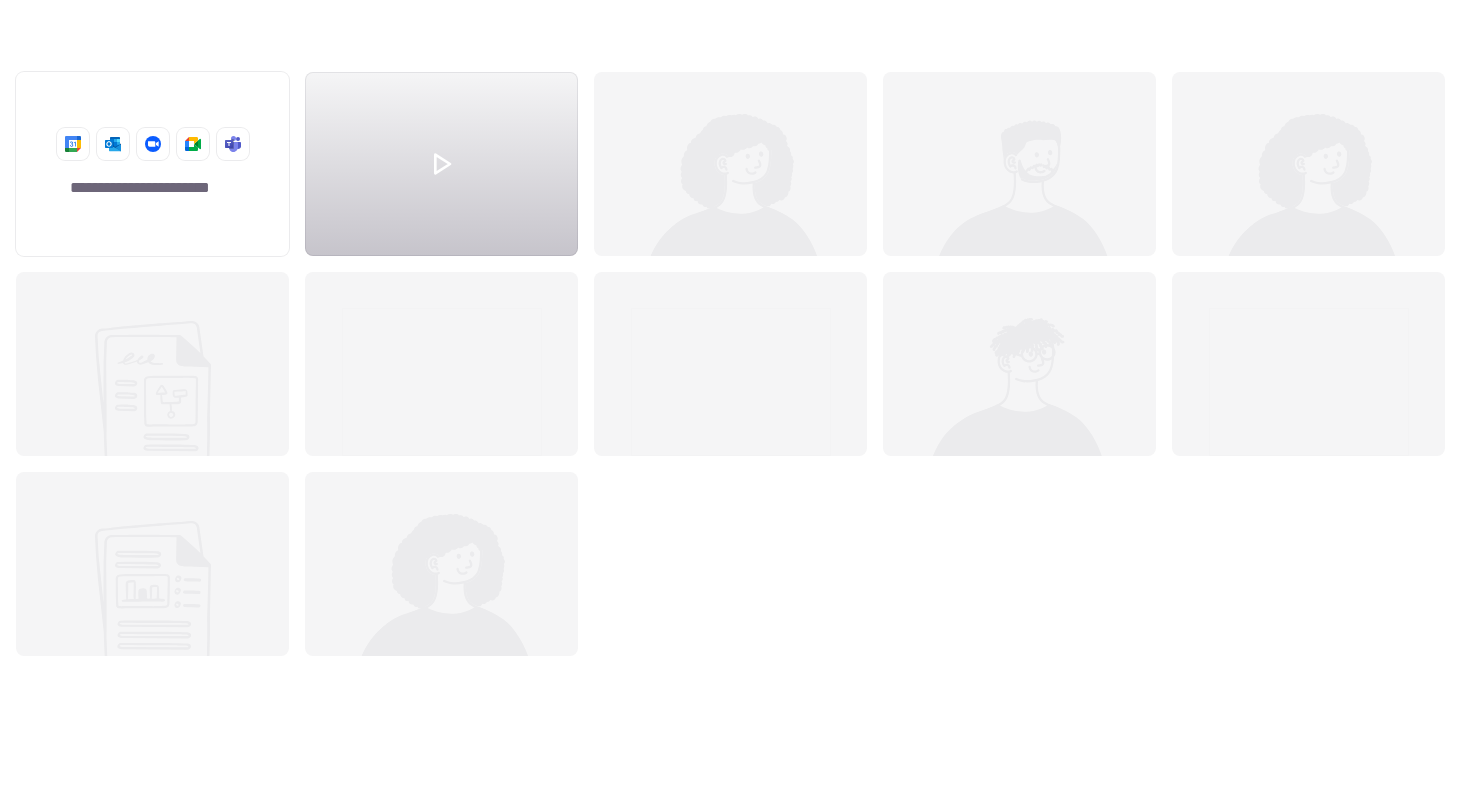 scroll, scrollTop: 16, scrollLeft: 16, axis: both 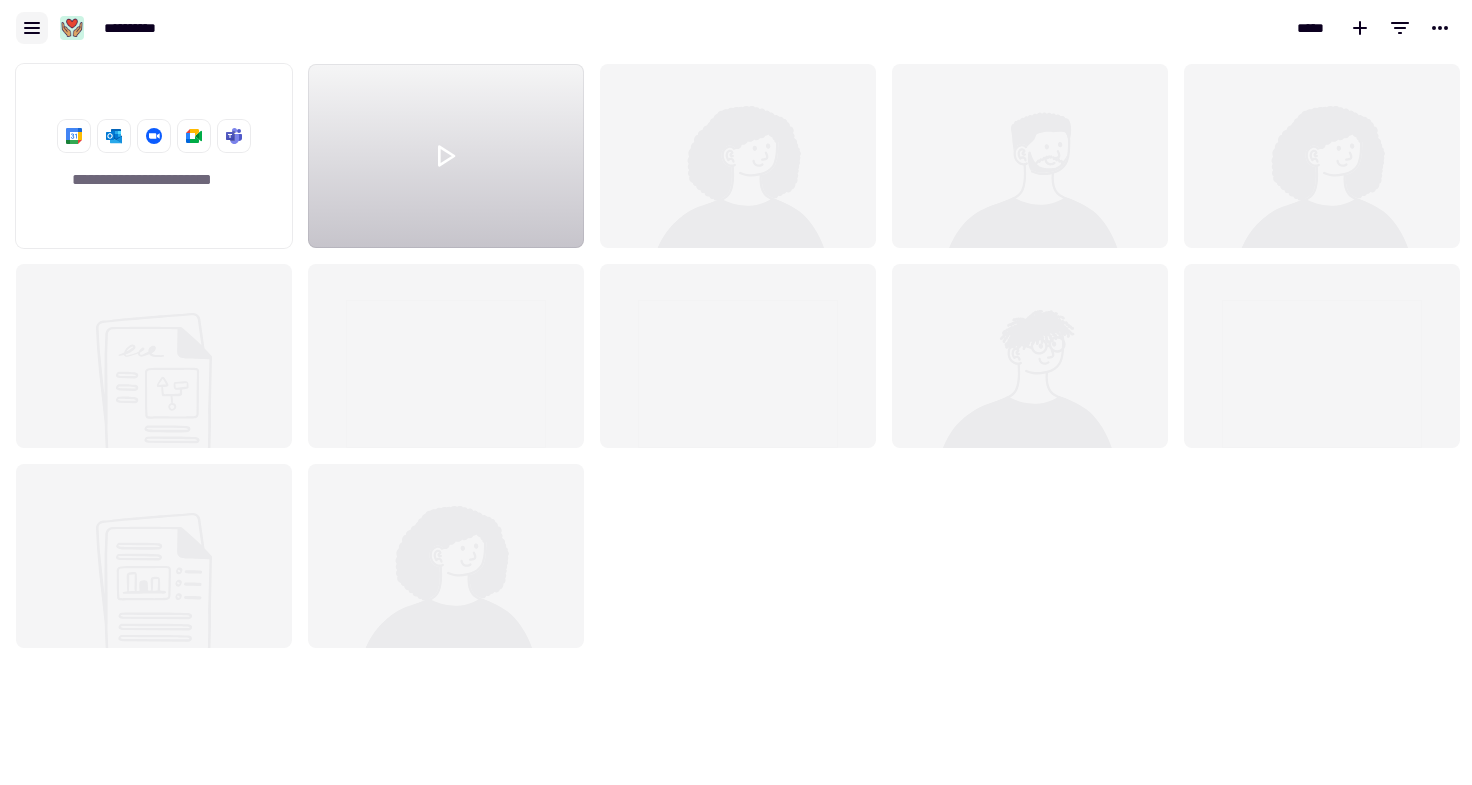 click 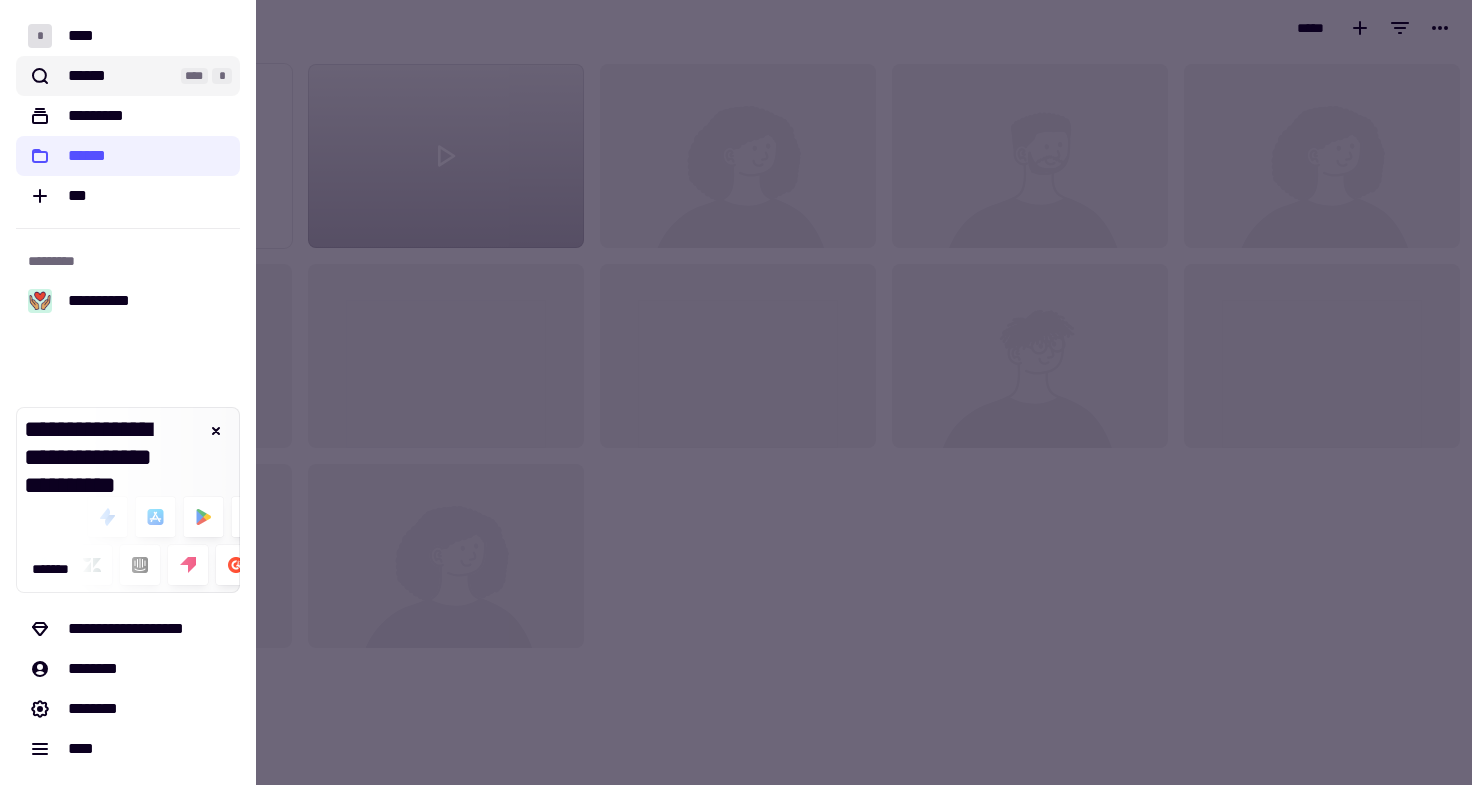 click 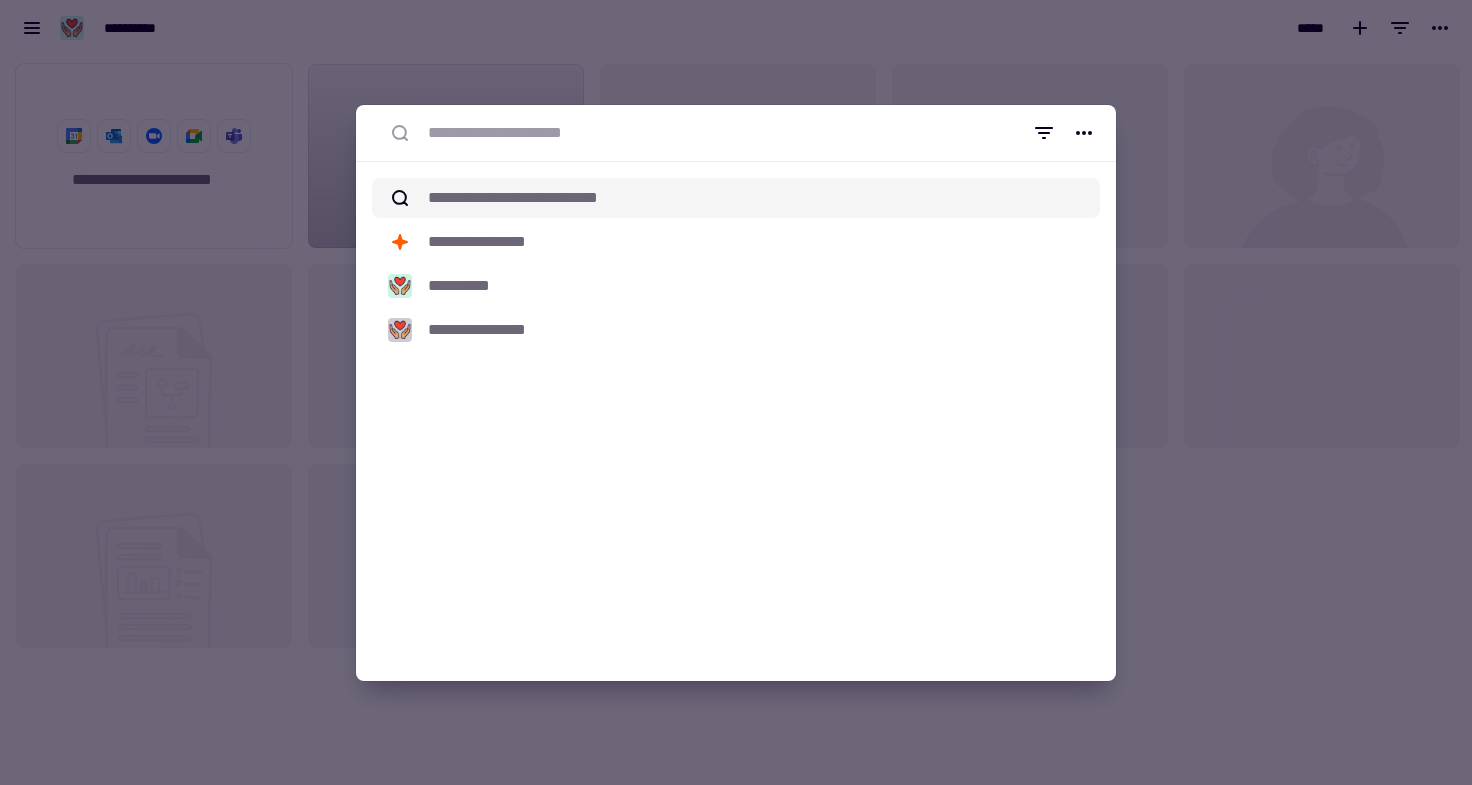 click at bounding box center [736, 392] 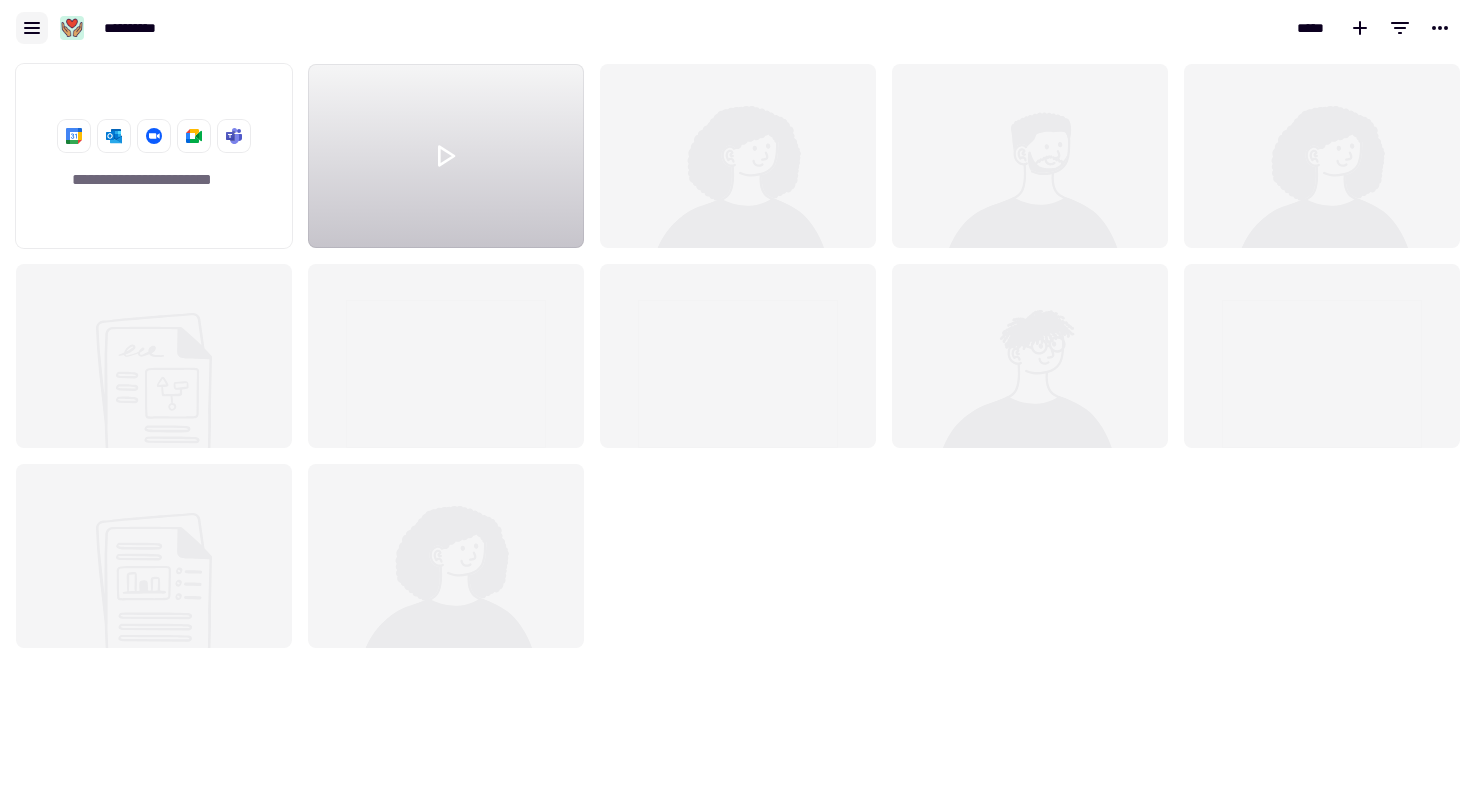 click 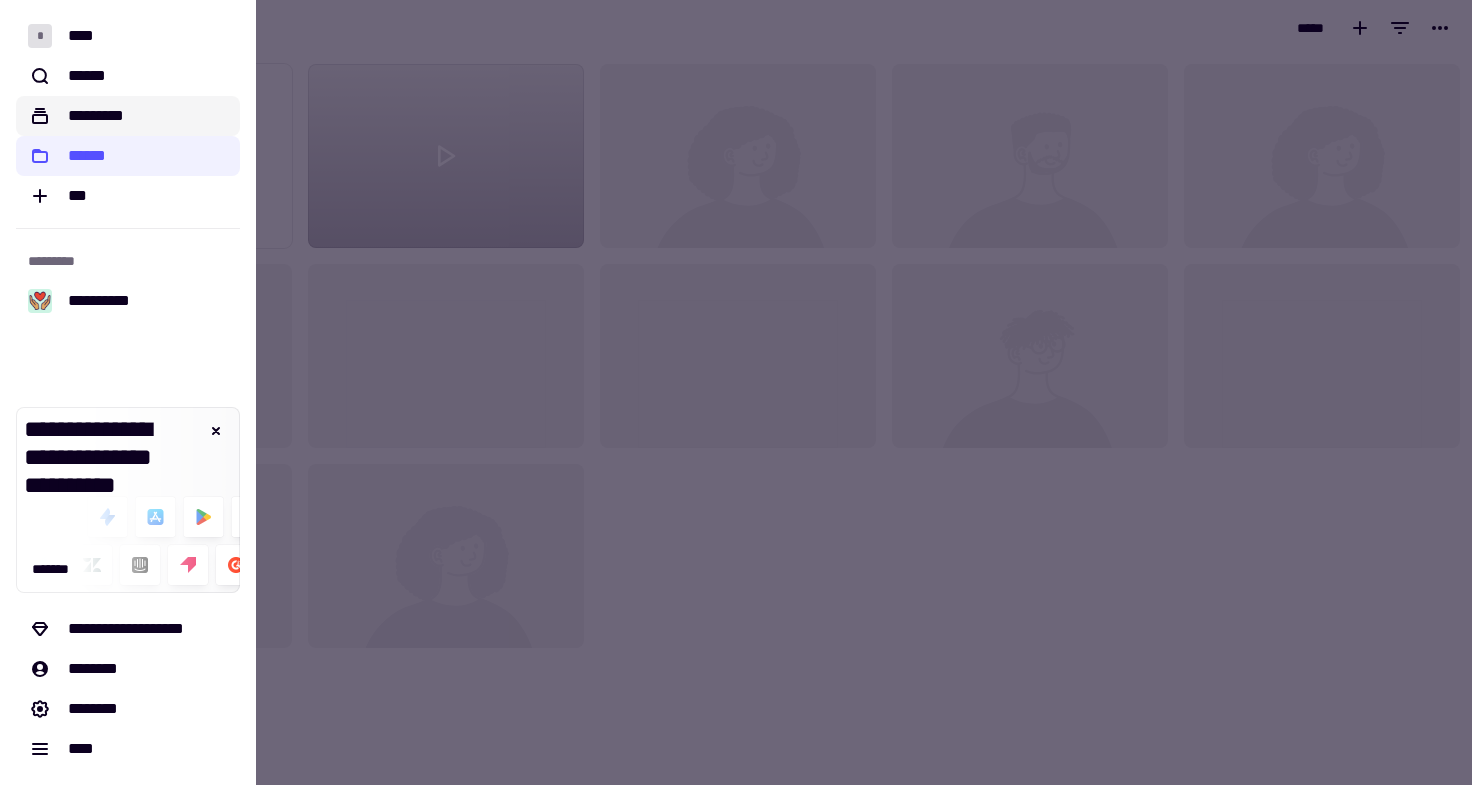 click on "*********" 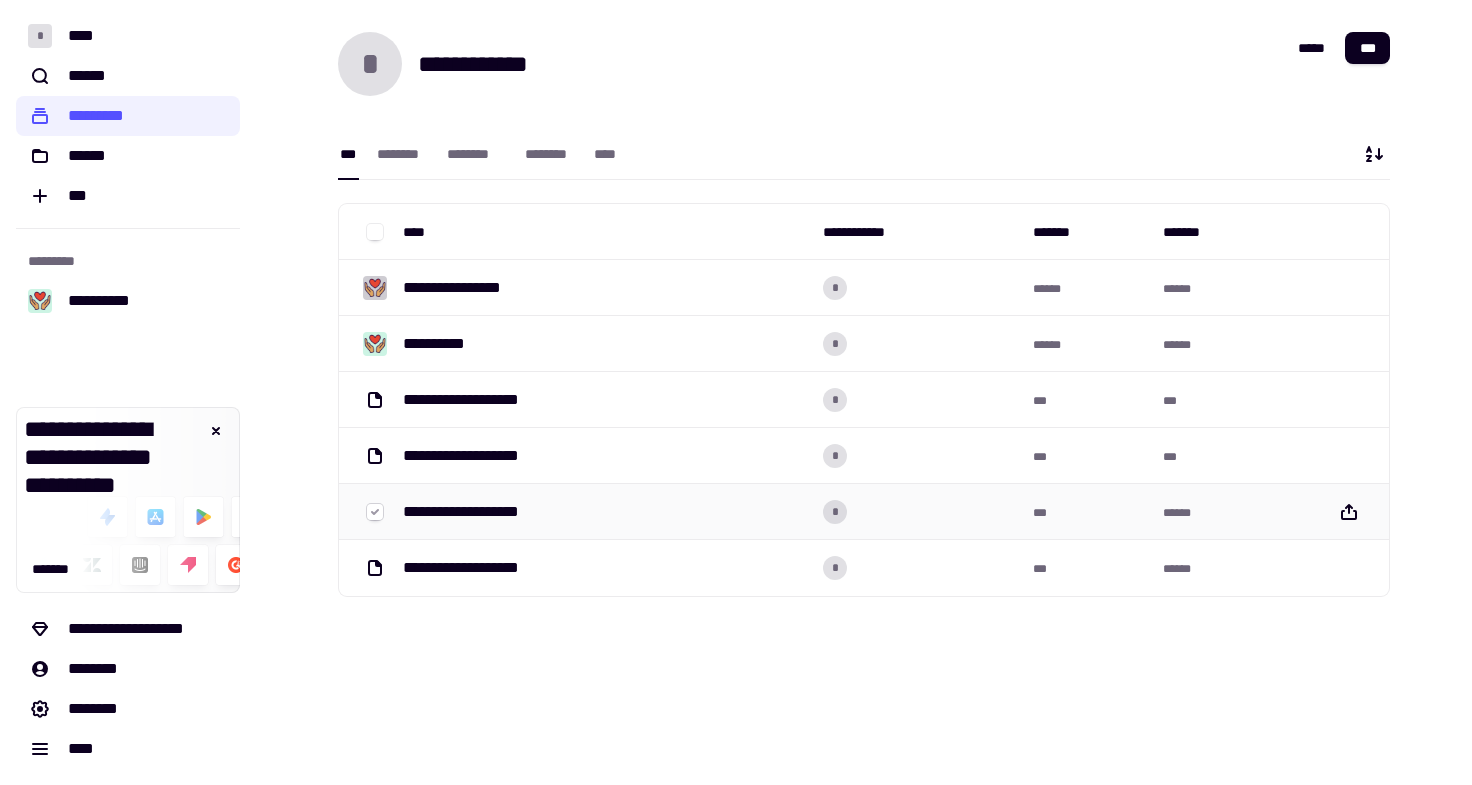 click 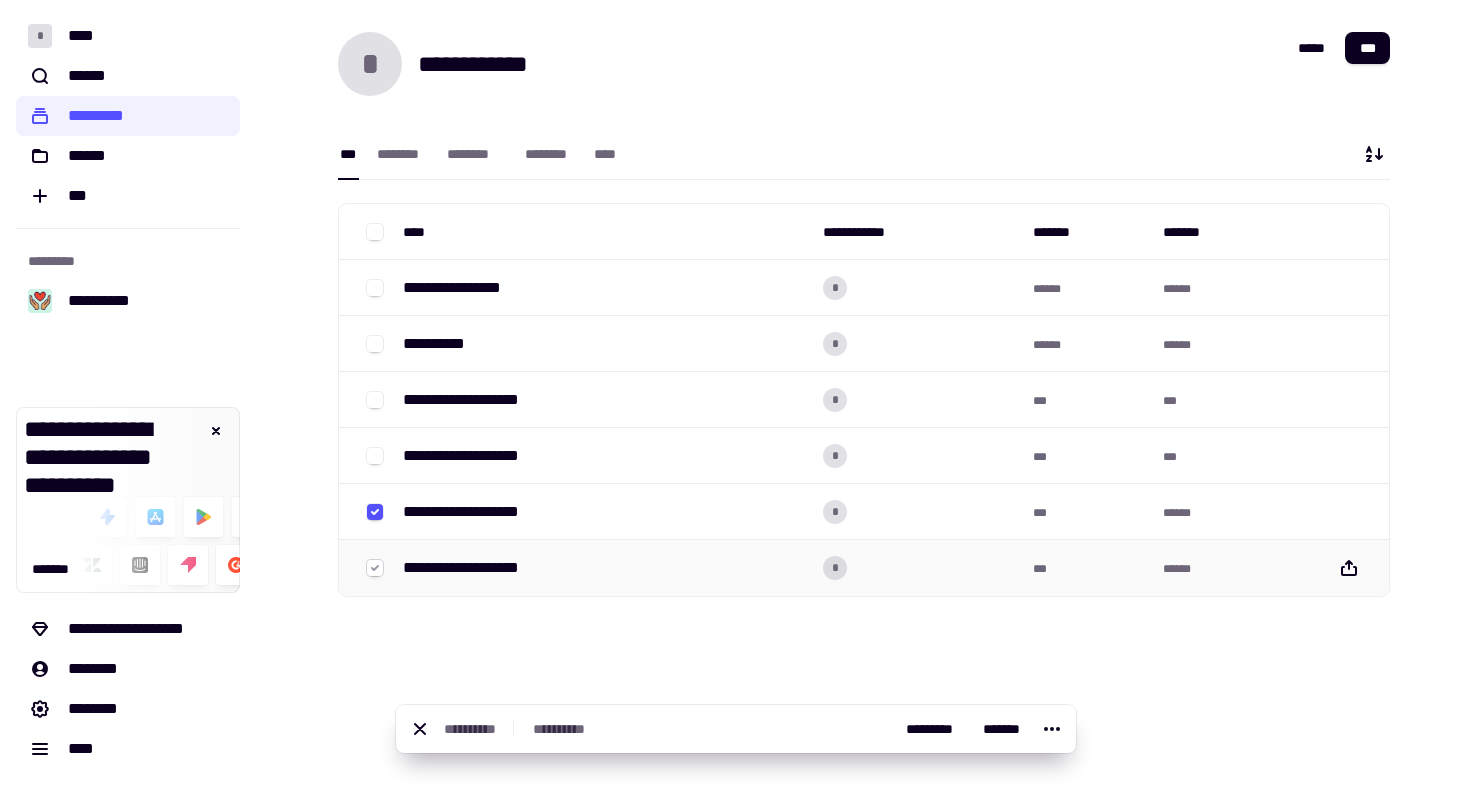 click 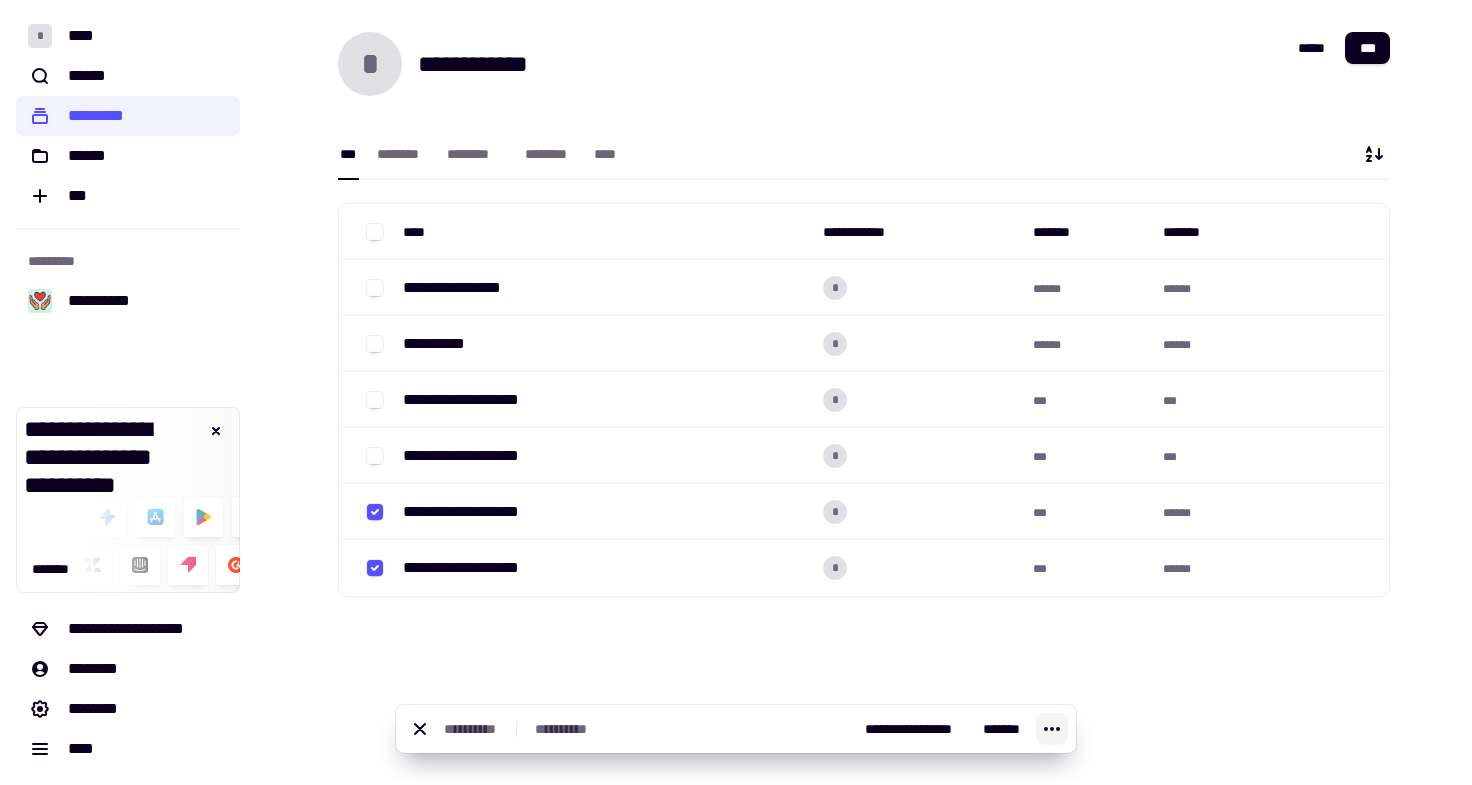 click 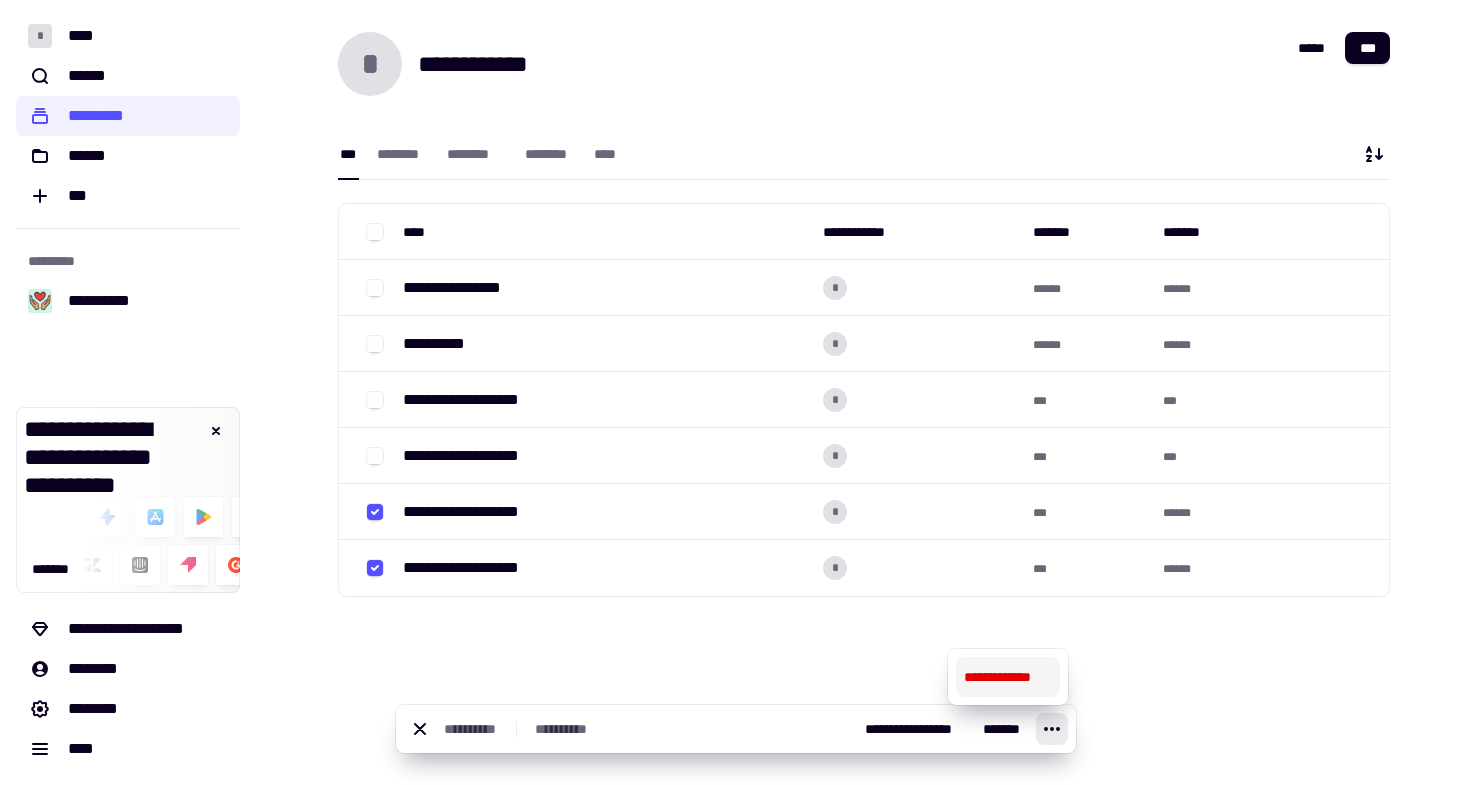 click on "**********" at bounding box center [1008, 677] 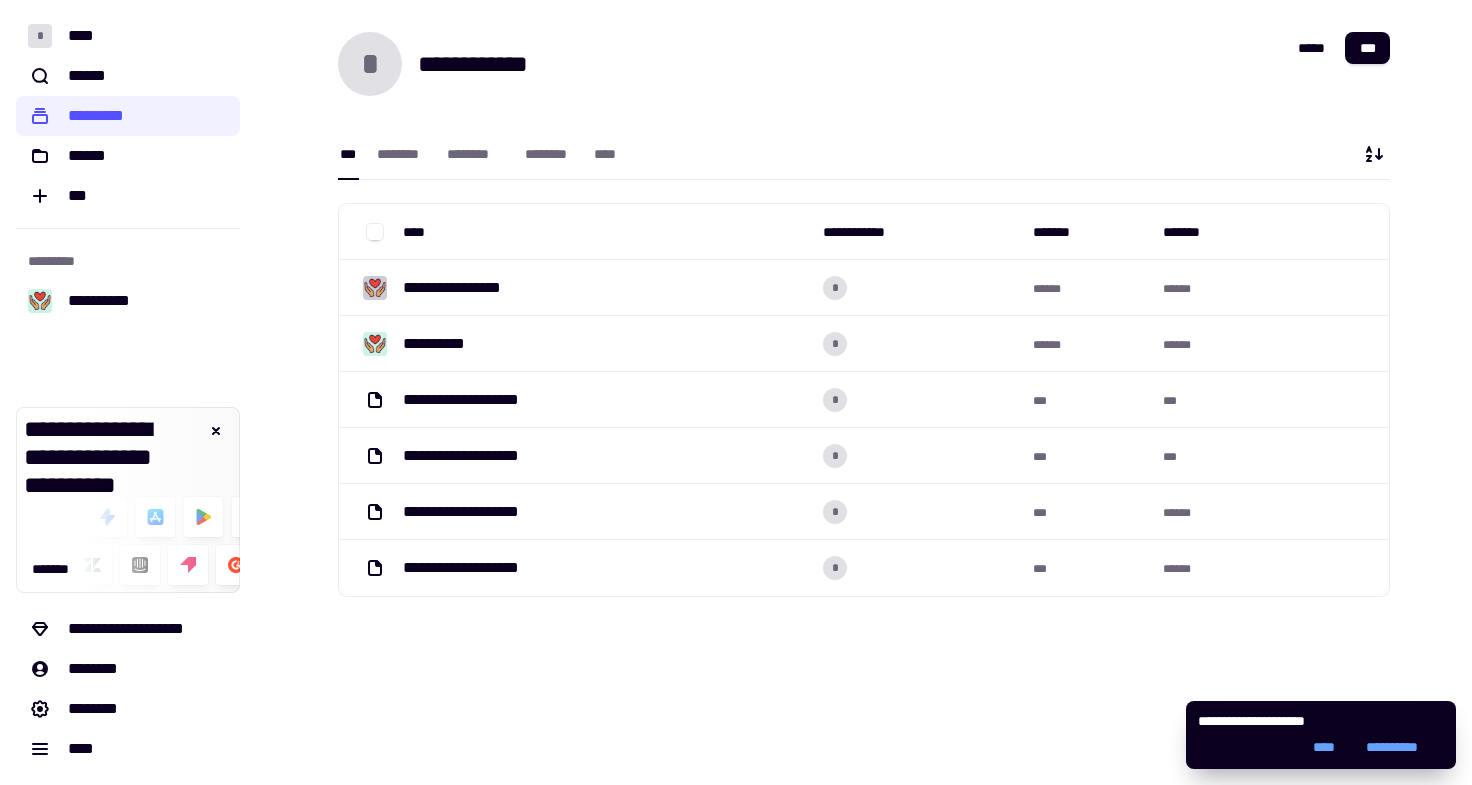 click on "**********" at bounding box center [864, 432] 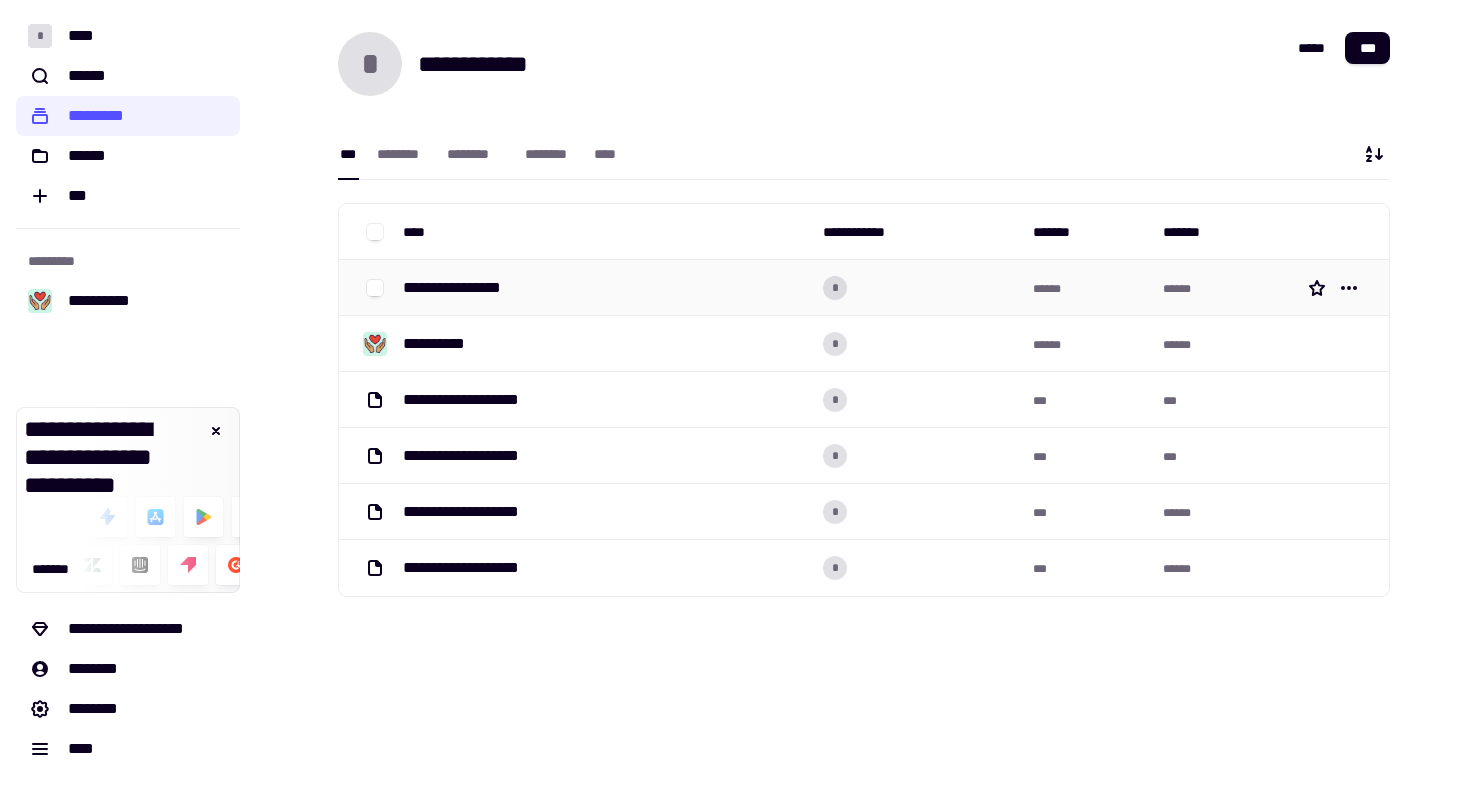 click on "**********" at bounding box center (460, 288) 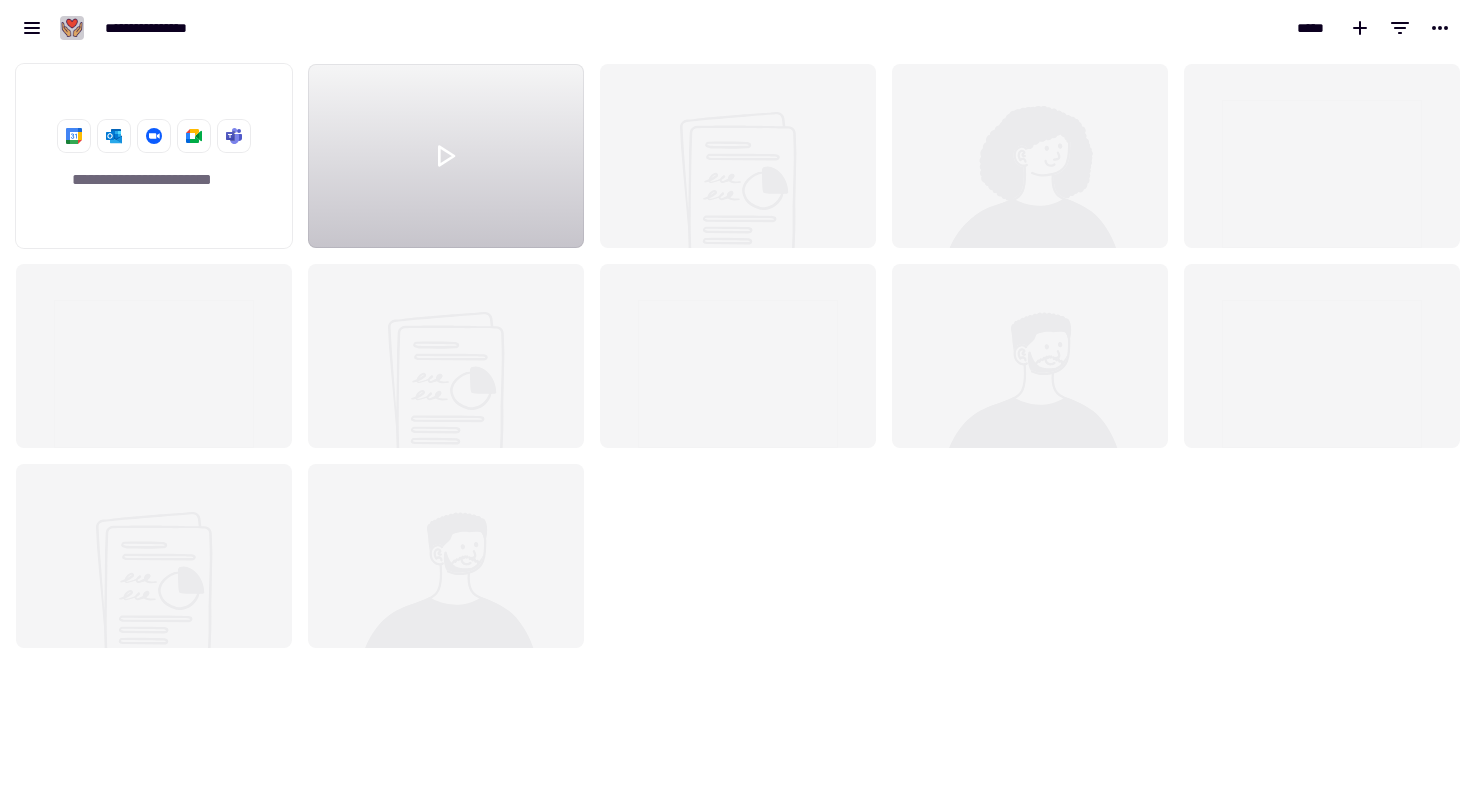 scroll, scrollTop: 16, scrollLeft: 16, axis: both 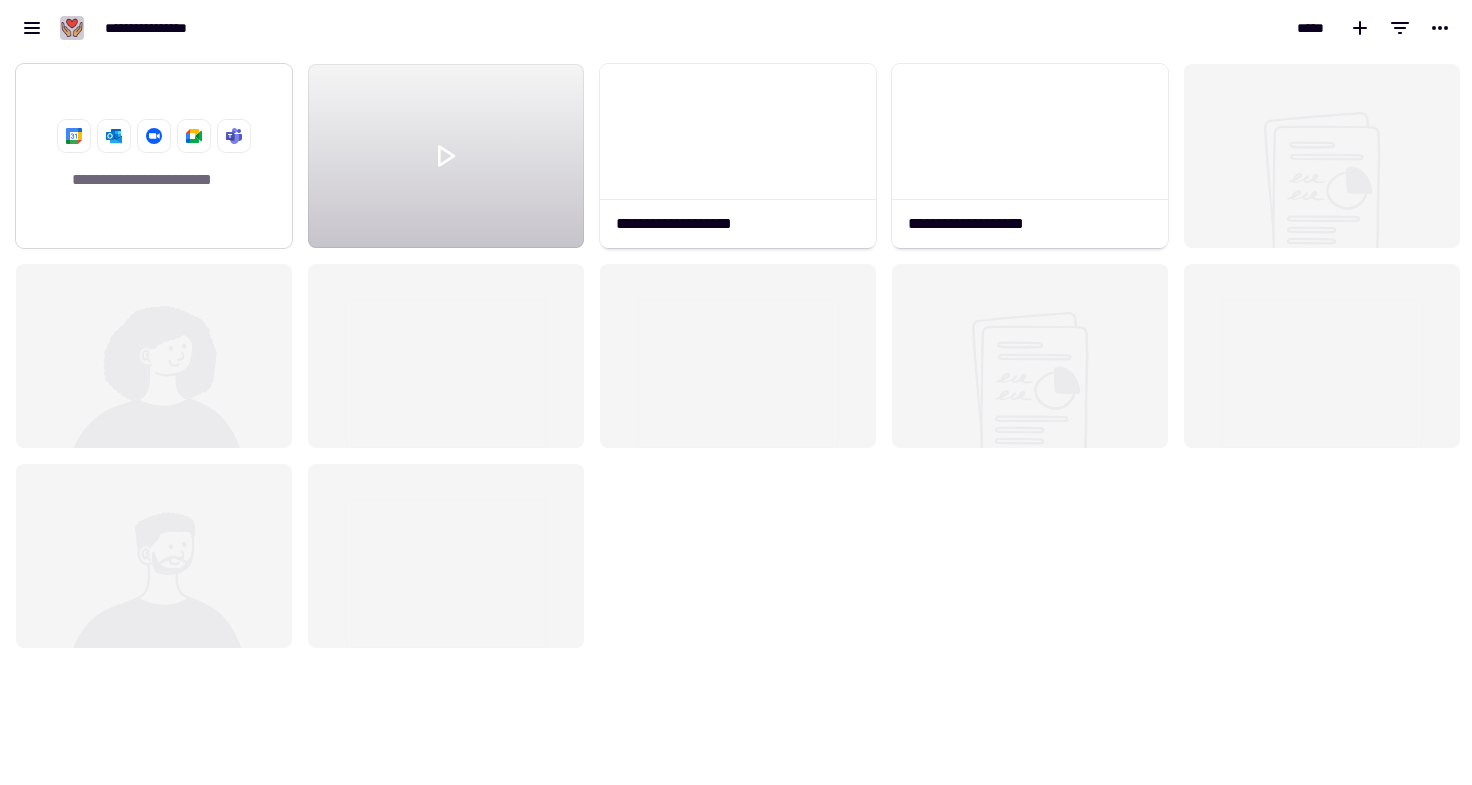 click on "**********" 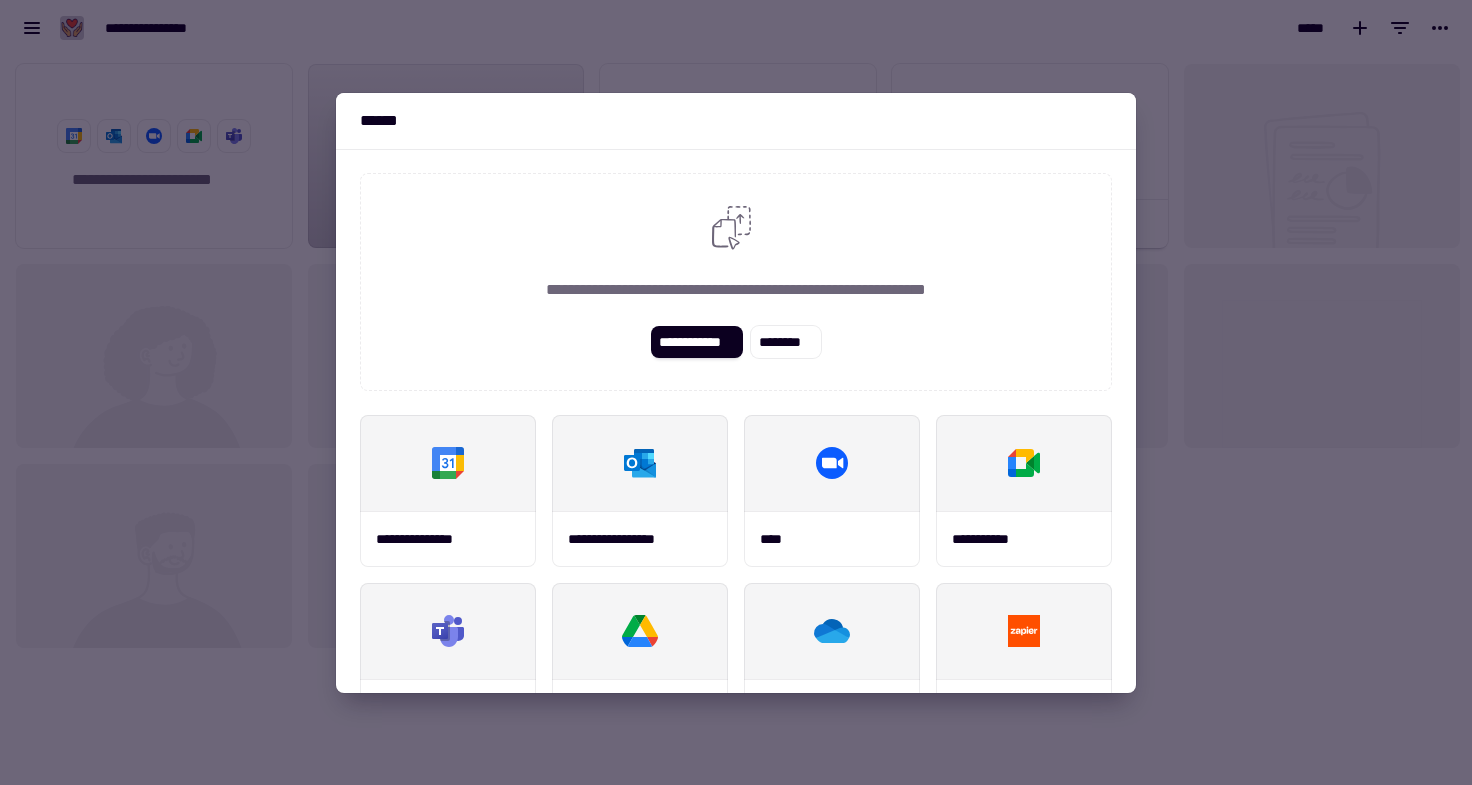 click at bounding box center (736, 392) 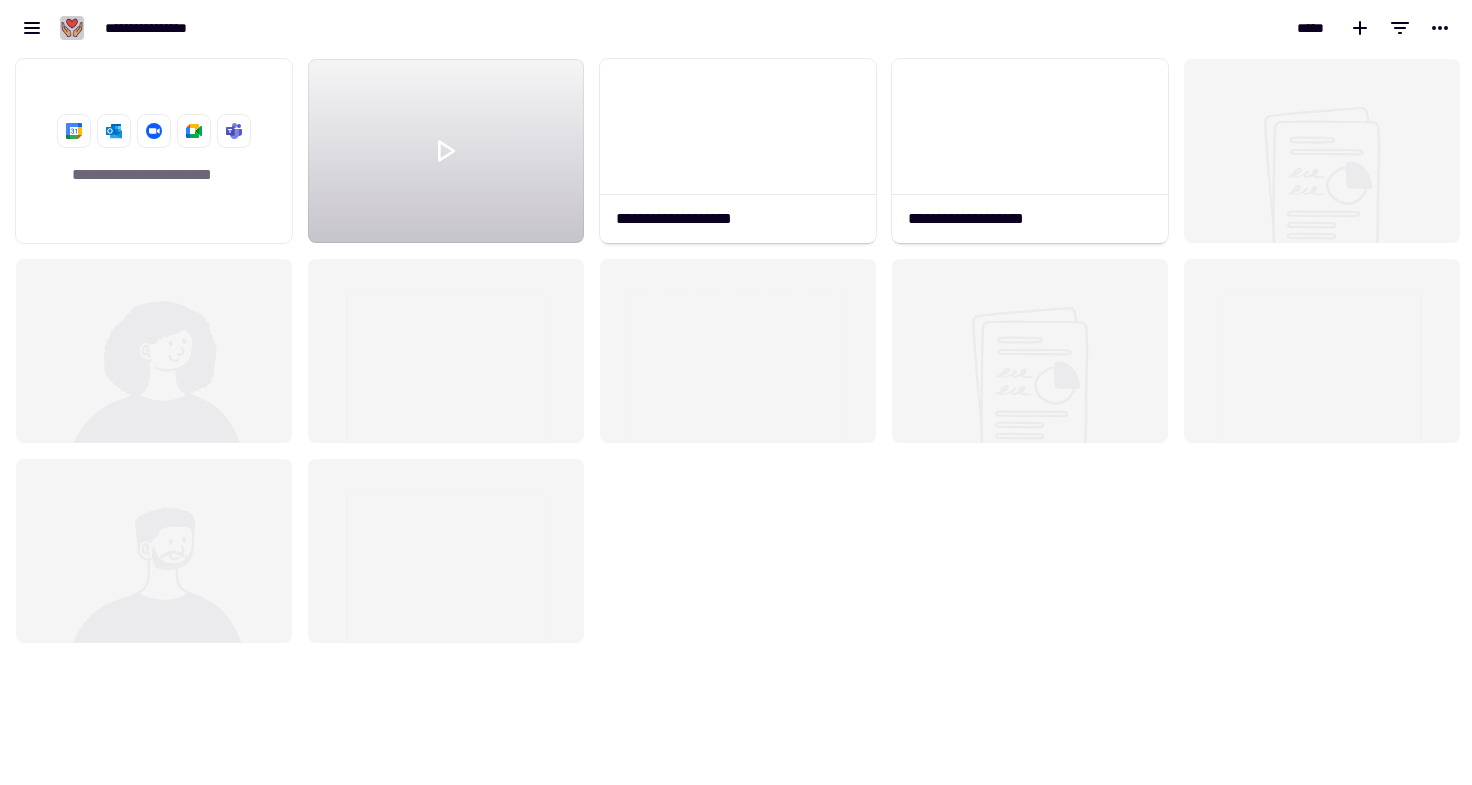 scroll, scrollTop: 0, scrollLeft: 0, axis: both 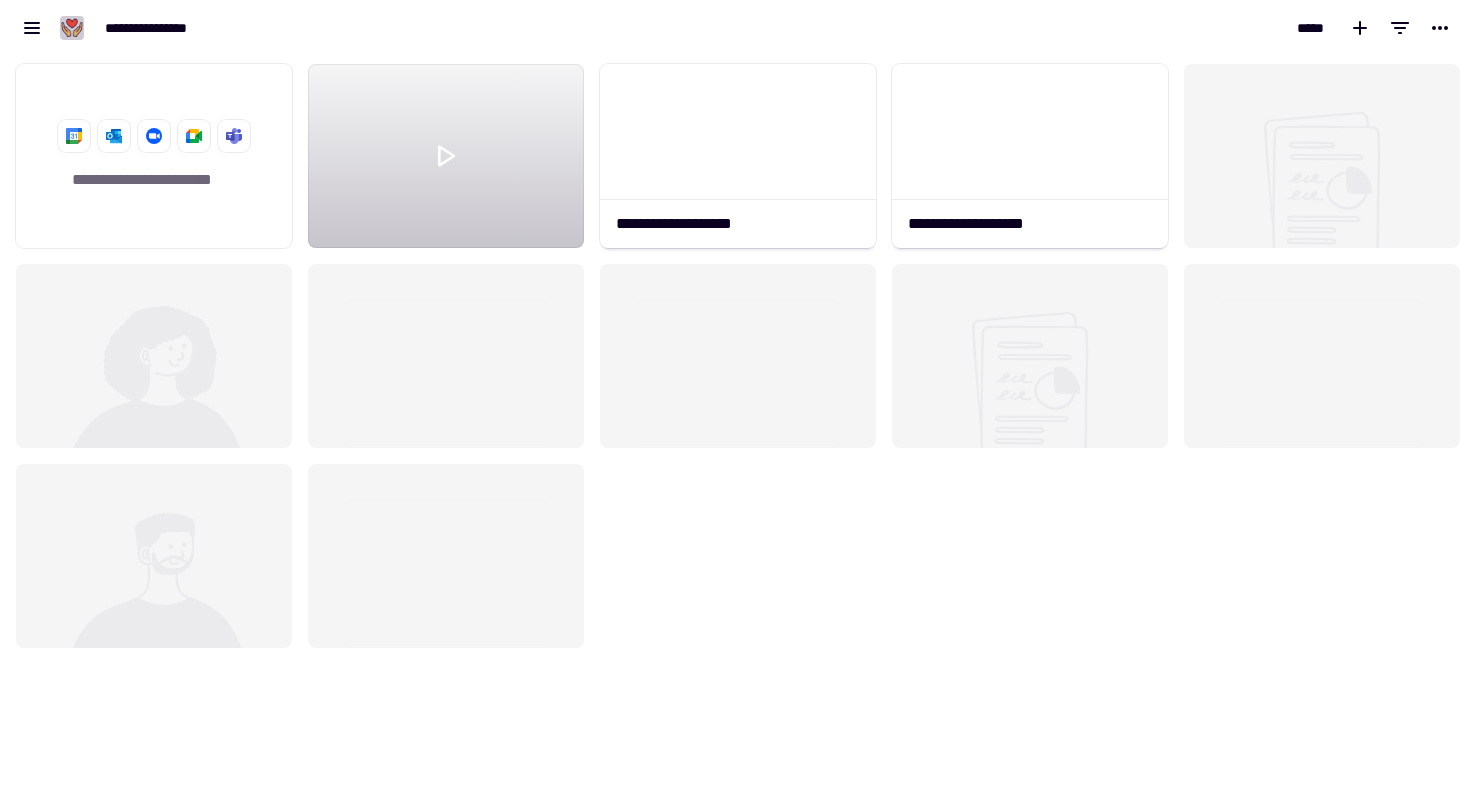 click on "**********" 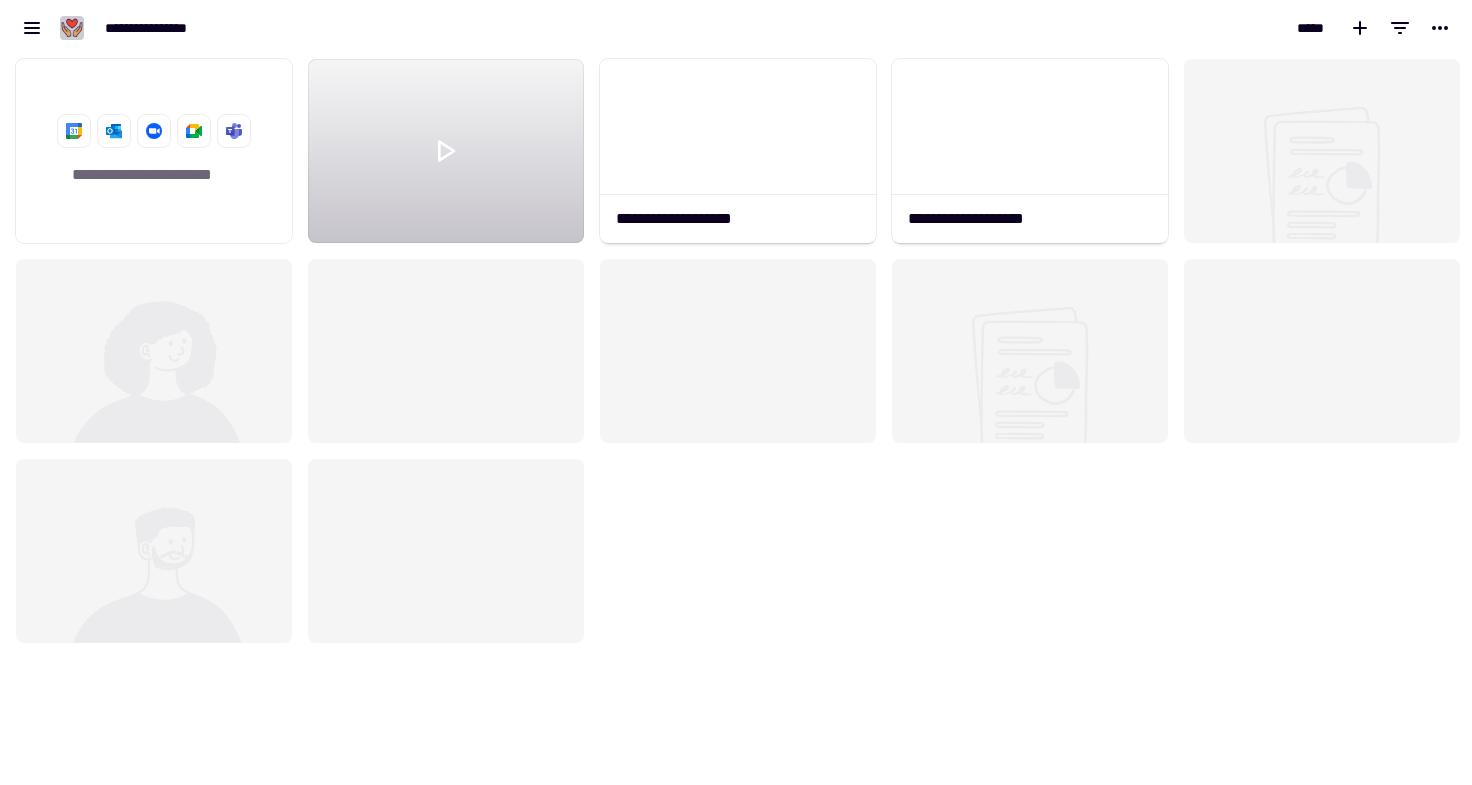scroll, scrollTop: 0, scrollLeft: 0, axis: both 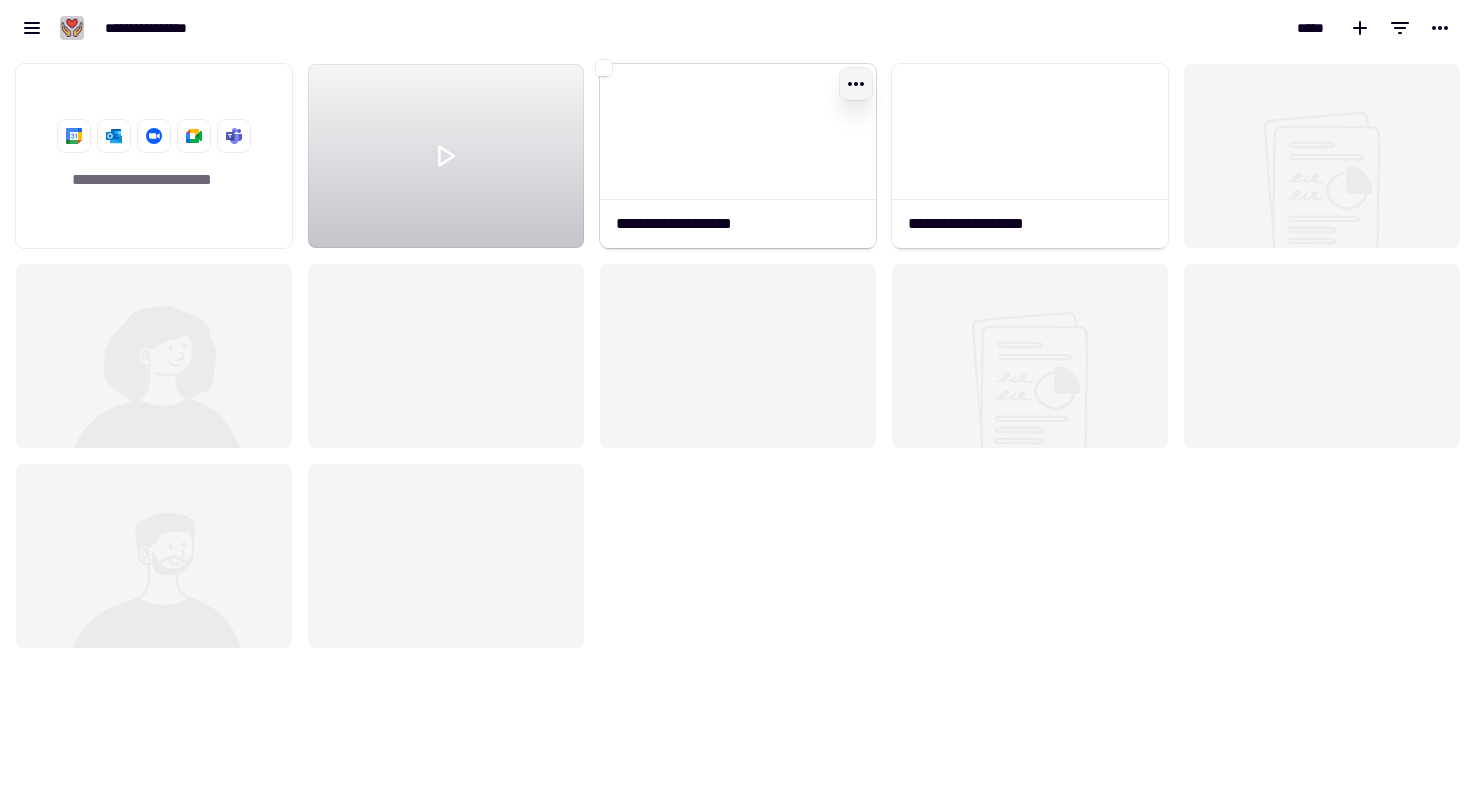 click 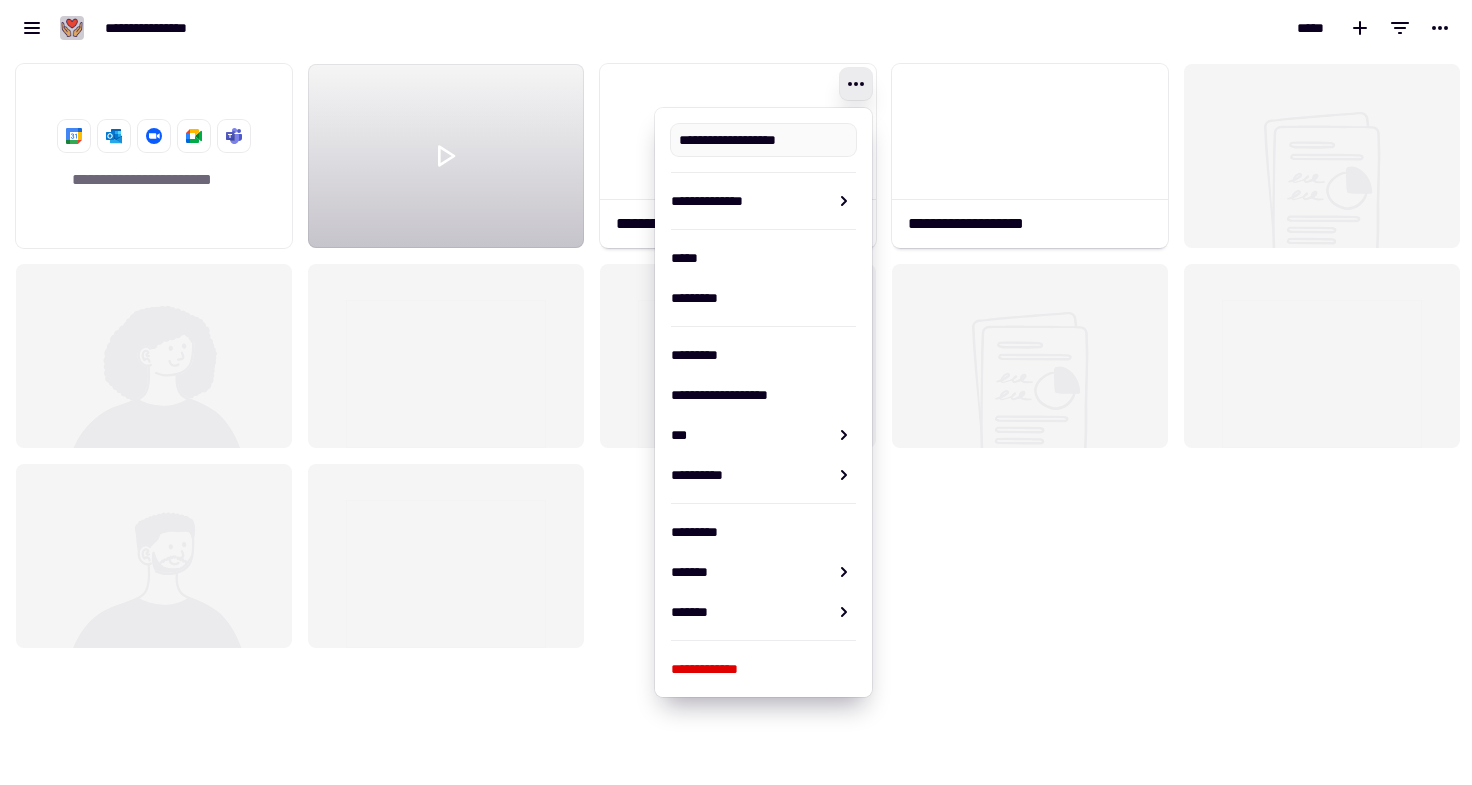 click on "**********" 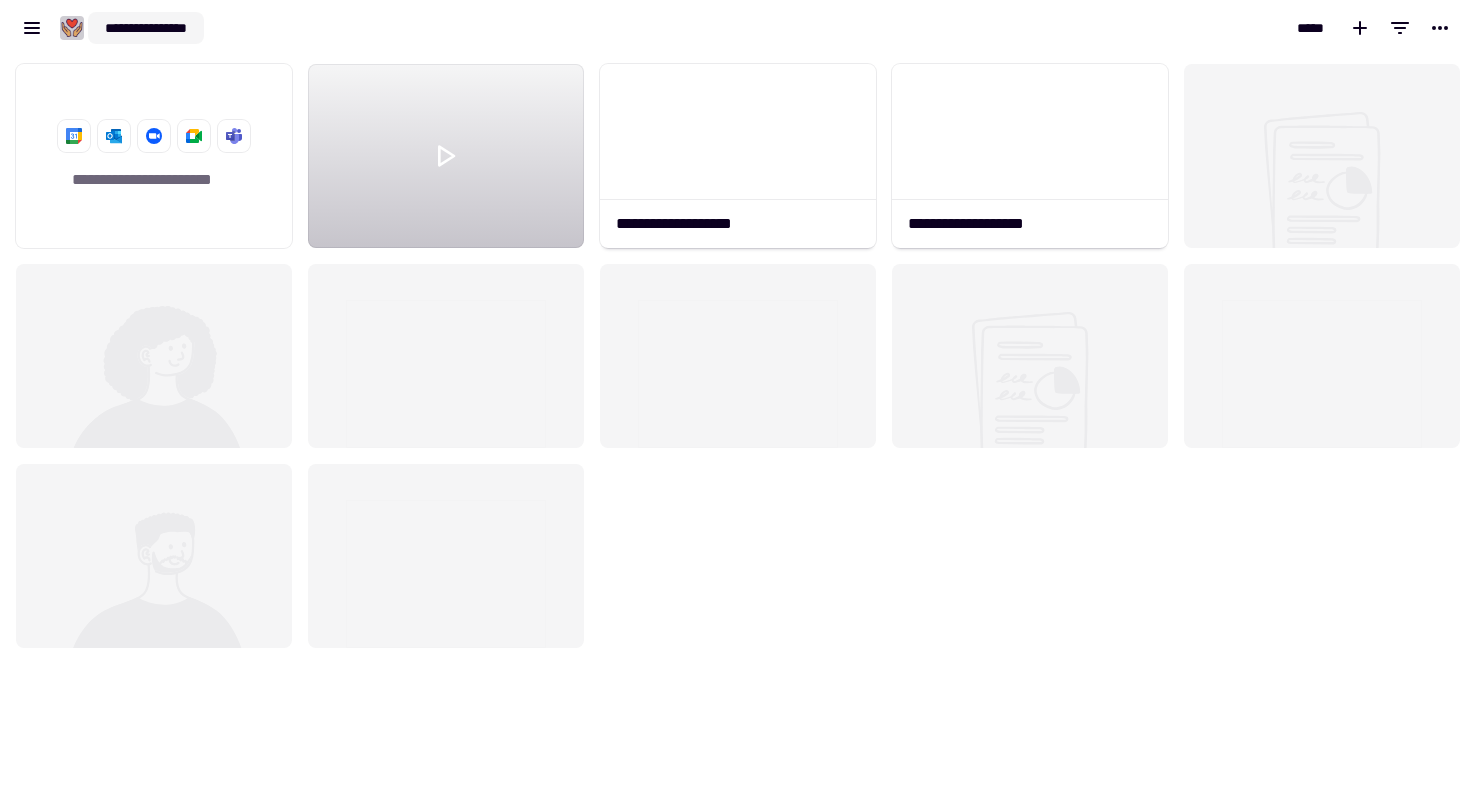 click on "**********" at bounding box center [146, 28] 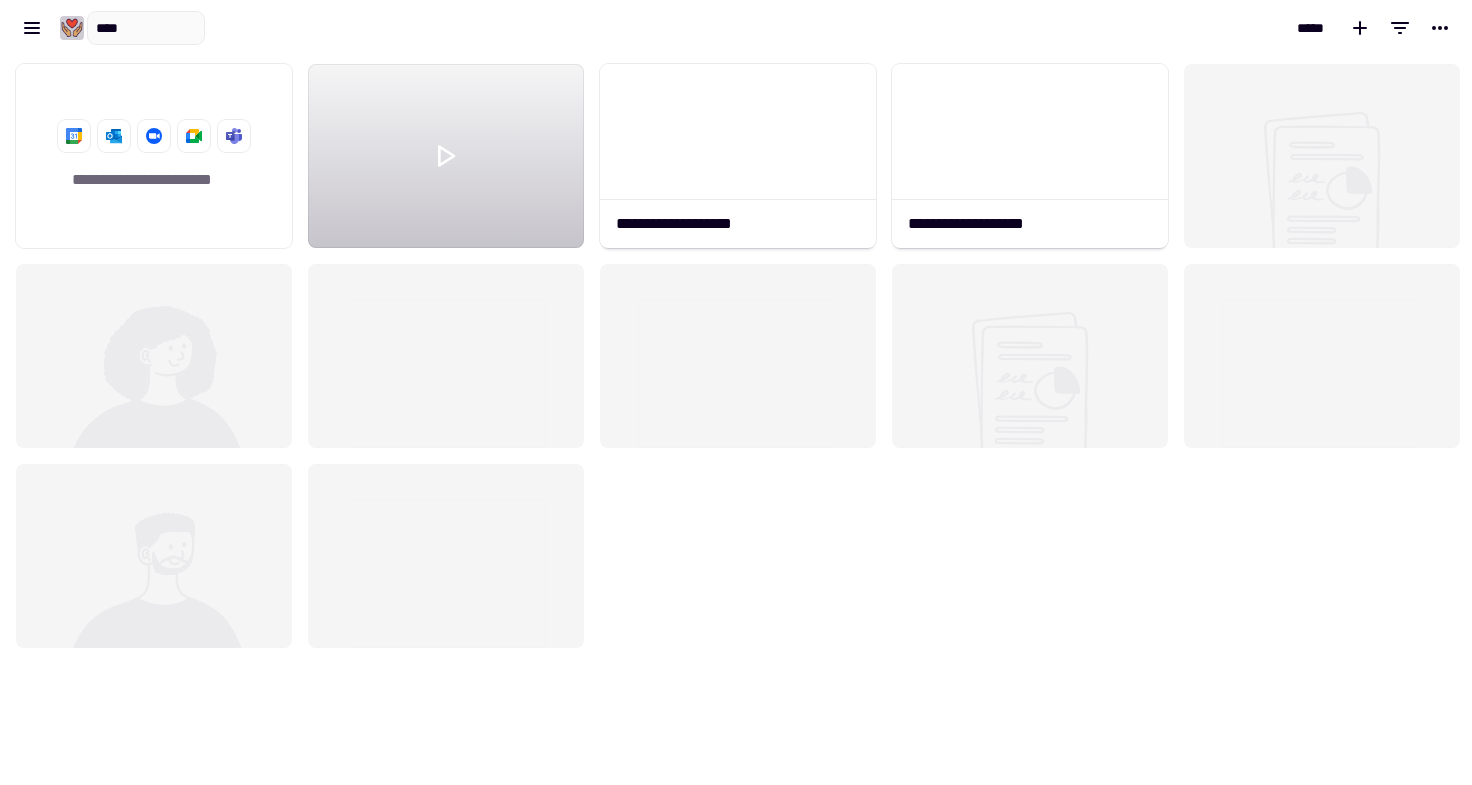 type on "*****" 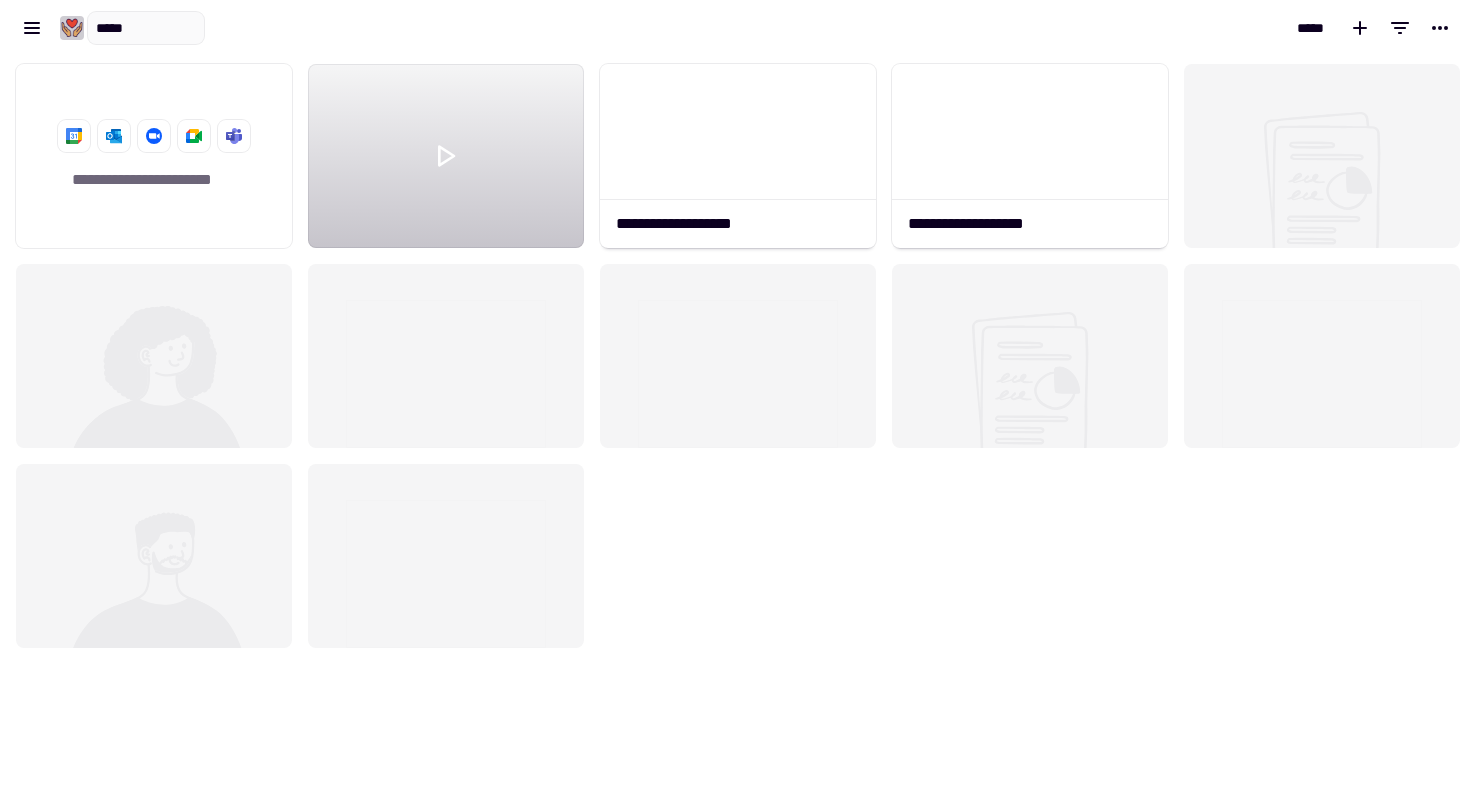 click on "**********" 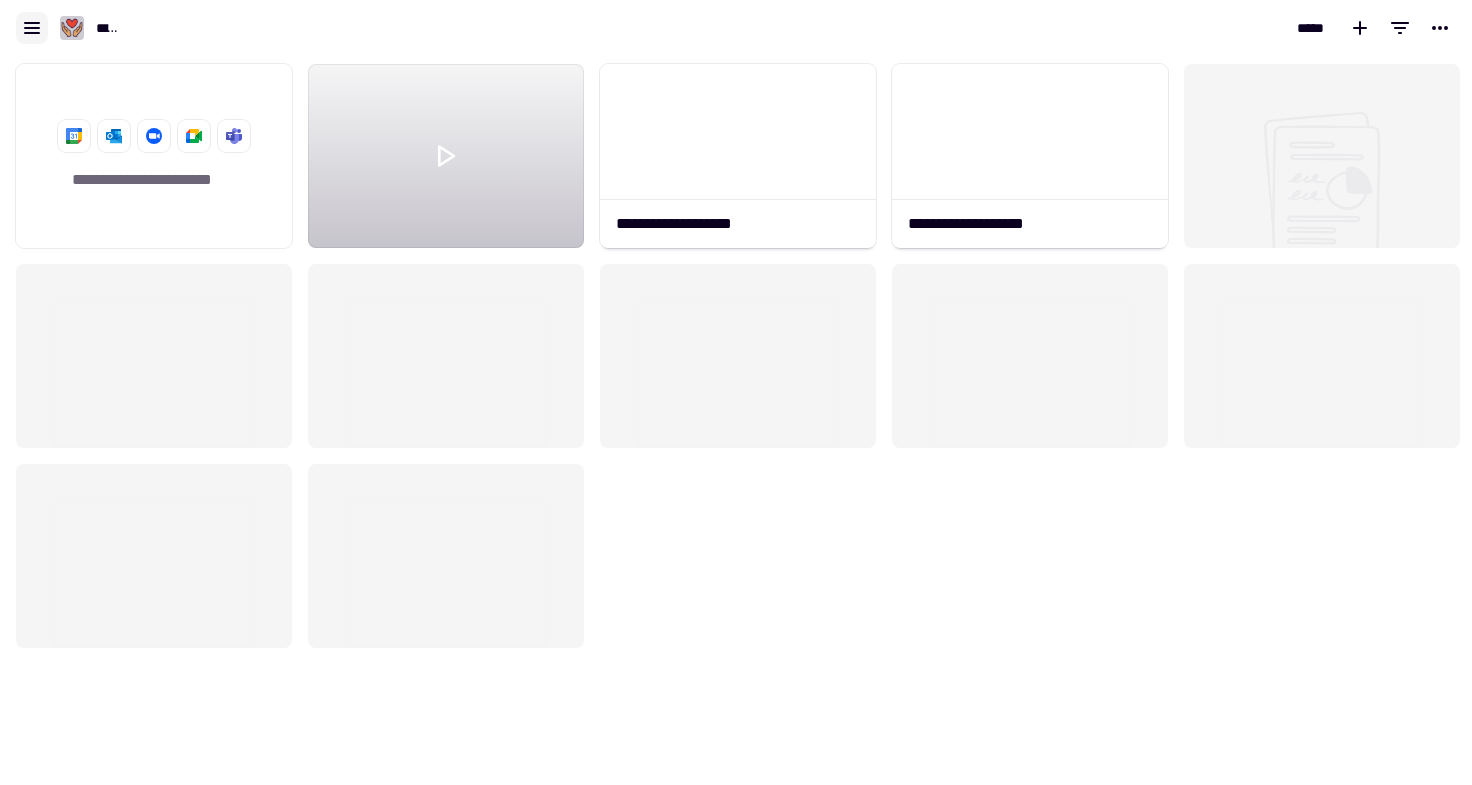 click 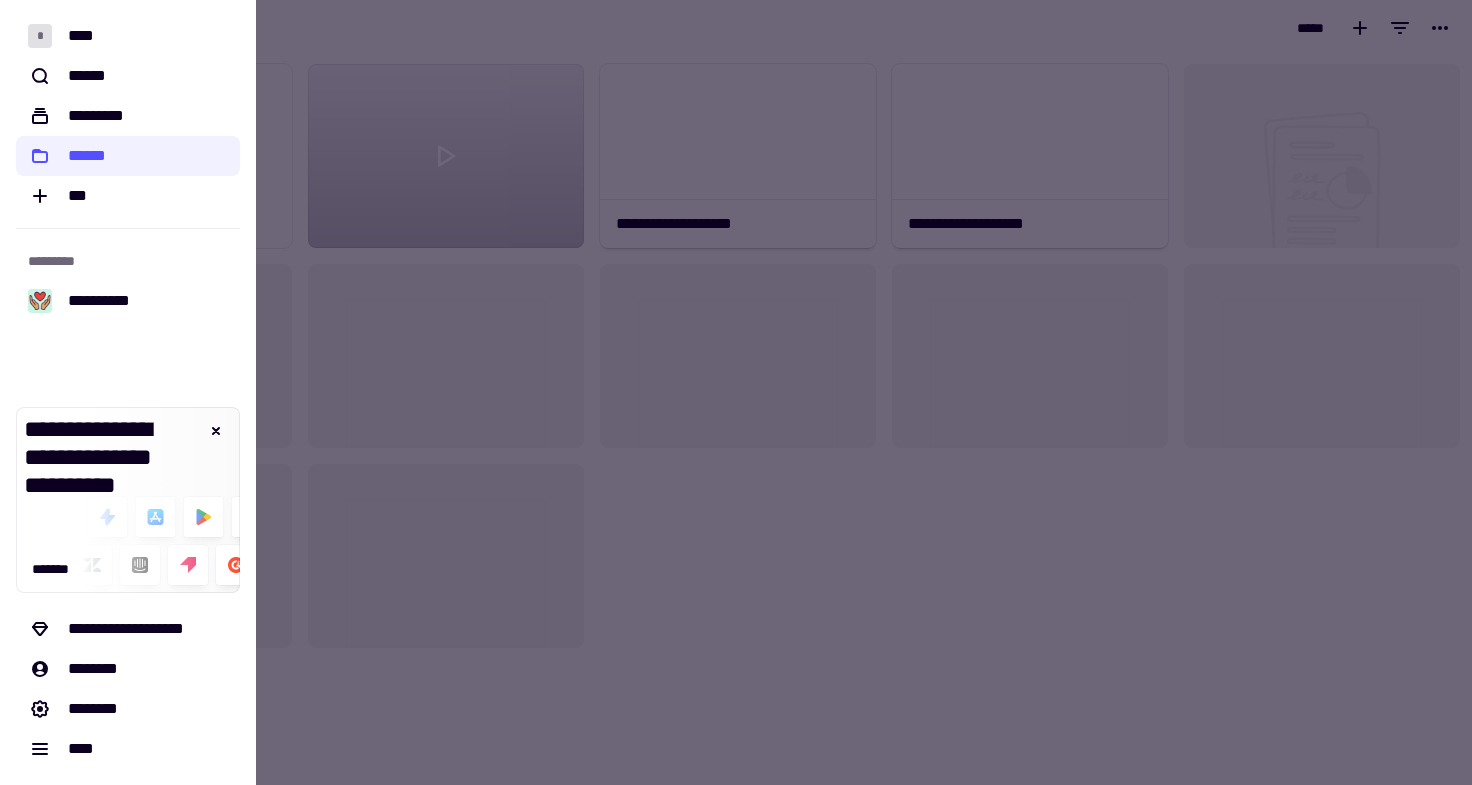 click at bounding box center [736, 392] 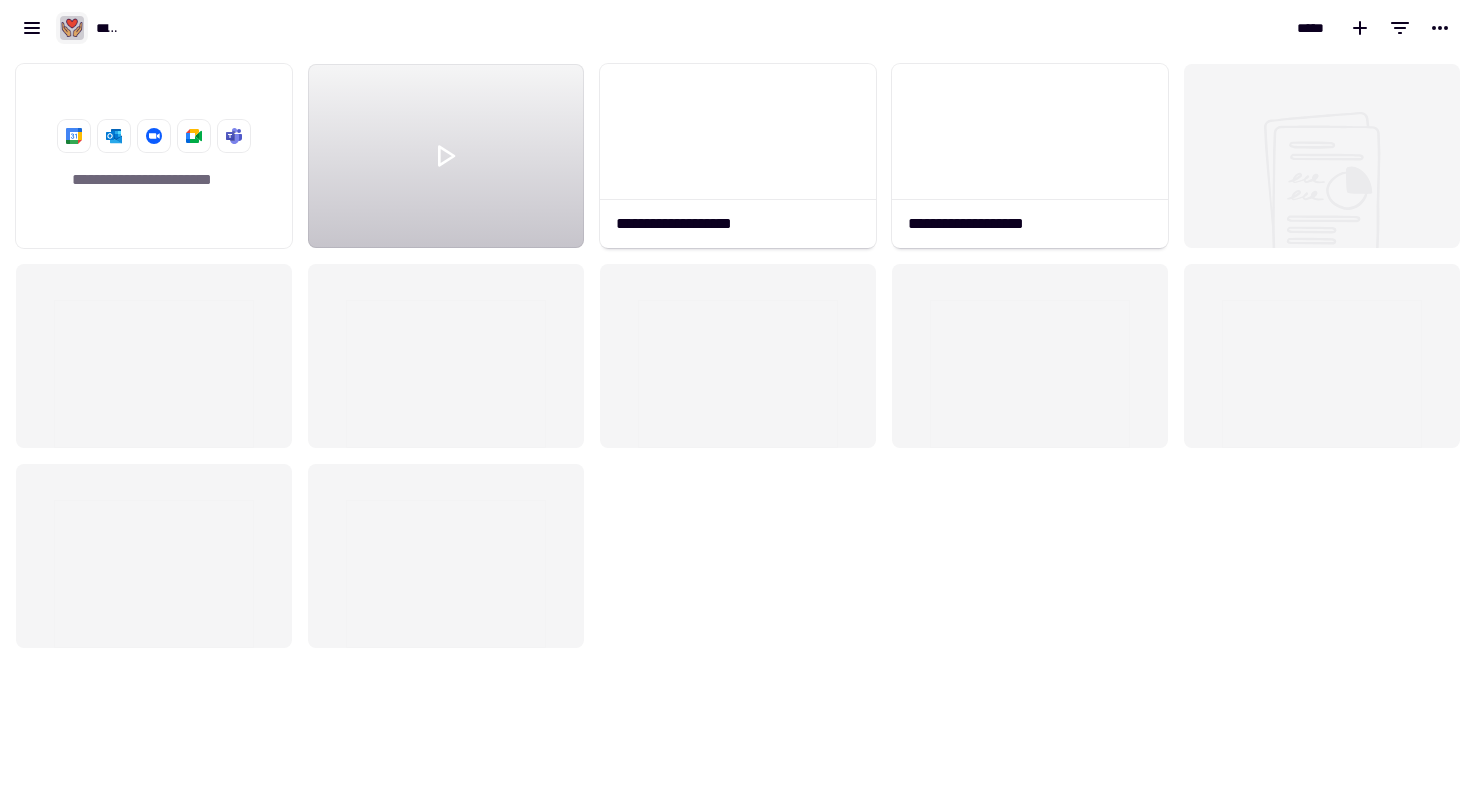 click 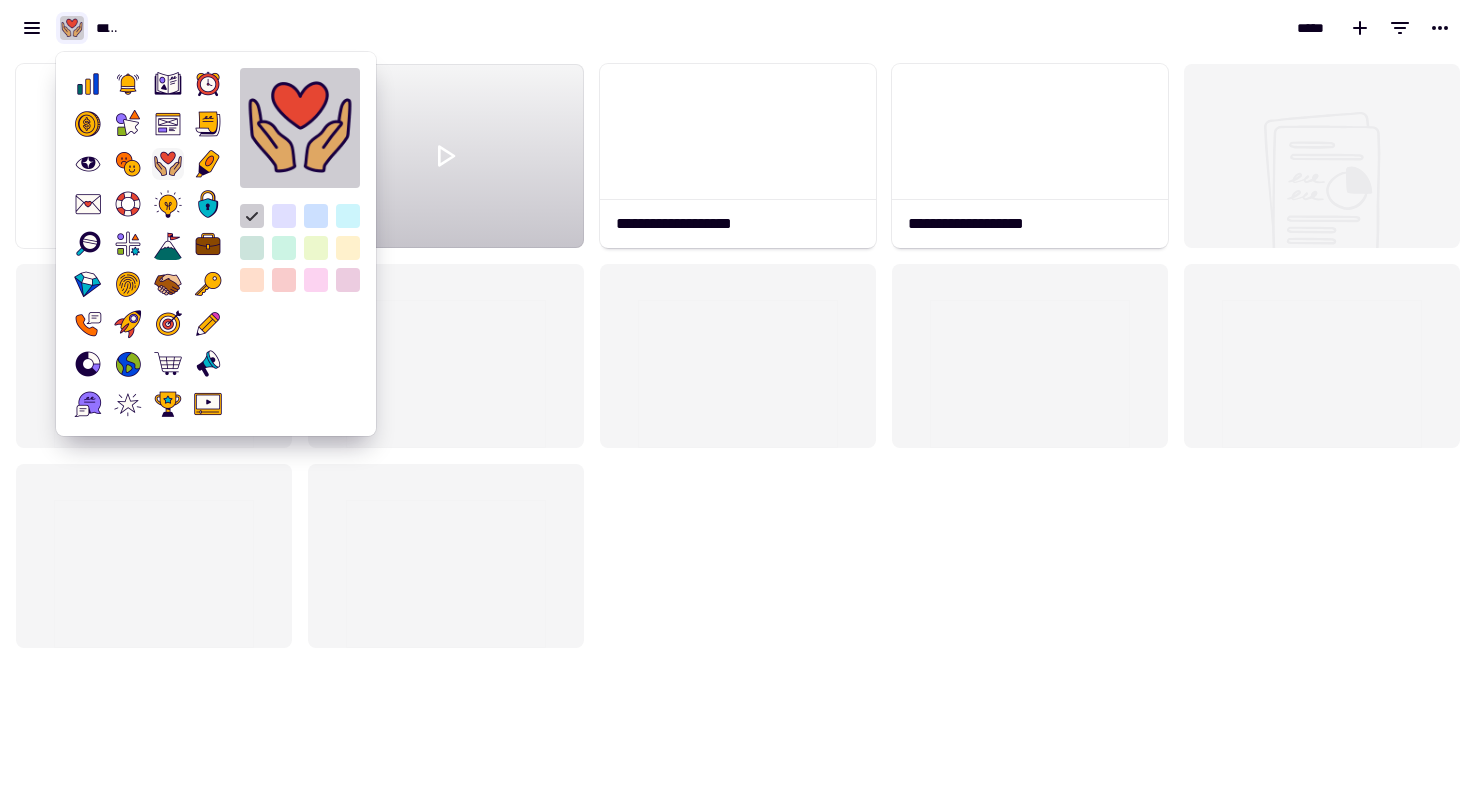 click at bounding box center [284, 216] 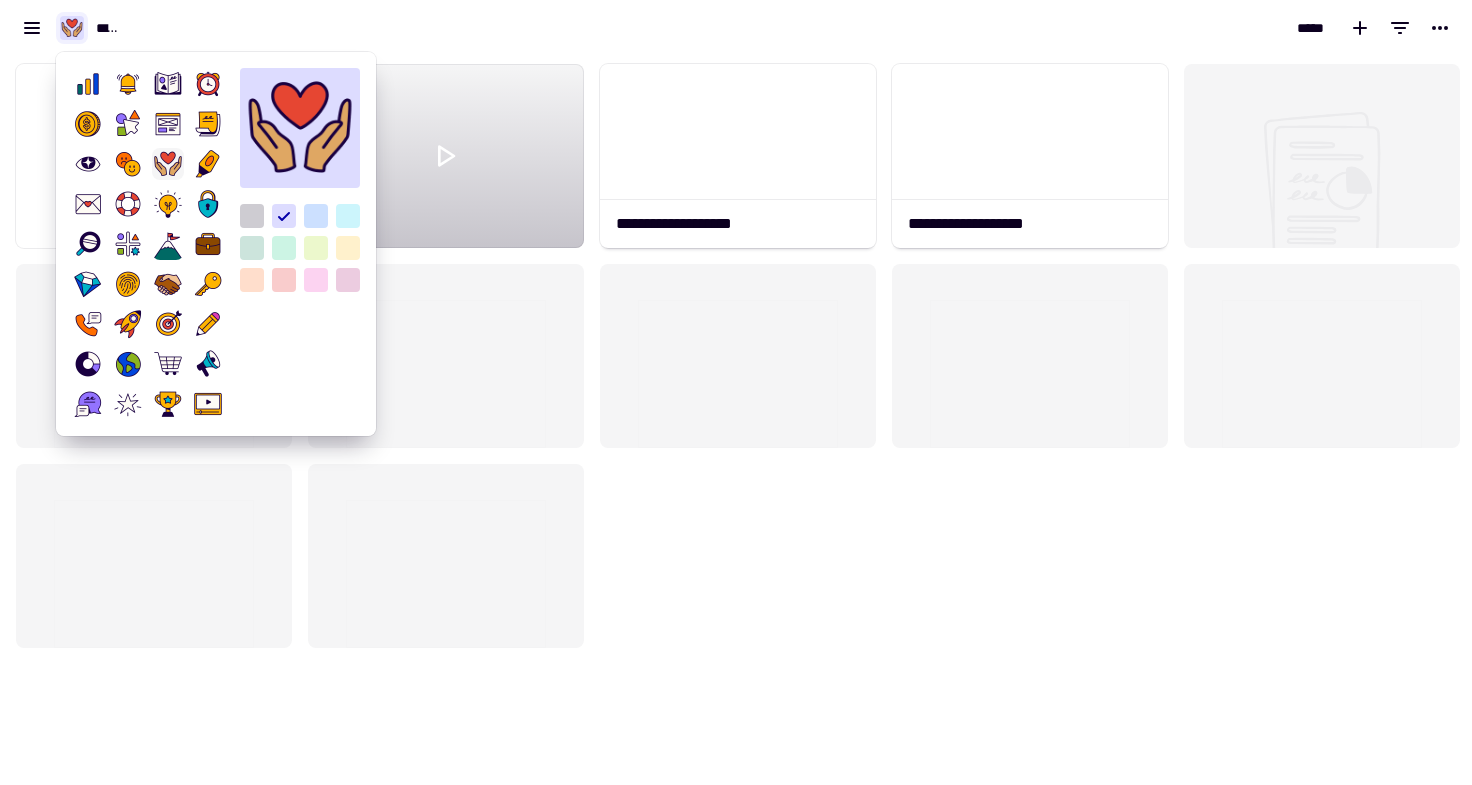 click on "**********" 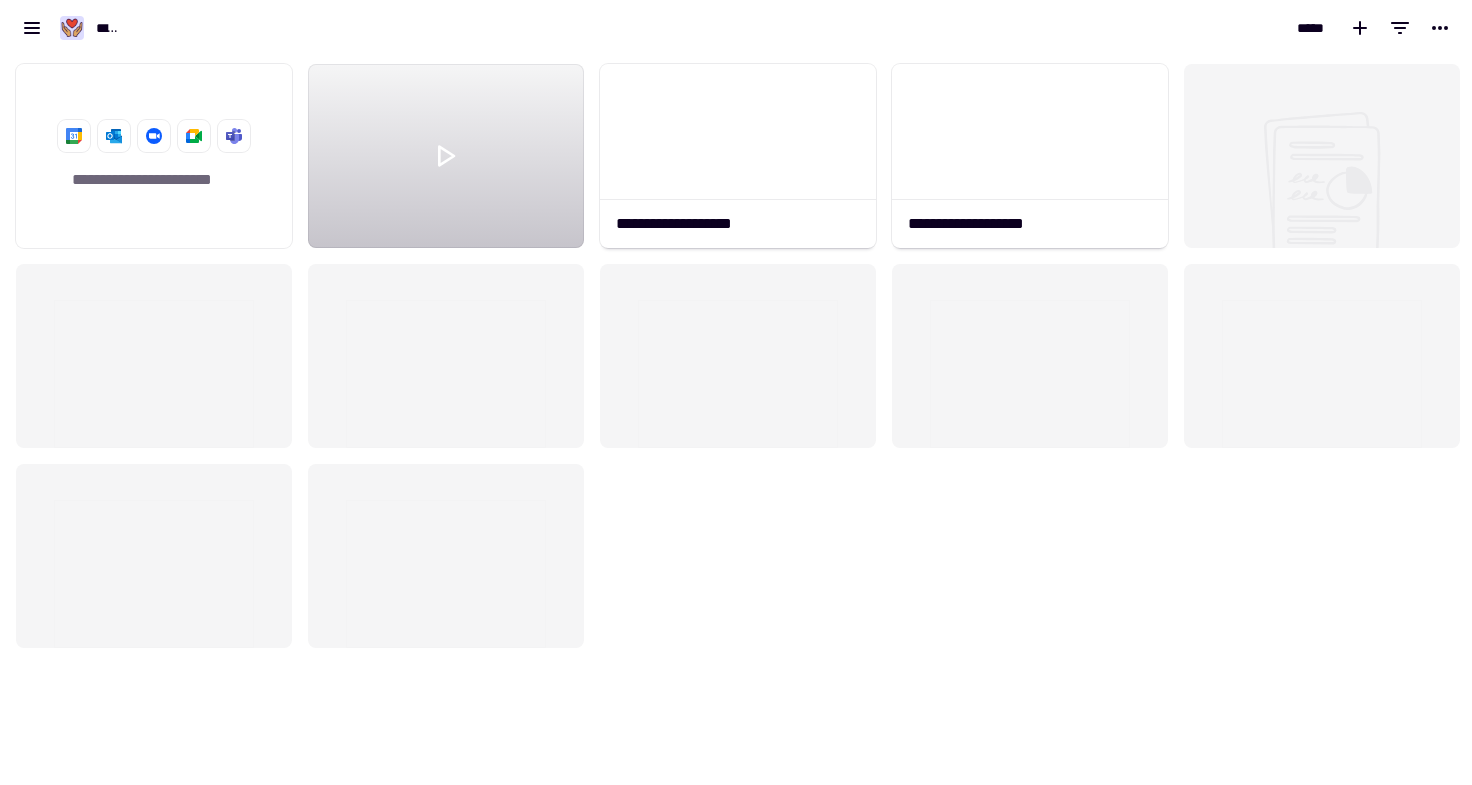 click on "**********" at bounding box center [368, 28] 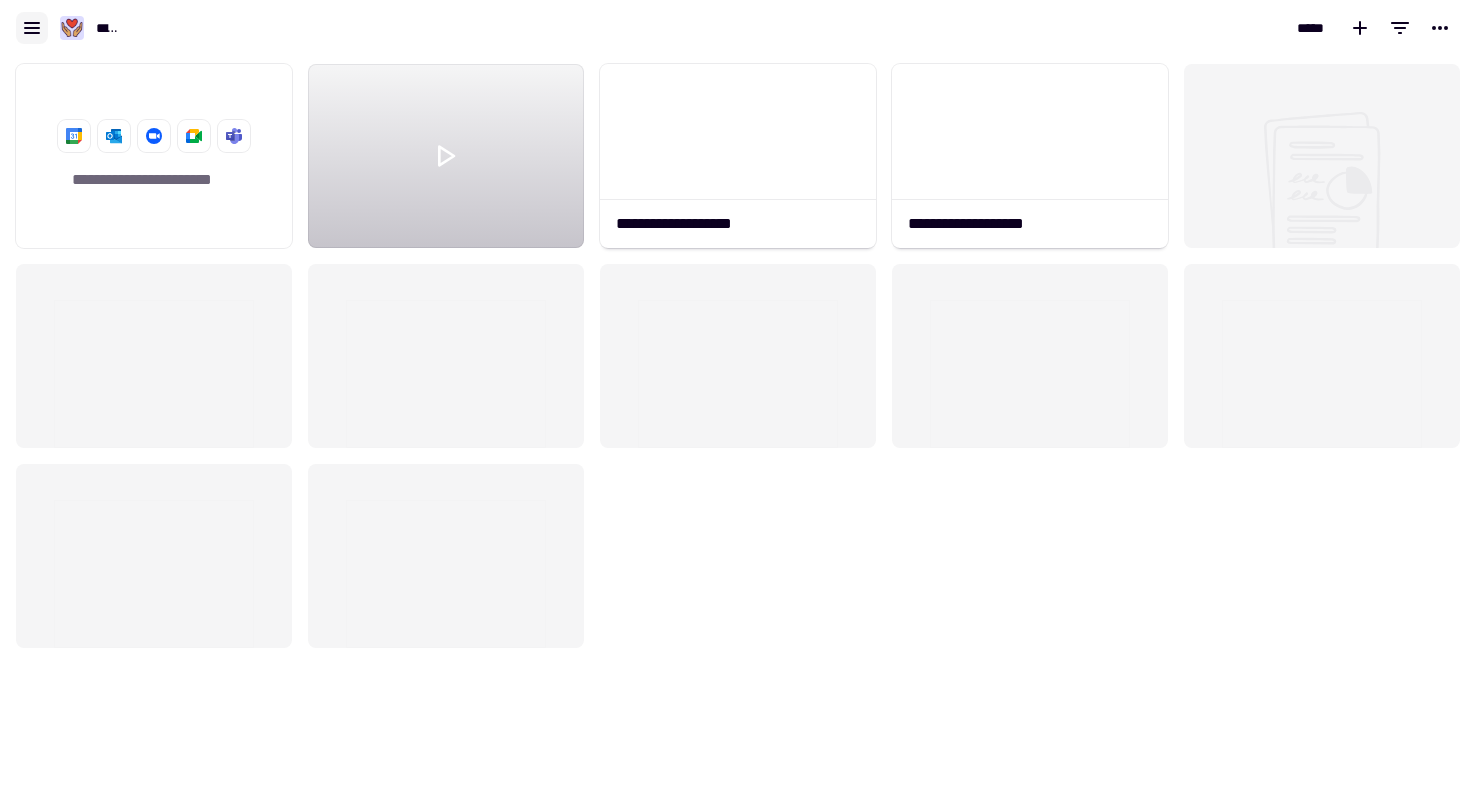 click 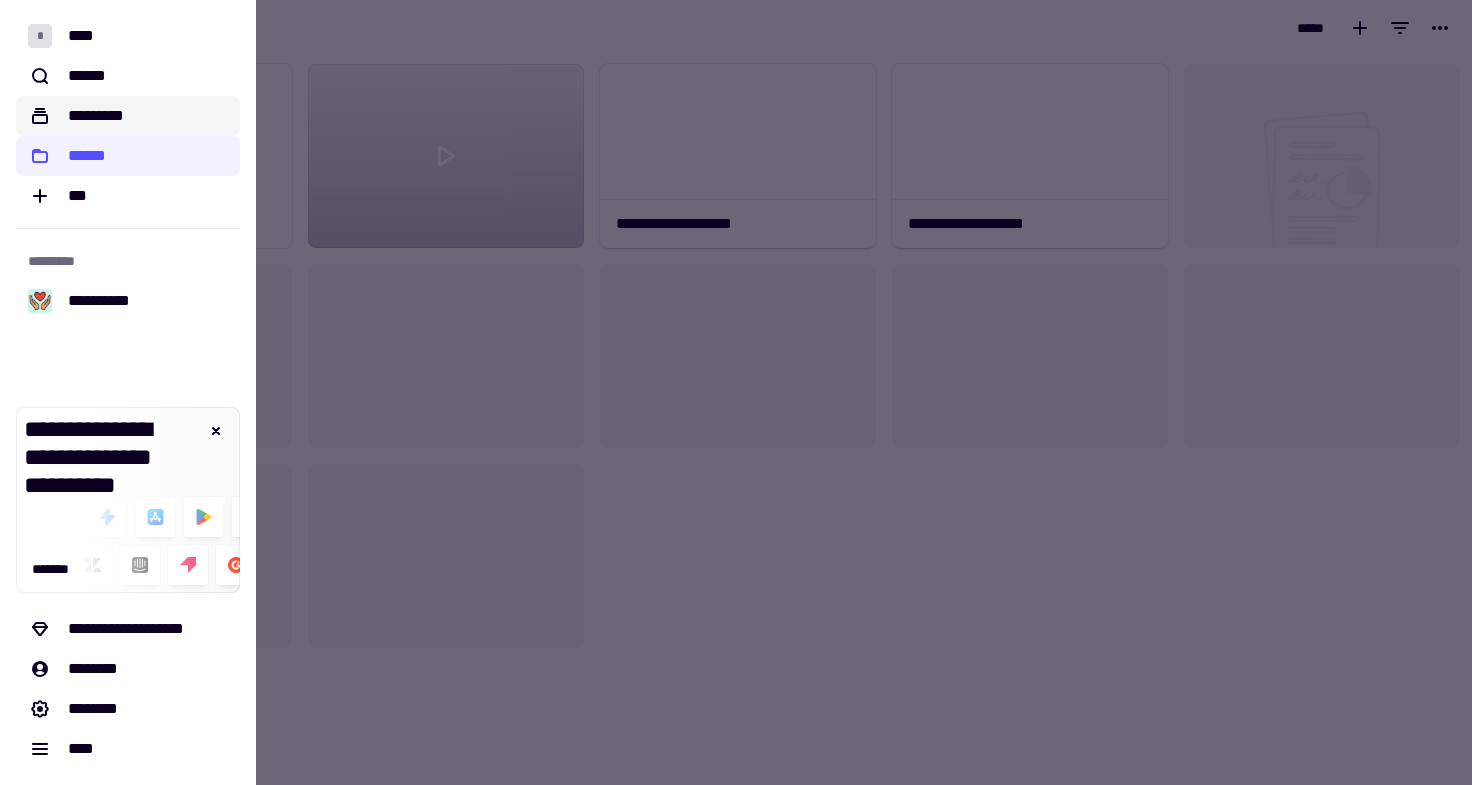 click on "*********" 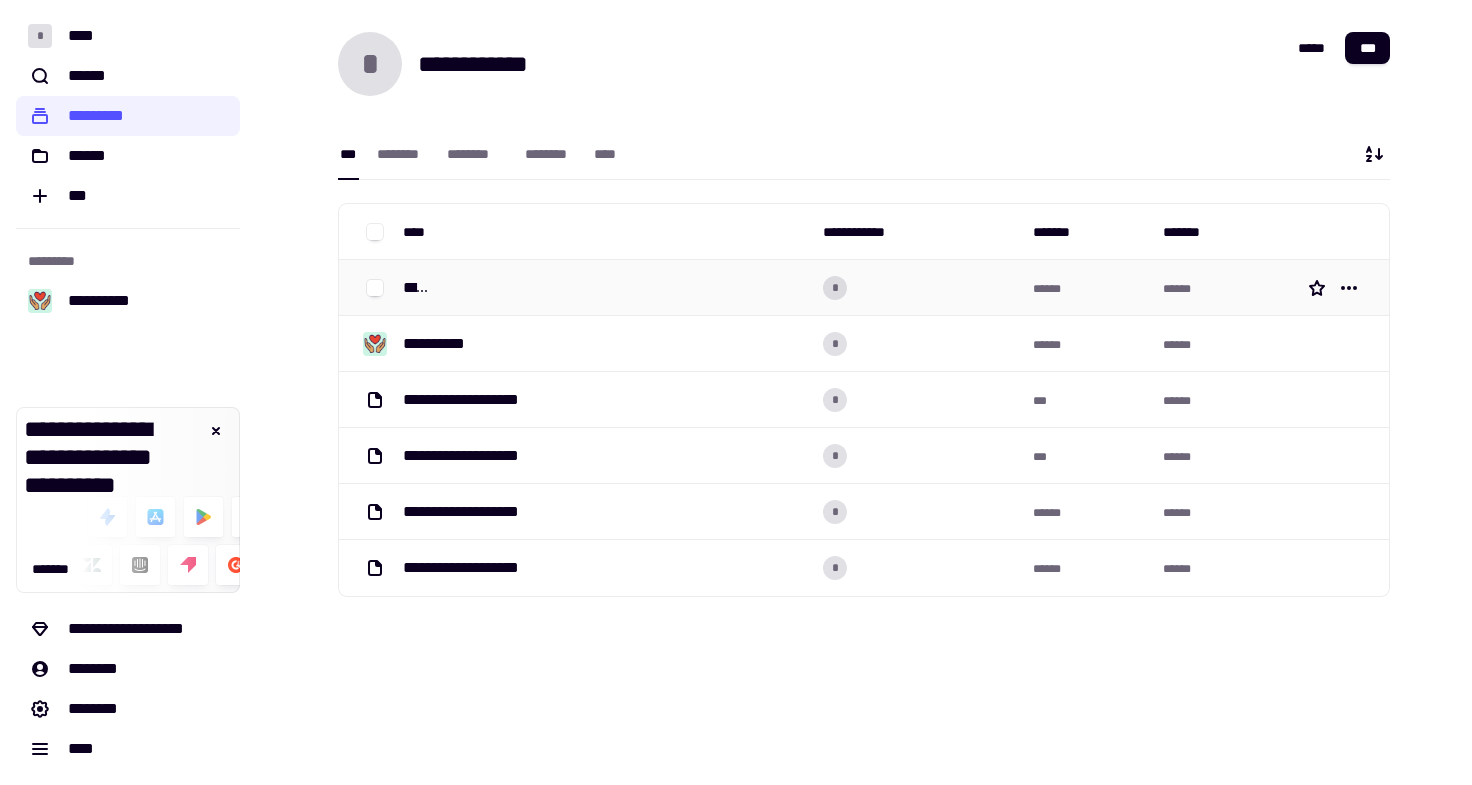 click on "*****" at bounding box center [605, 288] 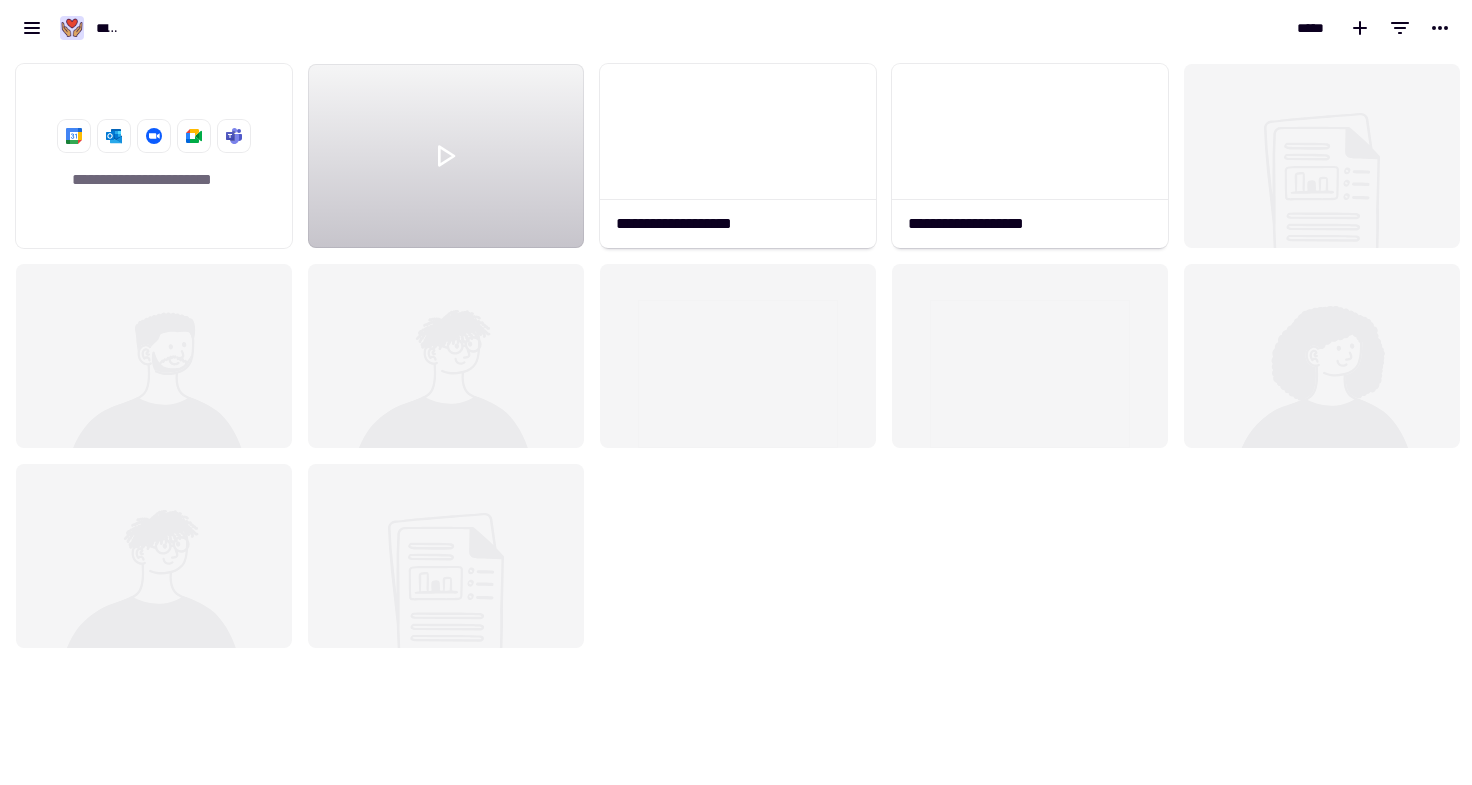 scroll, scrollTop: 16, scrollLeft: 16, axis: both 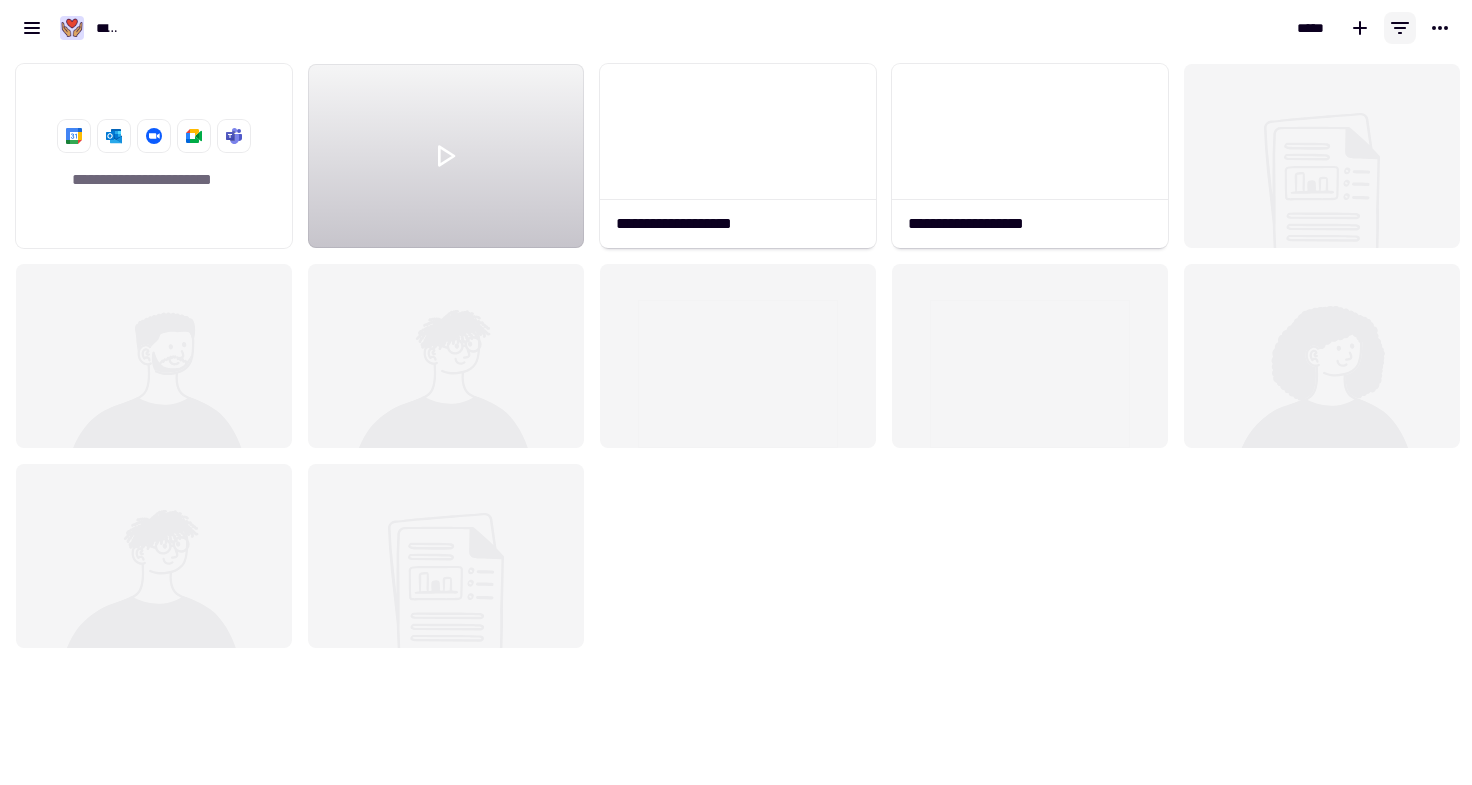 click 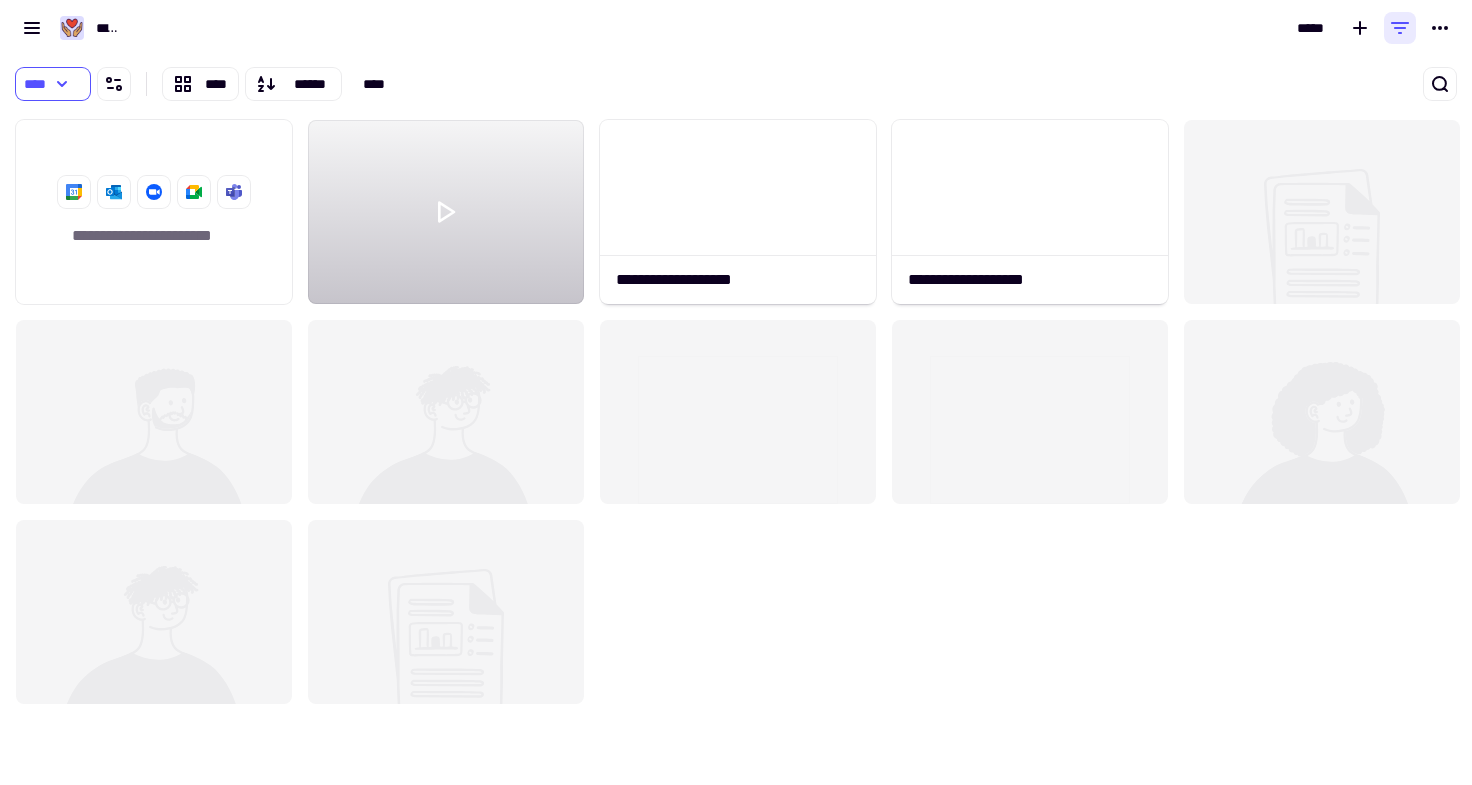 scroll, scrollTop: 658, scrollLeft: 1457, axis: both 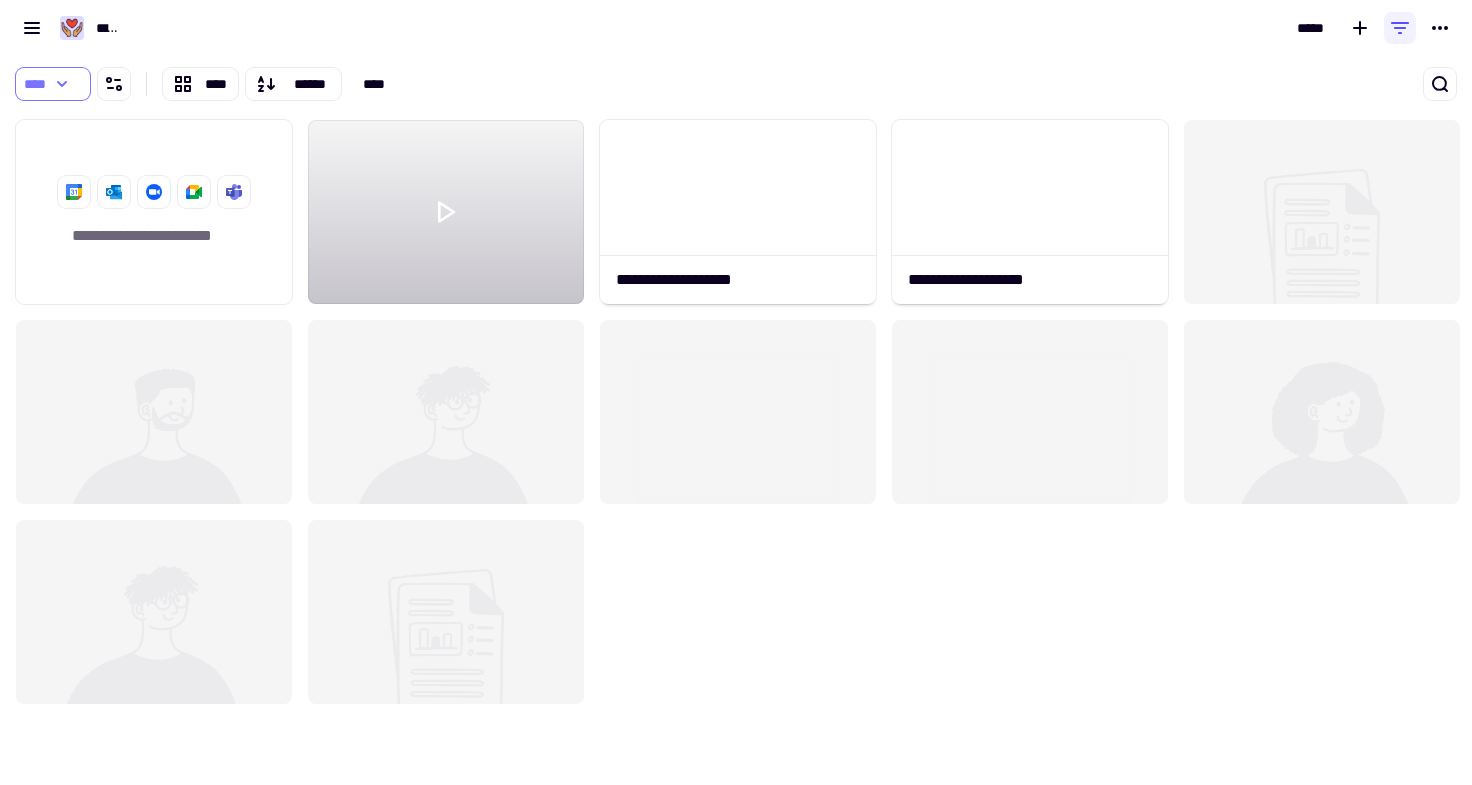 click on "****" 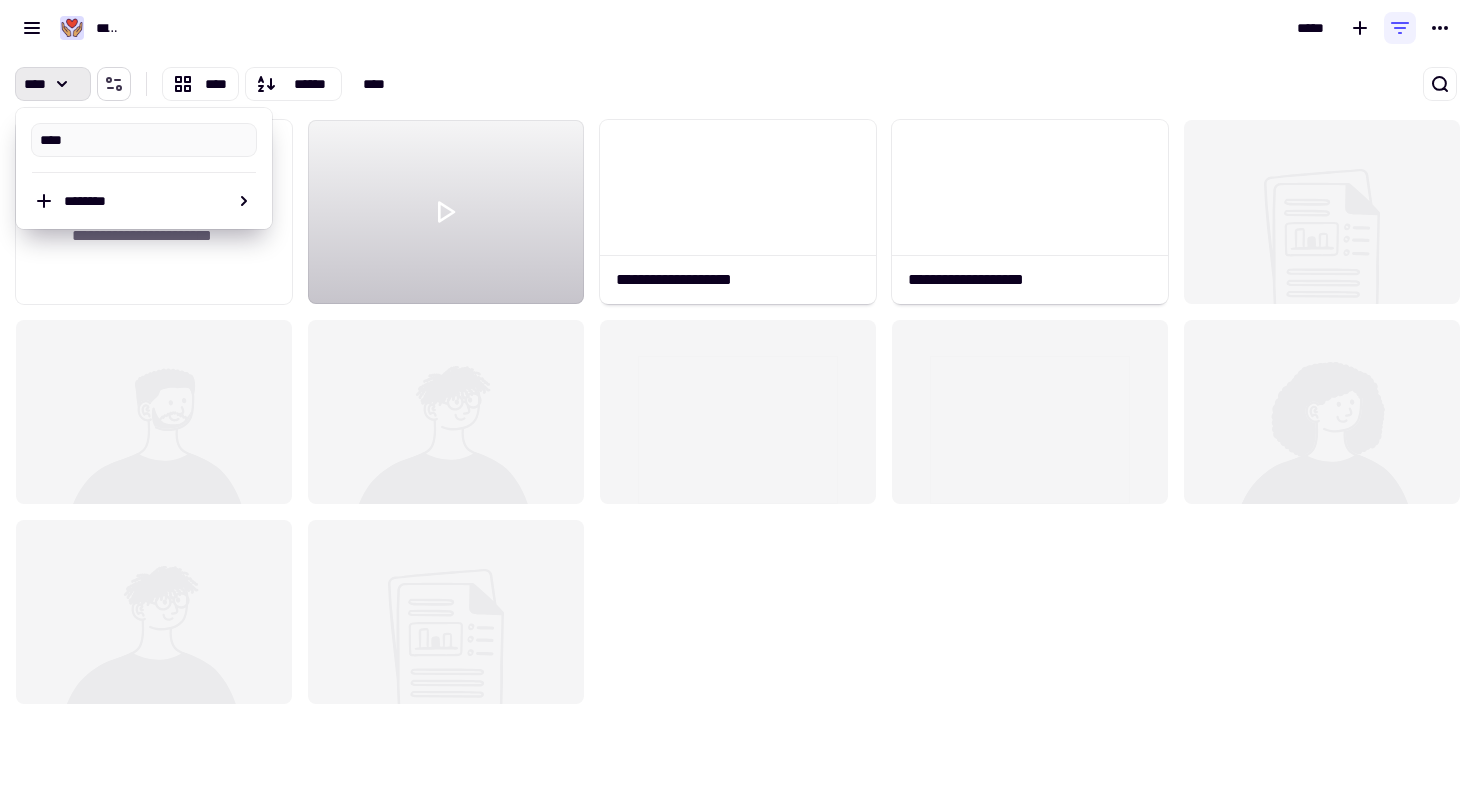click 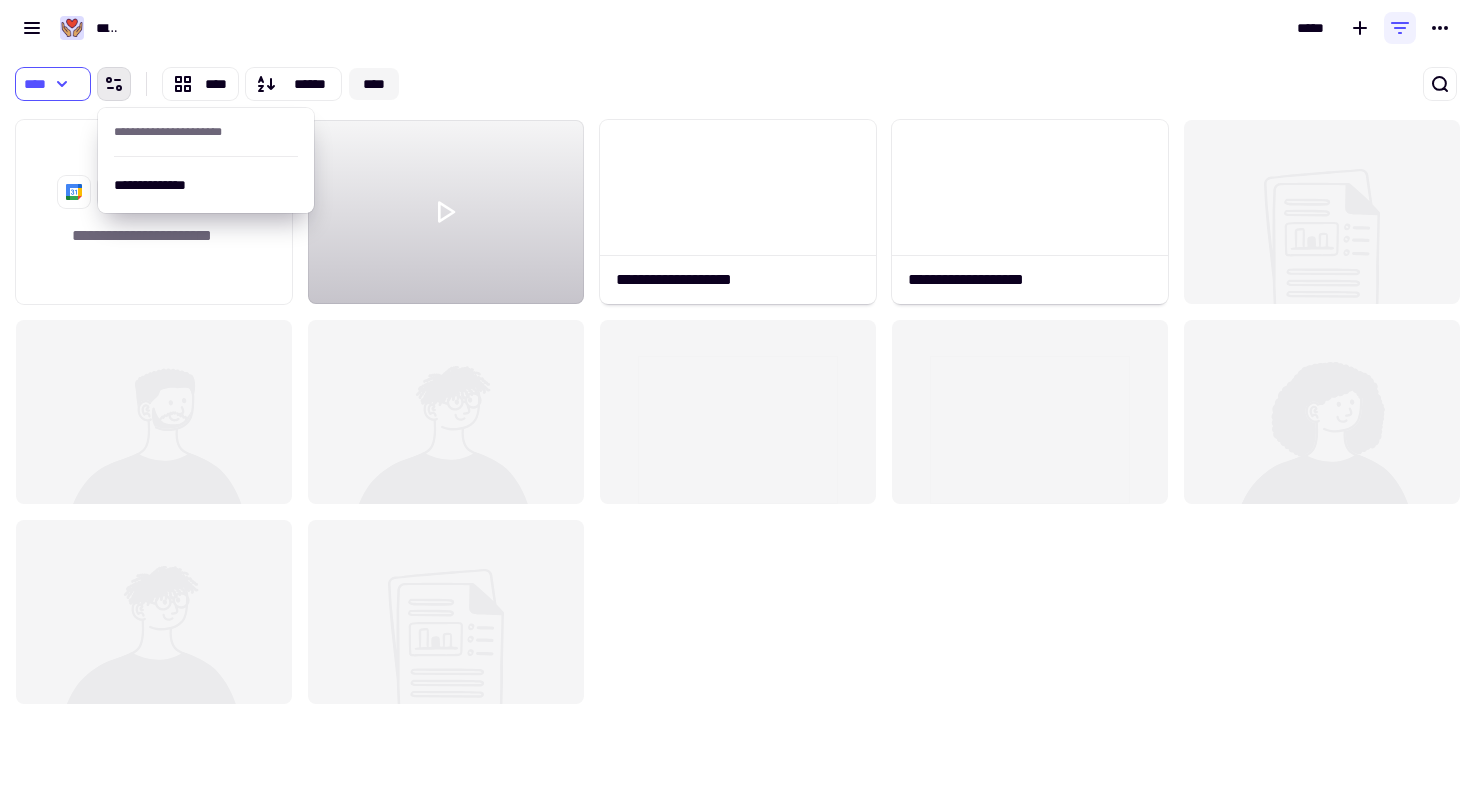 click on "****" 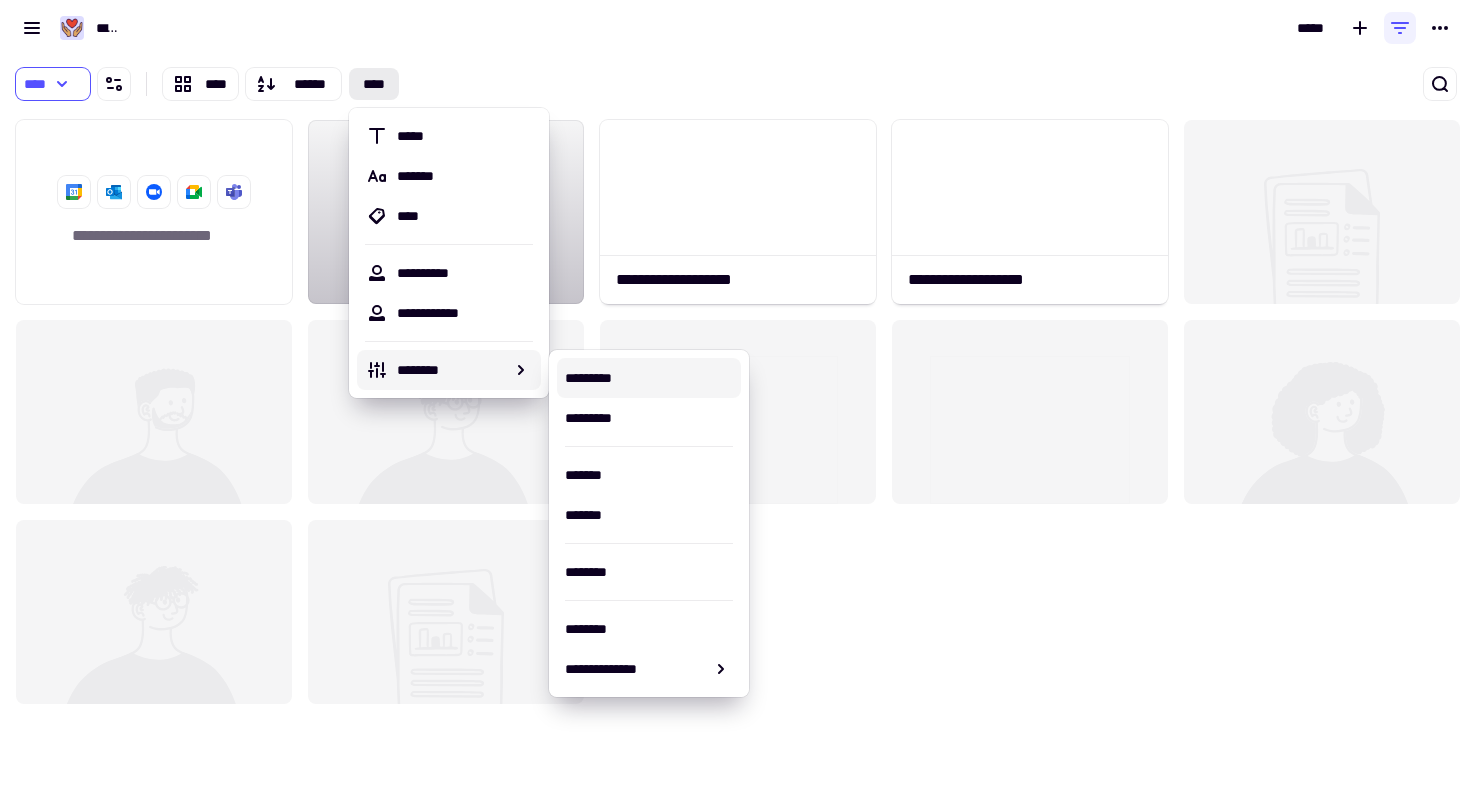 click on "*********" at bounding box center (649, 378) 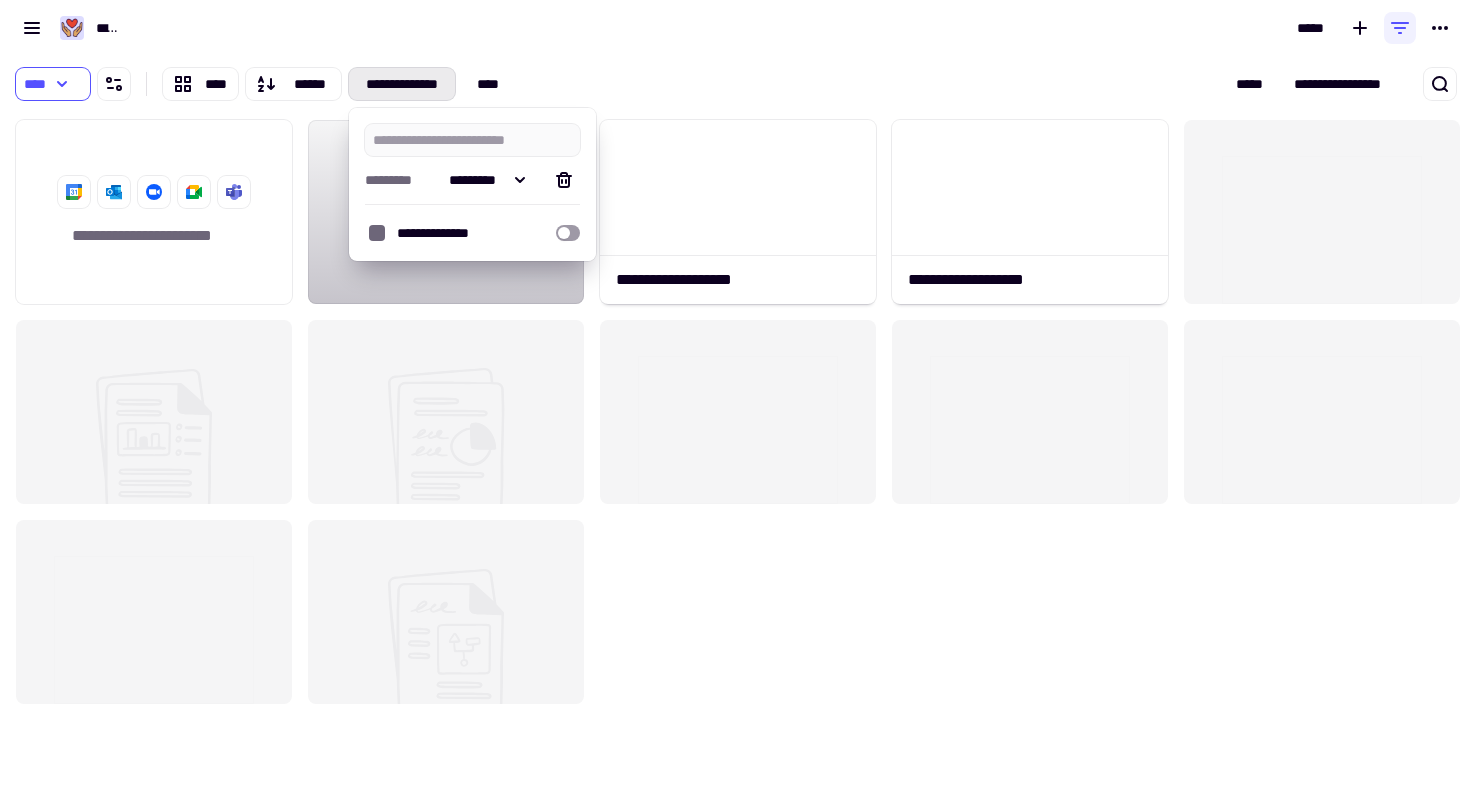 click on "**********" at bounding box center (368, 28) 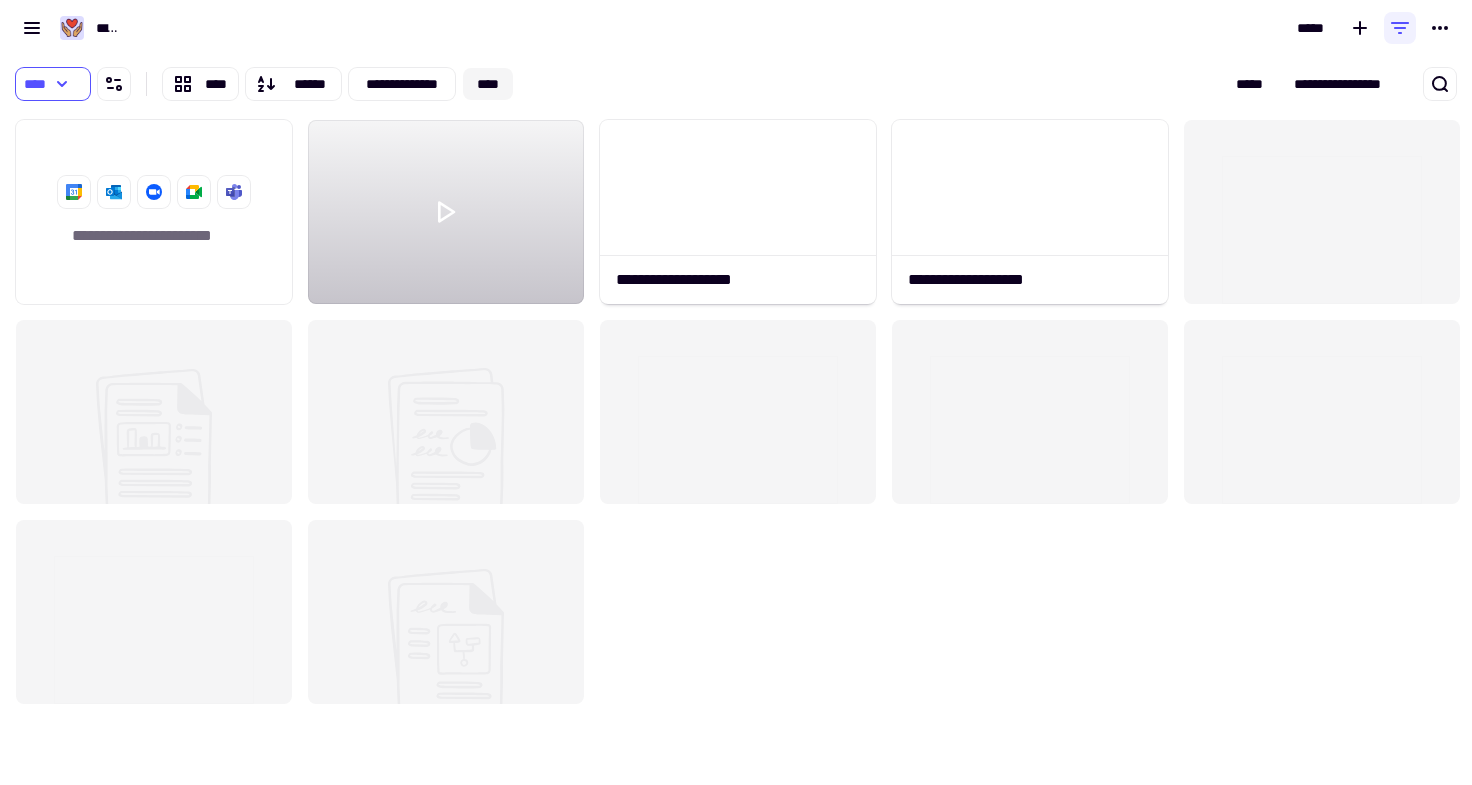 click on "****" 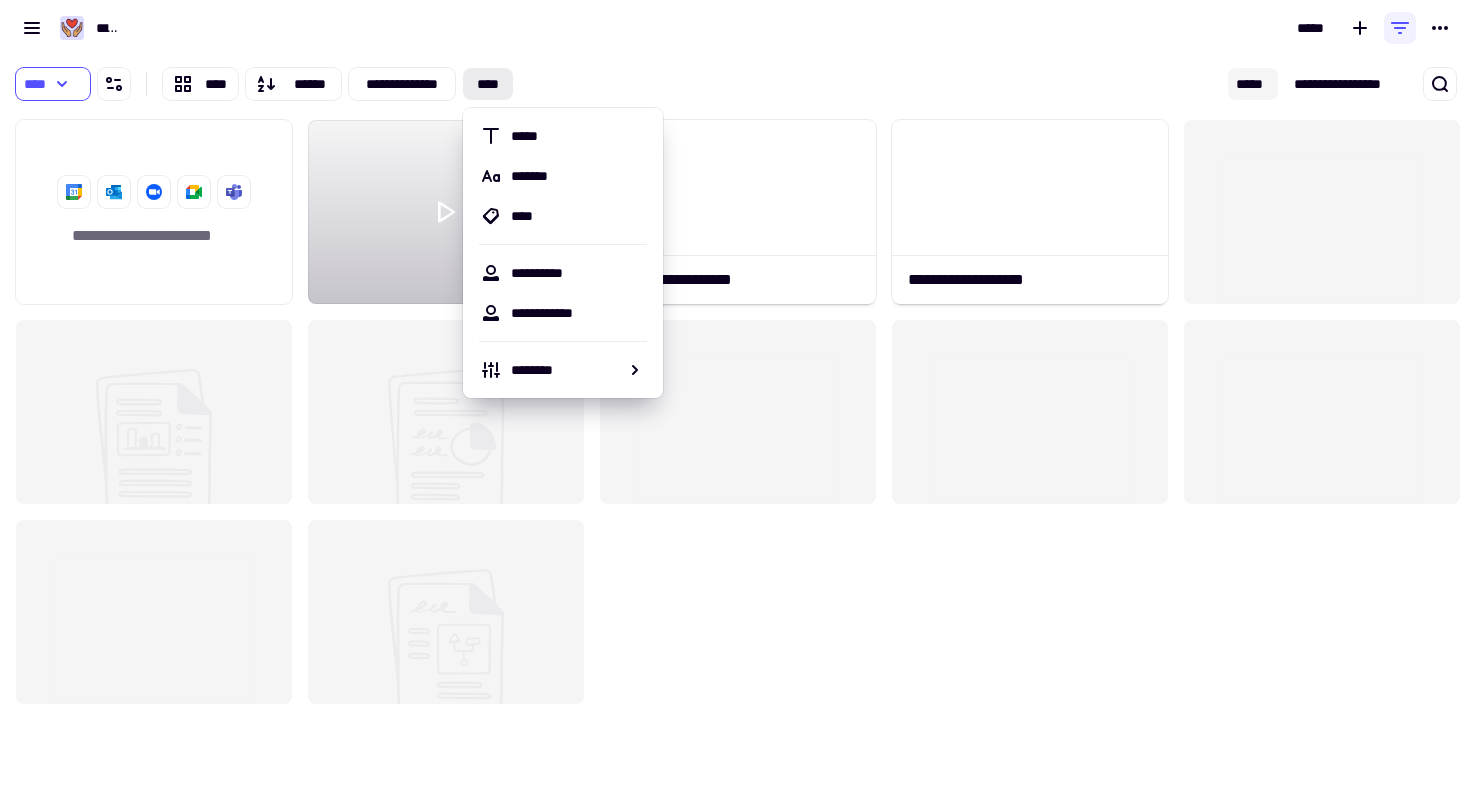 click on "*****" at bounding box center (1253, 84) 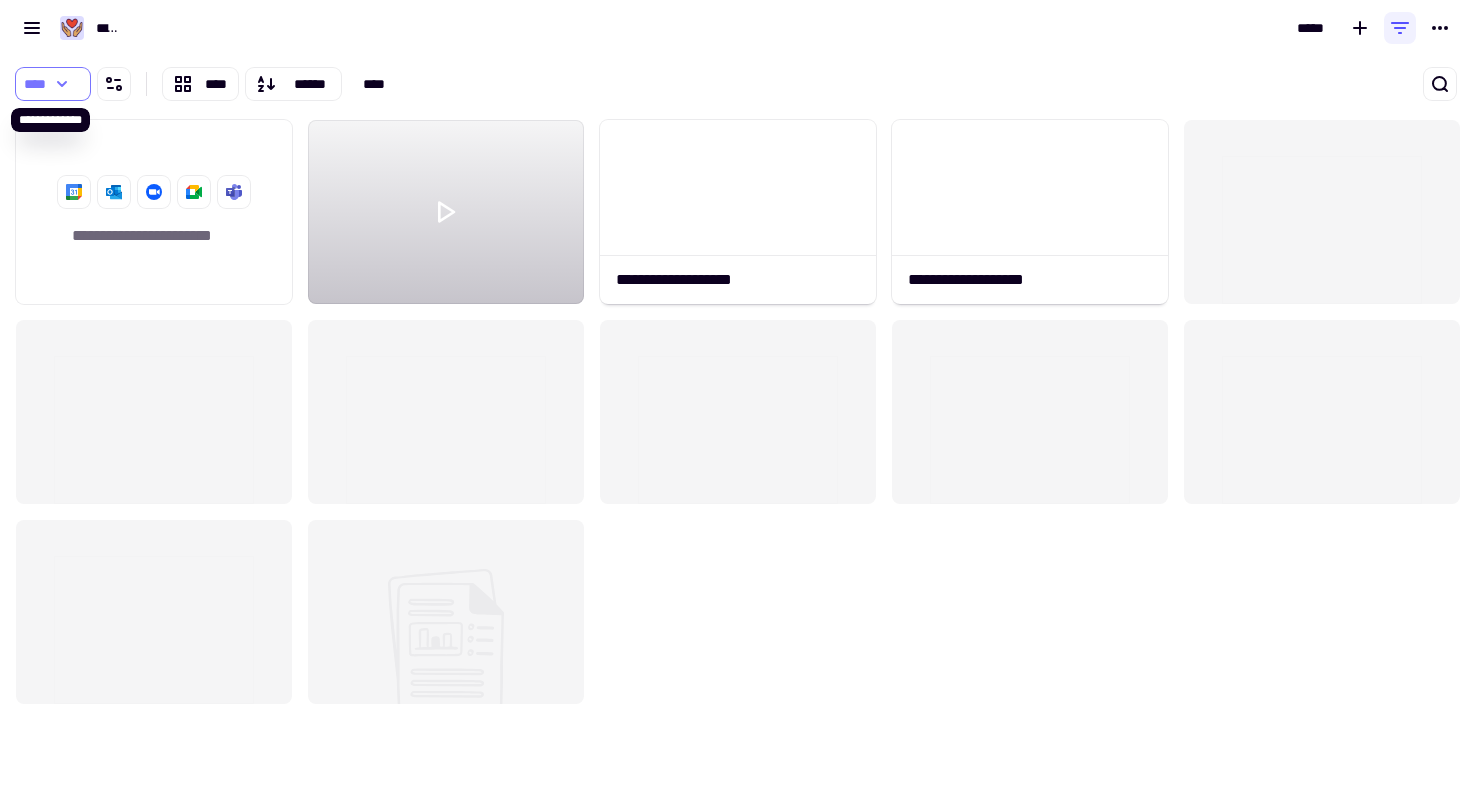 click on "****" 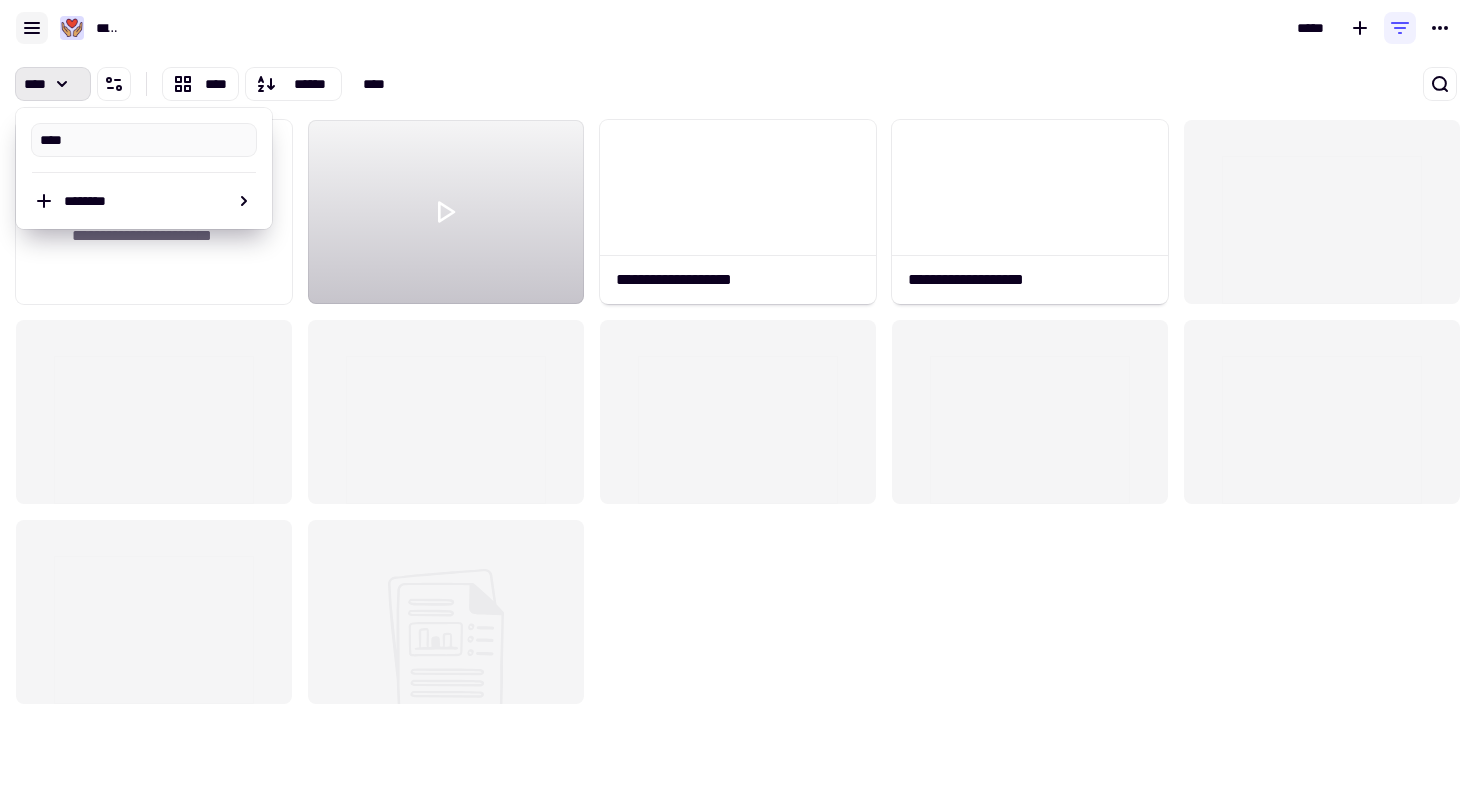 click 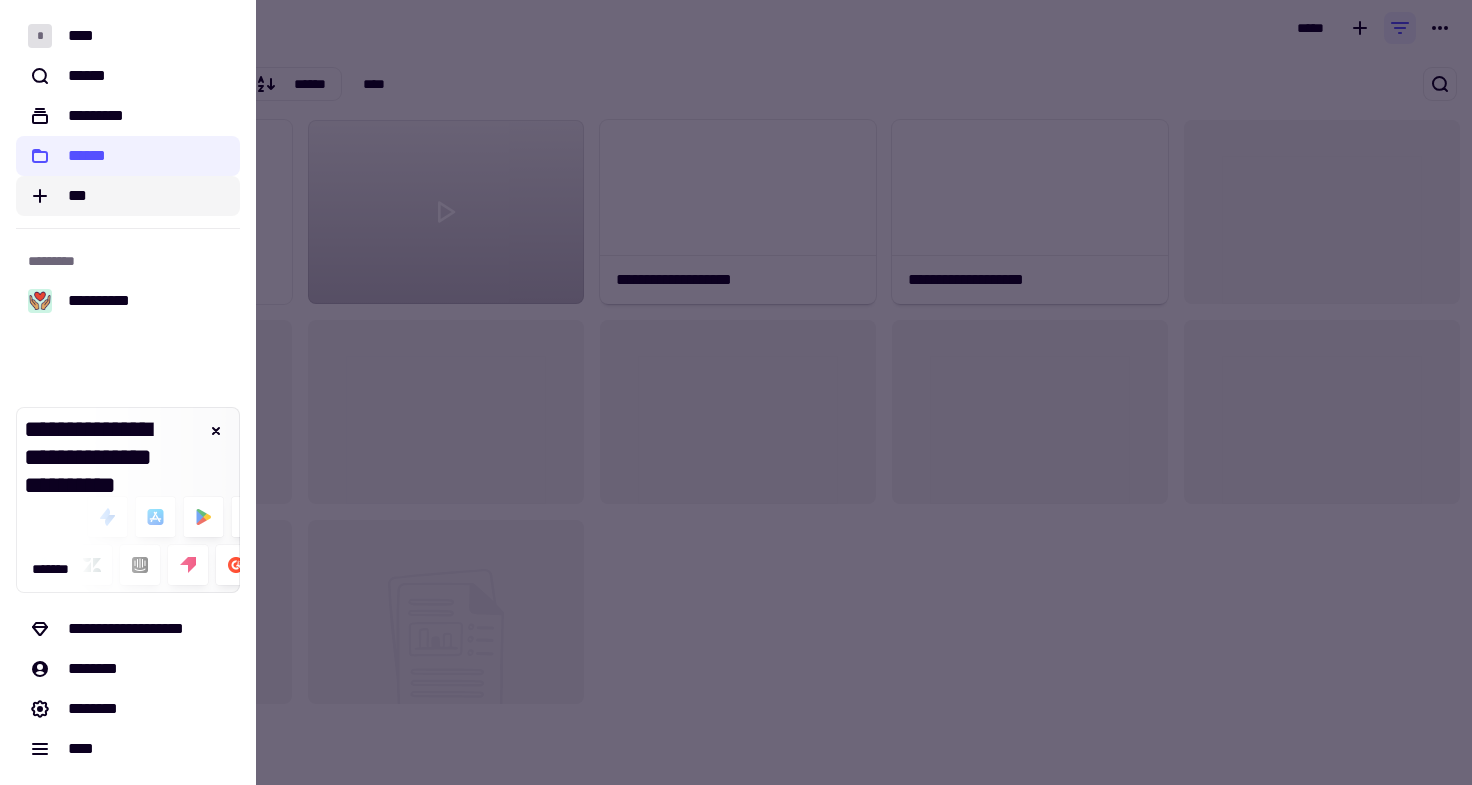 click on "***" 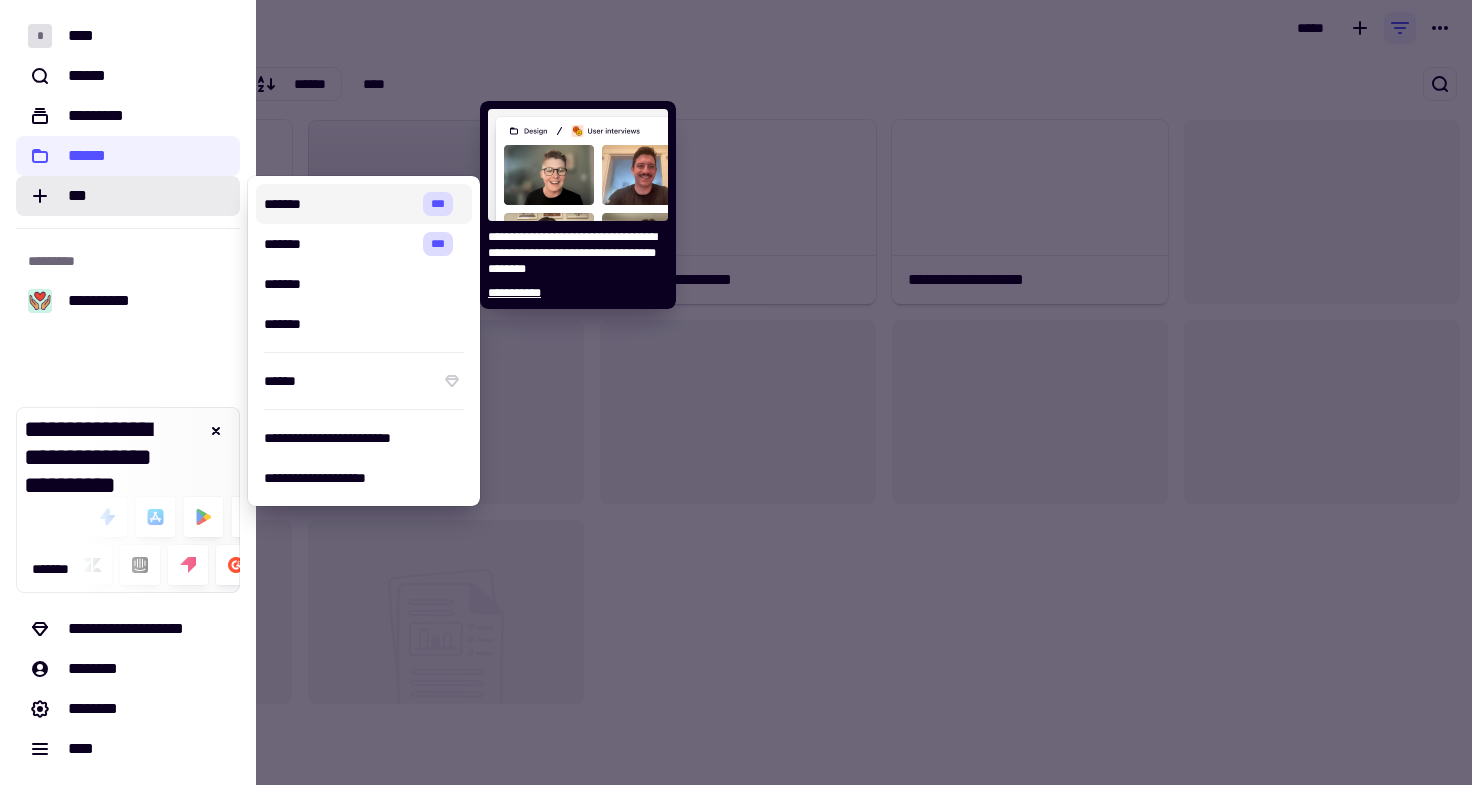 click on "*******" at bounding box center (339, 204) 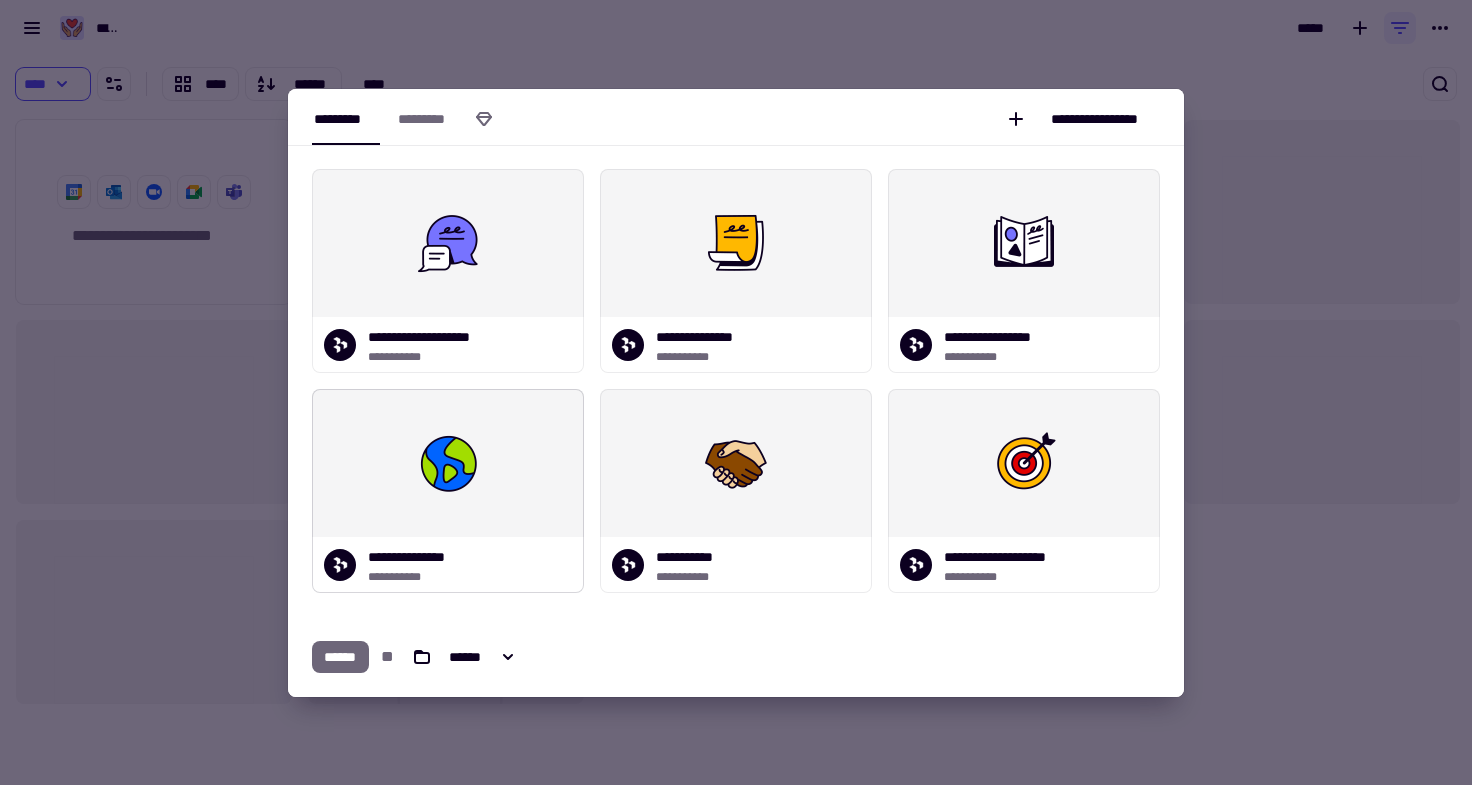 click at bounding box center (448, 463) 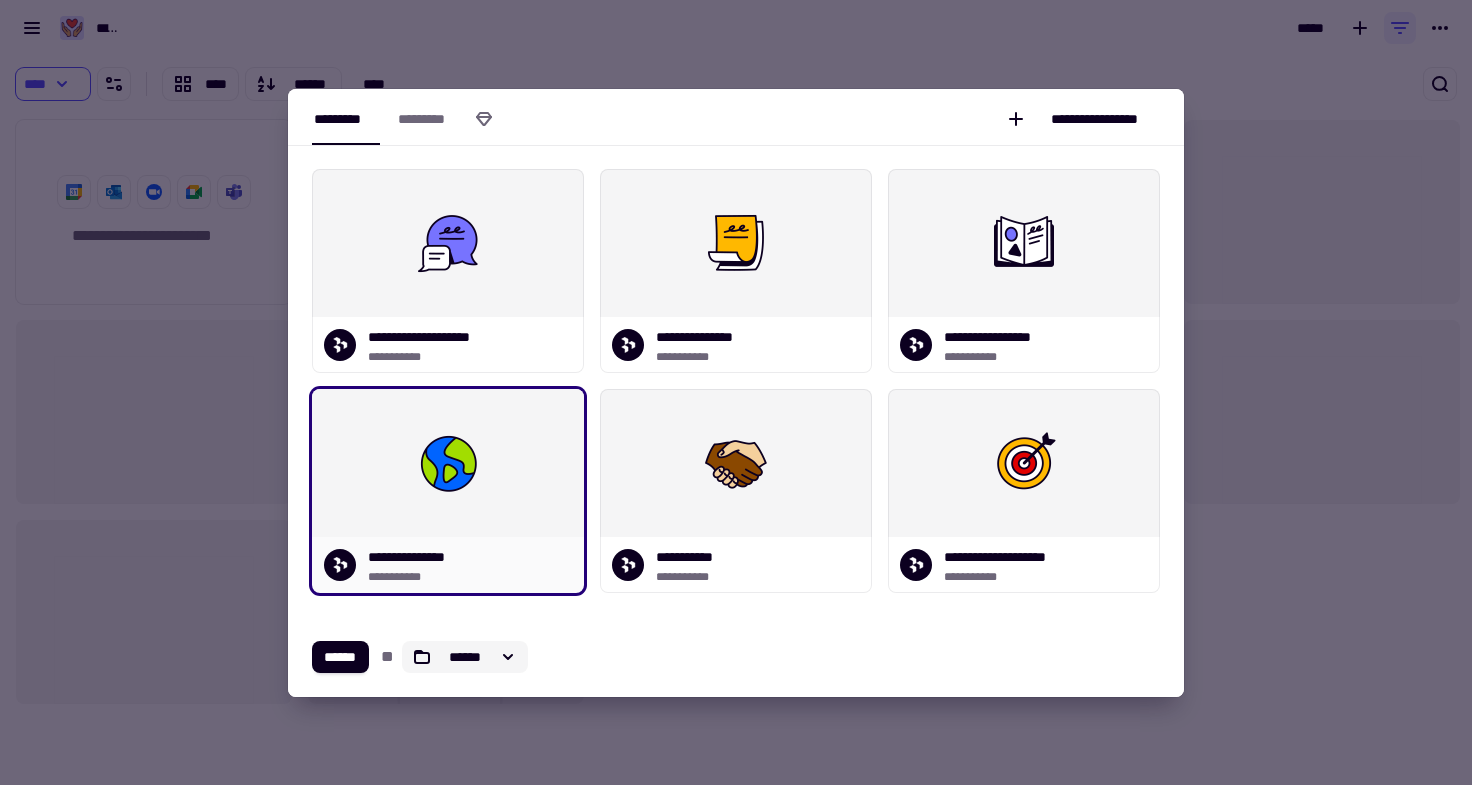 click 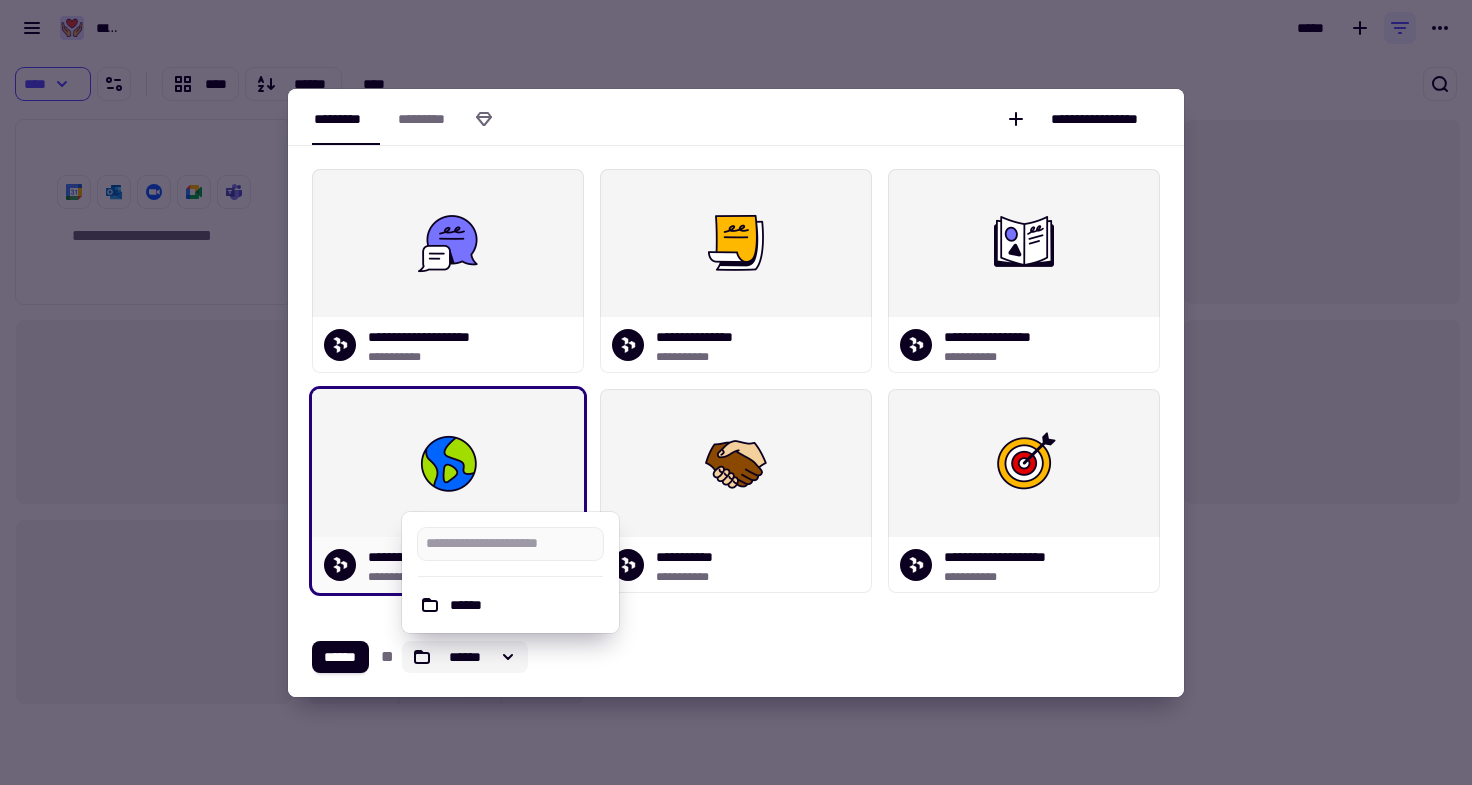click 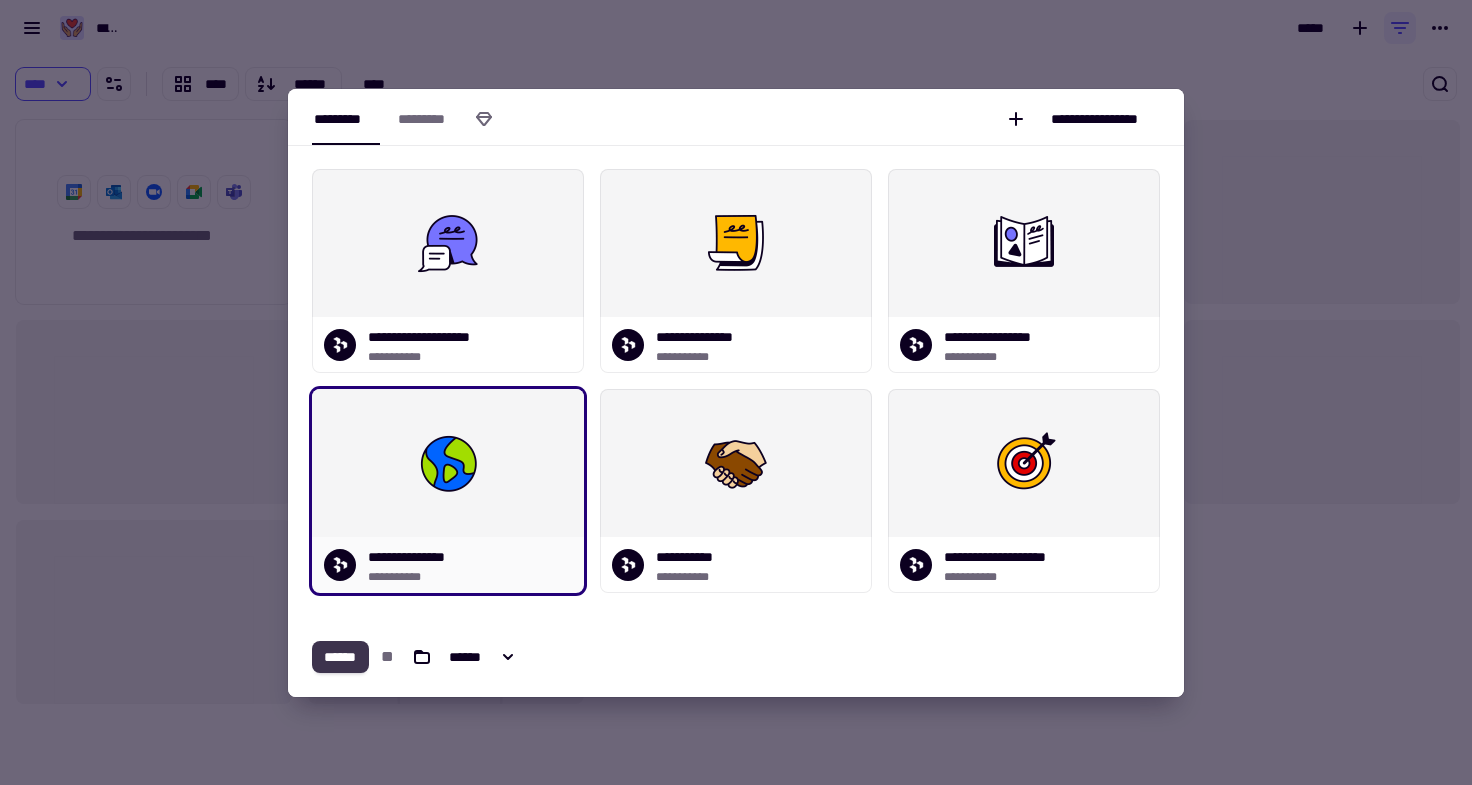 click on "******" 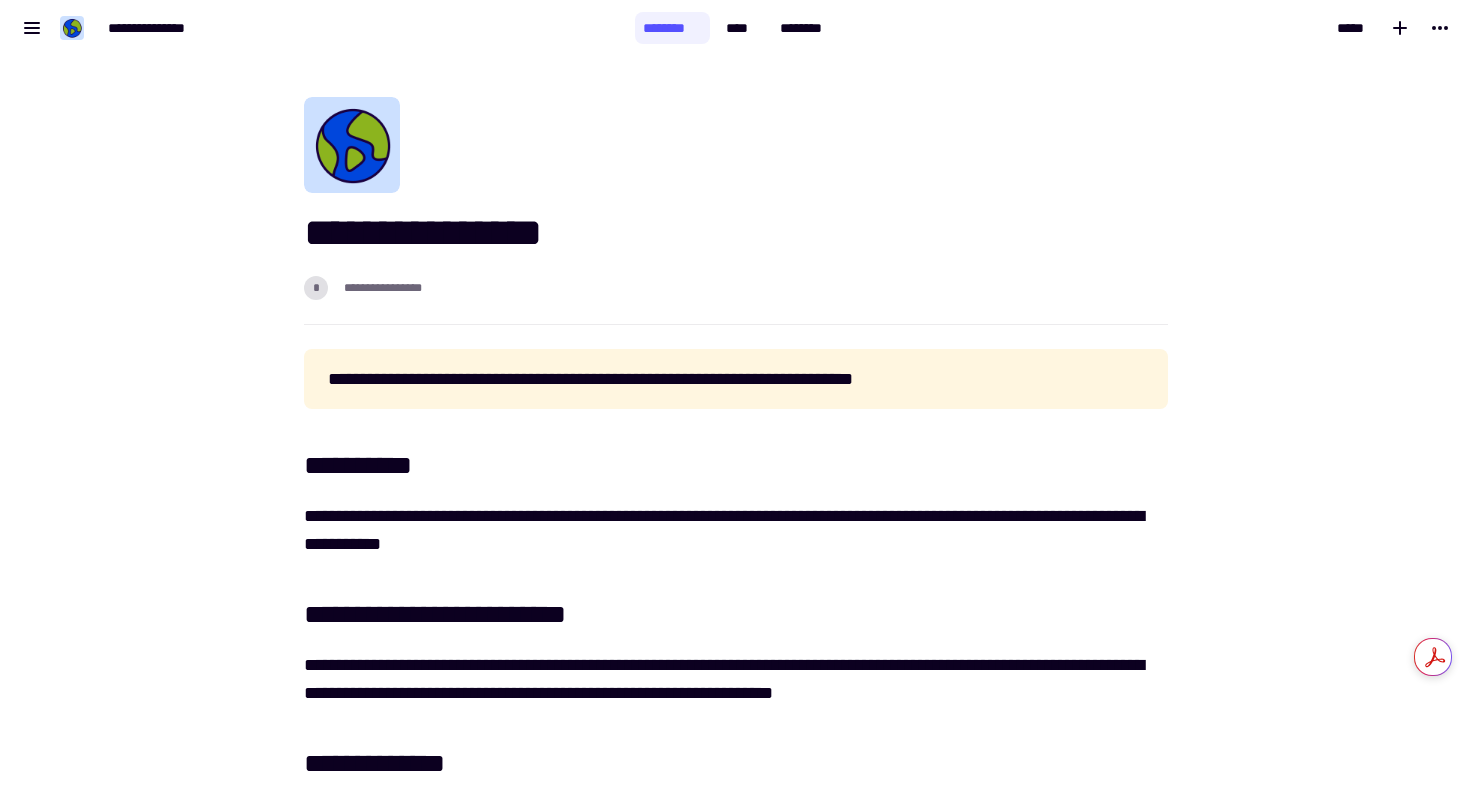 scroll, scrollTop: 25, scrollLeft: 0, axis: vertical 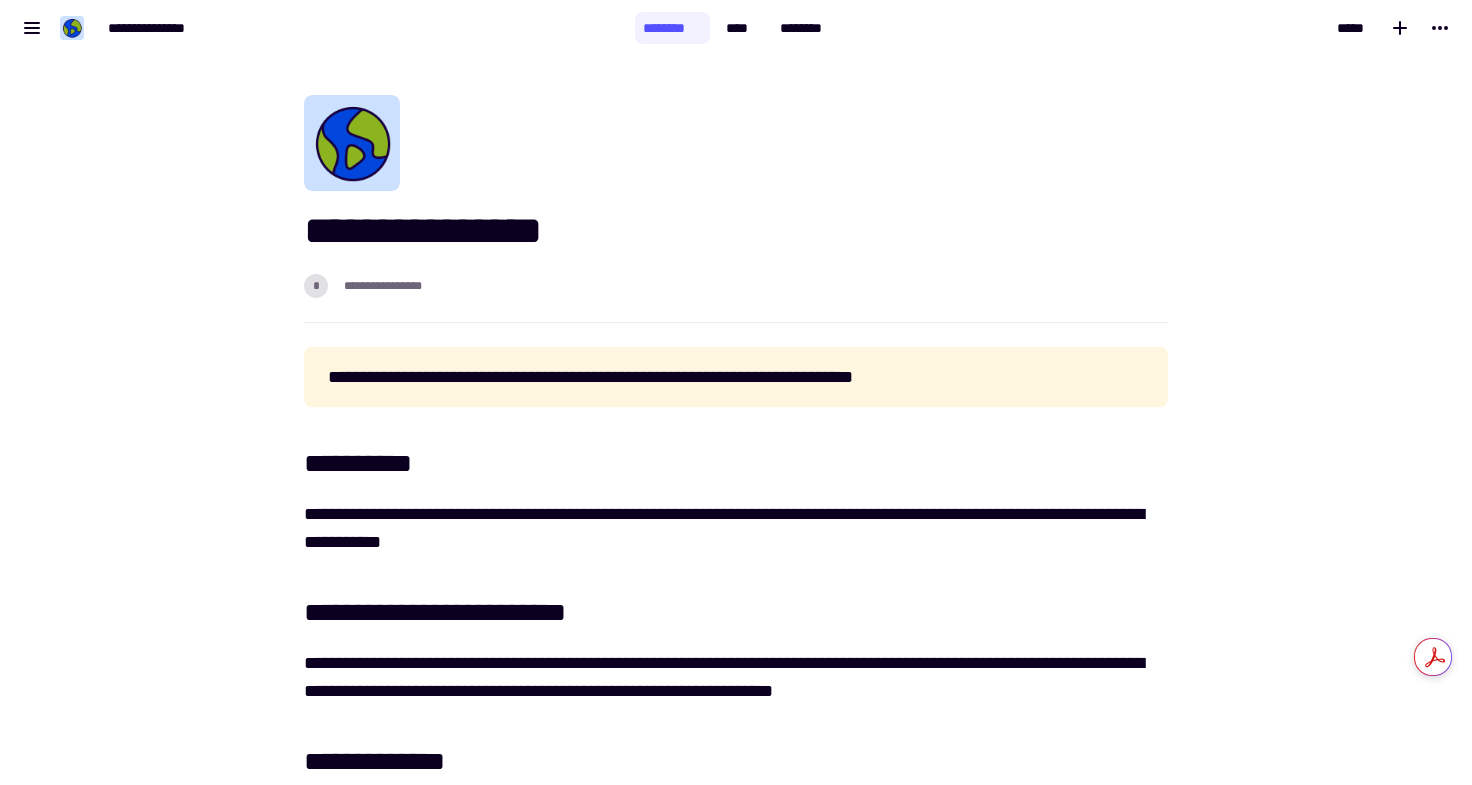 click on "**********" at bounding box center (724, 528) 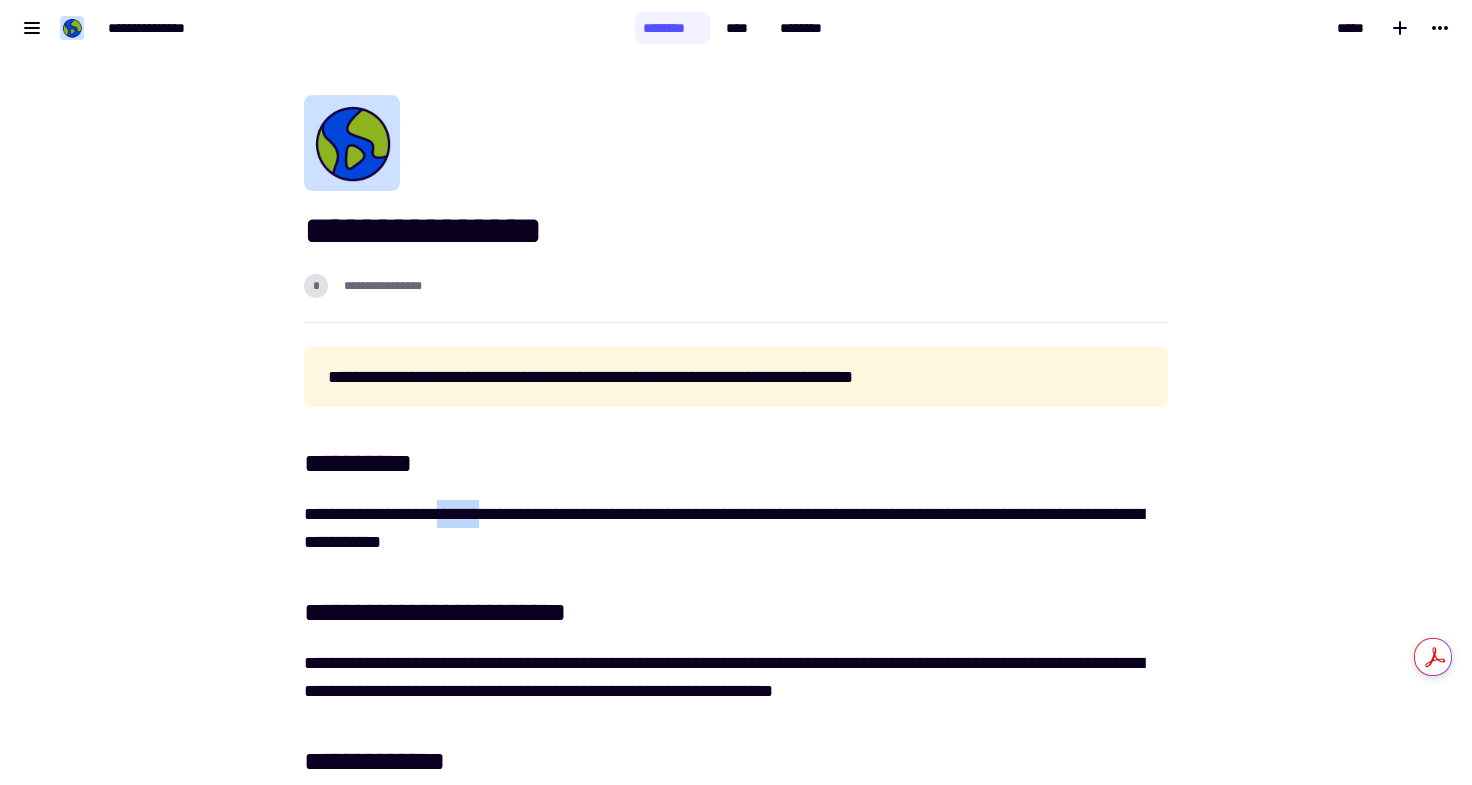 click on "**********" at bounding box center [724, 528] 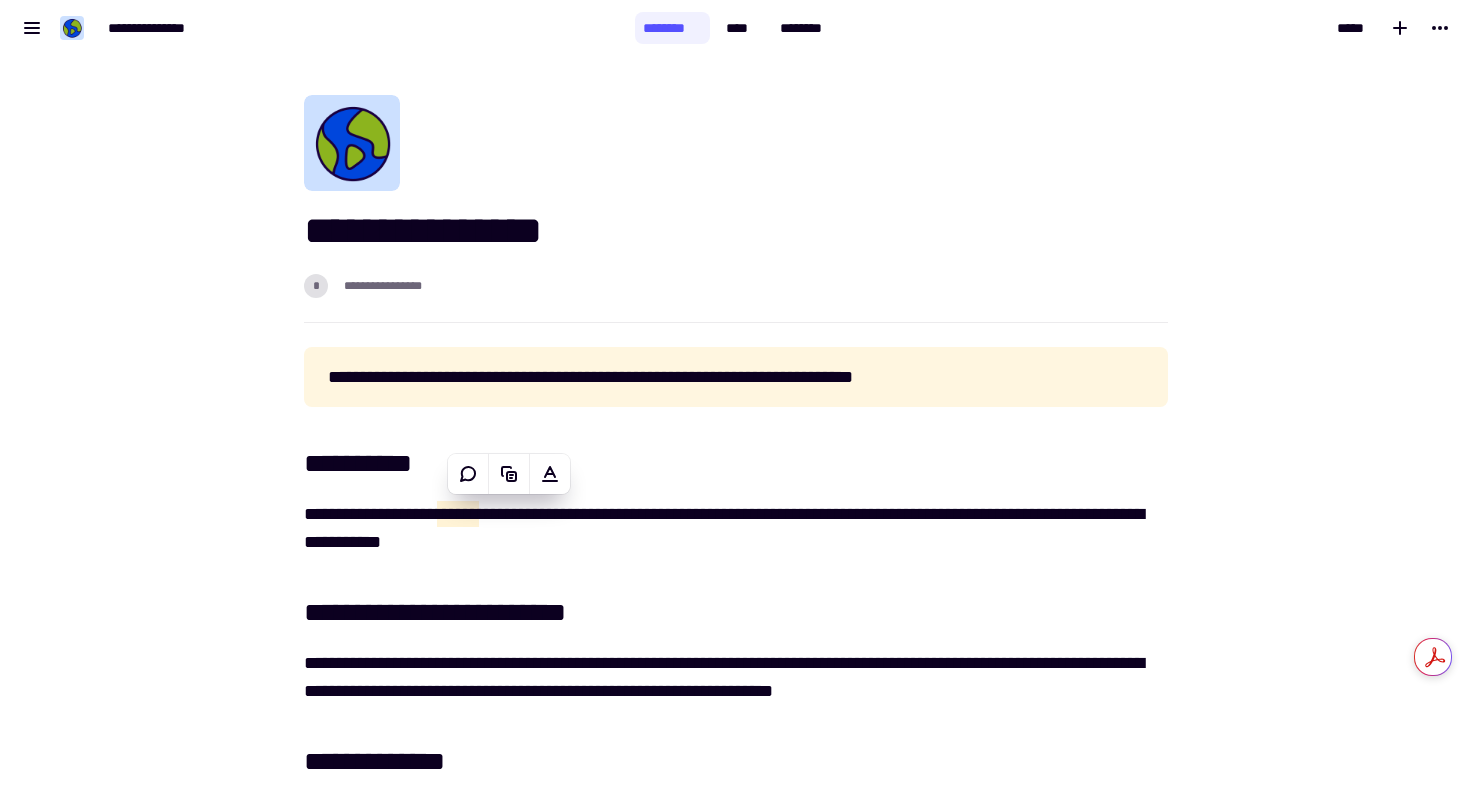 click on "*****" at bounding box center [458, 514] 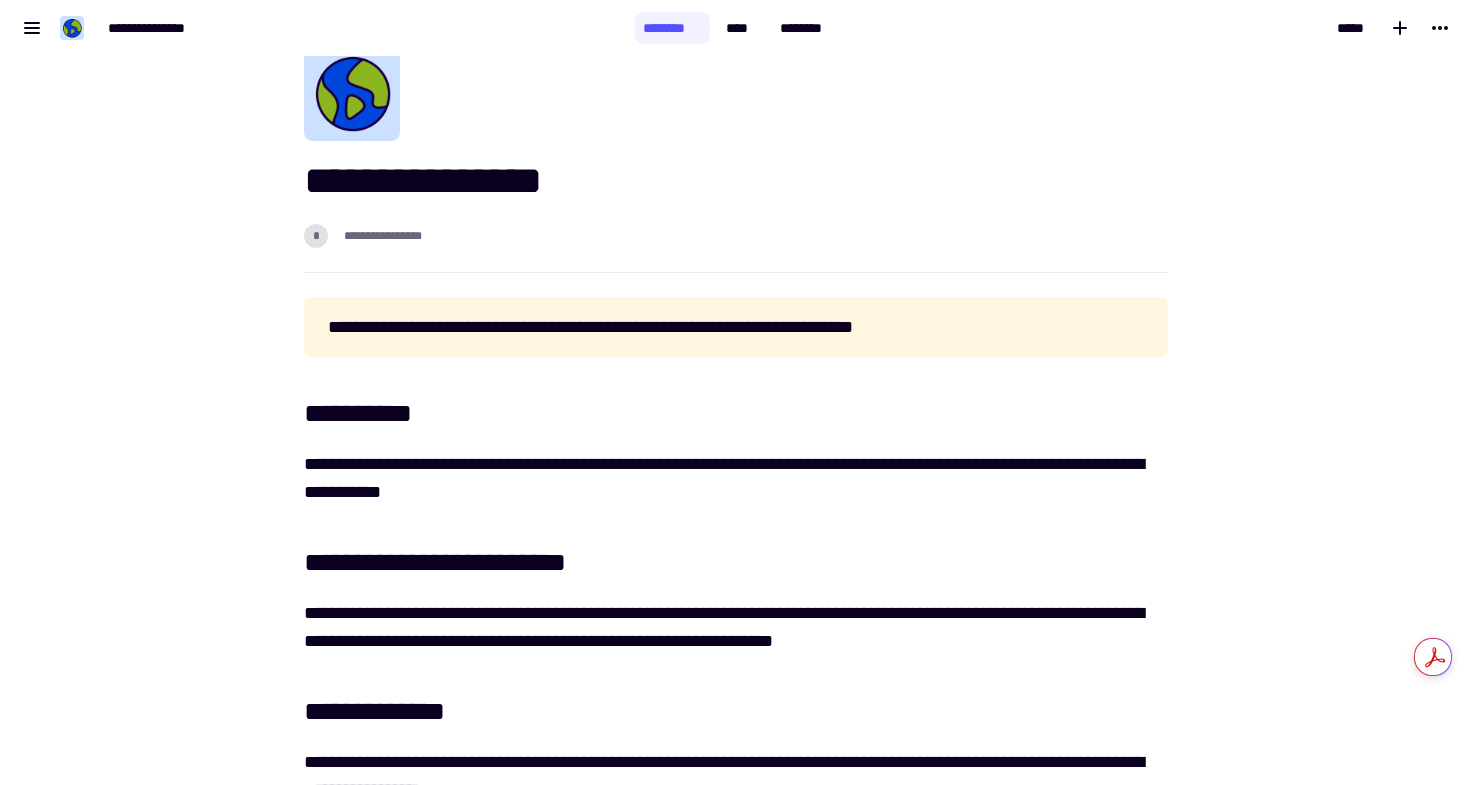 scroll, scrollTop: 0, scrollLeft: 0, axis: both 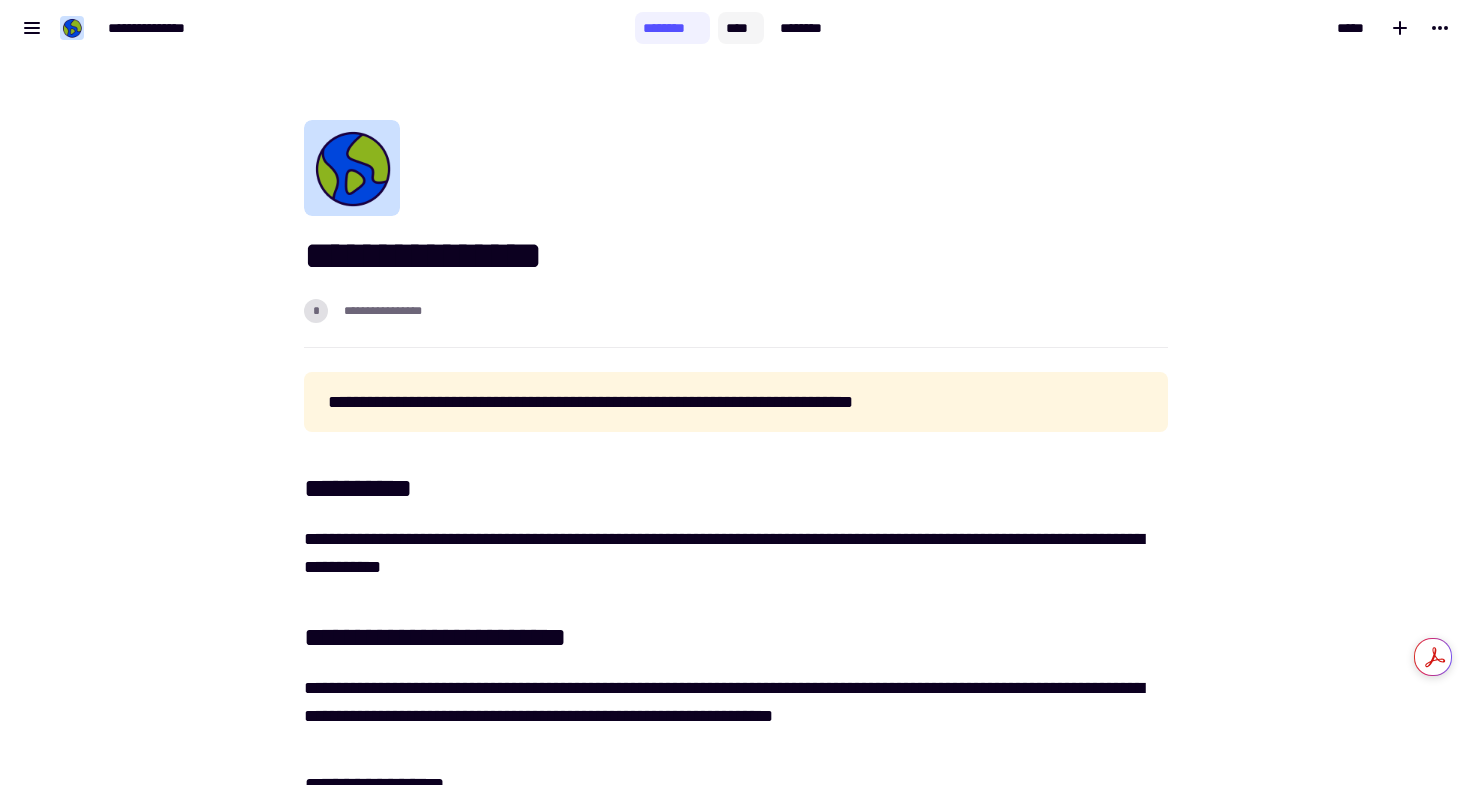click on "****" 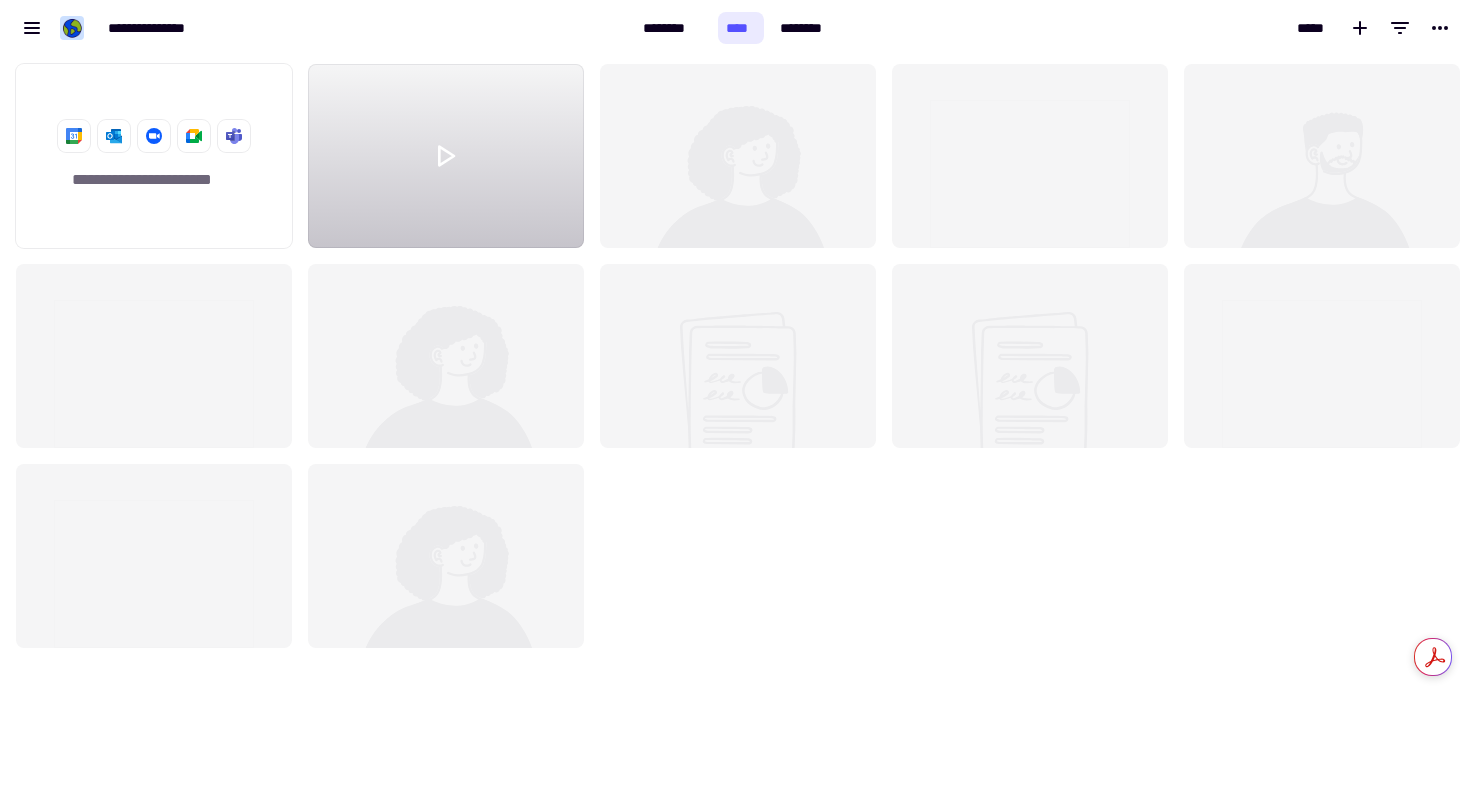 scroll, scrollTop: 16, scrollLeft: 16, axis: both 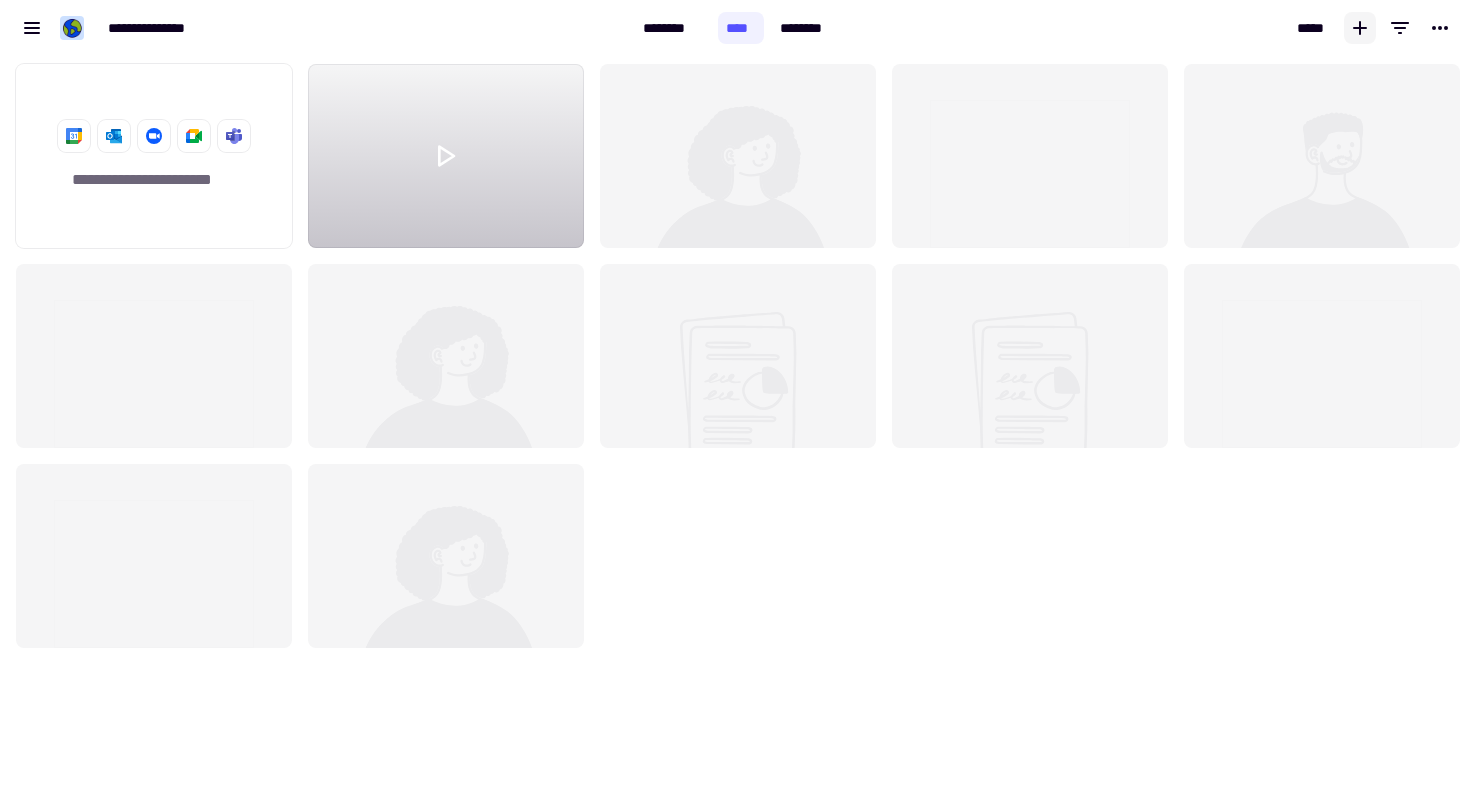 click 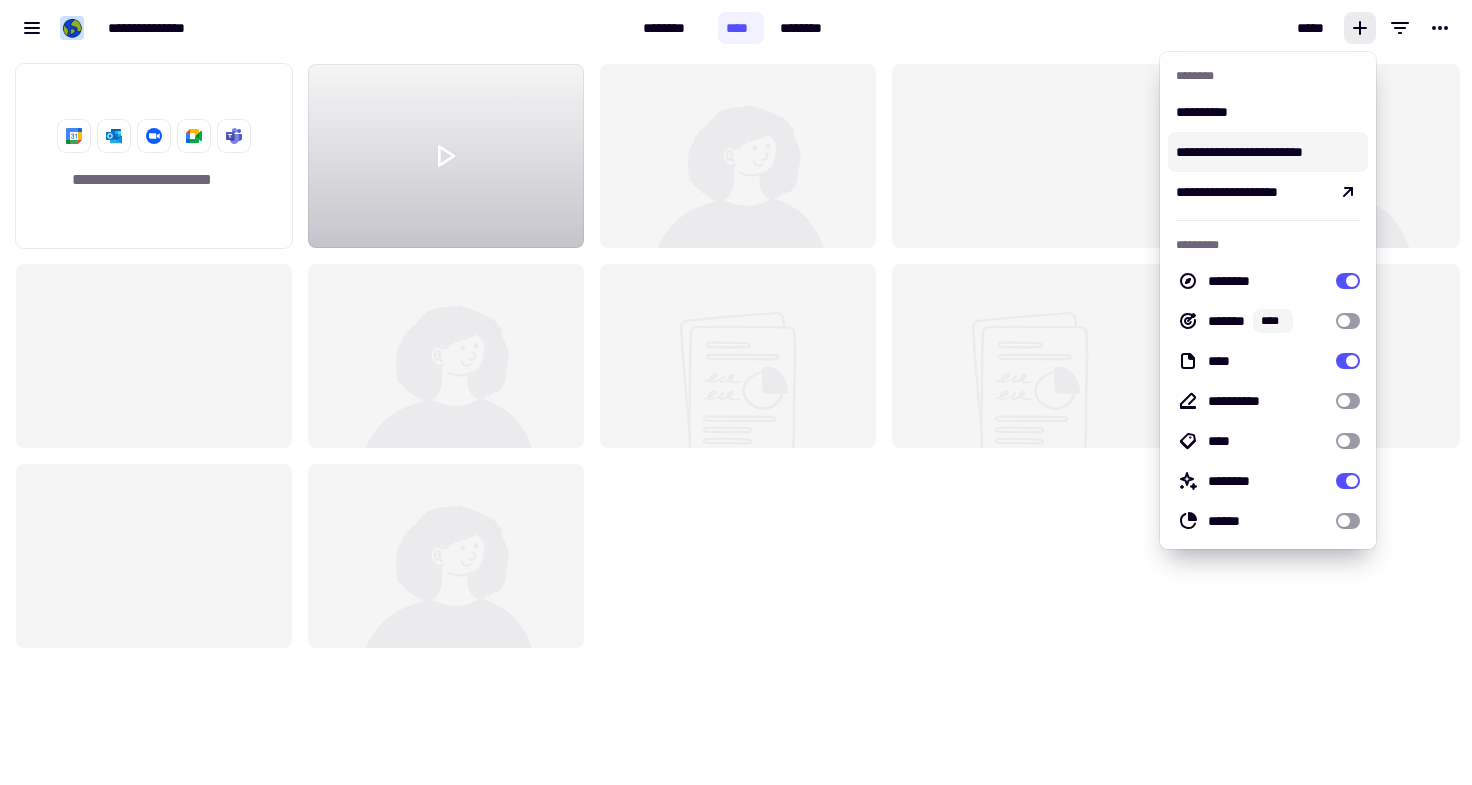 click on "**********" at bounding box center (1268, 152) 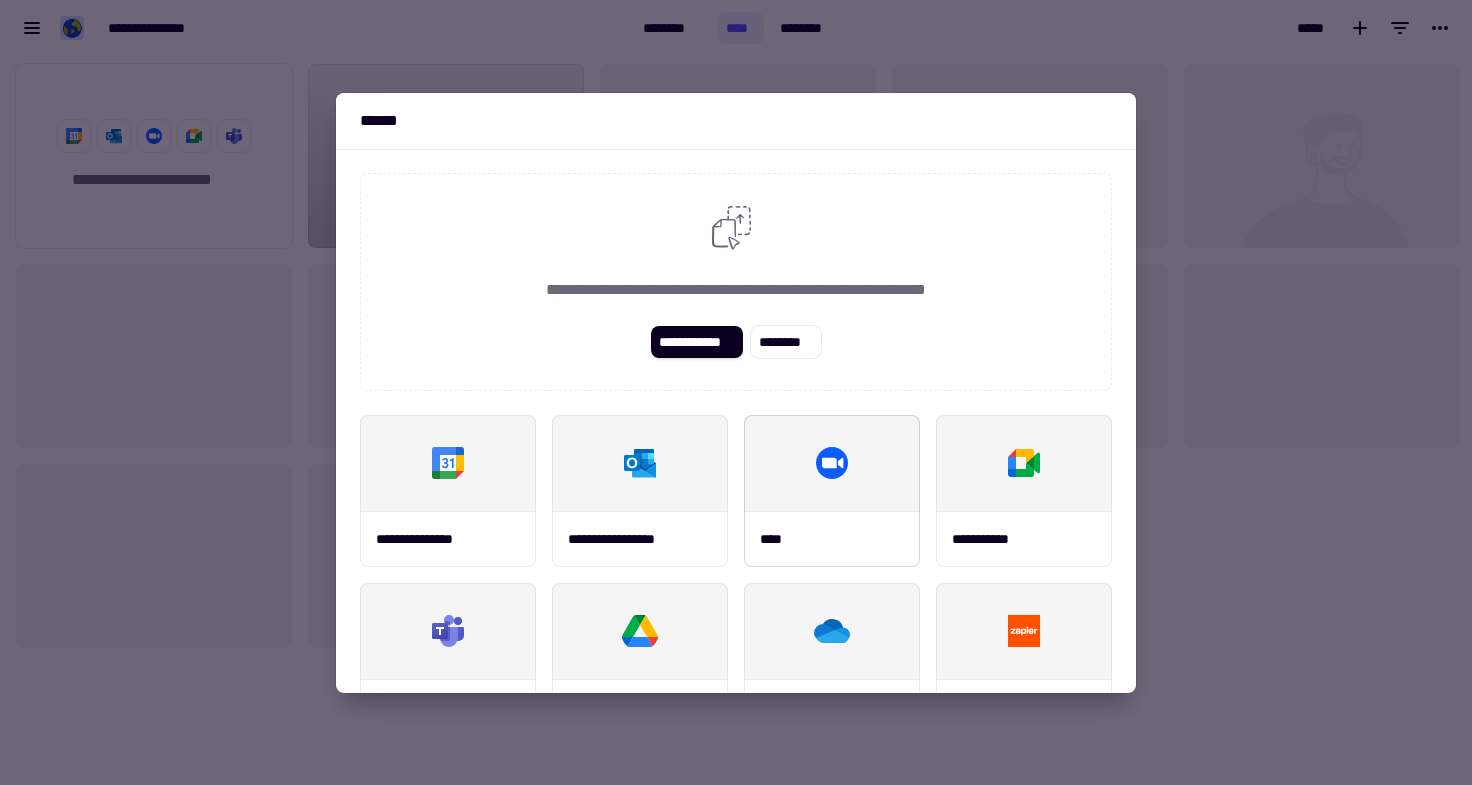 scroll, scrollTop: 234, scrollLeft: 0, axis: vertical 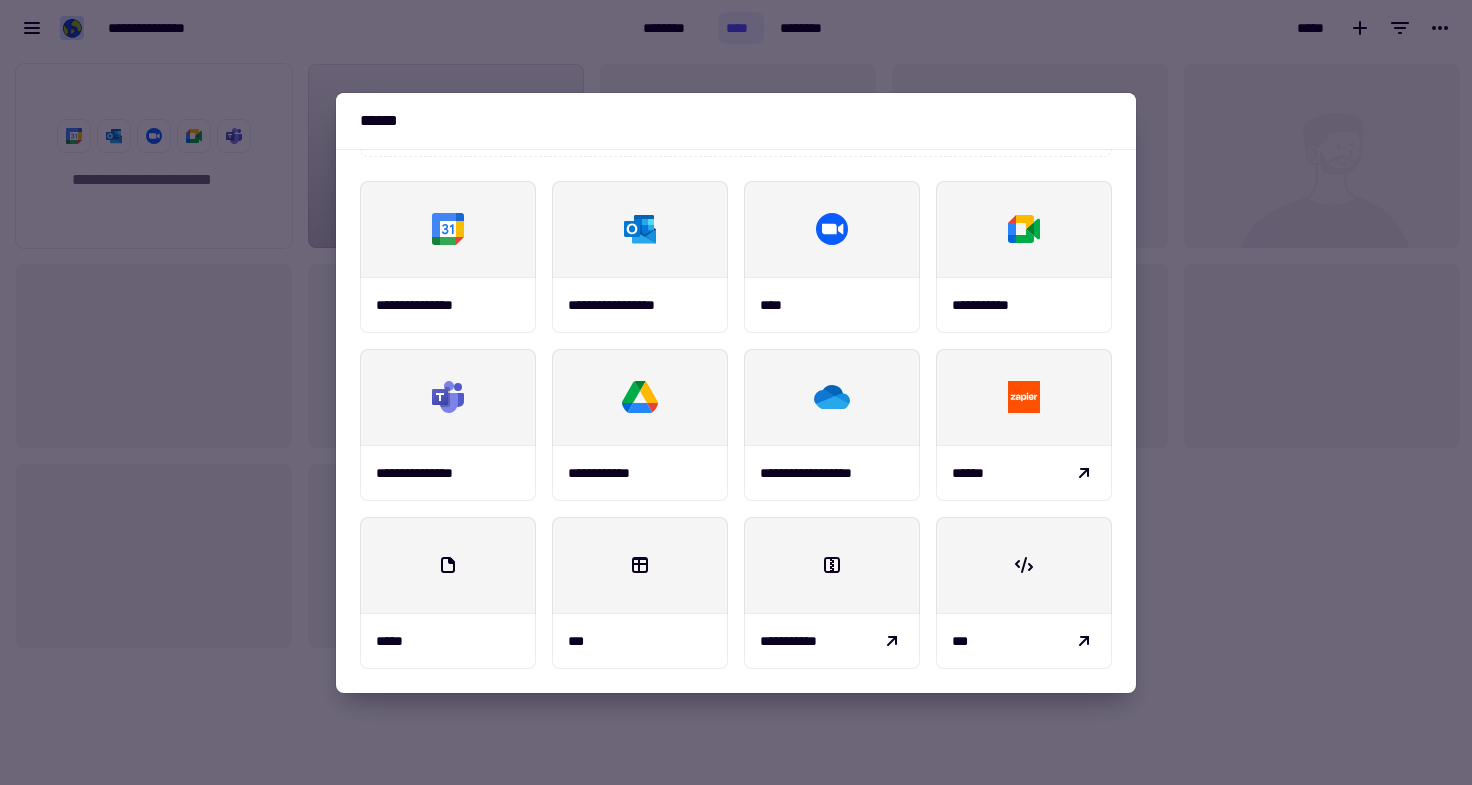 click at bounding box center [736, 392] 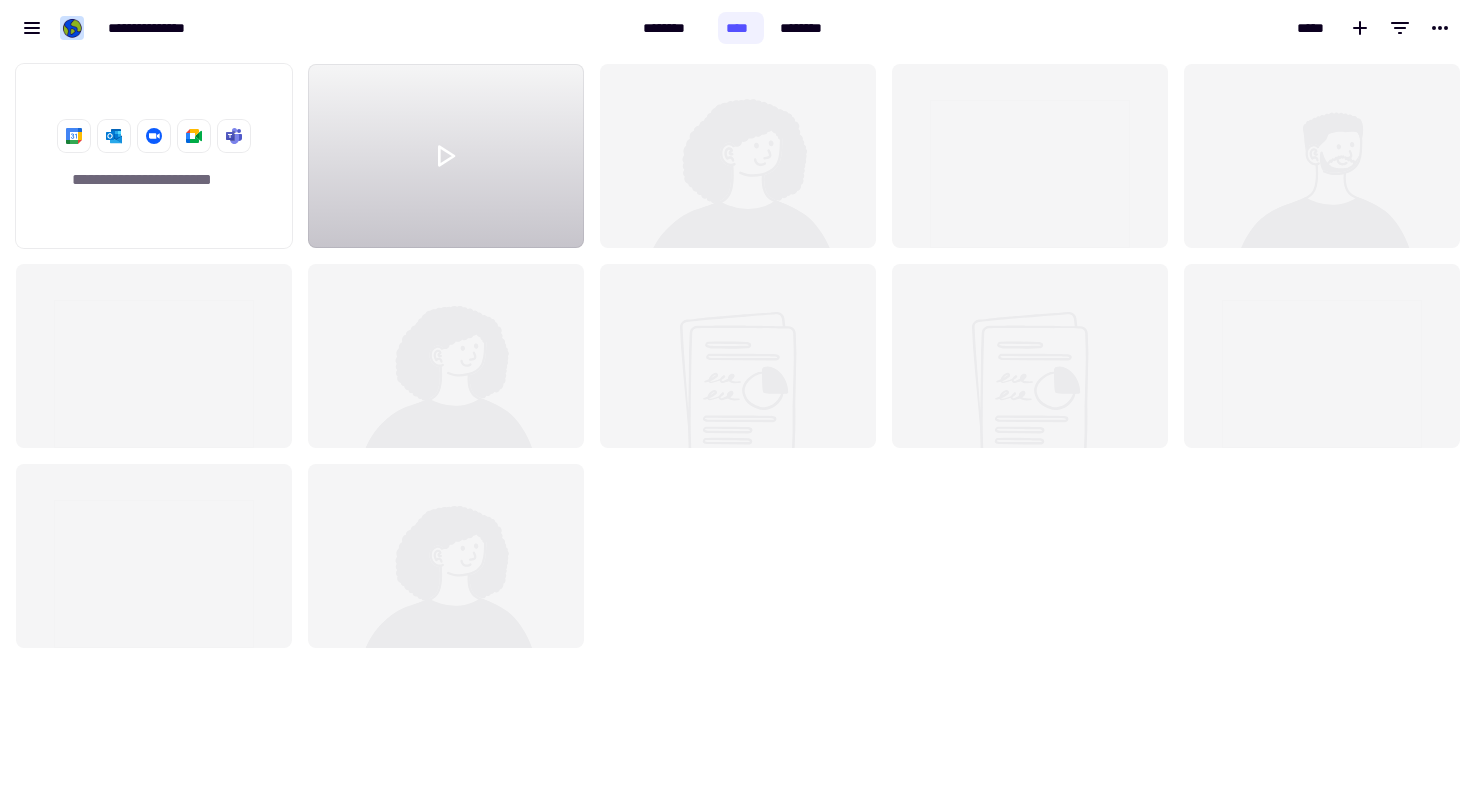click 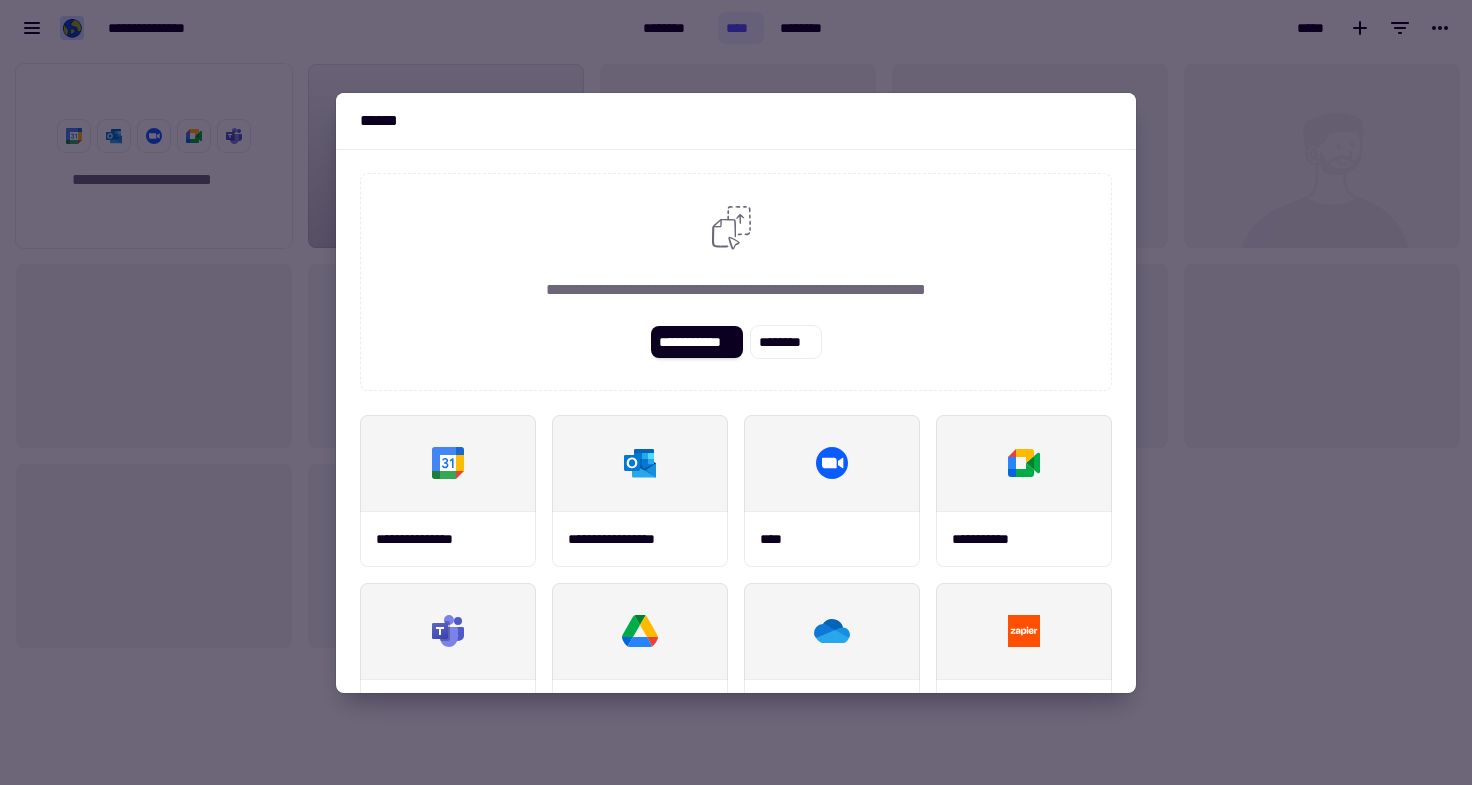 click at bounding box center [736, 392] 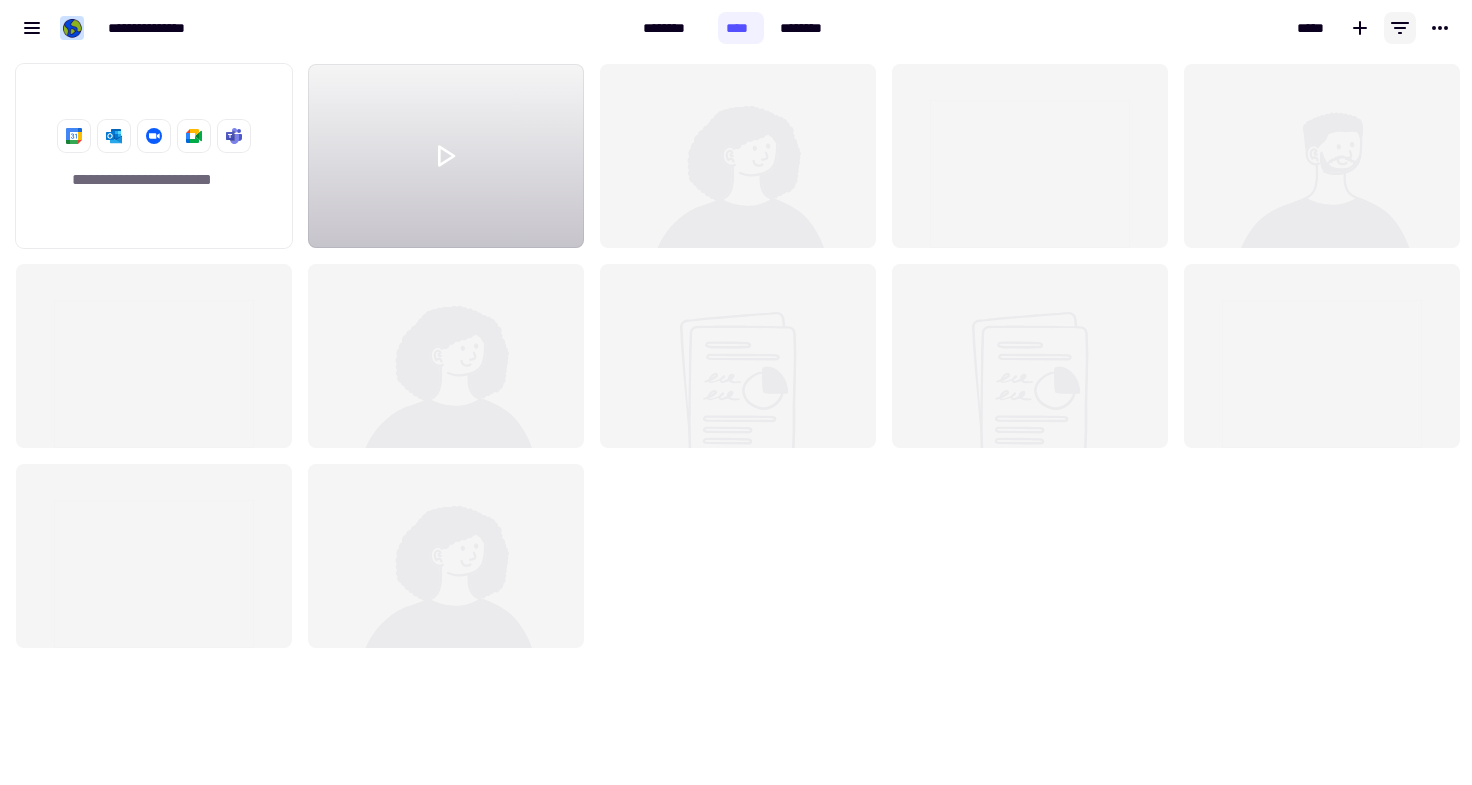click 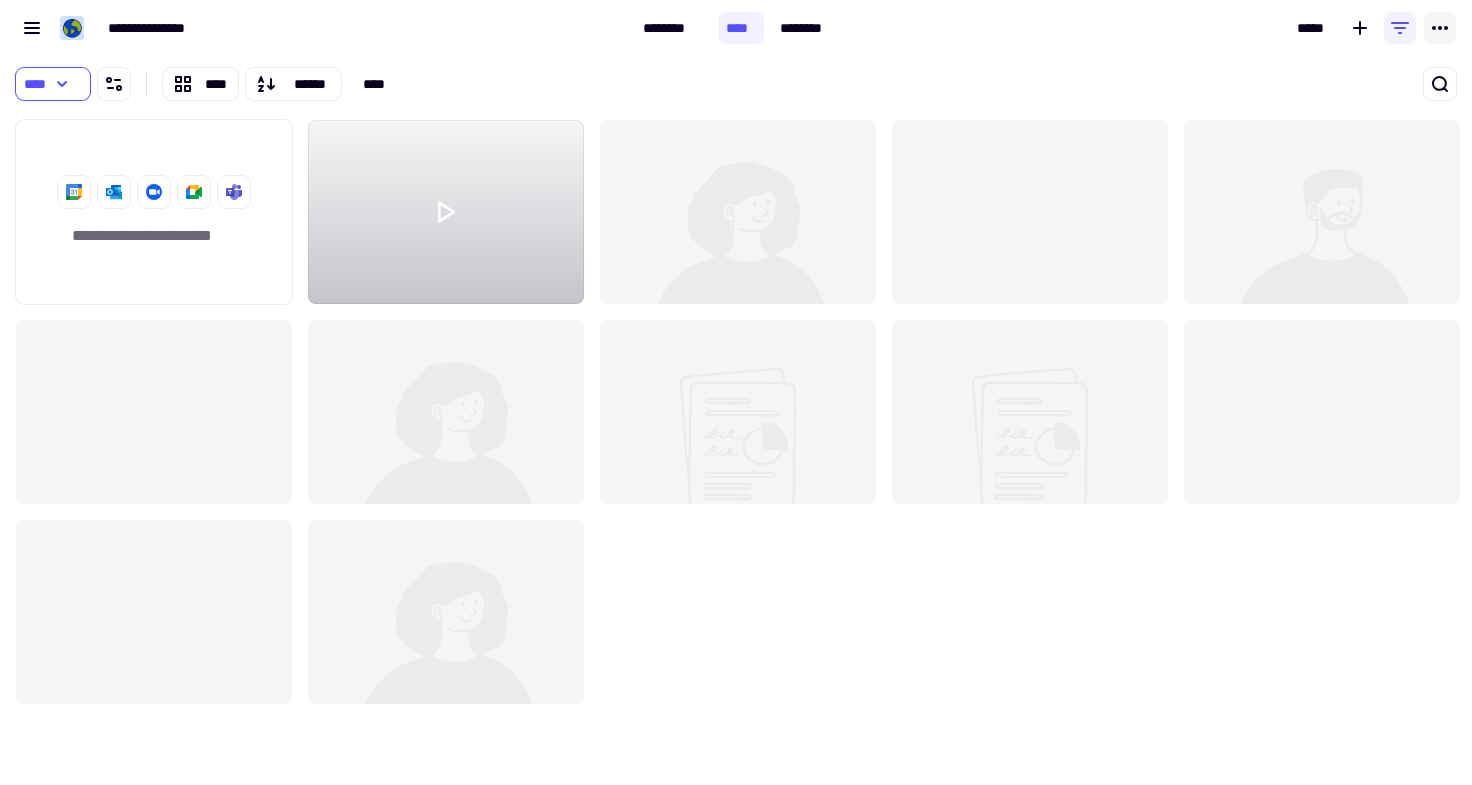 click 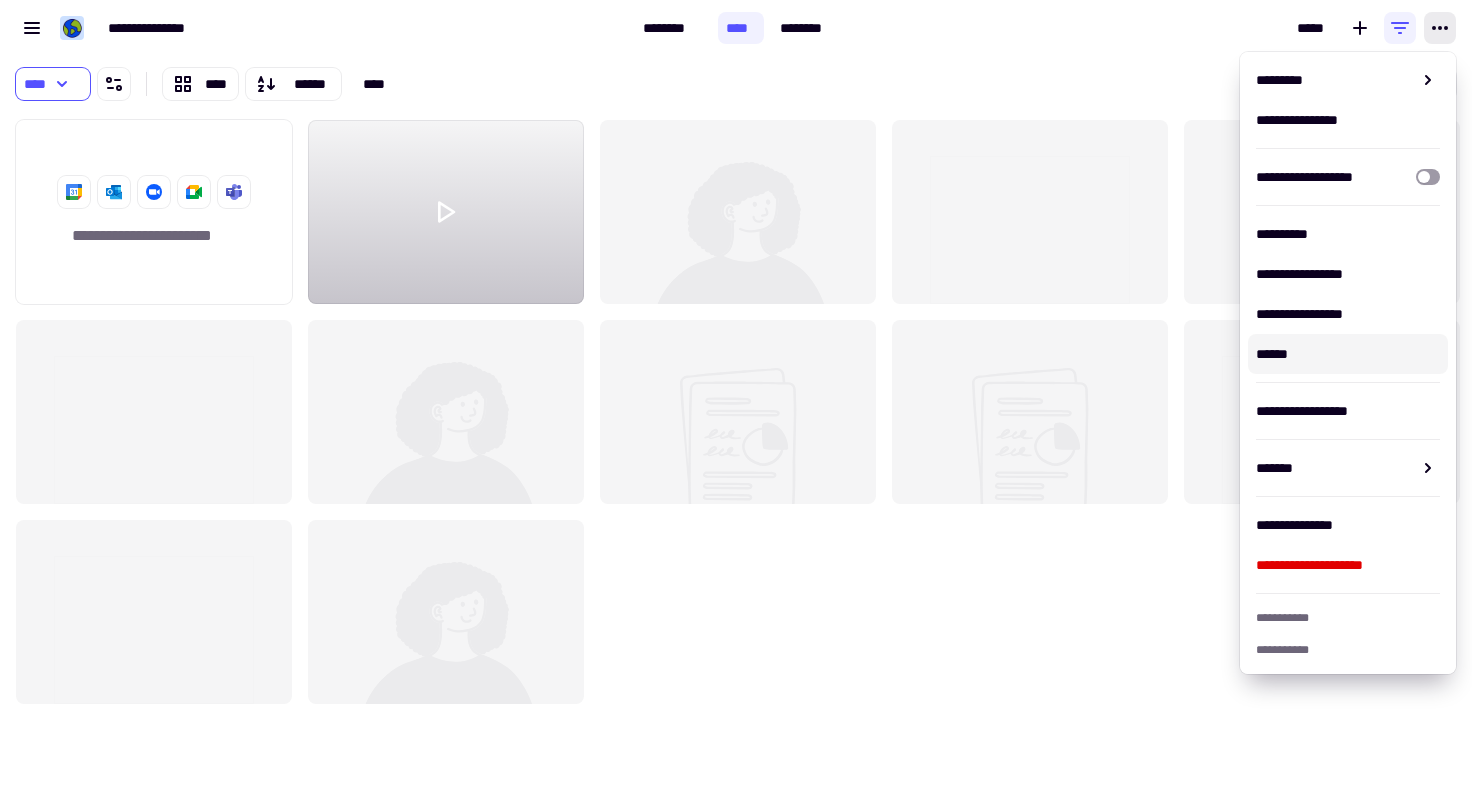 click on "**********" 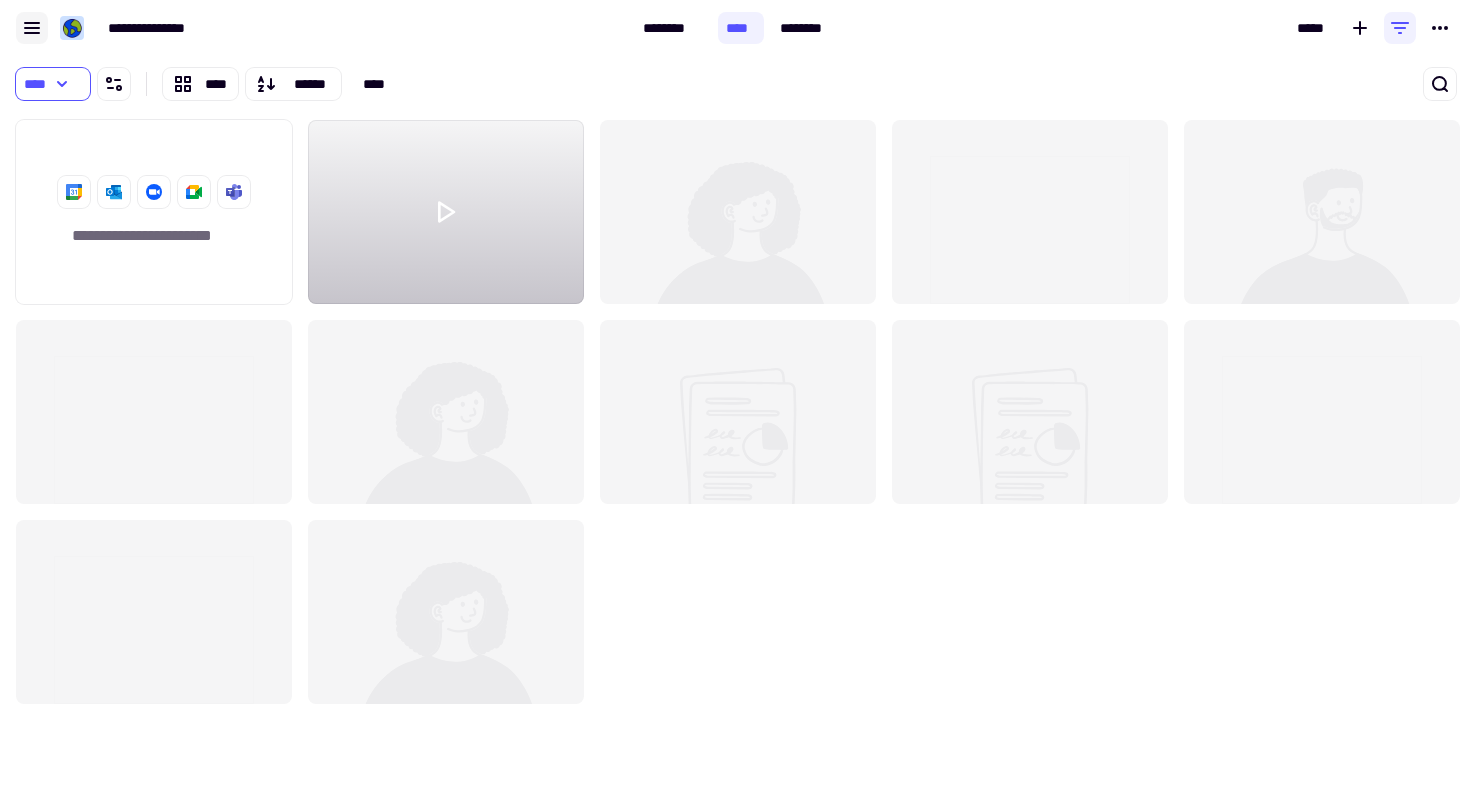 click 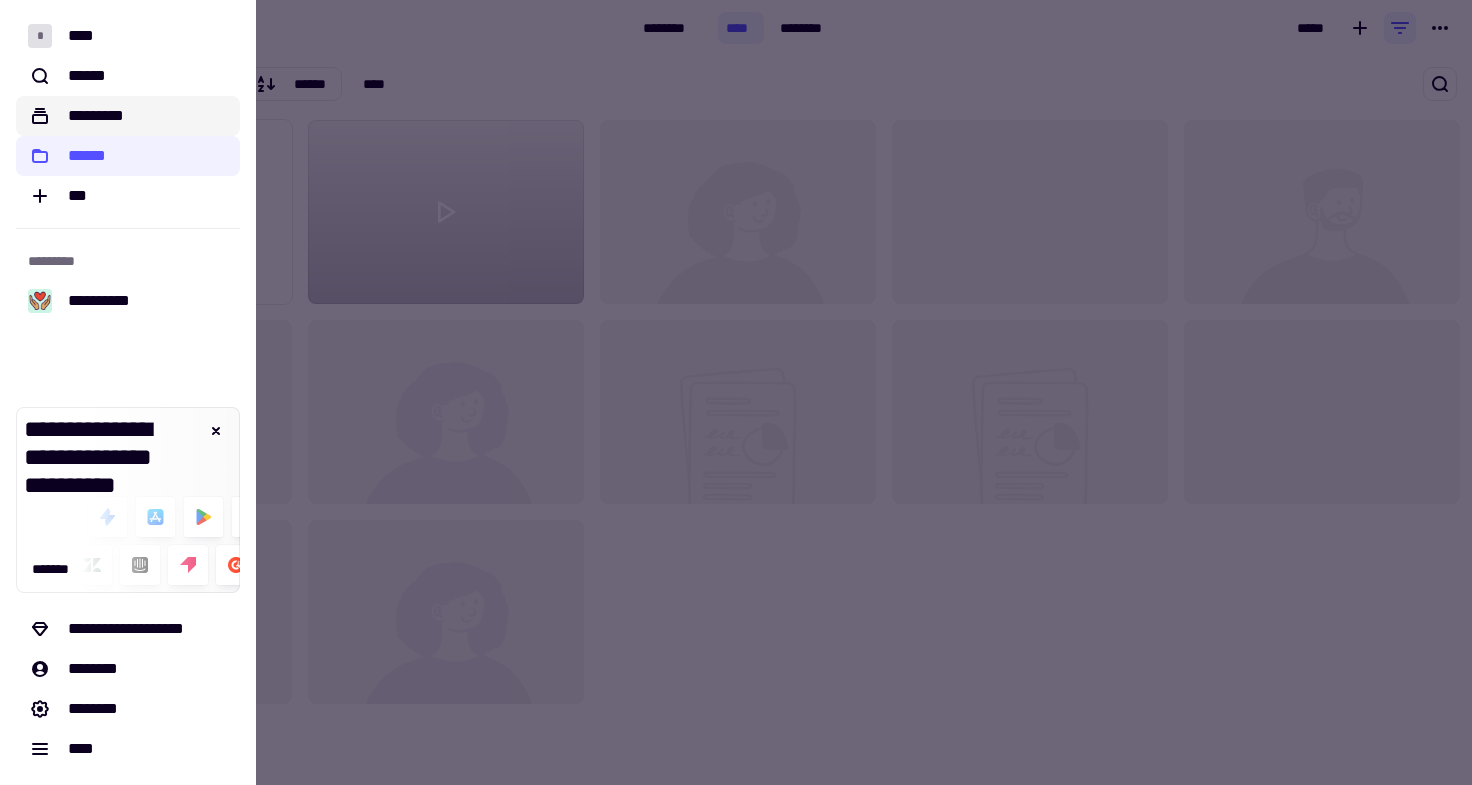 click on "*********" 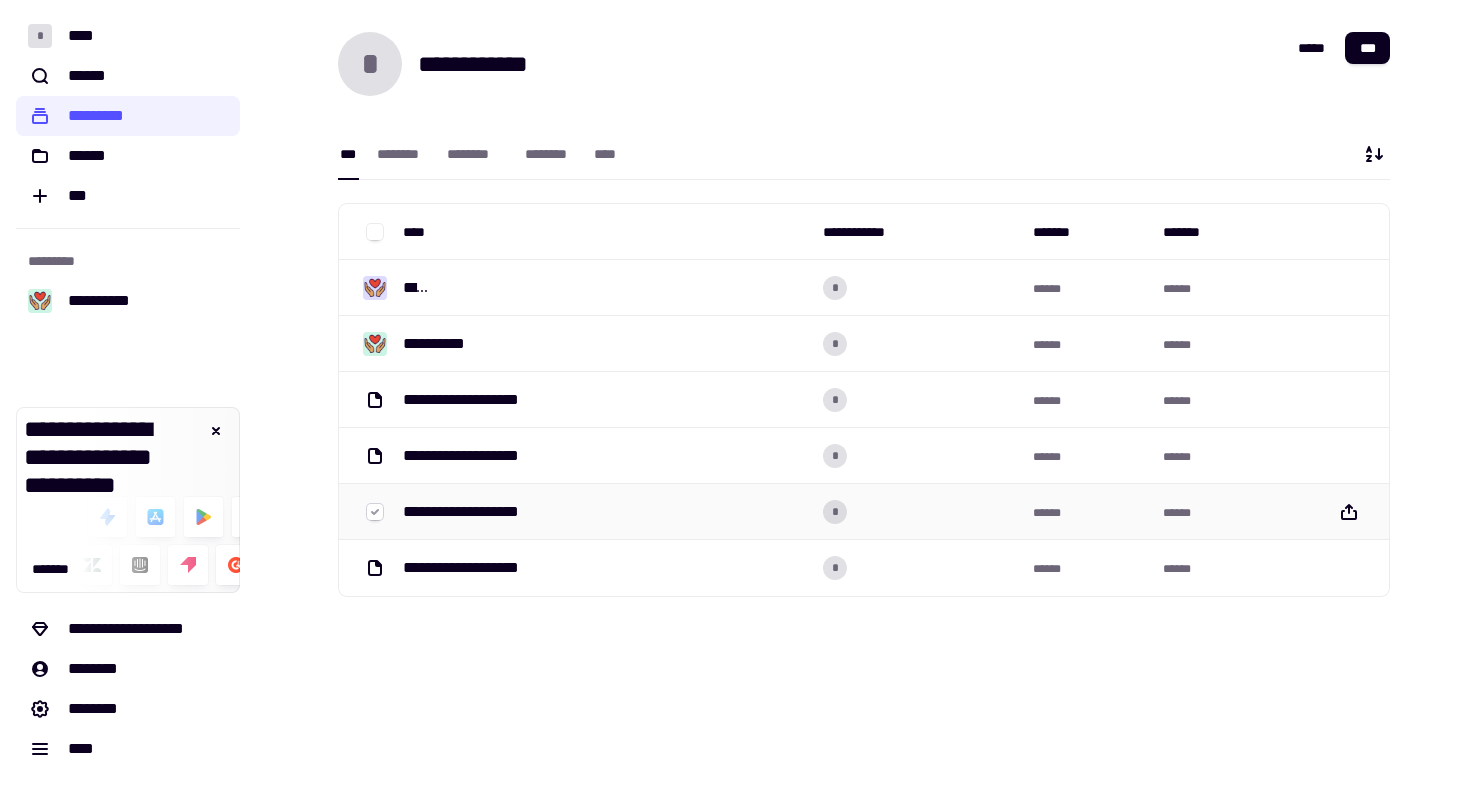 drag, startPoint x: 374, startPoint y: 491, endPoint x: 377, endPoint y: 512, distance: 21.213203 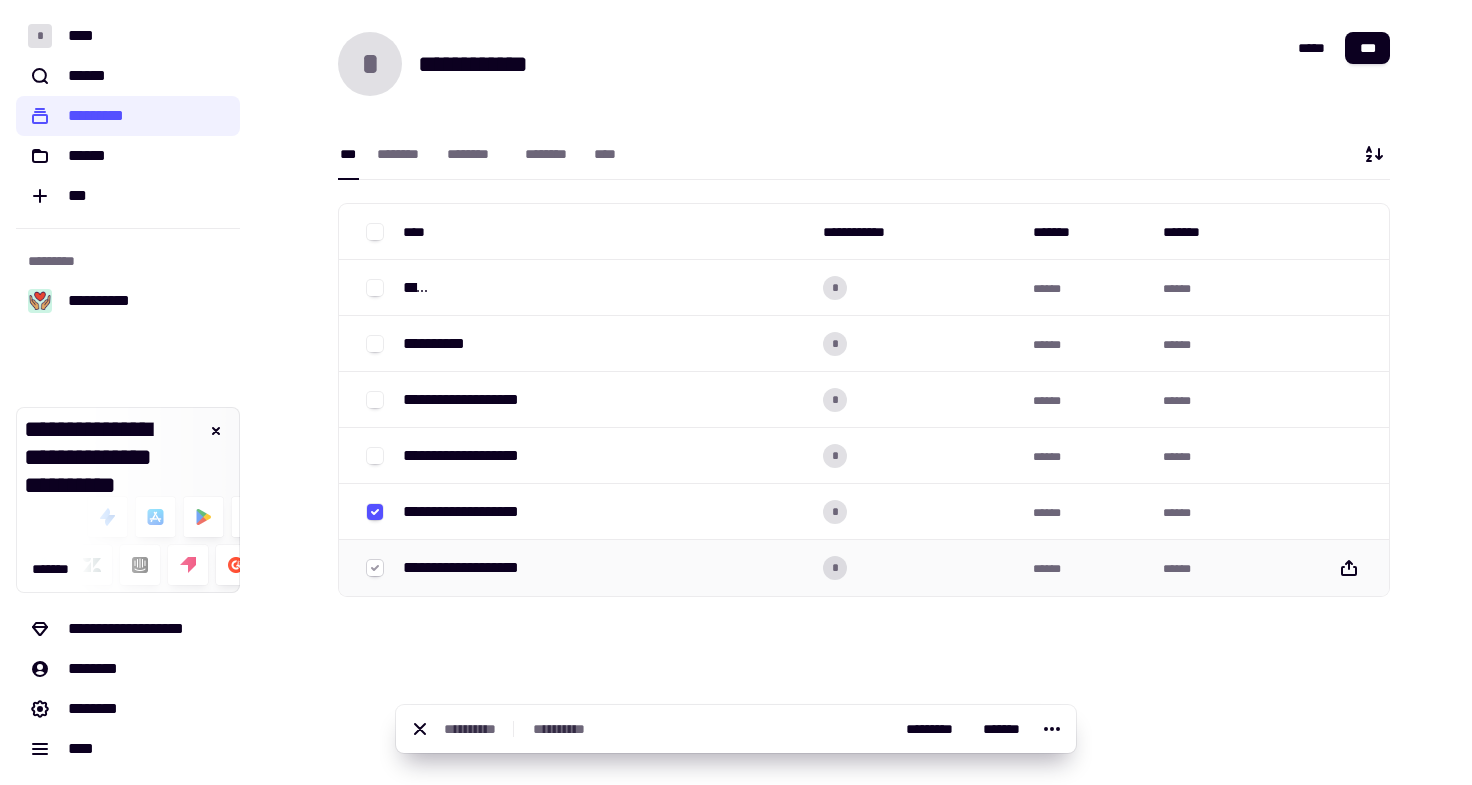 click 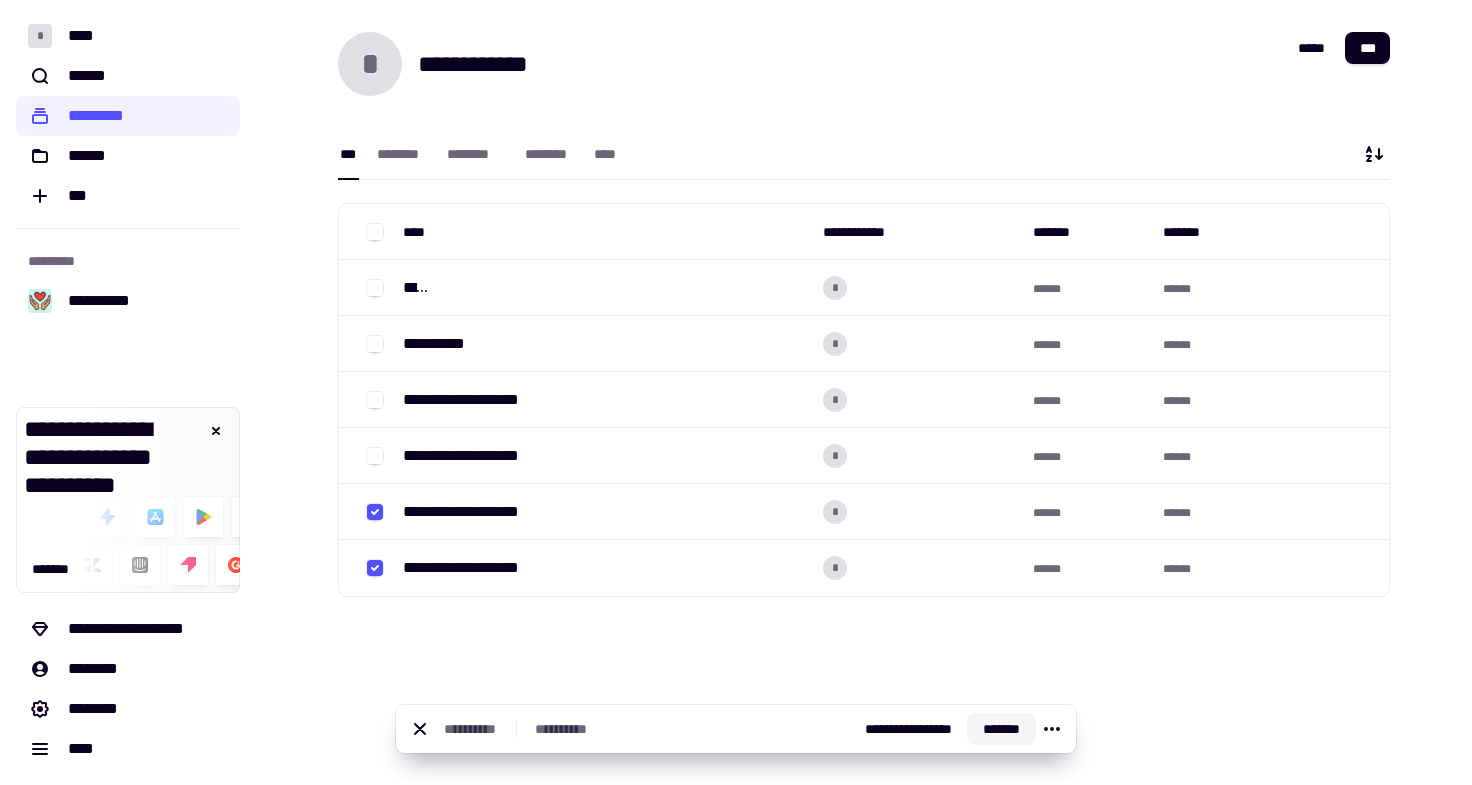 click on "*******" 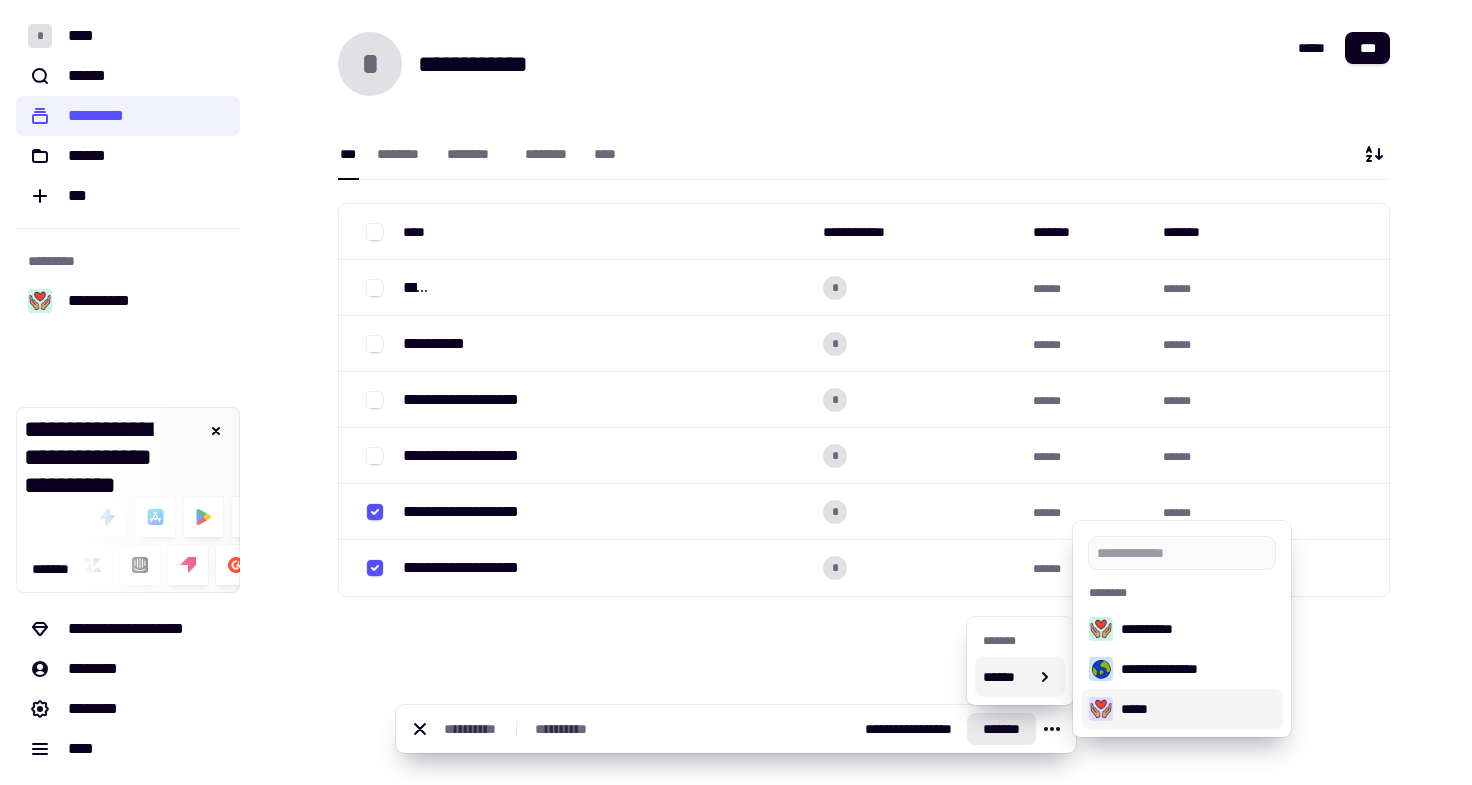 click on "*****" at bounding box center [1198, 709] 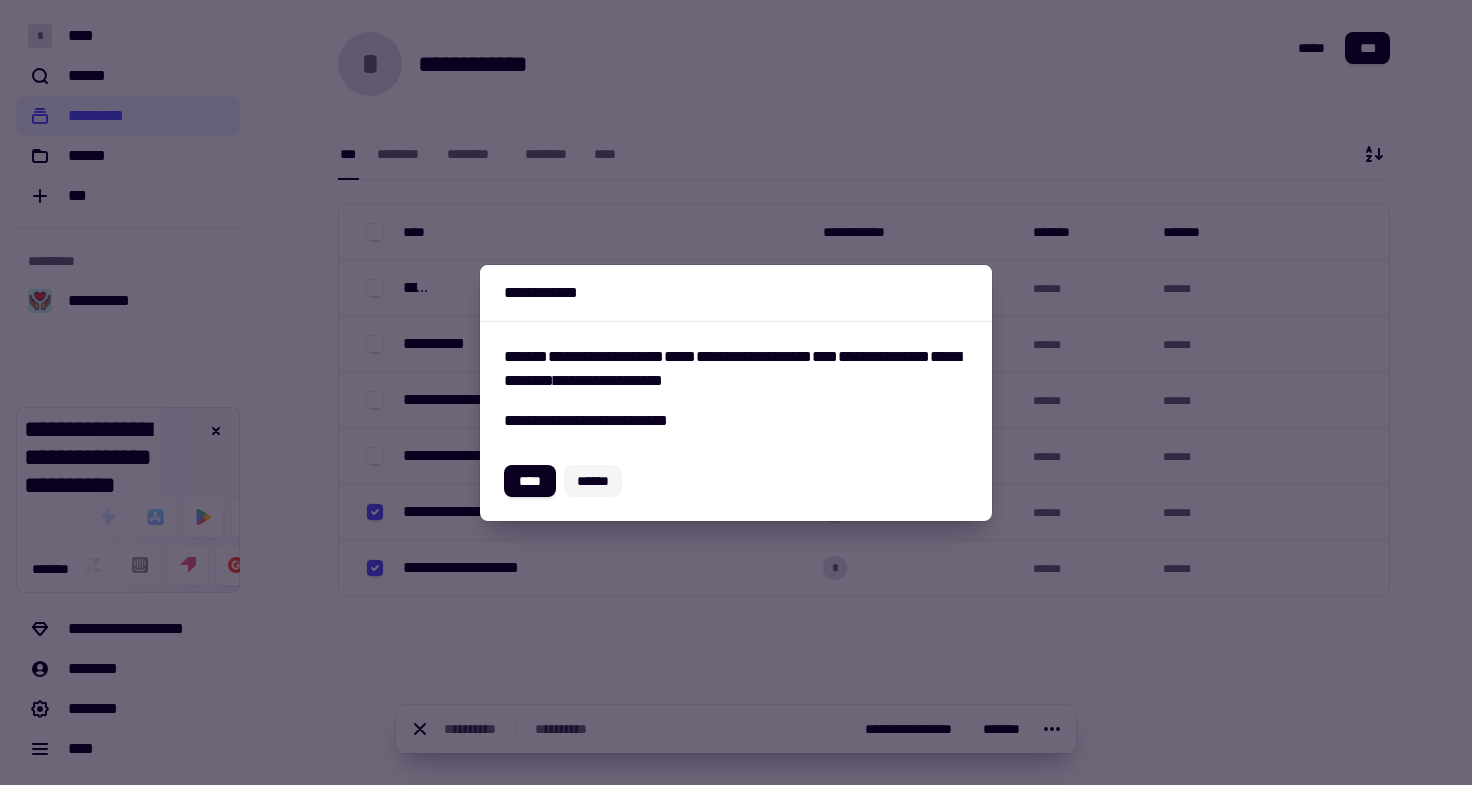 click on "******" 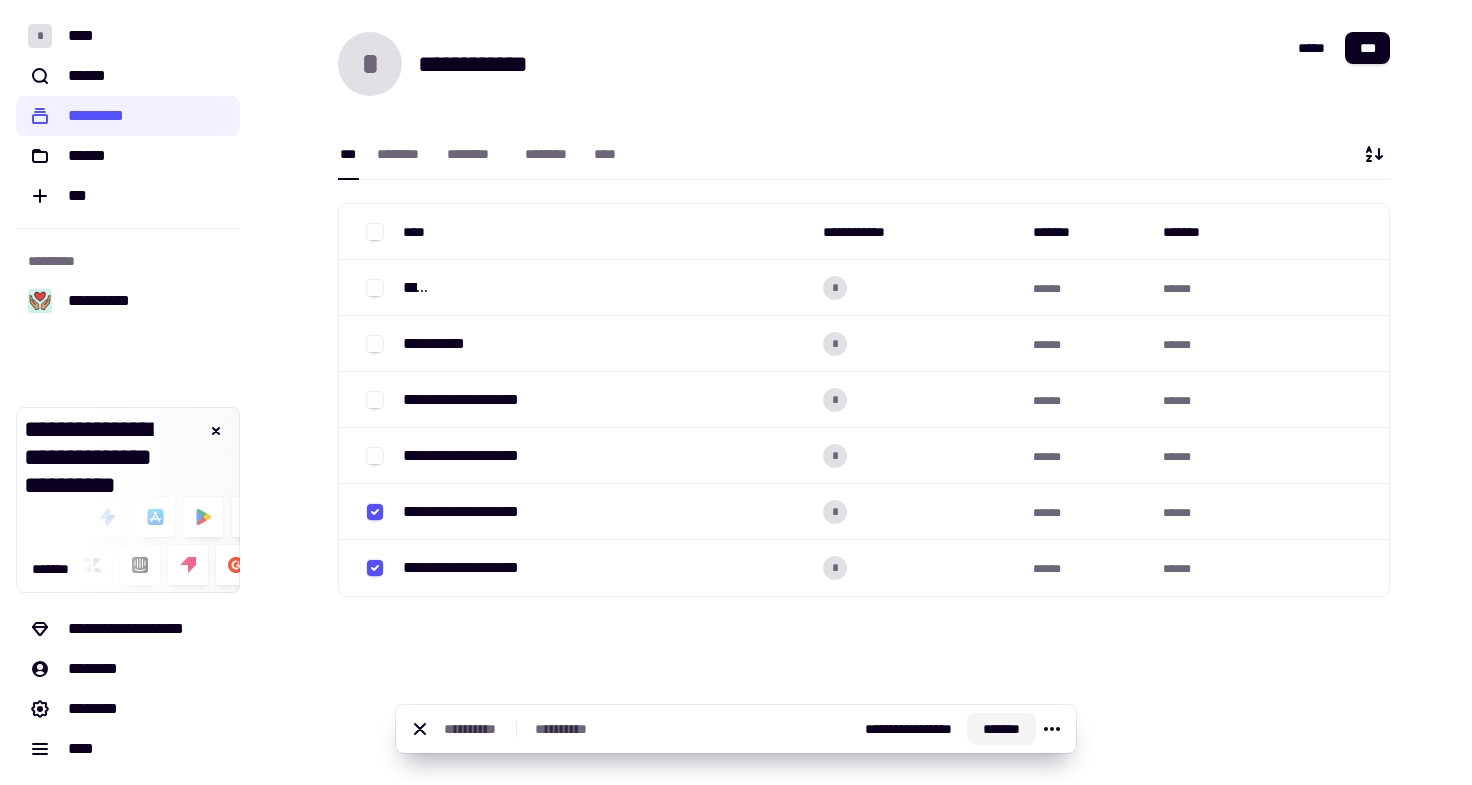 click on "*******" 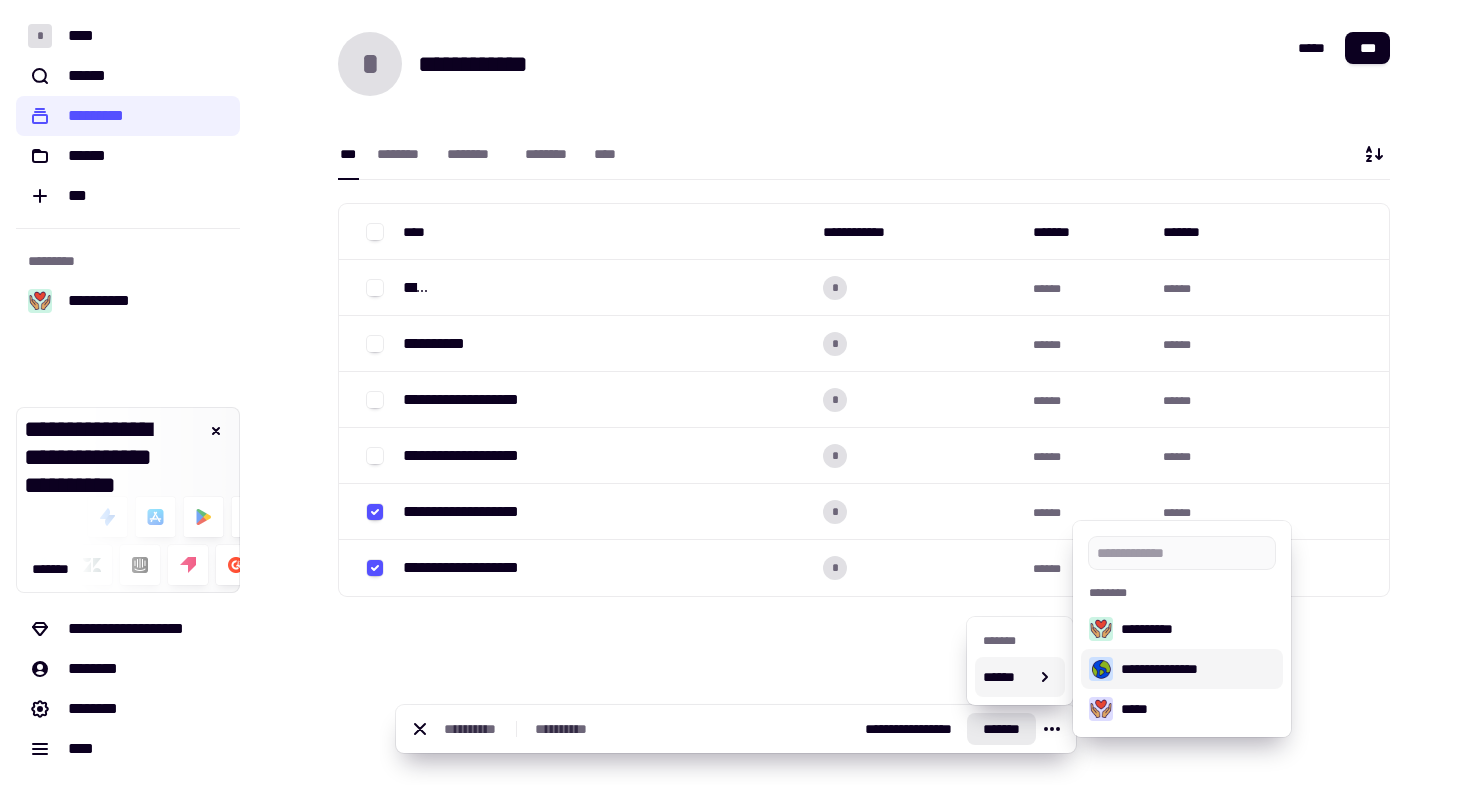 click at bounding box center (1101, 669) 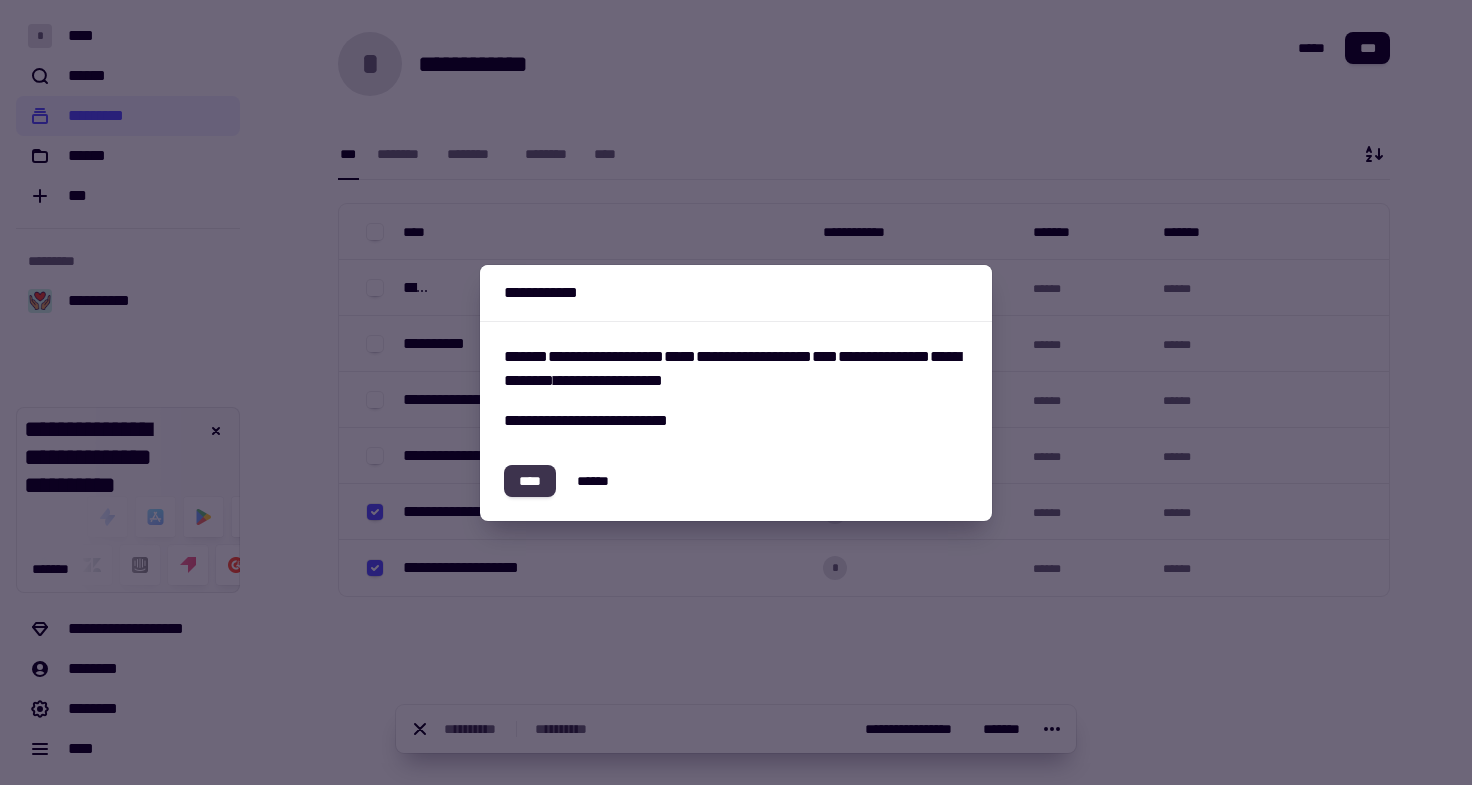 click on "****" 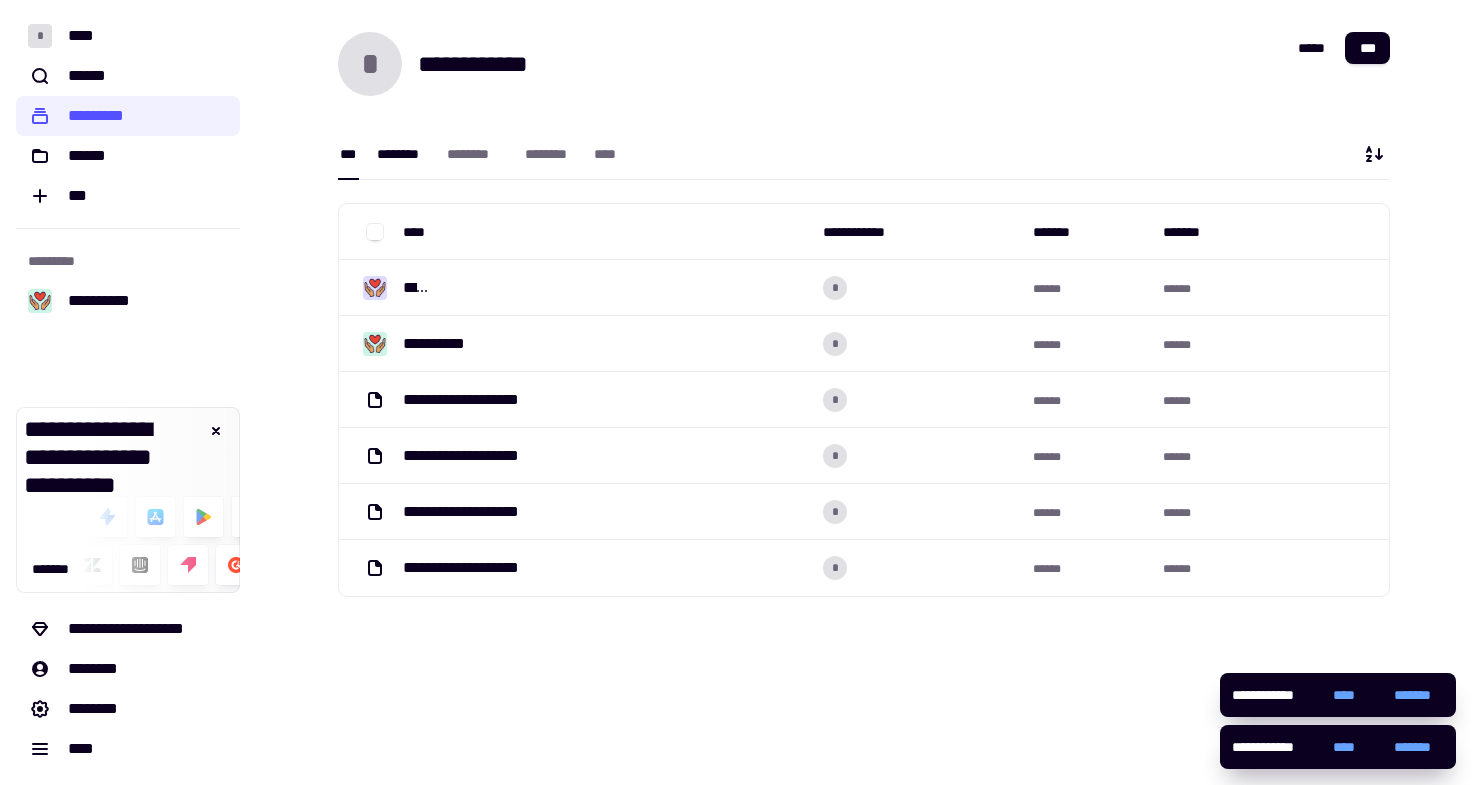 click on "********" at bounding box center [402, 154] 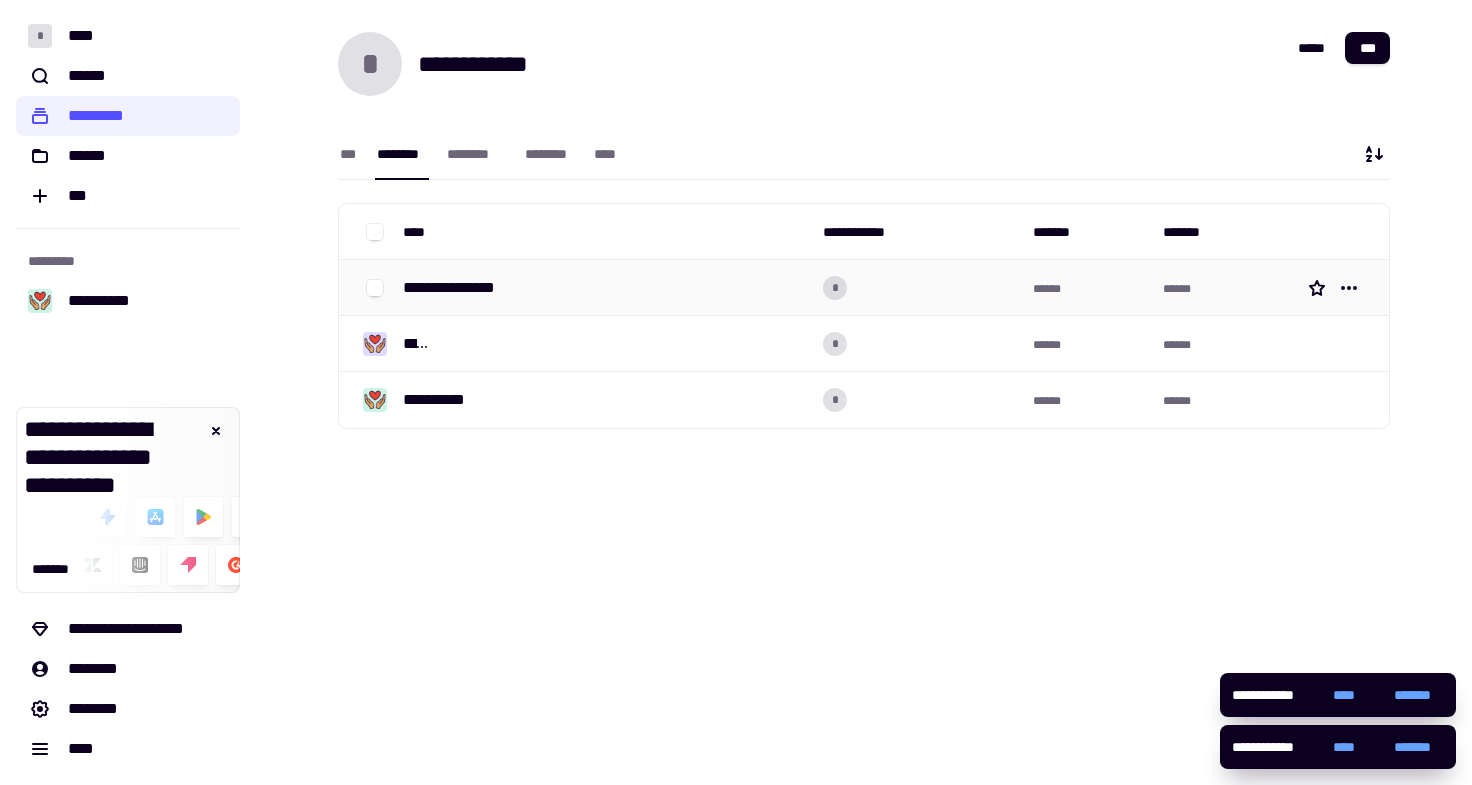 click on "**********" at bounding box center [461, 288] 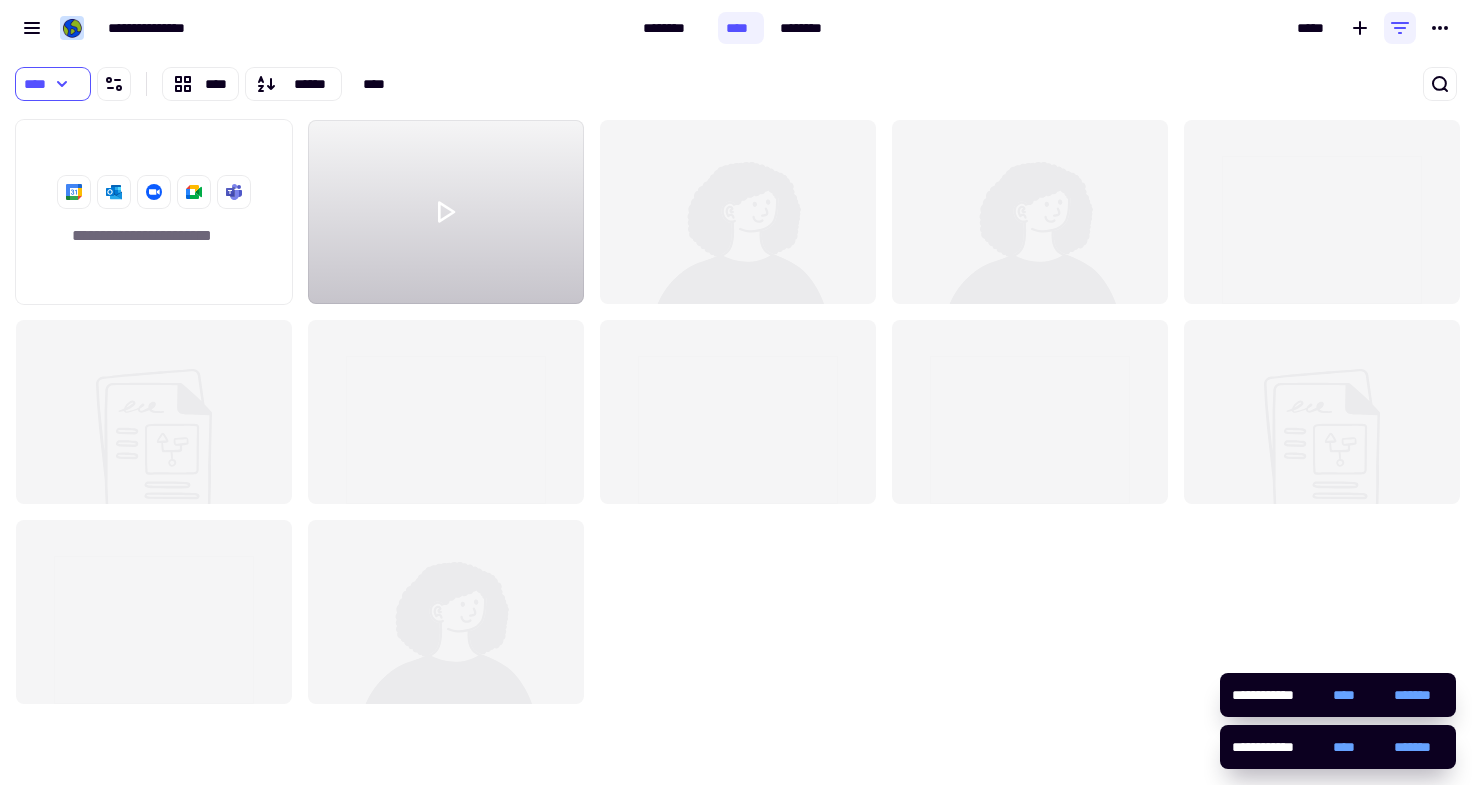 scroll, scrollTop: 16, scrollLeft: 16, axis: both 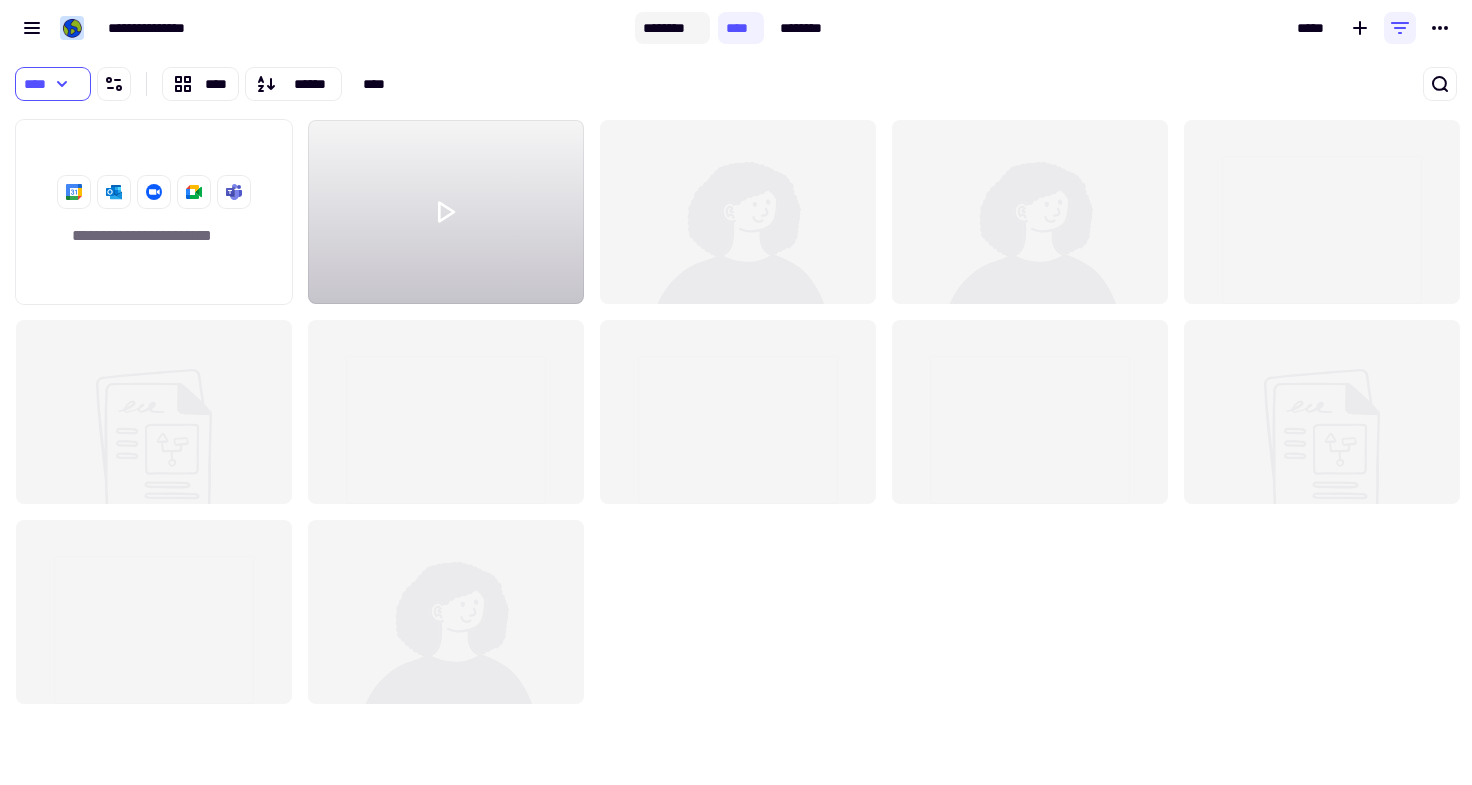 click on "********" 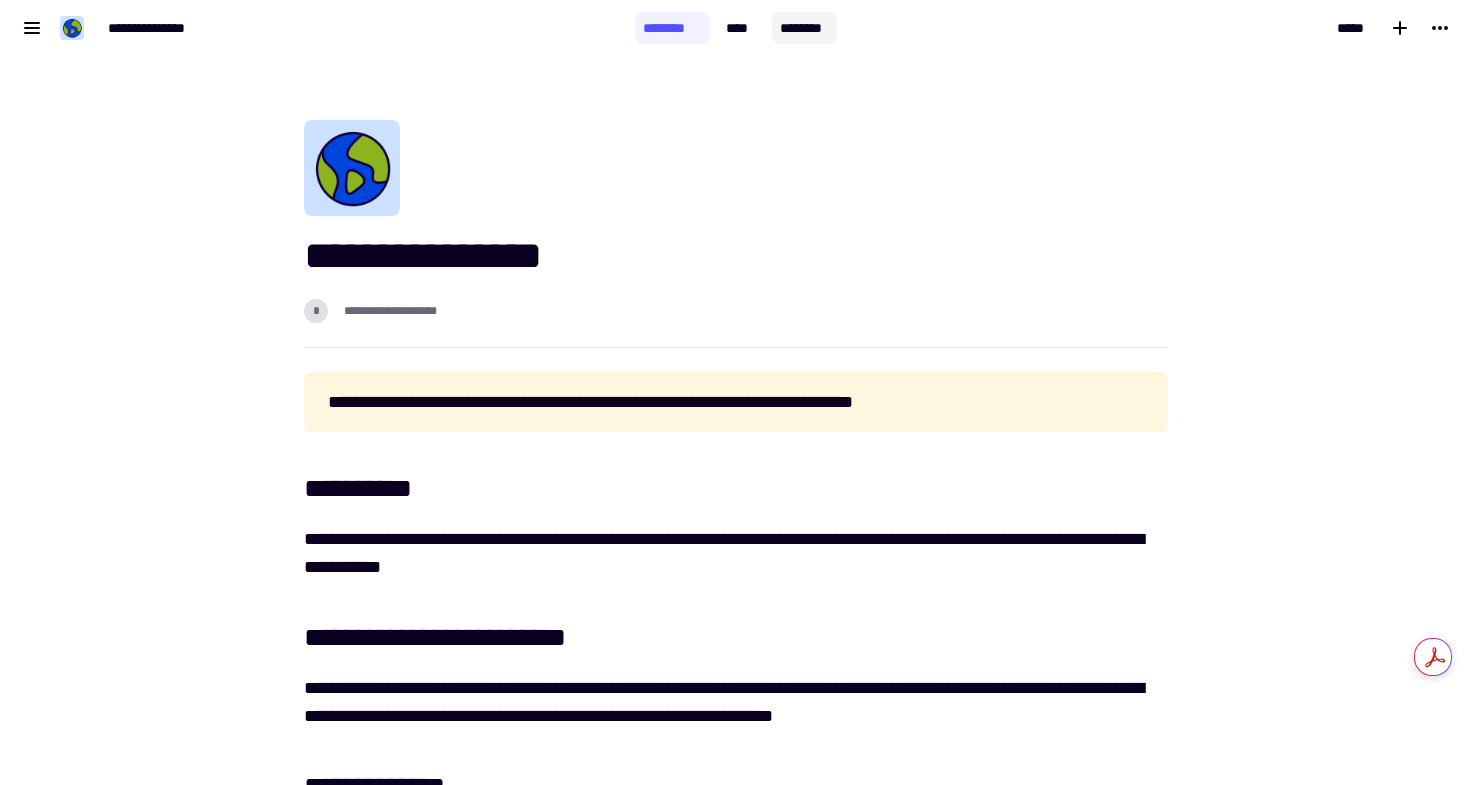 click on "********" 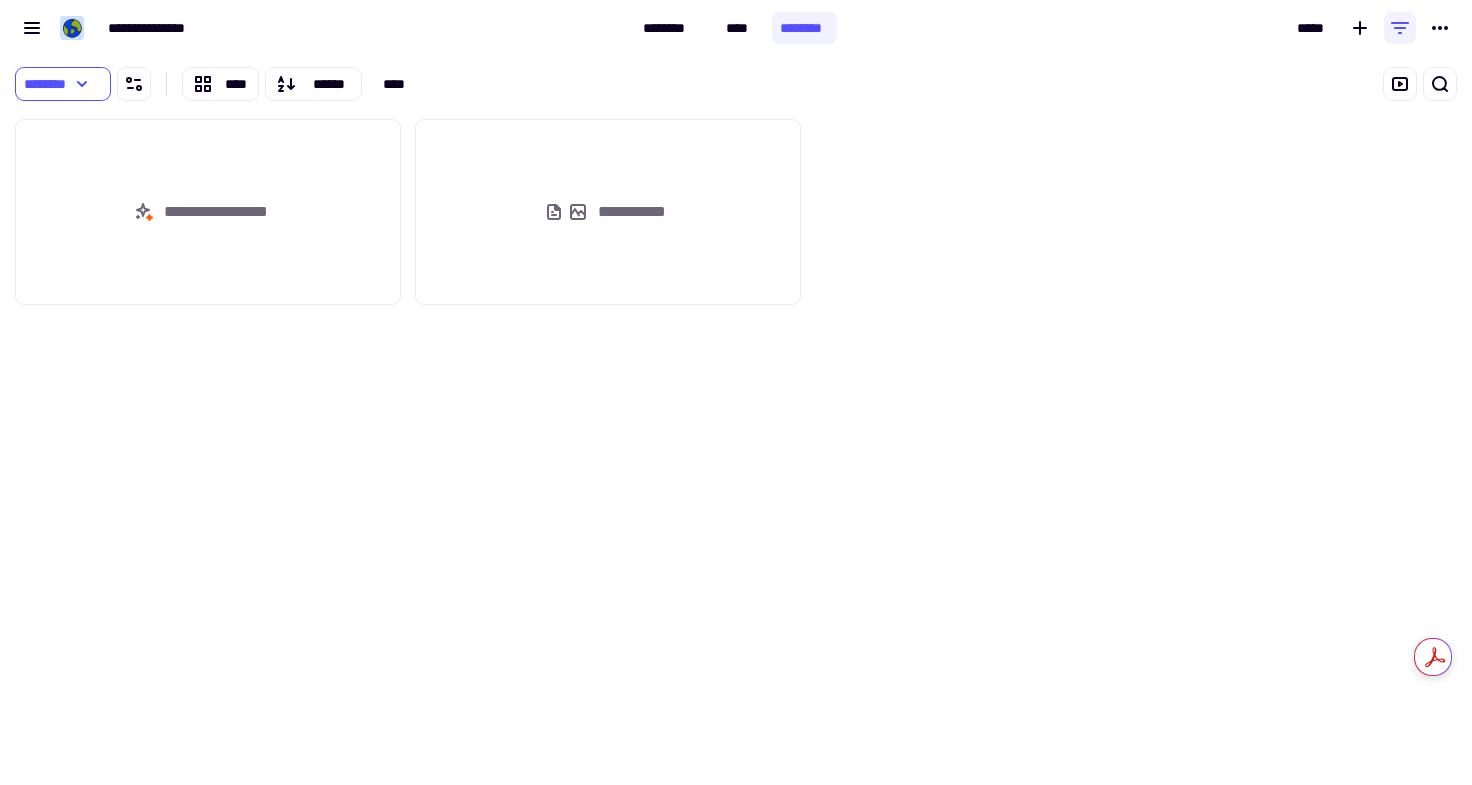 scroll, scrollTop: 16, scrollLeft: 16, axis: both 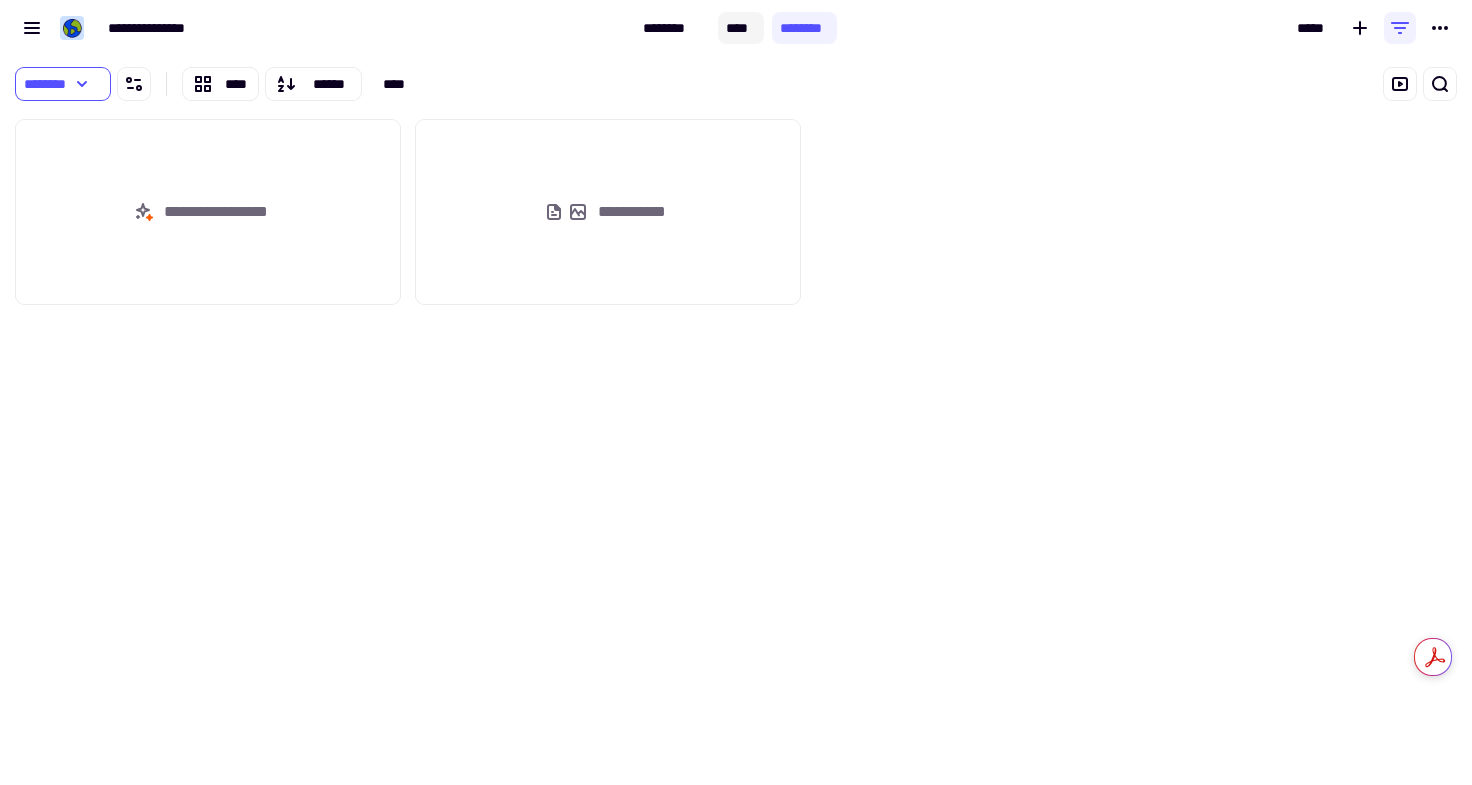 click on "****" 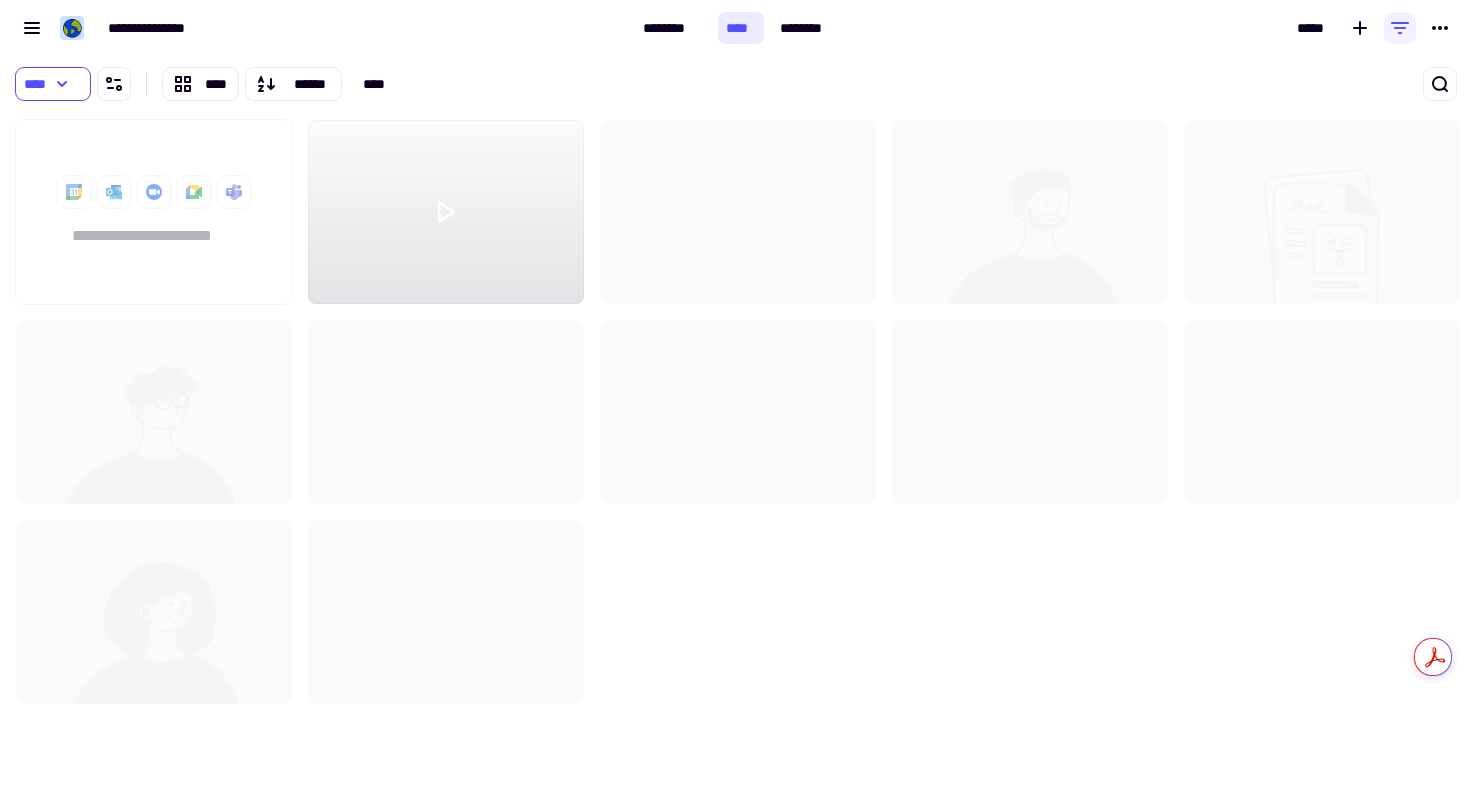 scroll, scrollTop: 16, scrollLeft: 16, axis: both 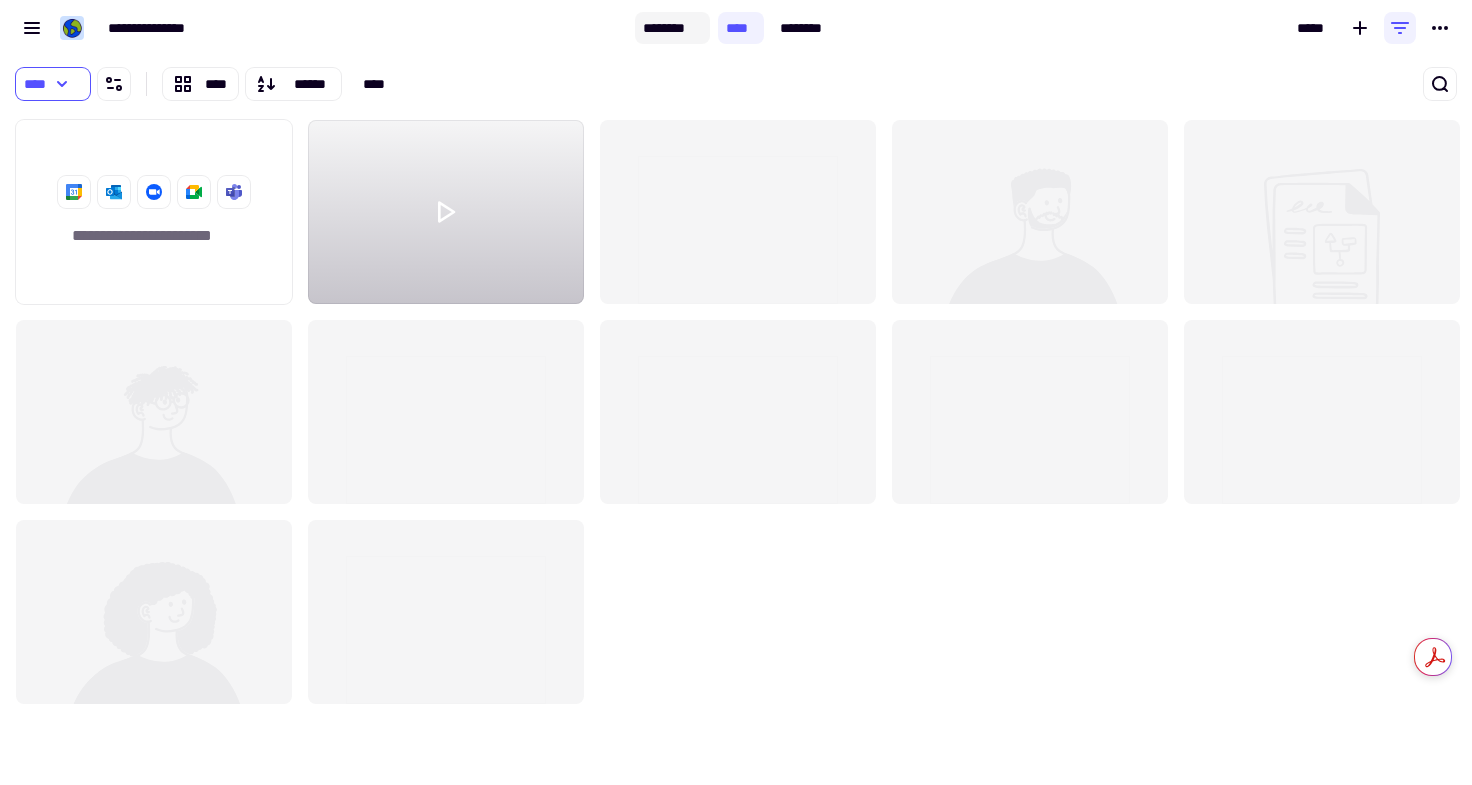 click on "********" 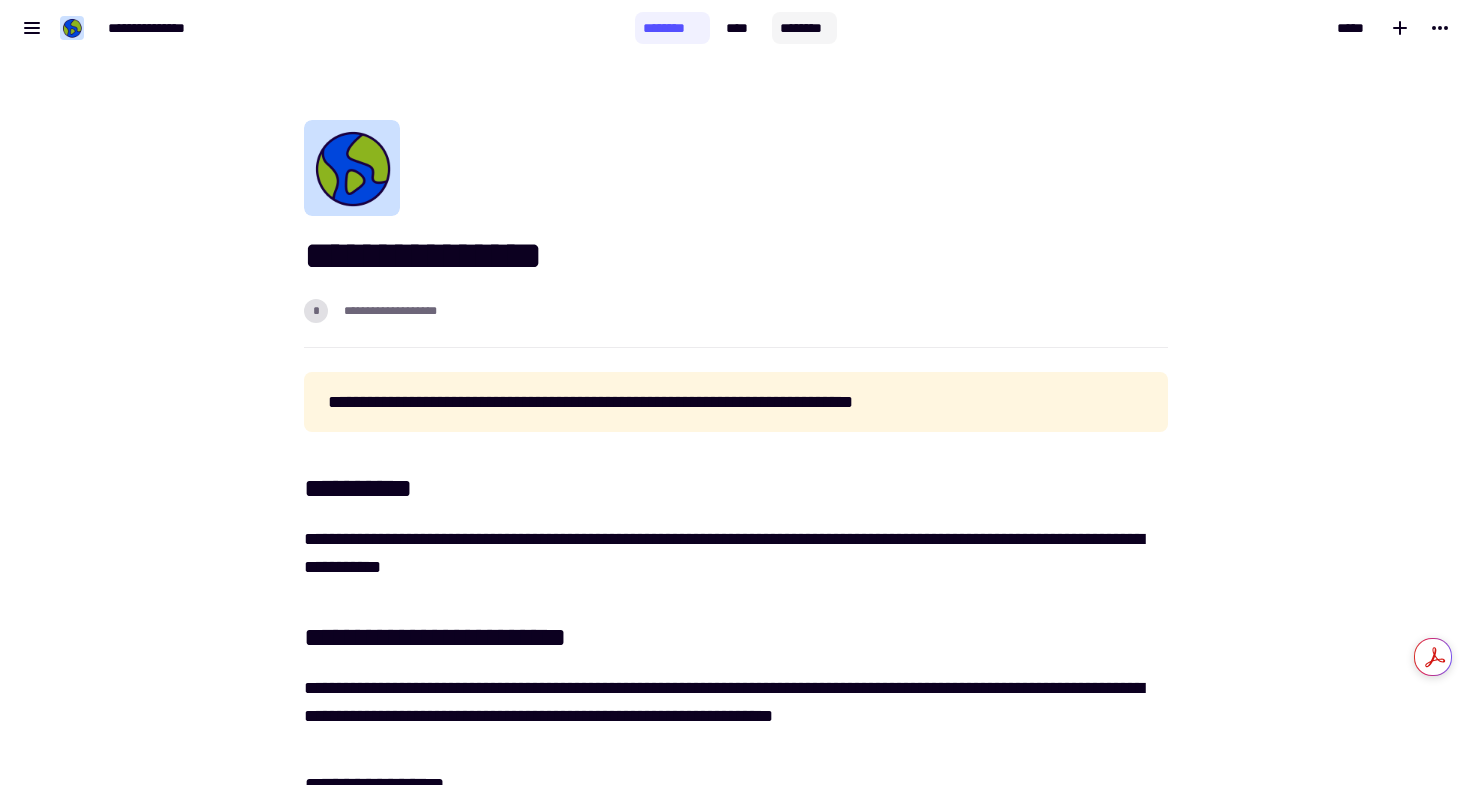 click on "********" 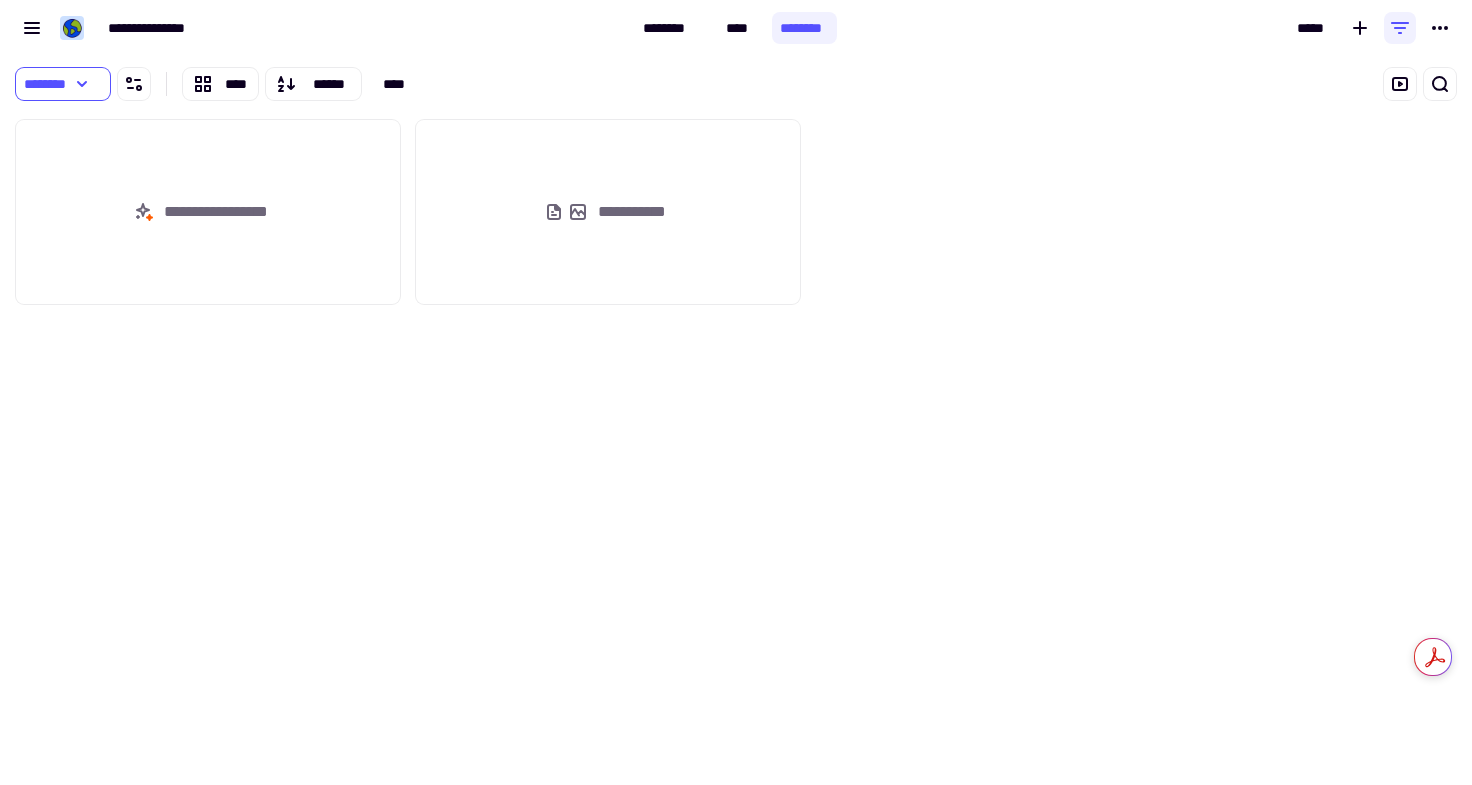 scroll, scrollTop: 16, scrollLeft: 16, axis: both 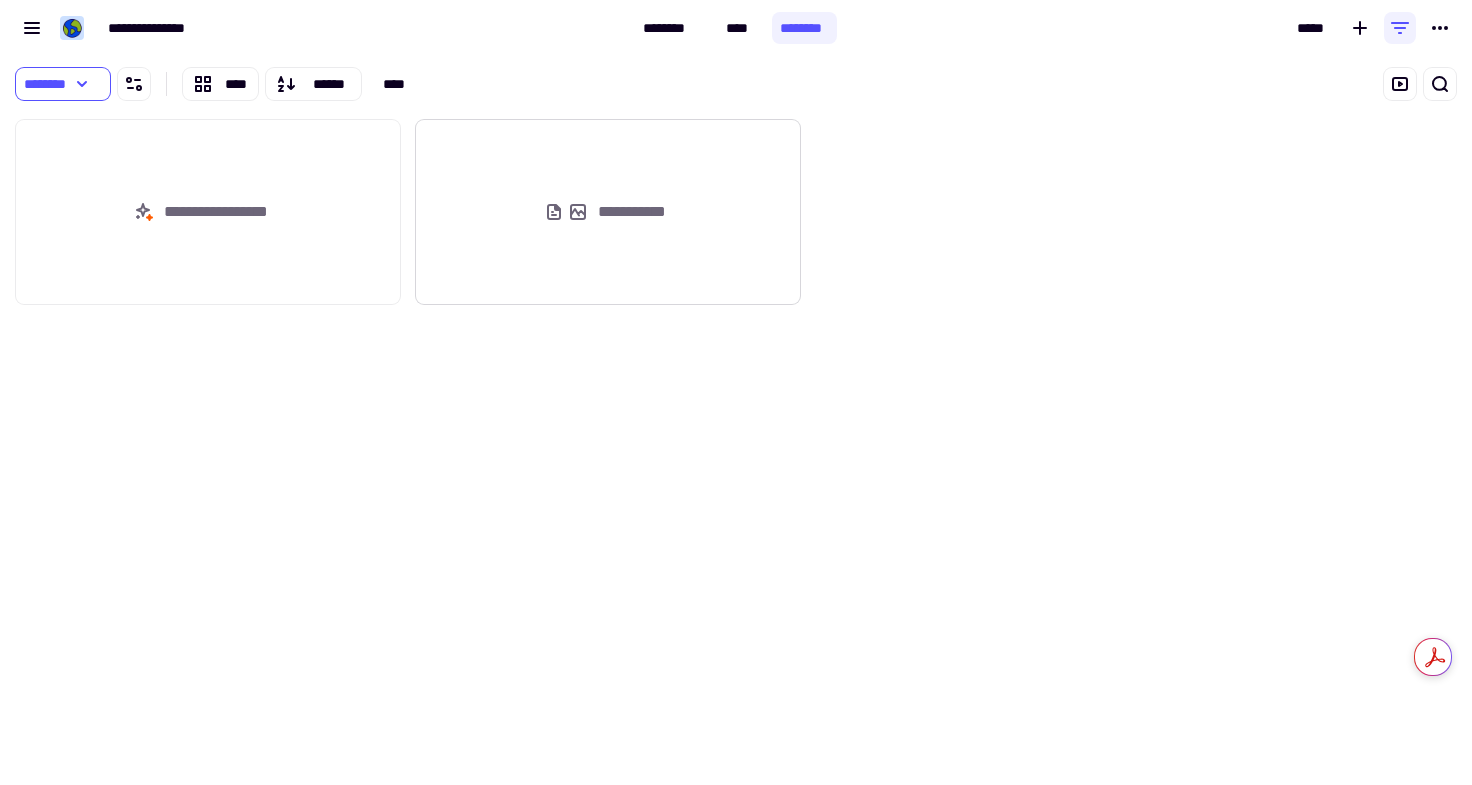click on "**********" 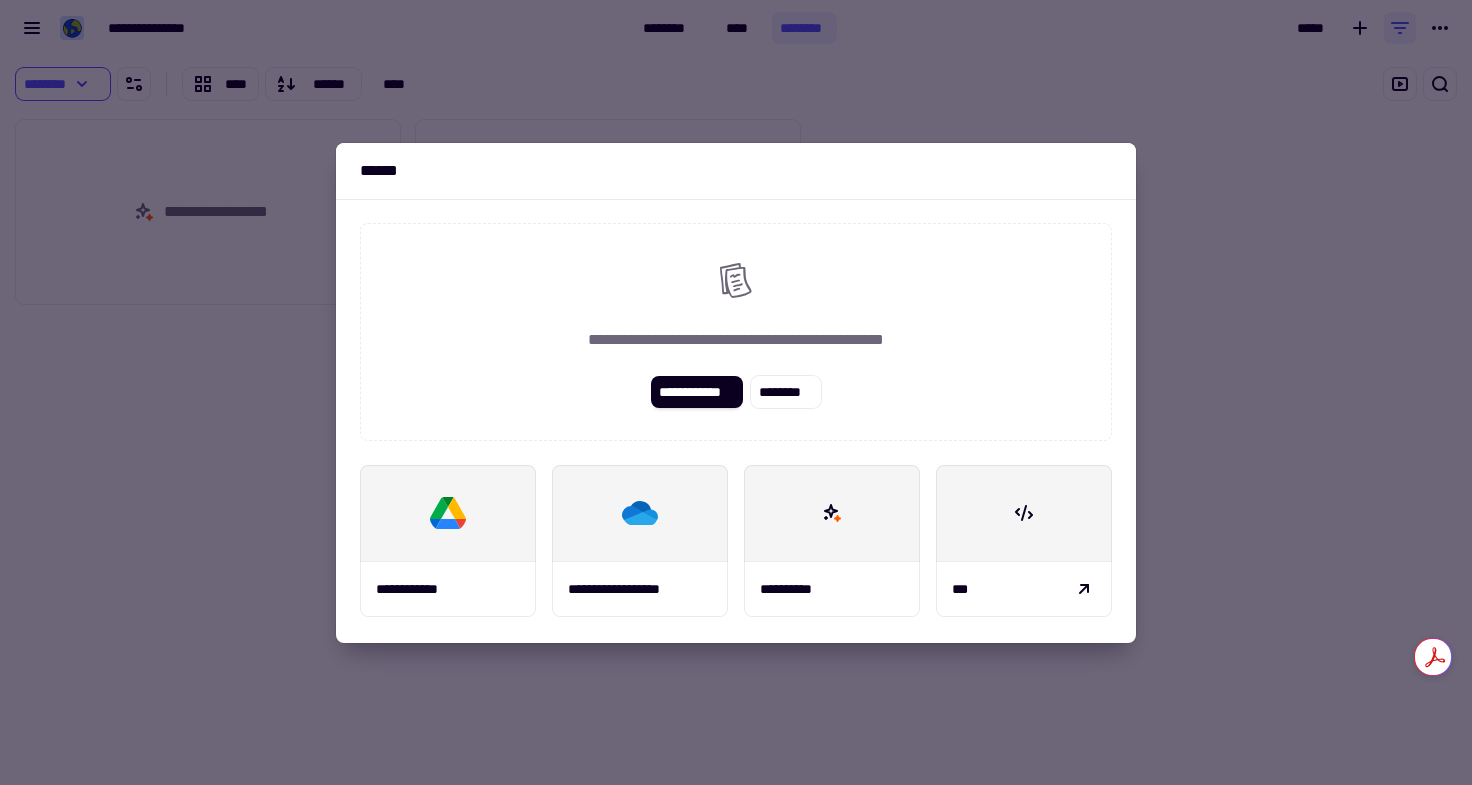 click at bounding box center [736, 392] 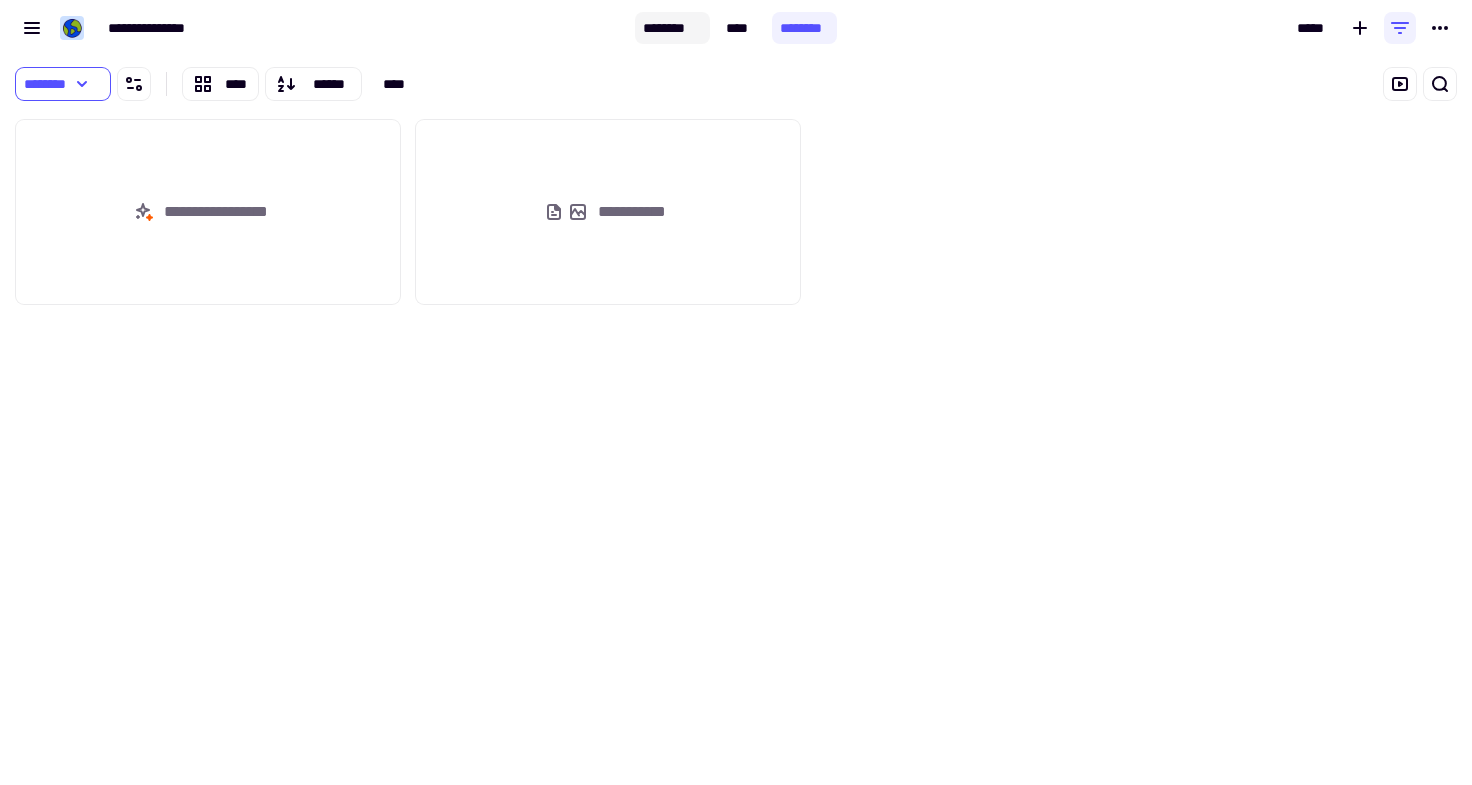 click on "********" 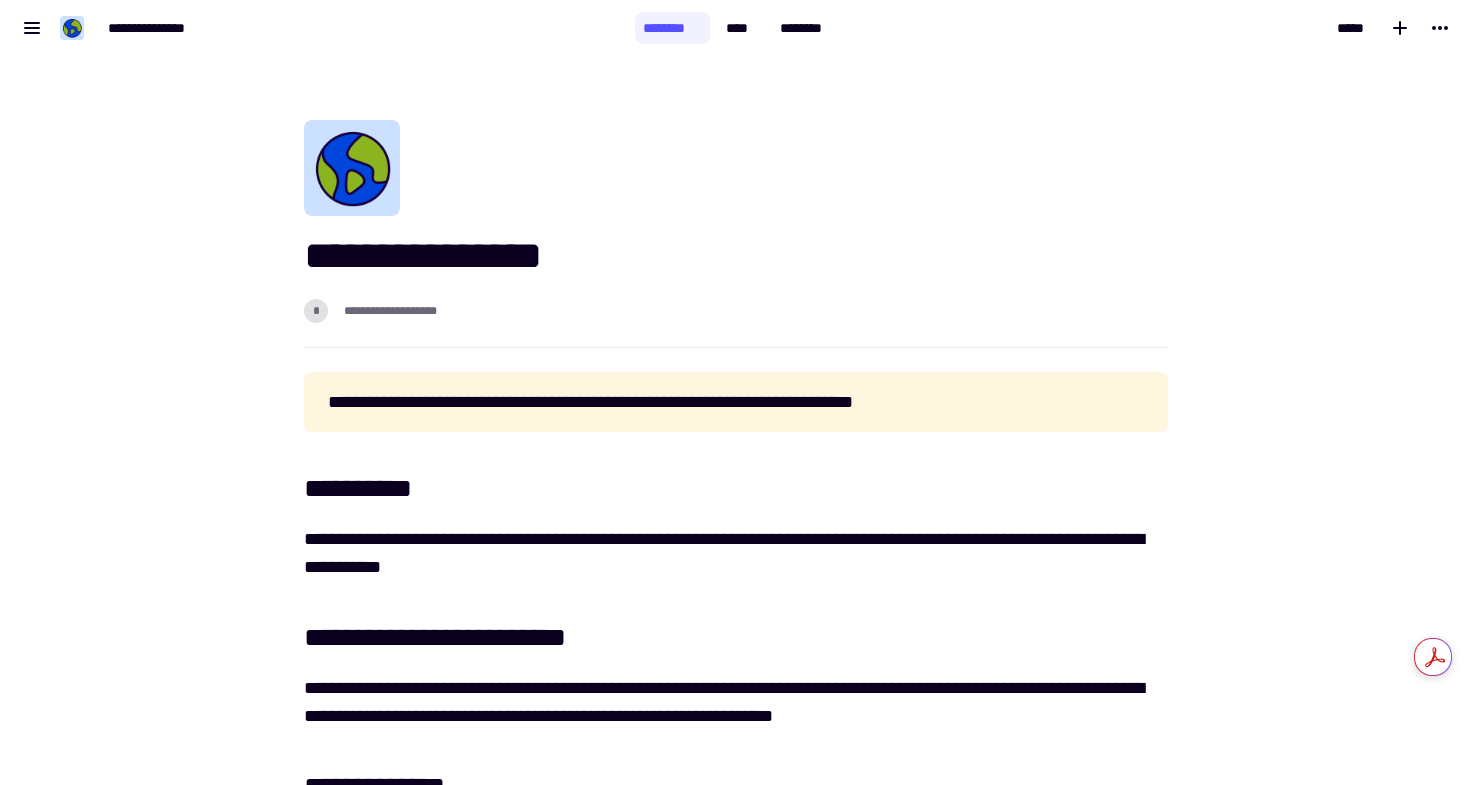 click on "******** **** ********" at bounding box center (736, 28) 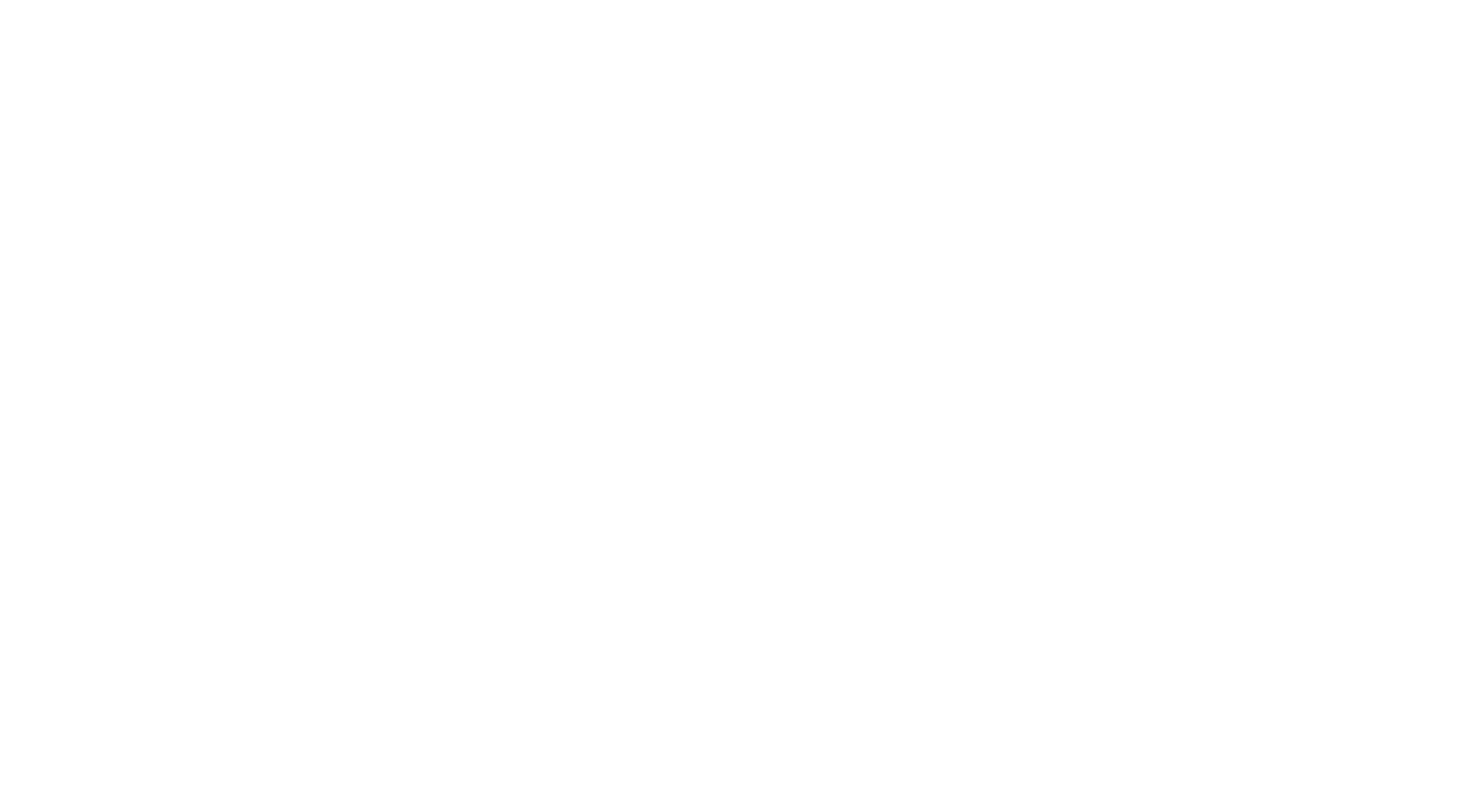 scroll, scrollTop: 0, scrollLeft: 0, axis: both 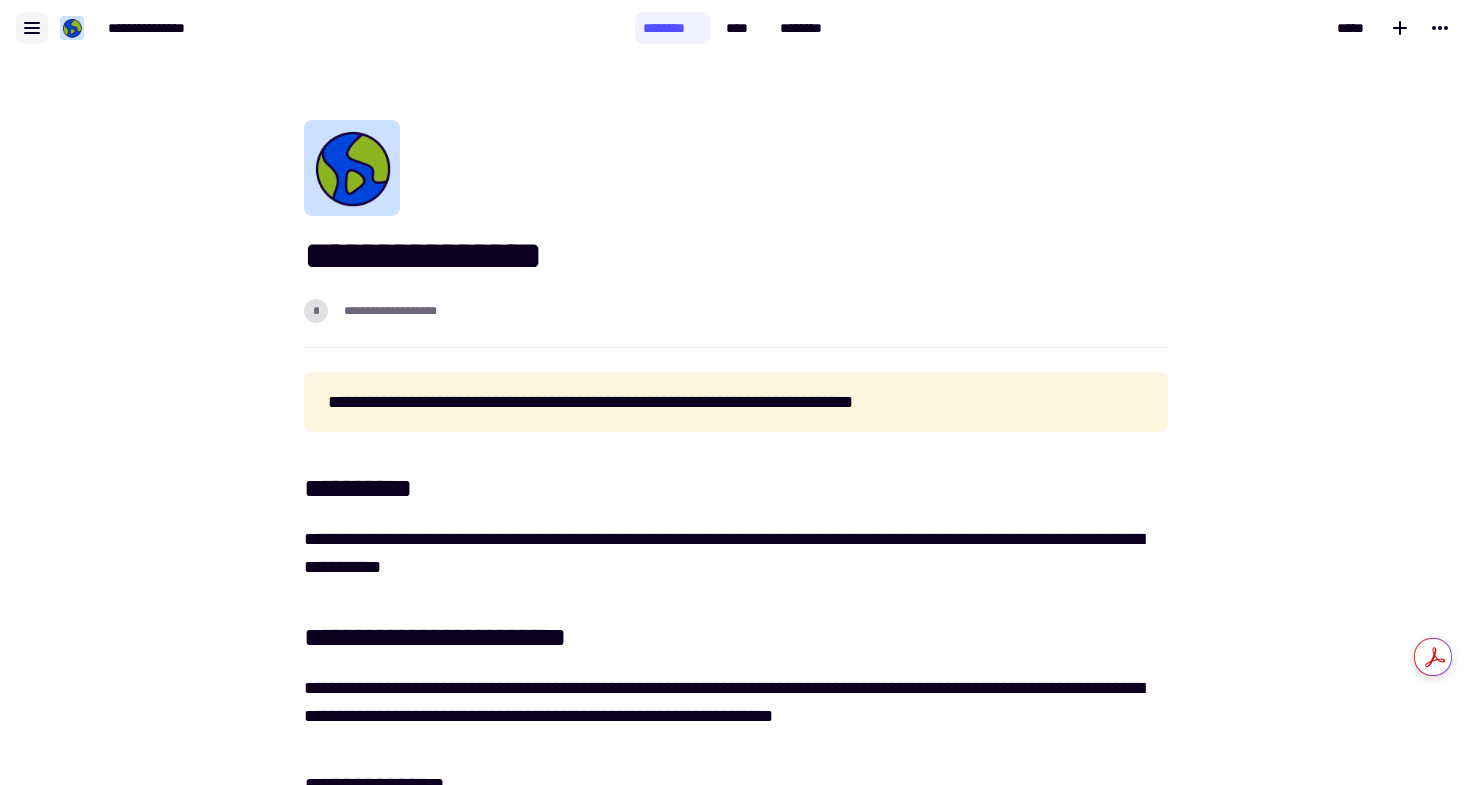 click 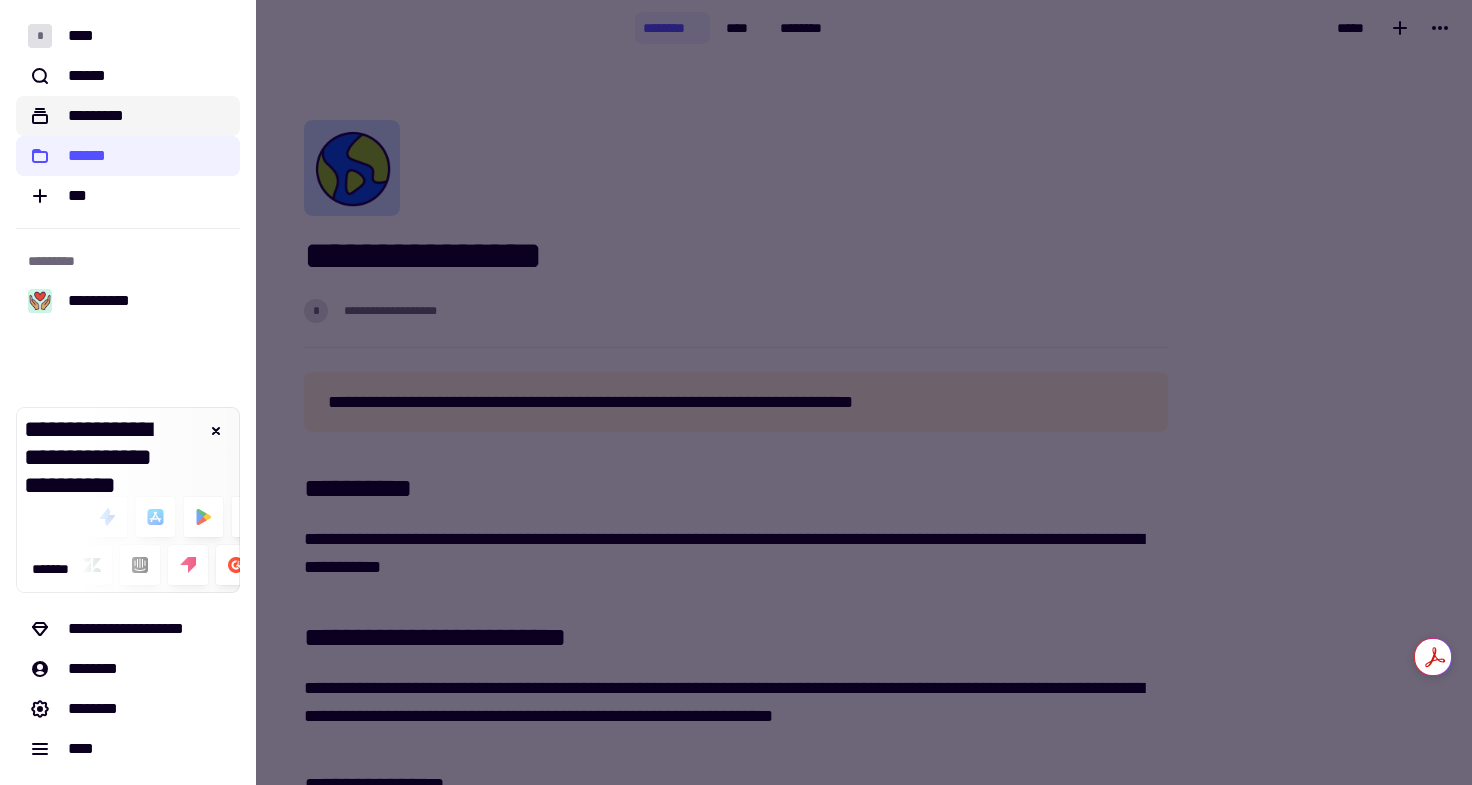 click 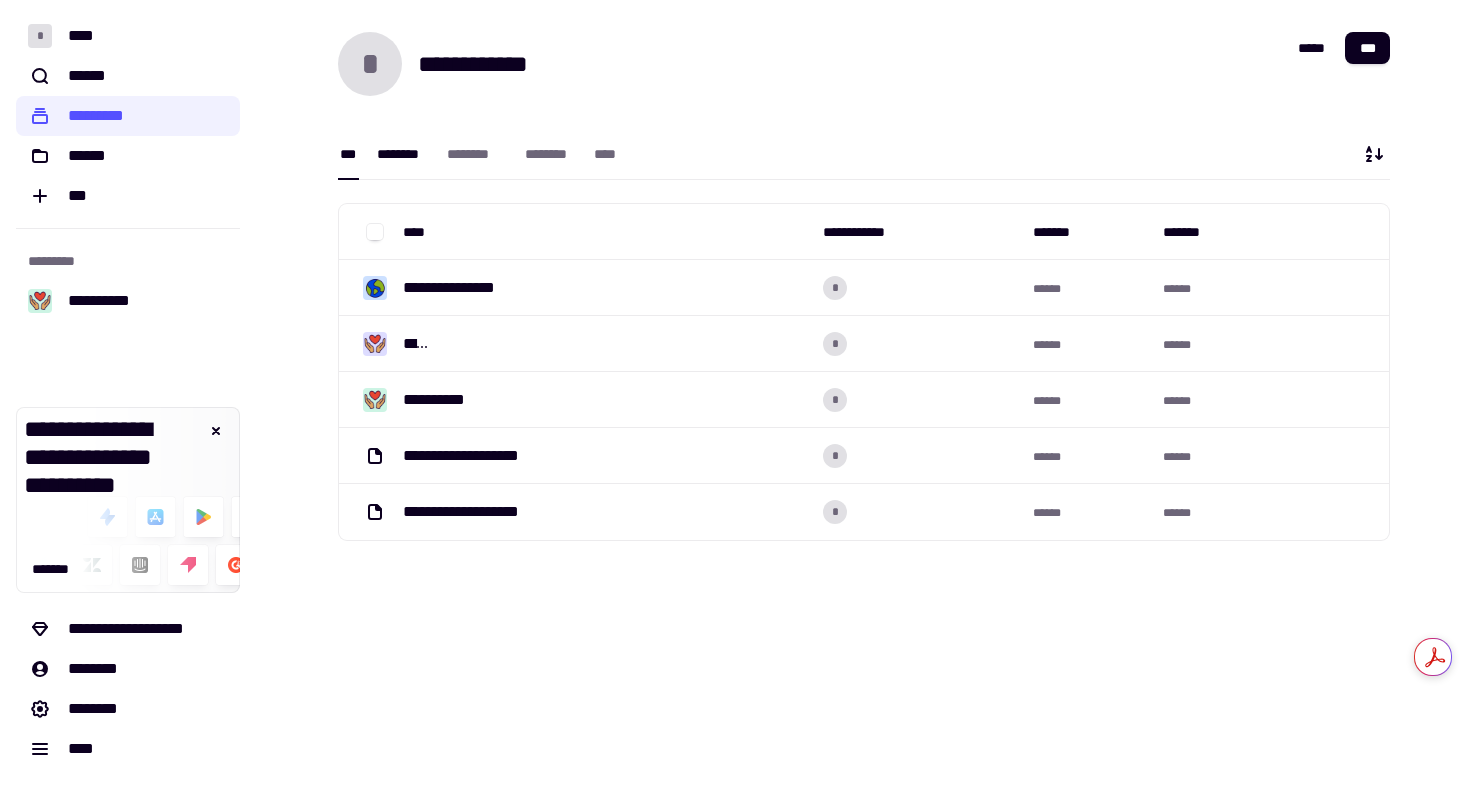 click on "********" at bounding box center (402, 153) 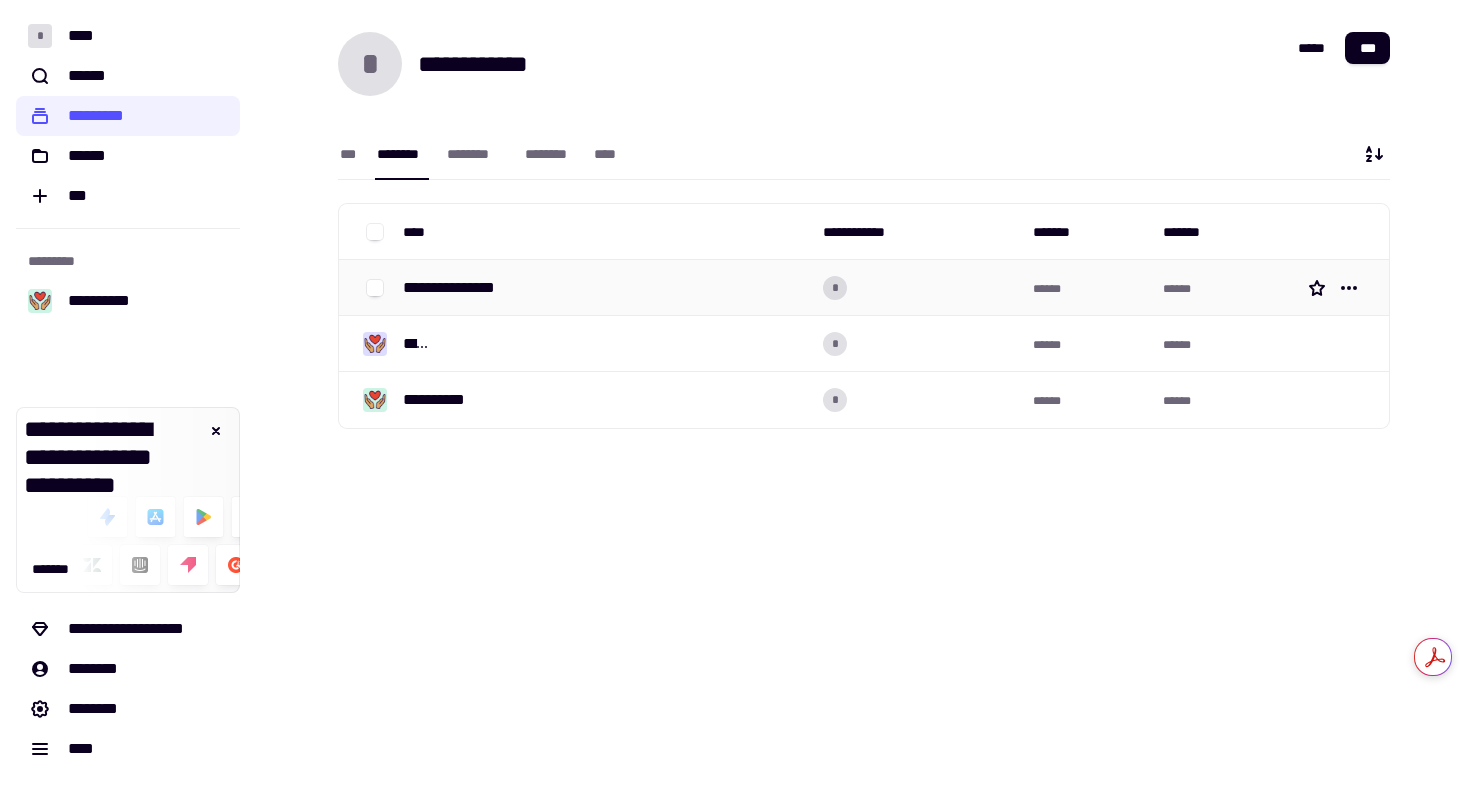click on "**********" at bounding box center [605, 288] 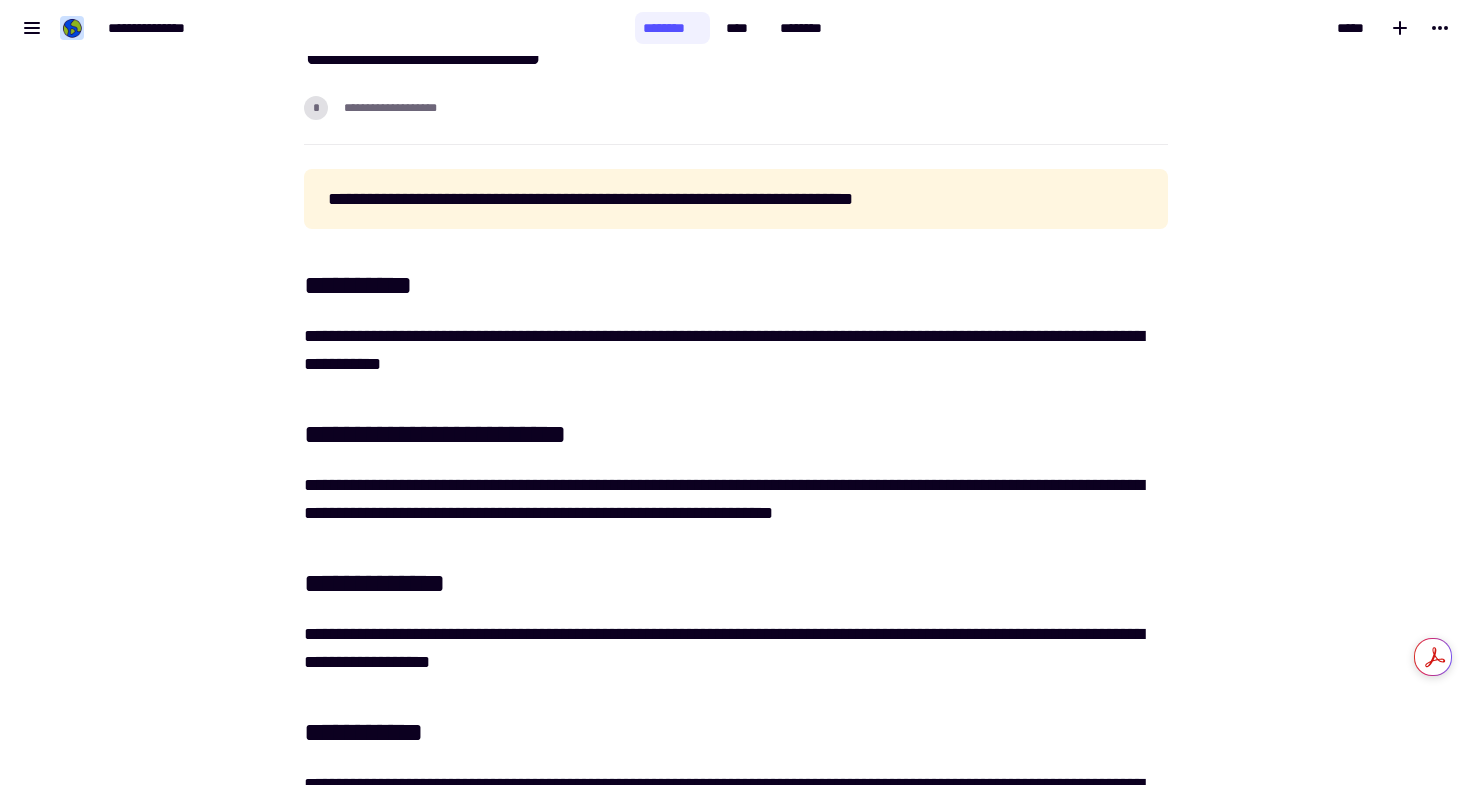 scroll, scrollTop: 0, scrollLeft: 0, axis: both 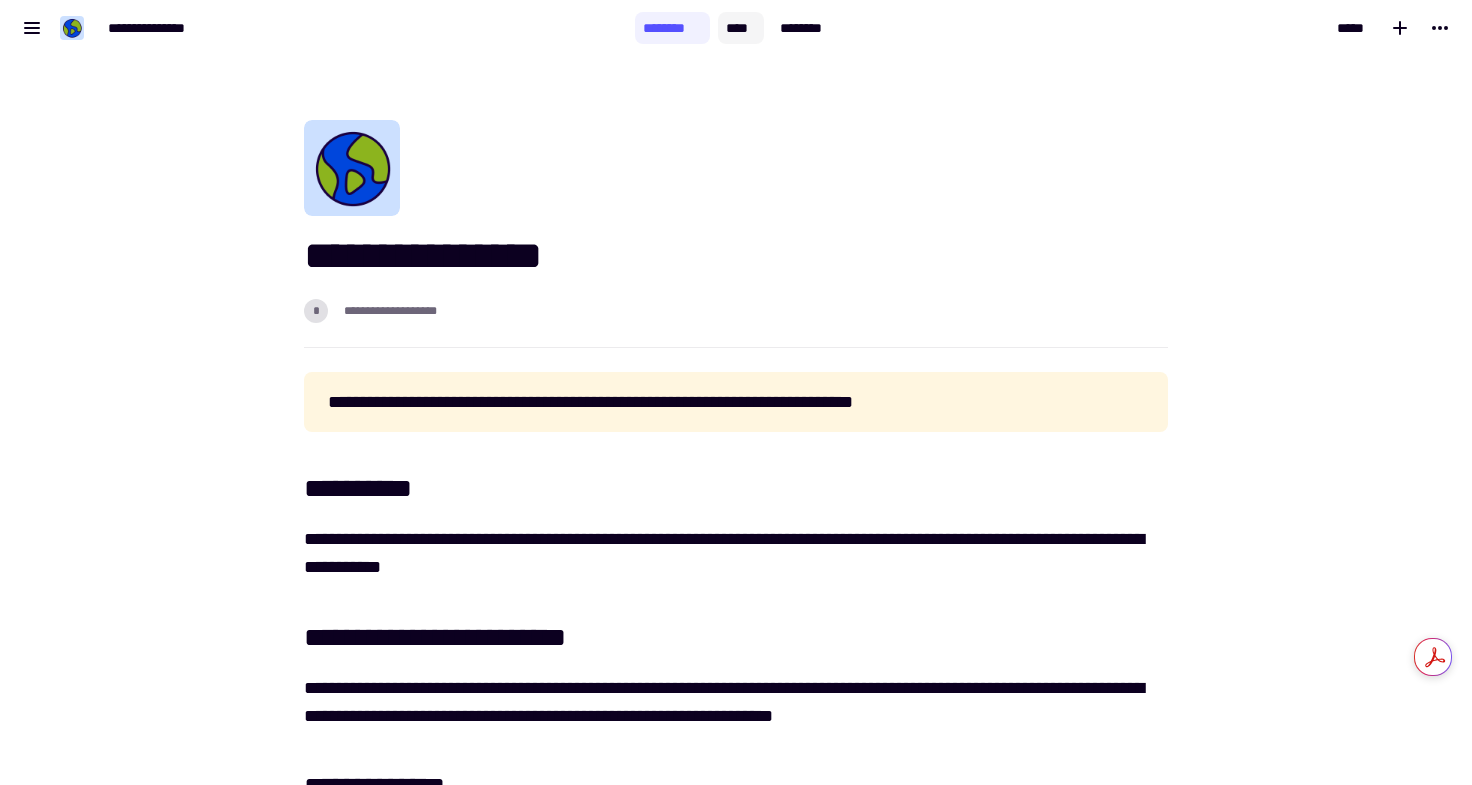 click on "****" 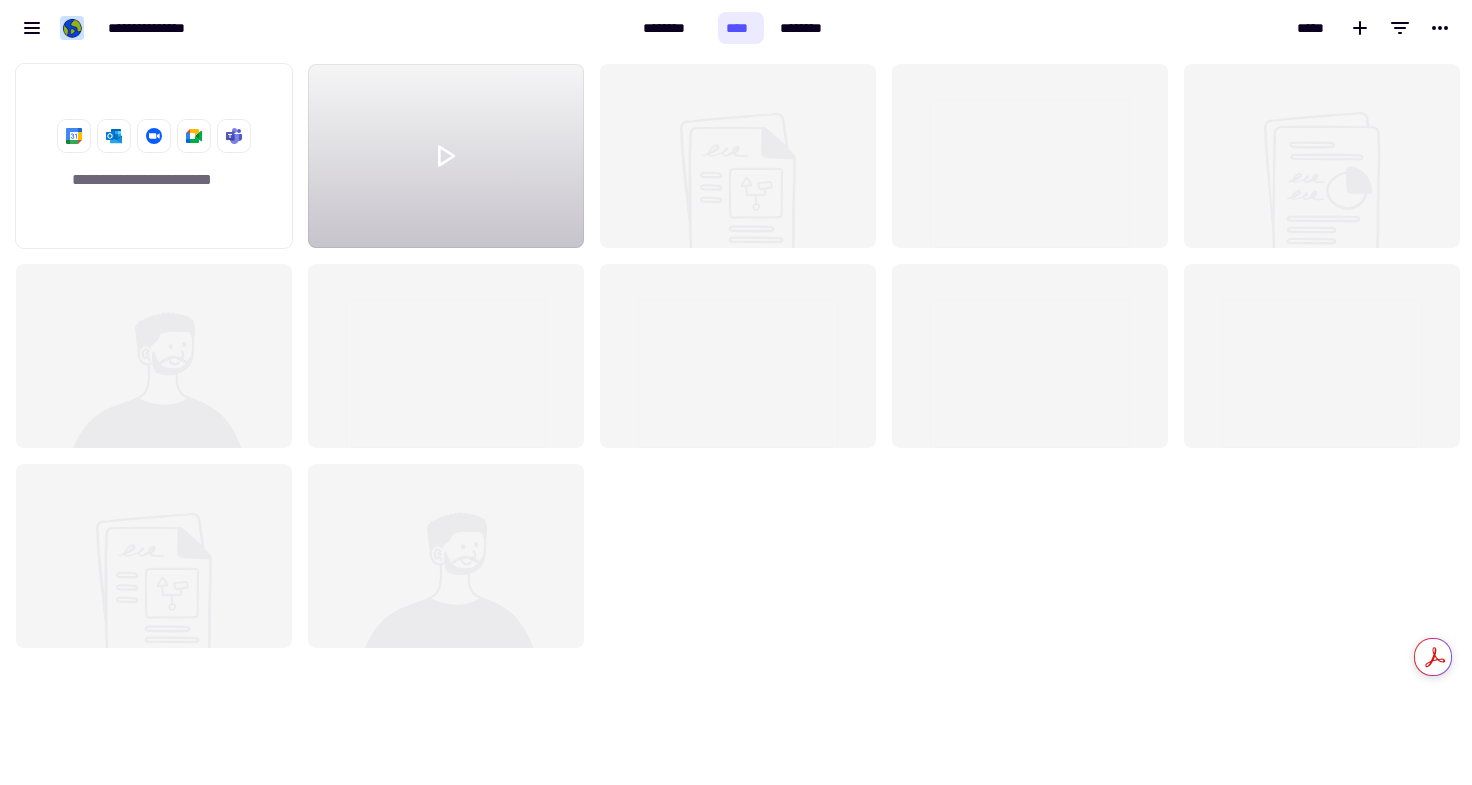 scroll, scrollTop: 16, scrollLeft: 16, axis: both 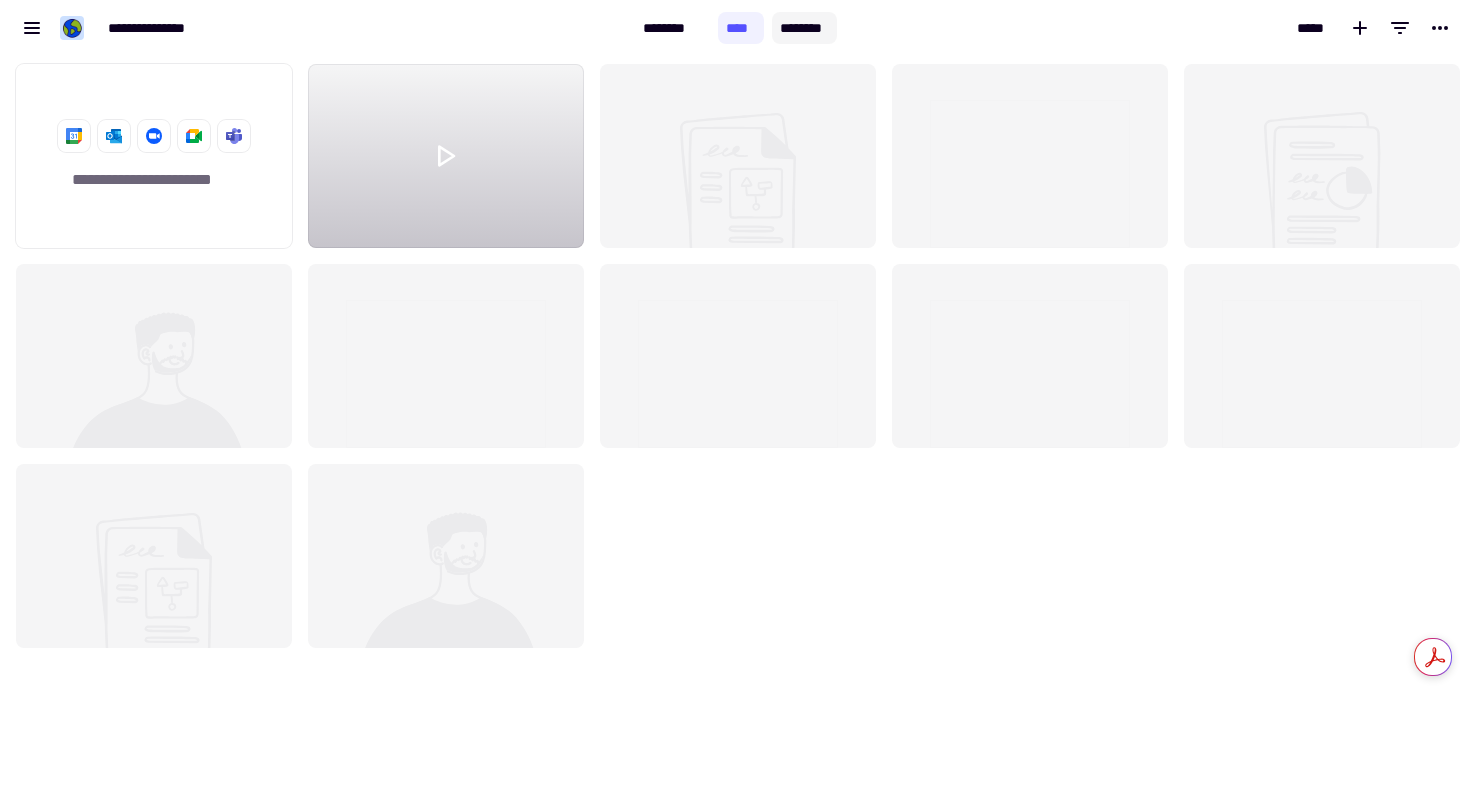 click on "********" 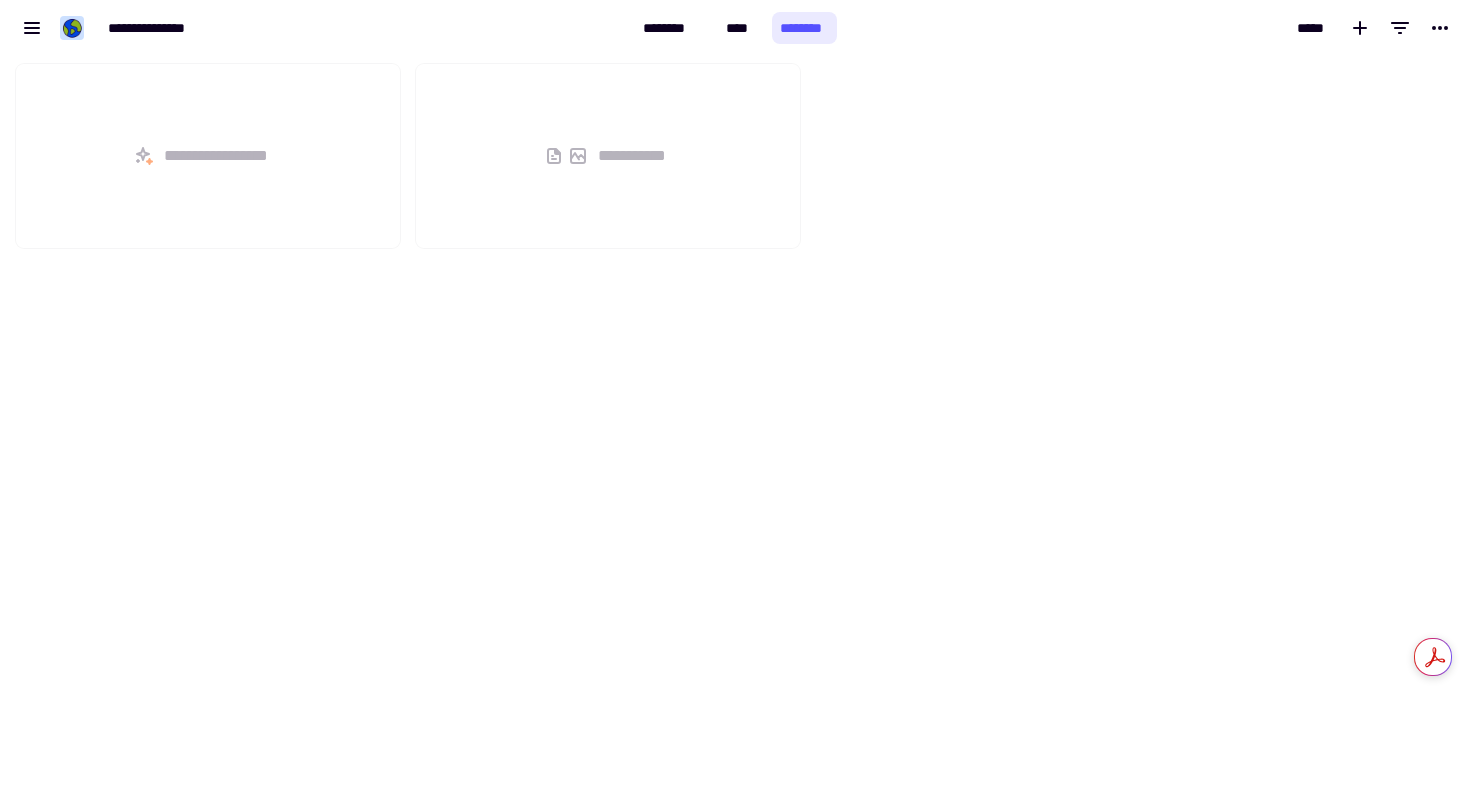 scroll, scrollTop: 16, scrollLeft: 16, axis: both 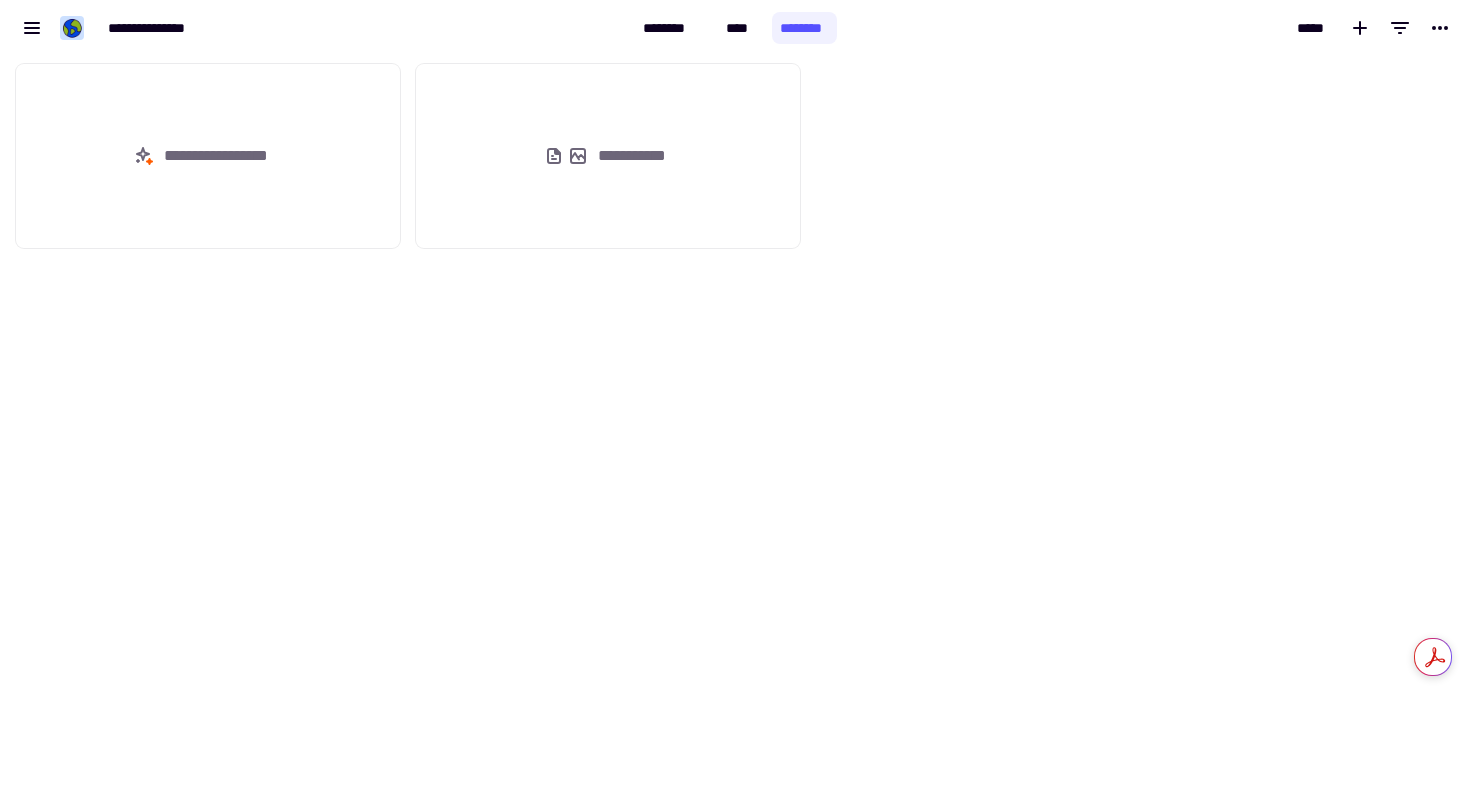 click on "******** **** ********" at bounding box center (736, 28) 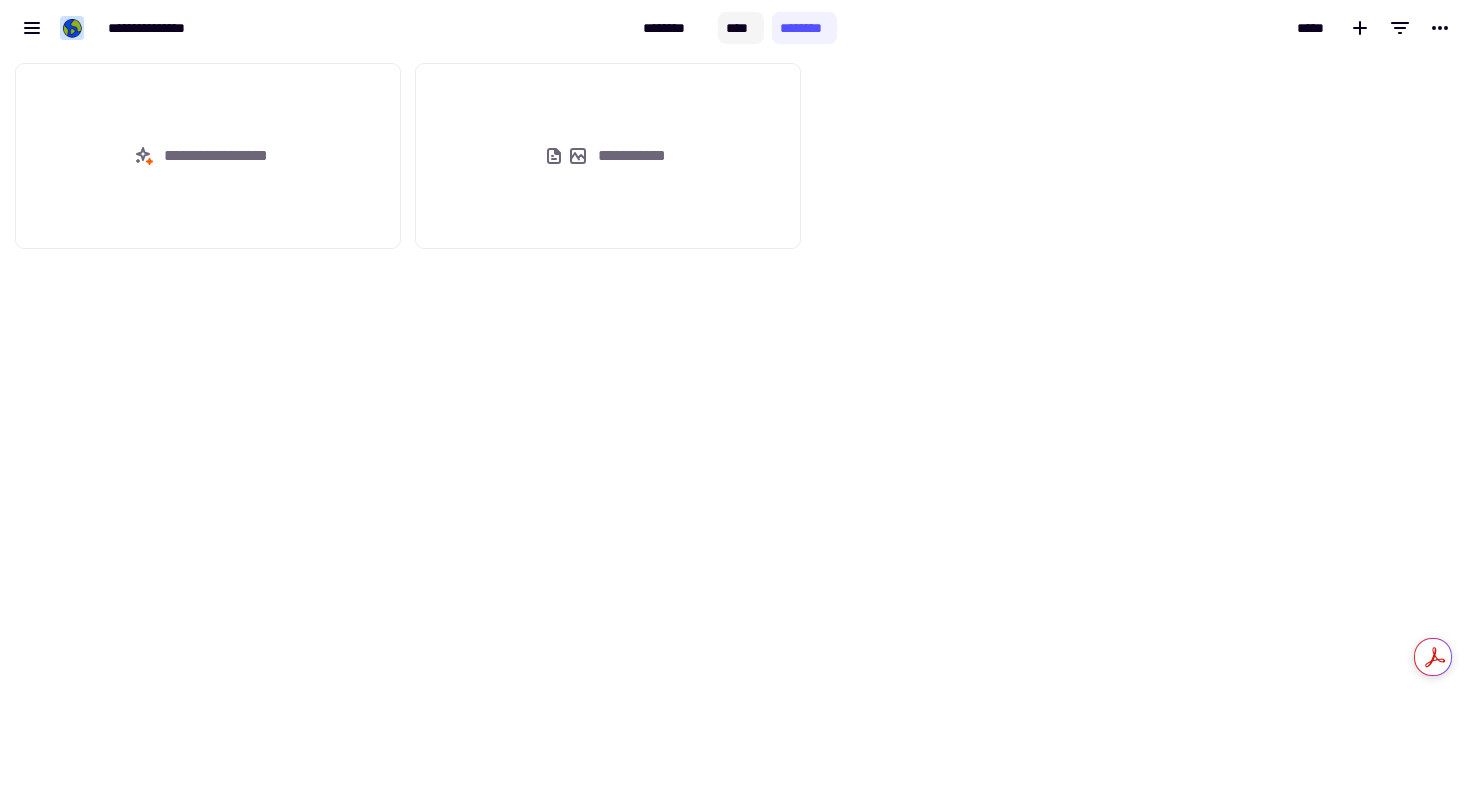 click on "****" 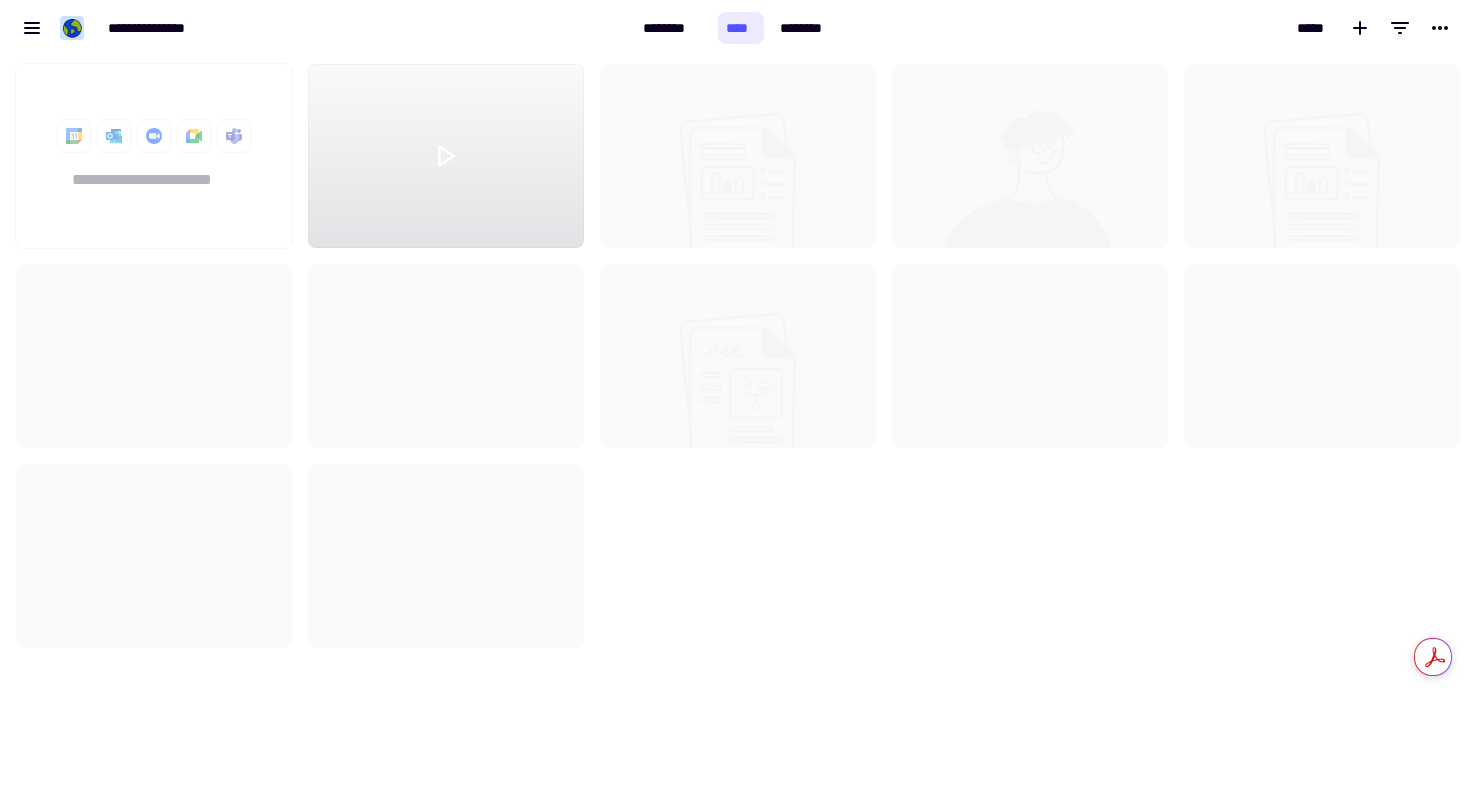 scroll, scrollTop: 16, scrollLeft: 16, axis: both 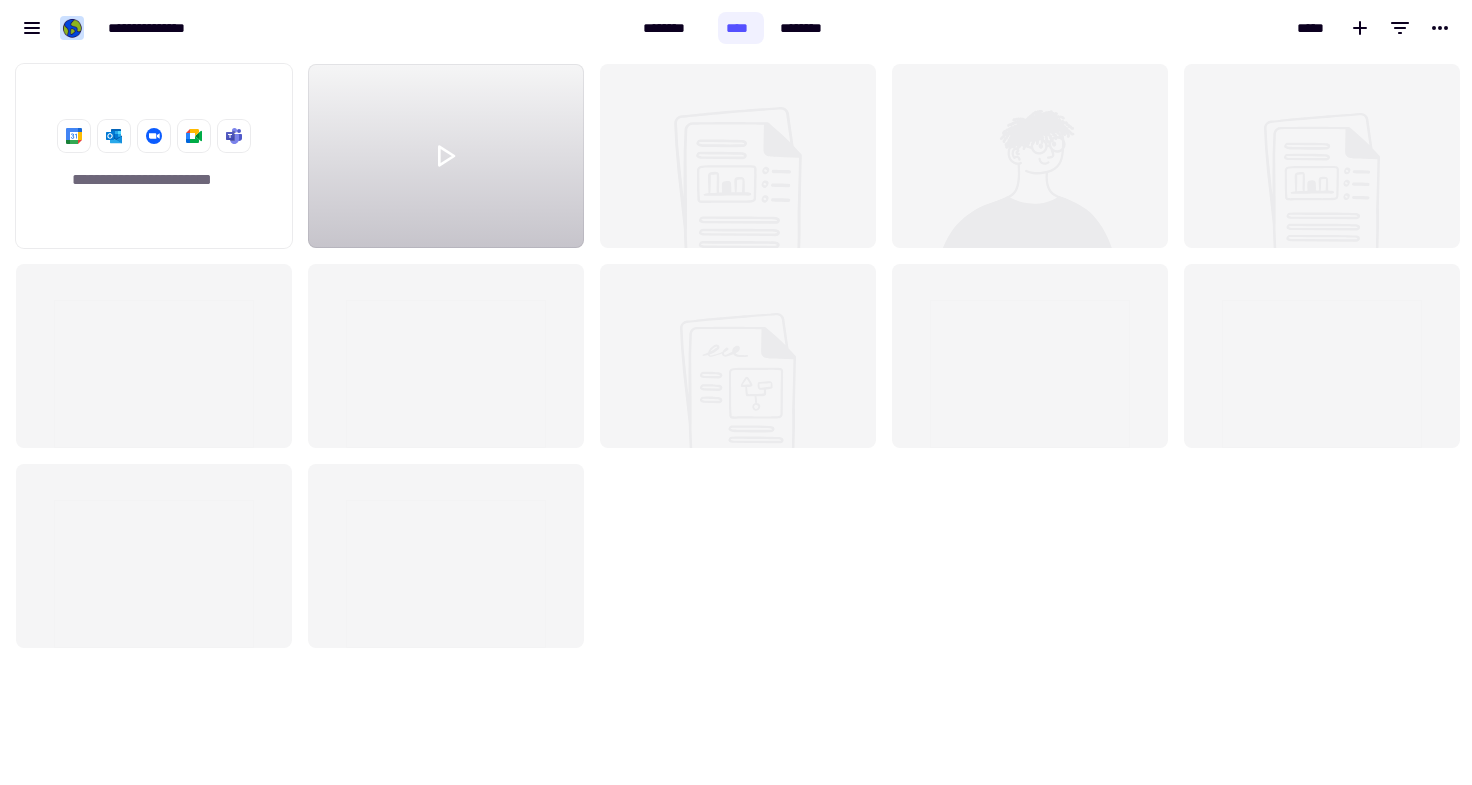 click 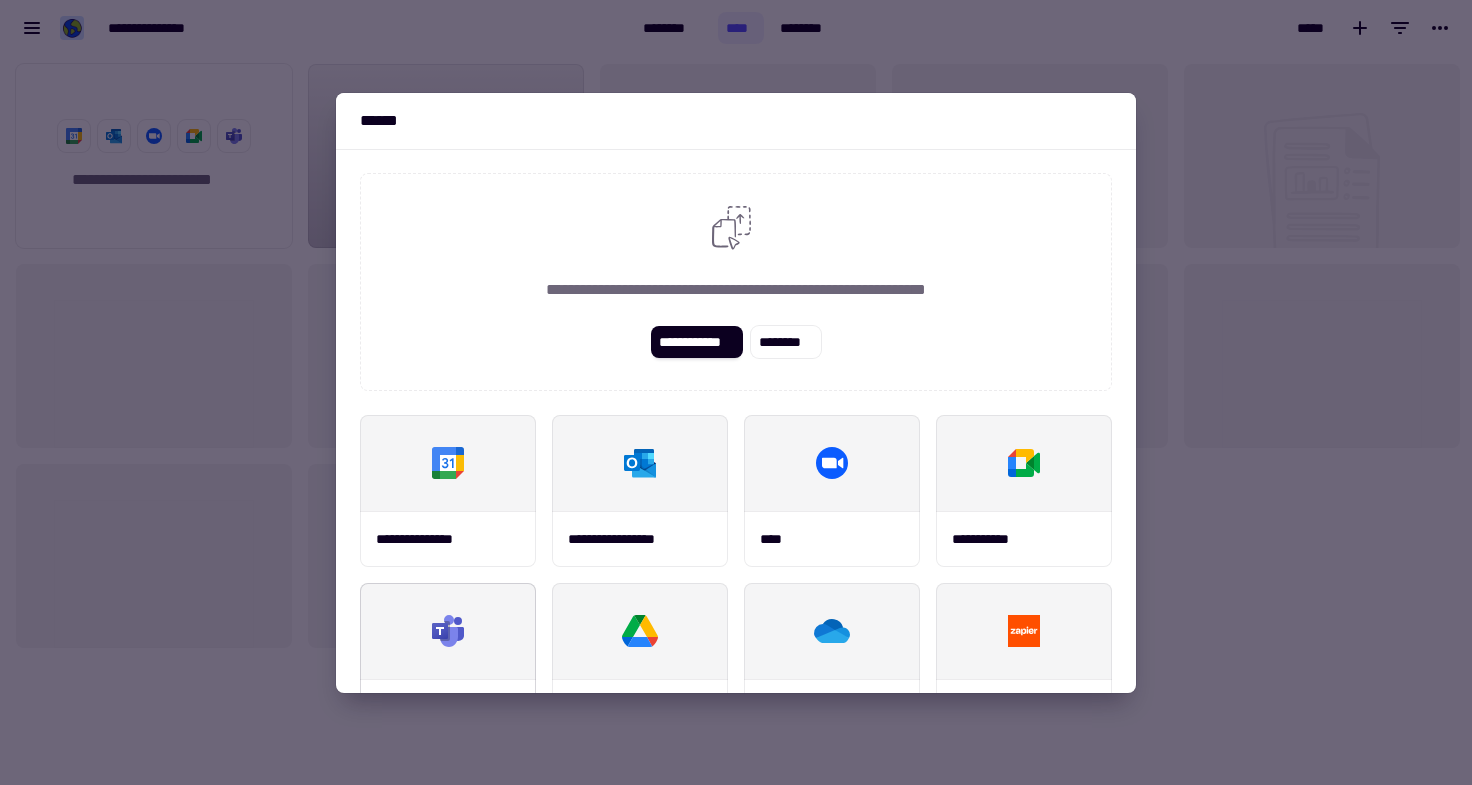 scroll, scrollTop: 234, scrollLeft: 0, axis: vertical 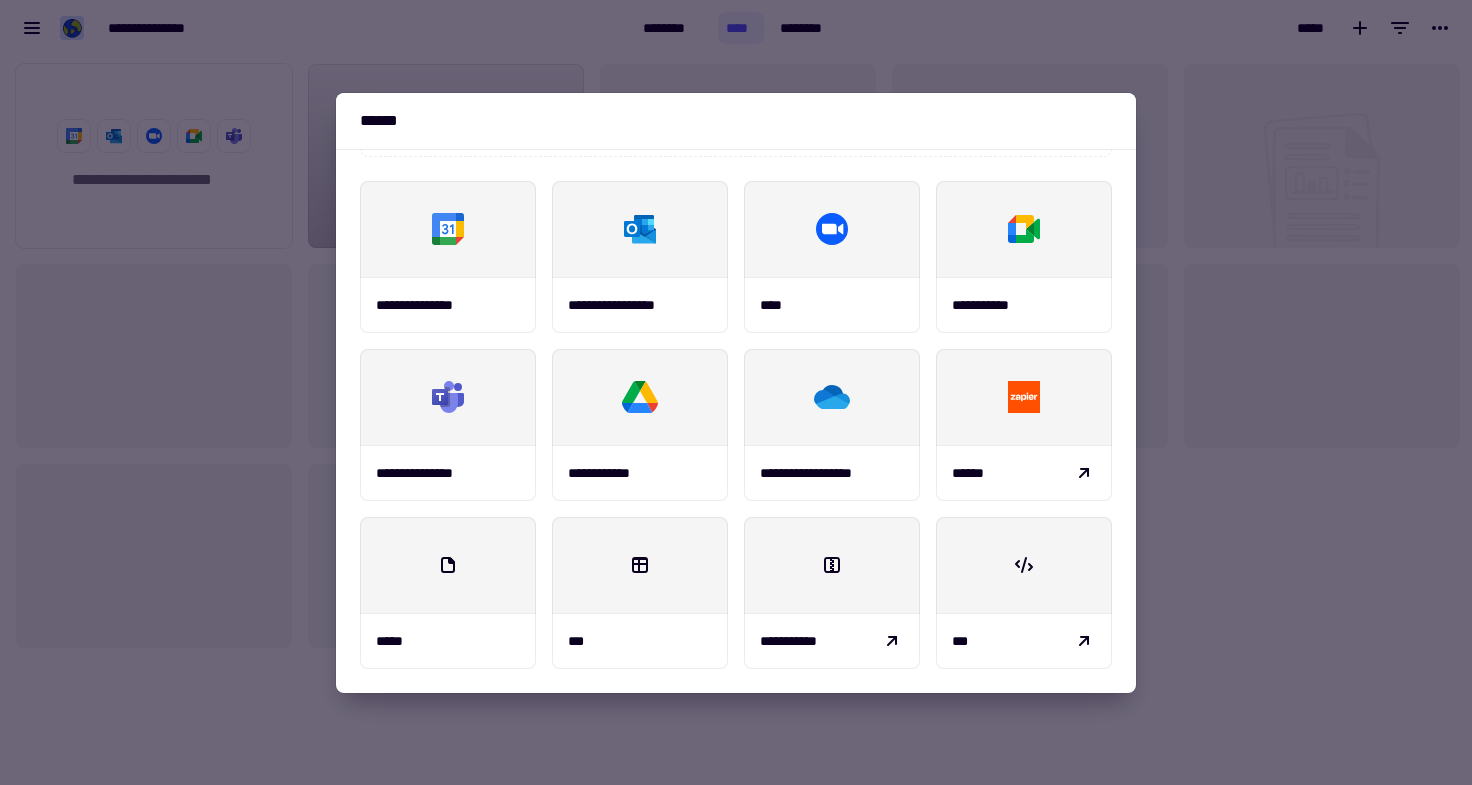 click at bounding box center [736, 392] 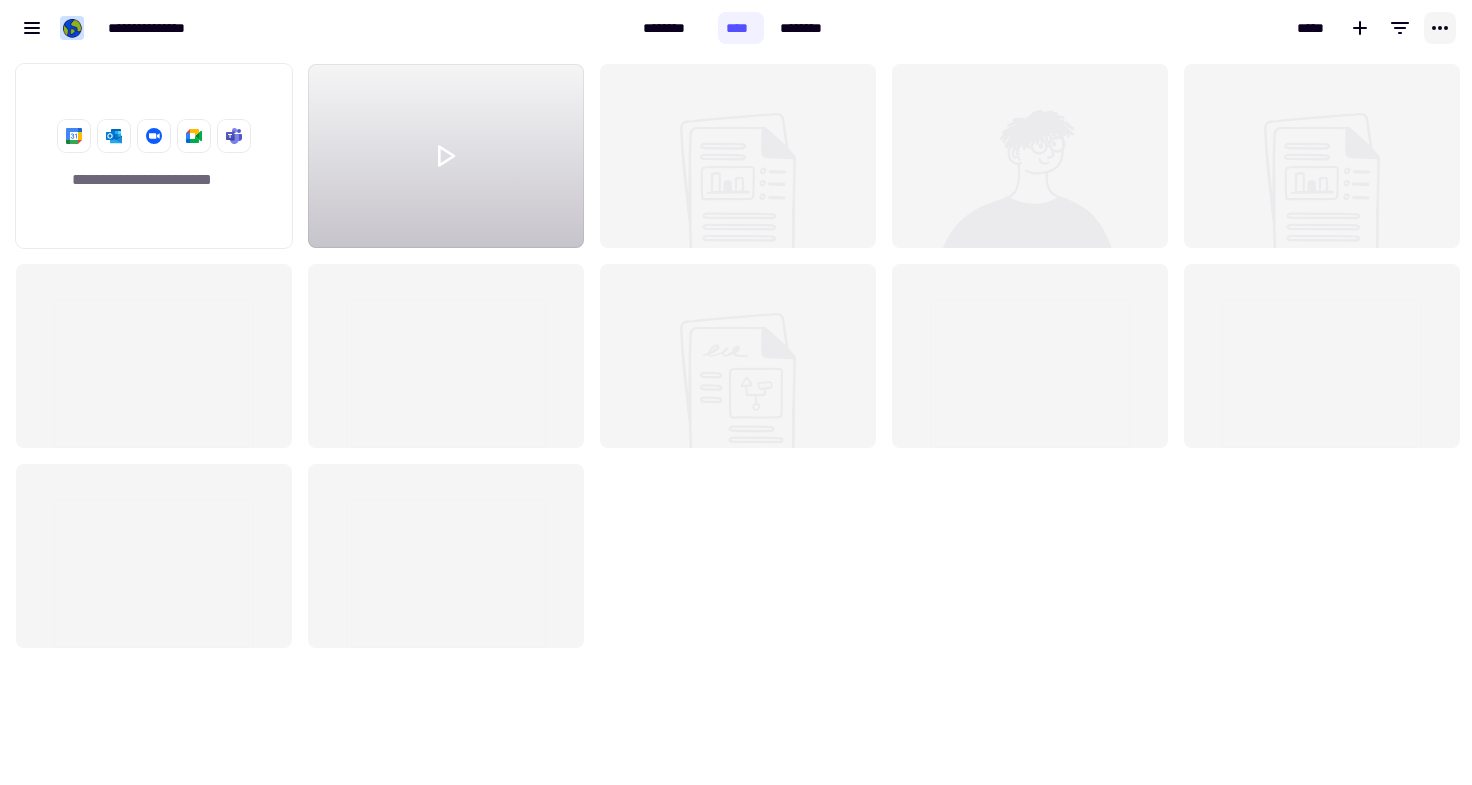 click 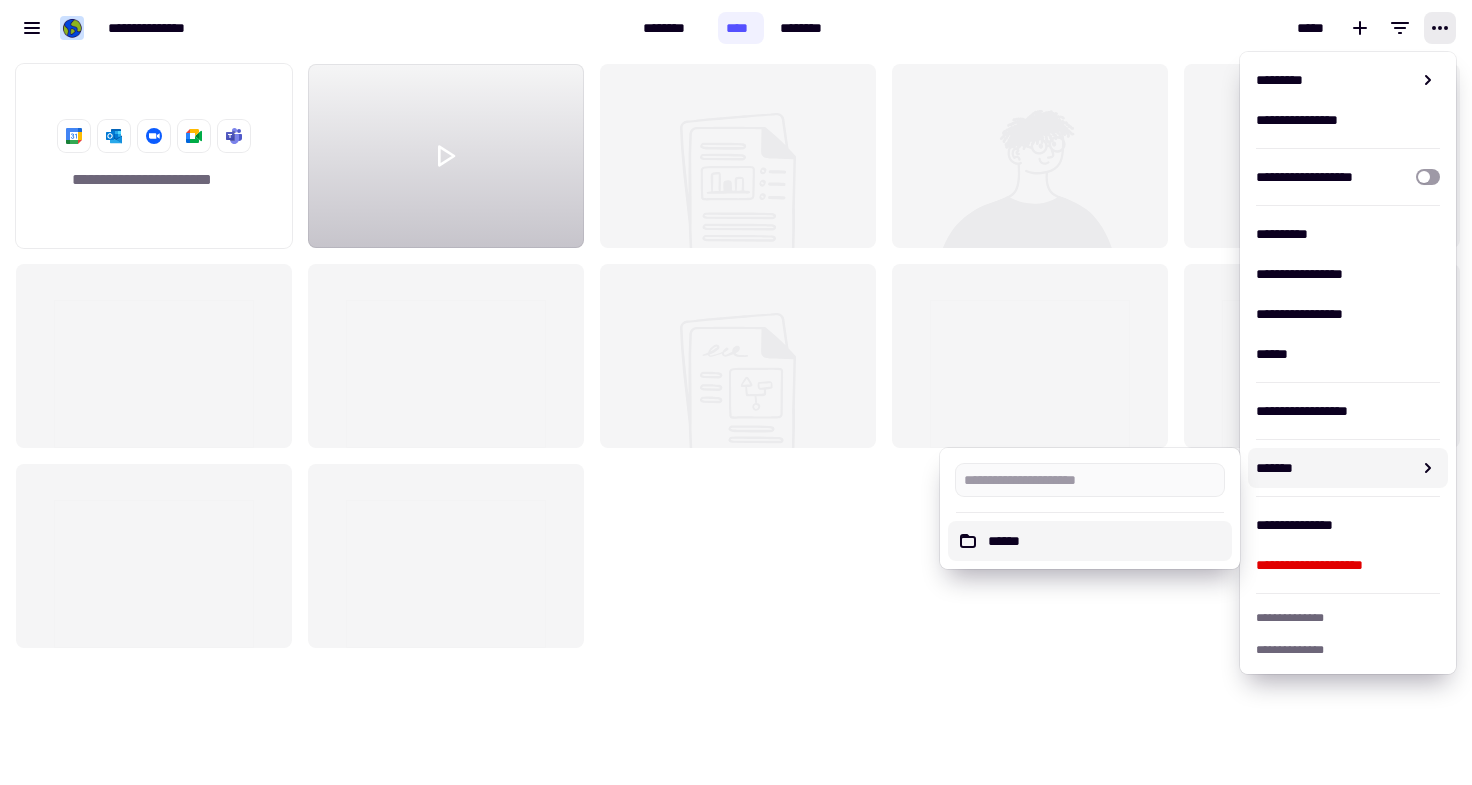 click on "**********" 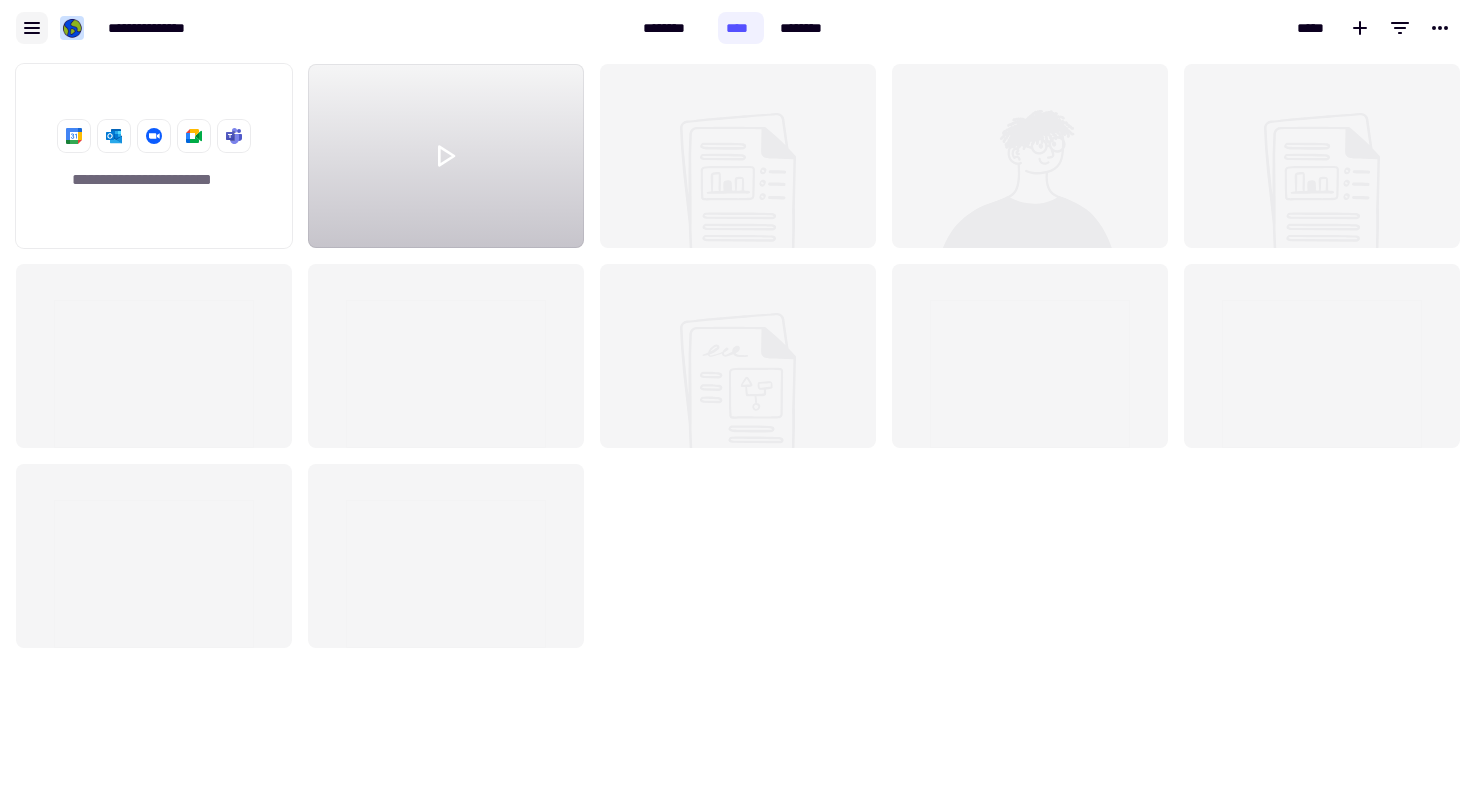 click 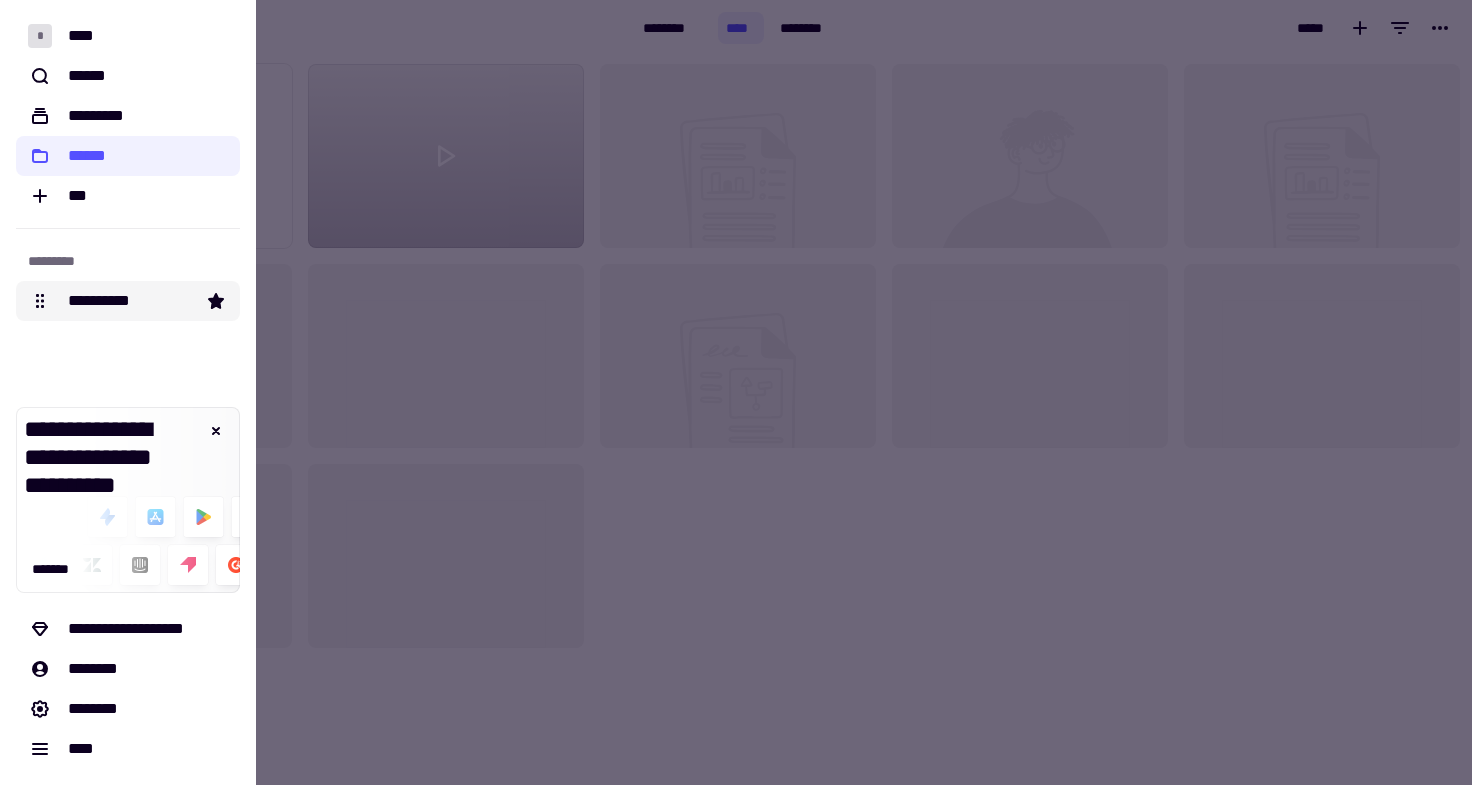 click on "**********" 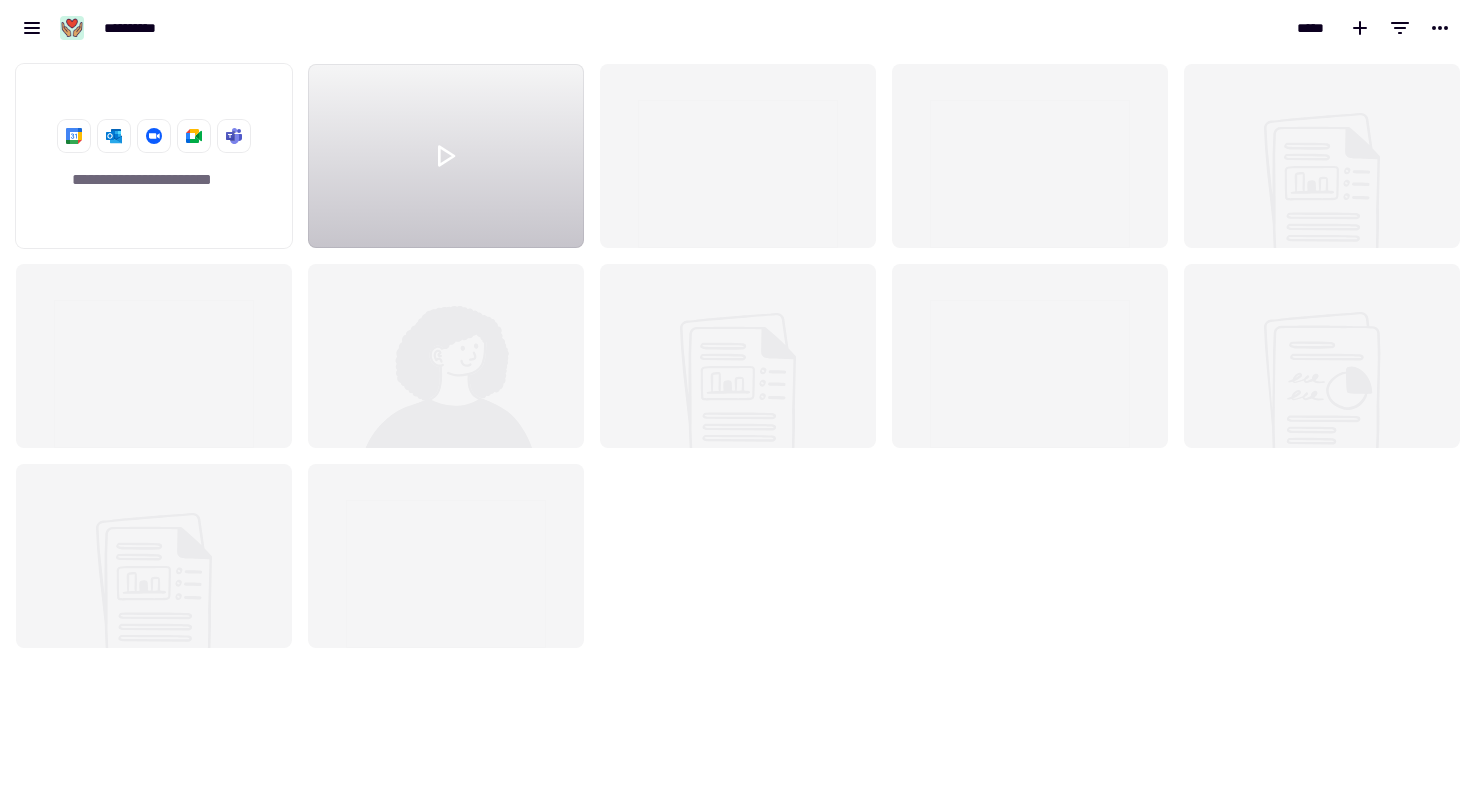 scroll, scrollTop: 16, scrollLeft: 16, axis: both 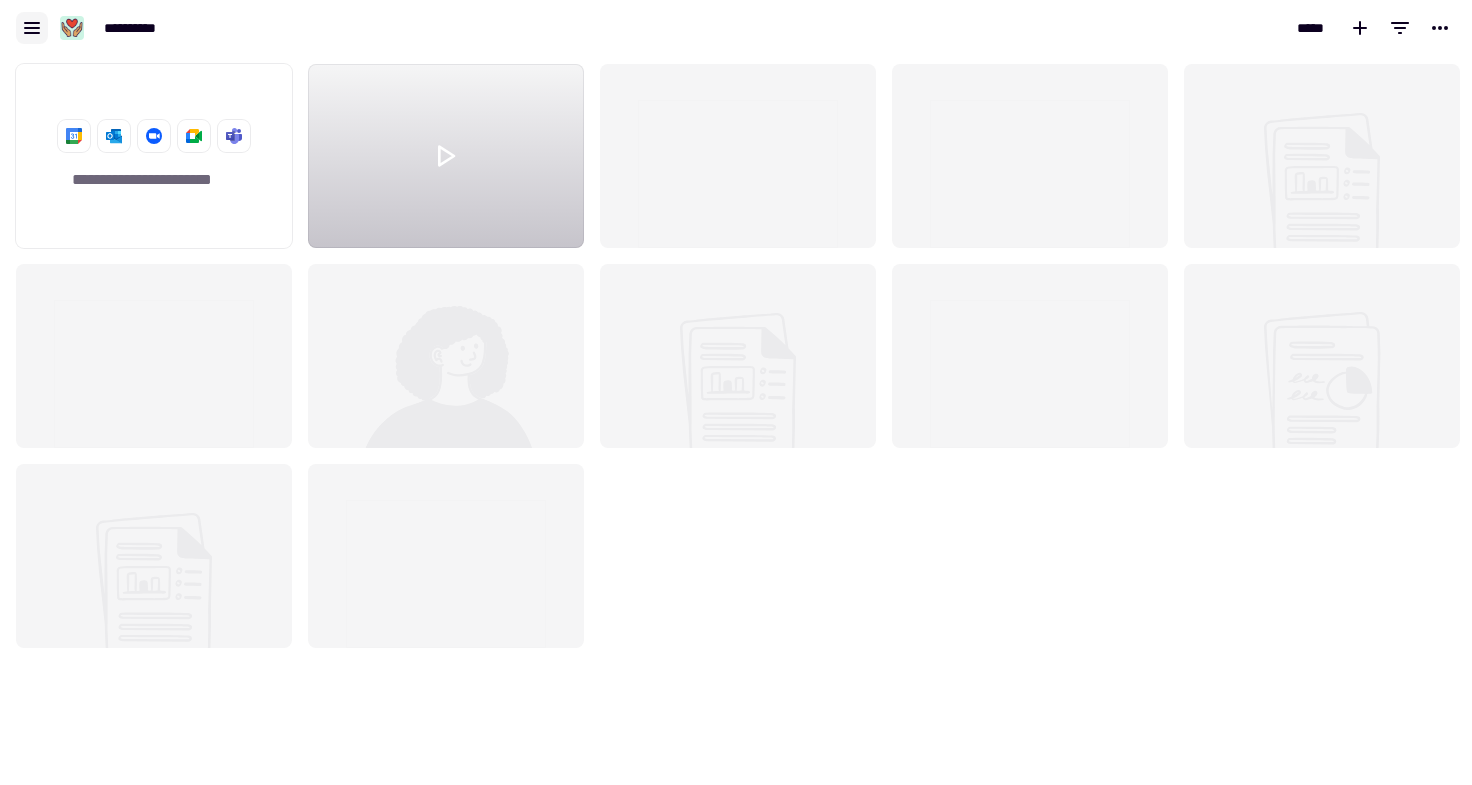 click 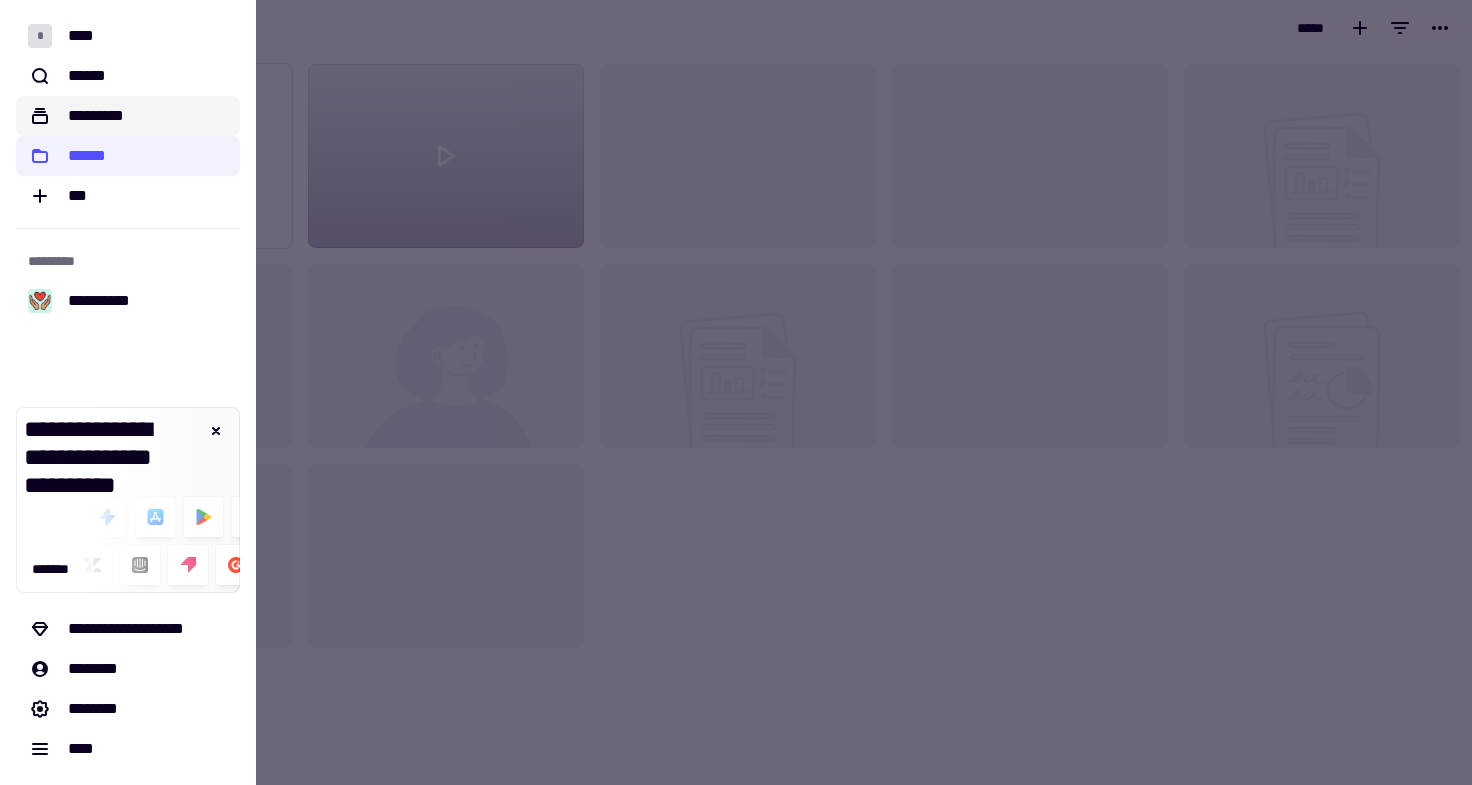 click on "*********" 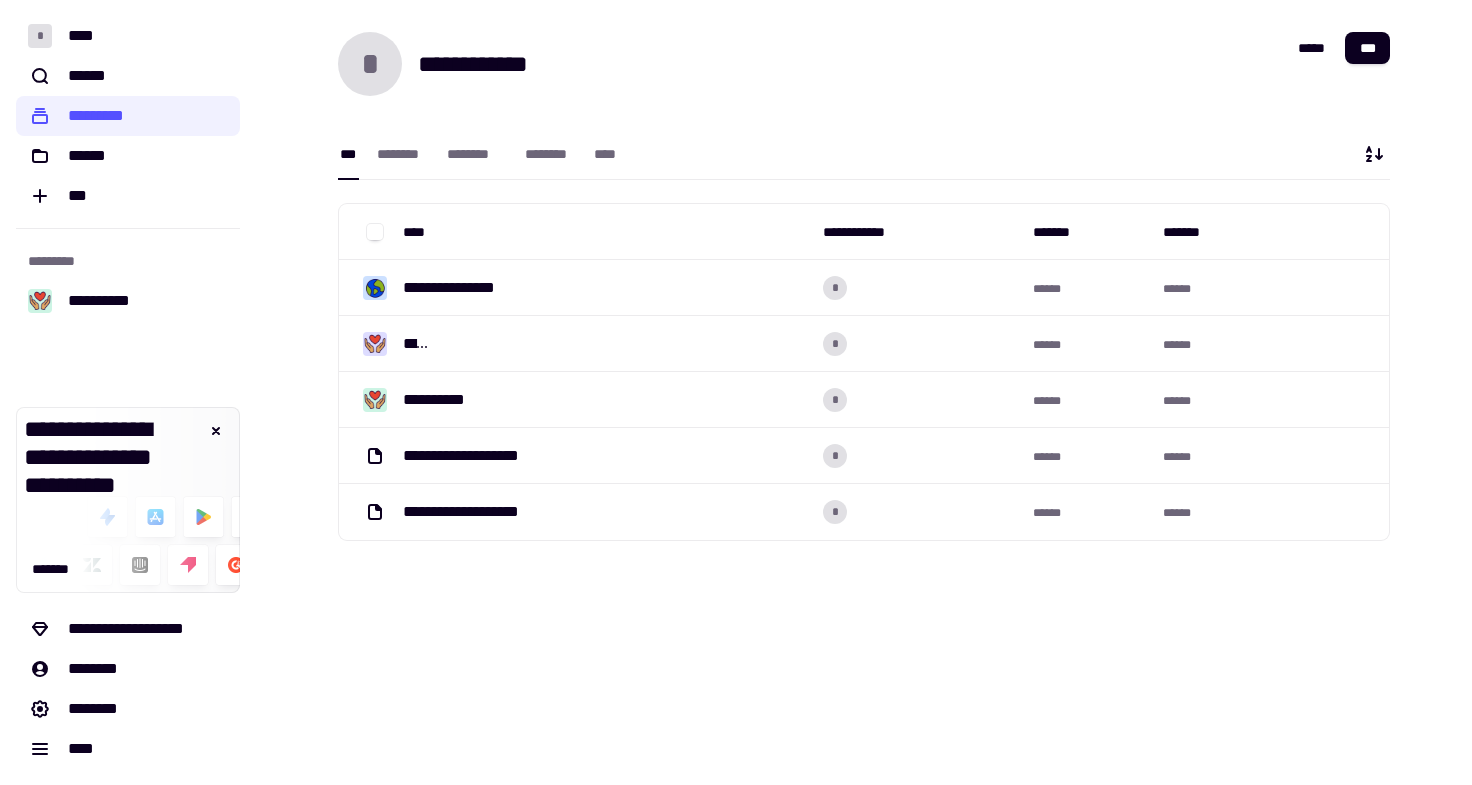 click on "**********" at bounding box center (864, 392) 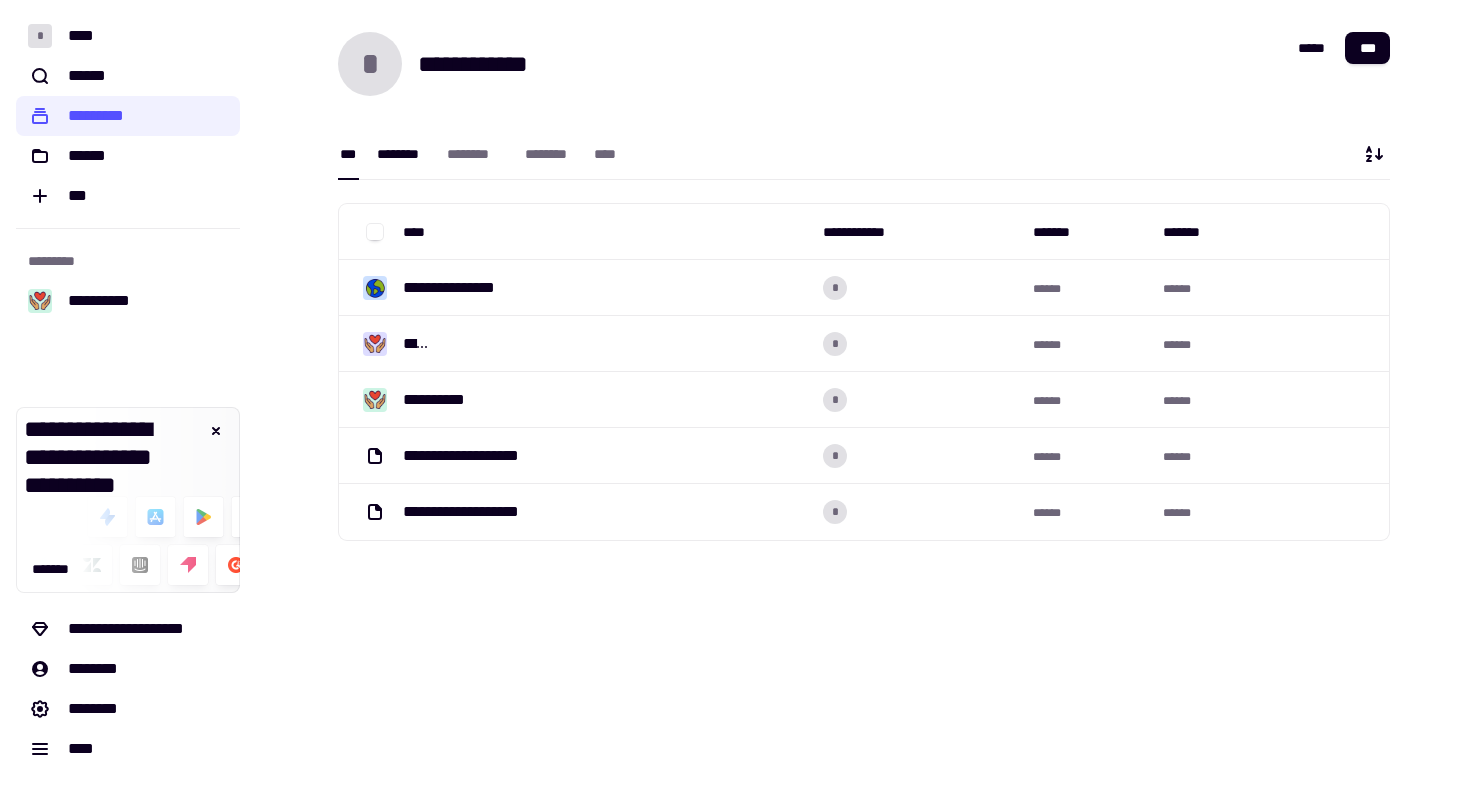 click on "********" at bounding box center (402, 154) 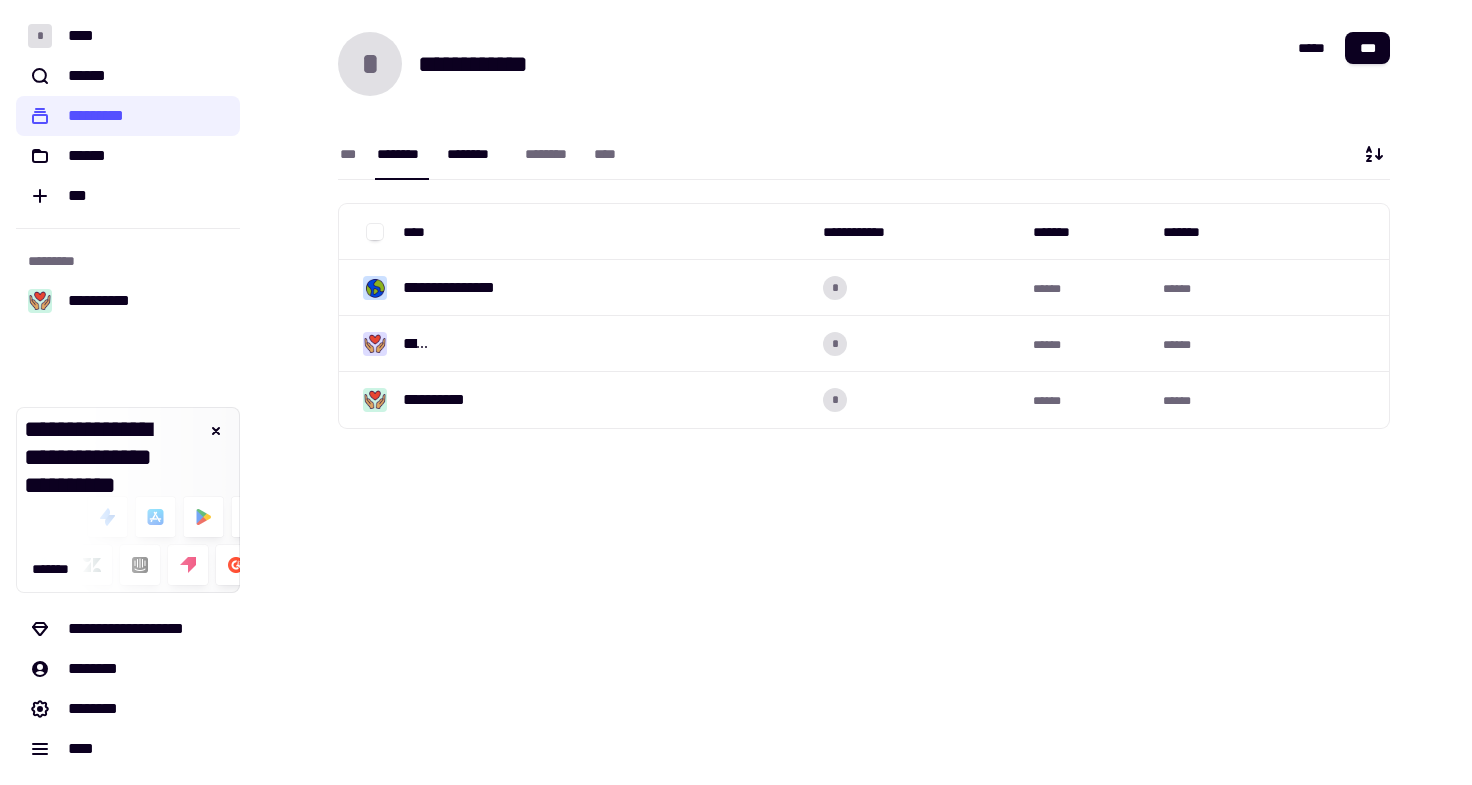 click on "********" at bounding box center [476, 154] 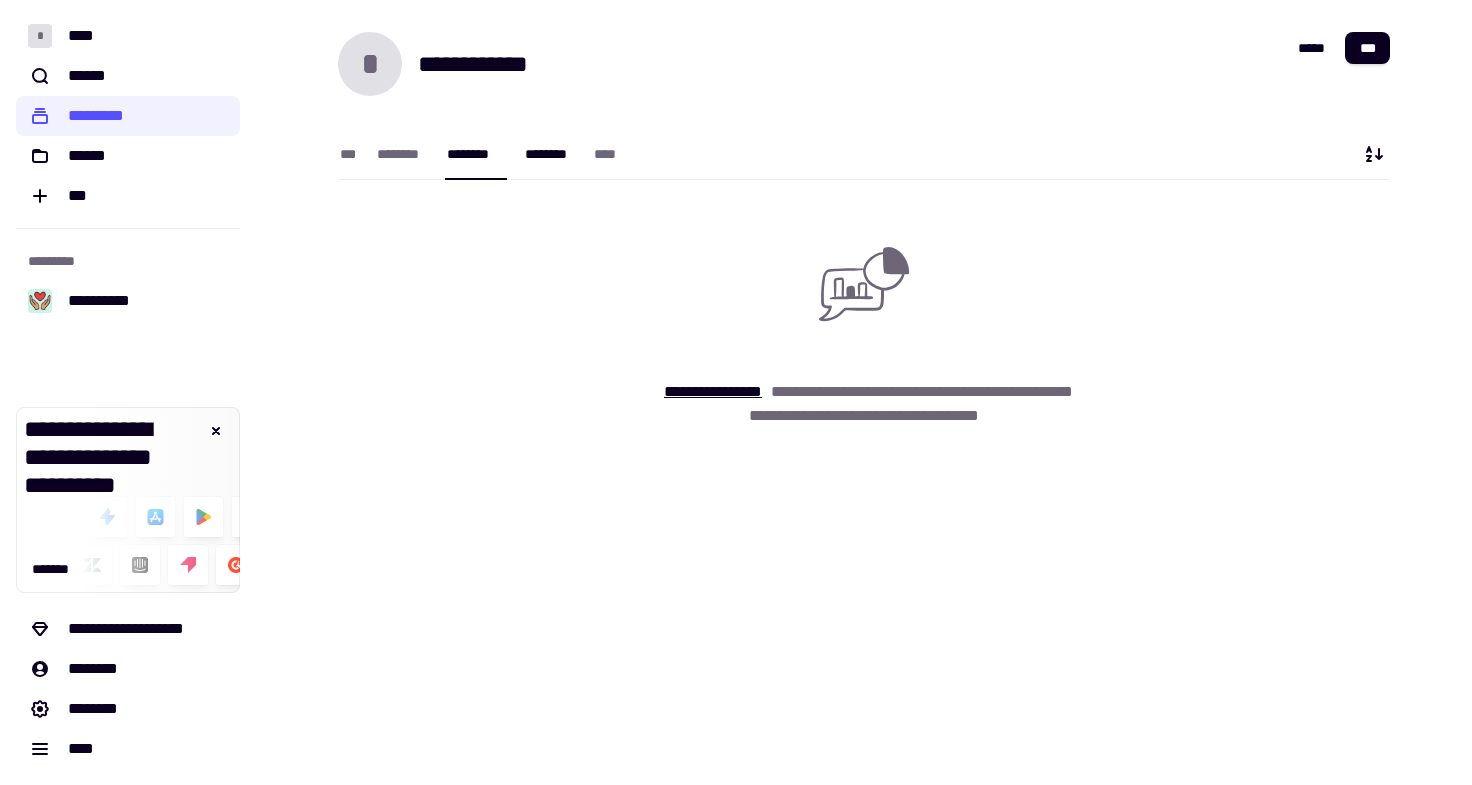 click on "********" at bounding box center [550, 153] 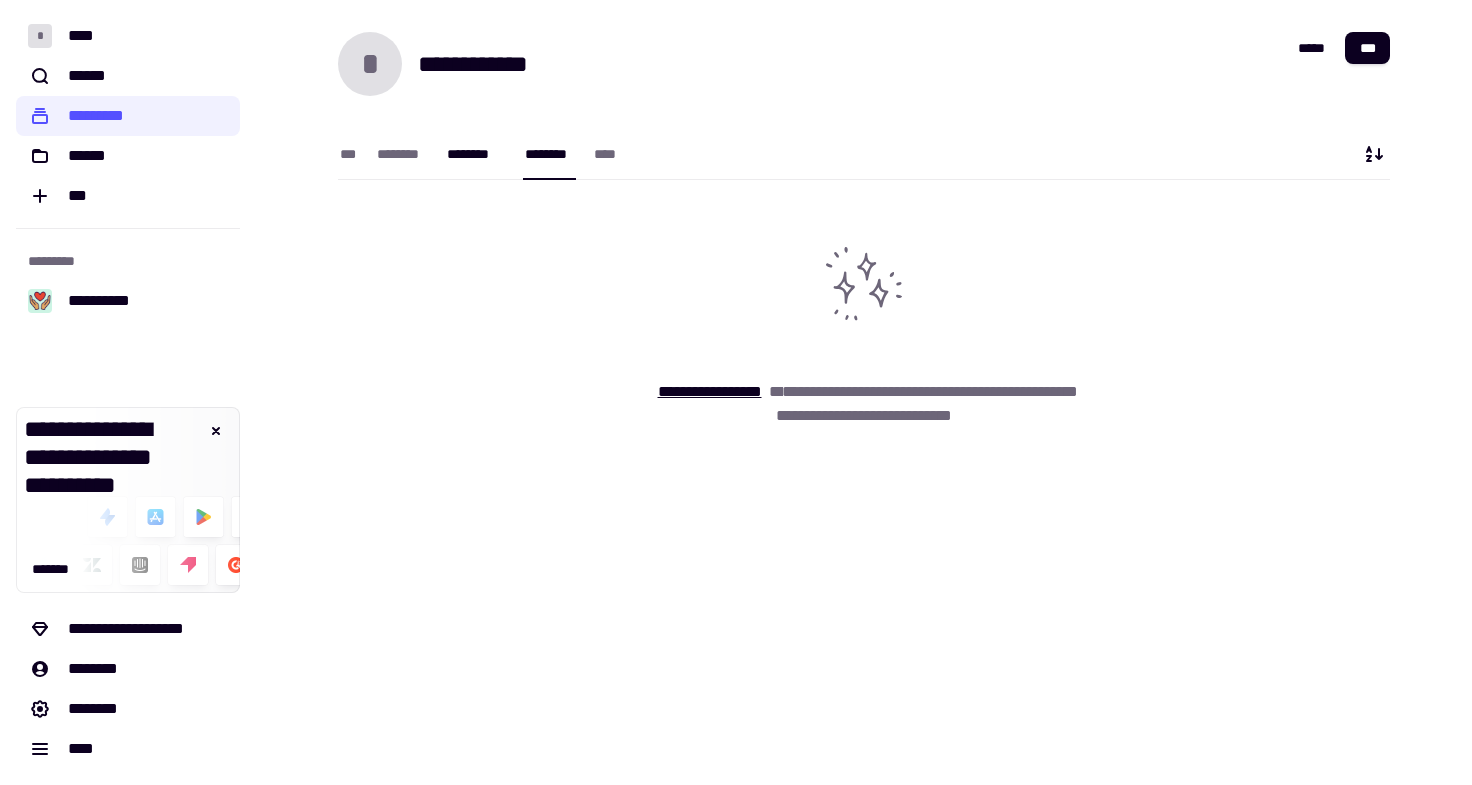 click on "********" at bounding box center (476, 154) 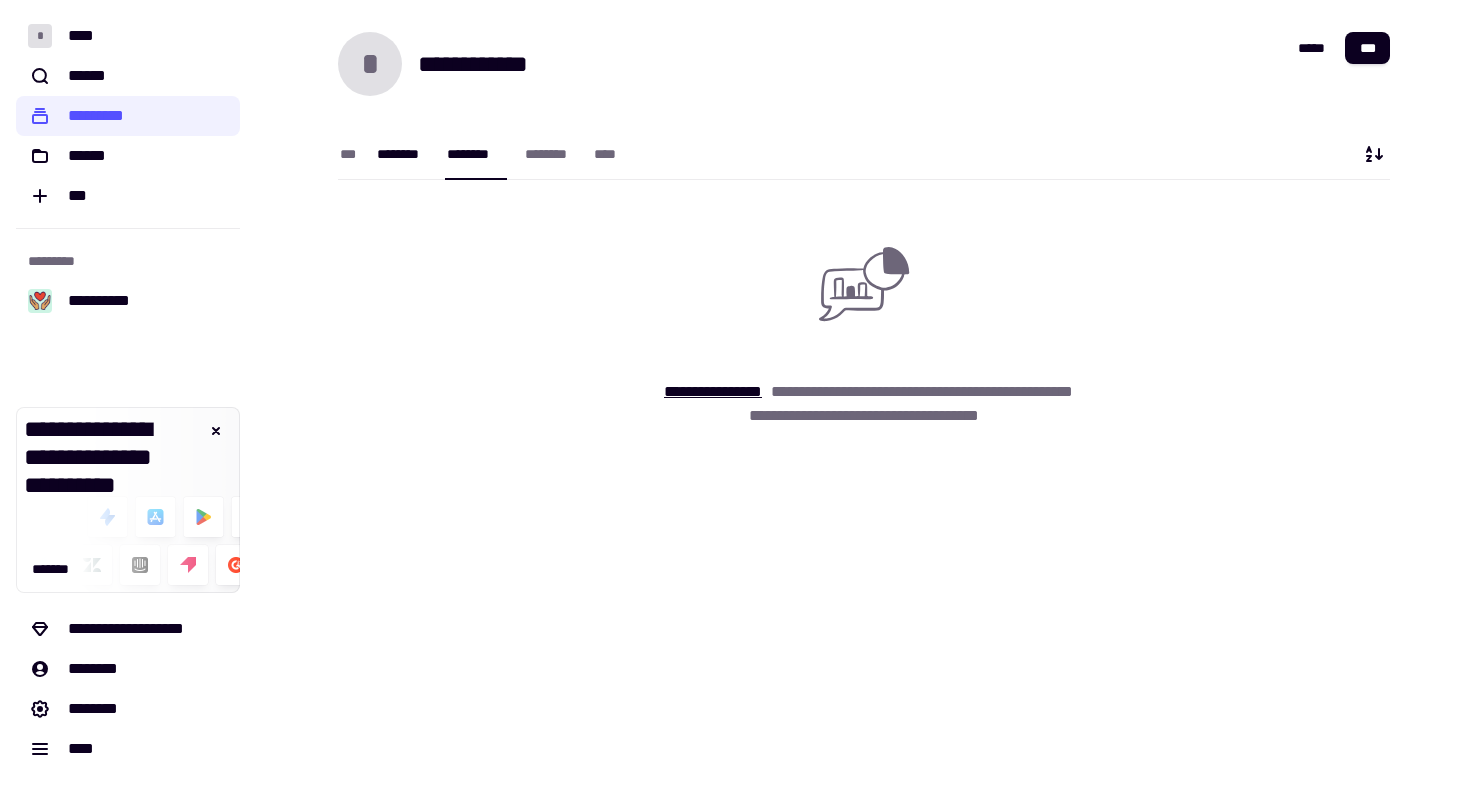 click on "********" at bounding box center [402, 154] 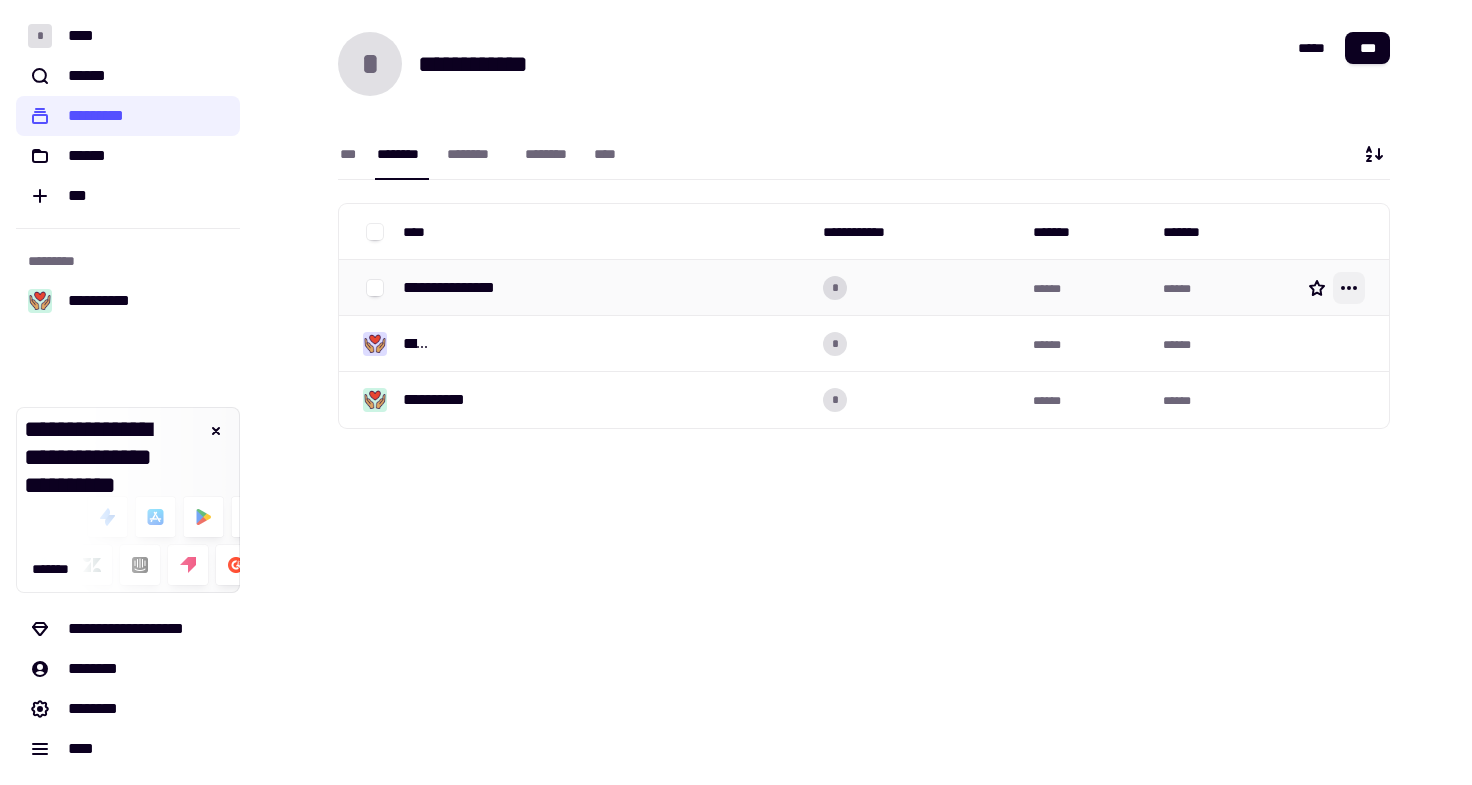 click 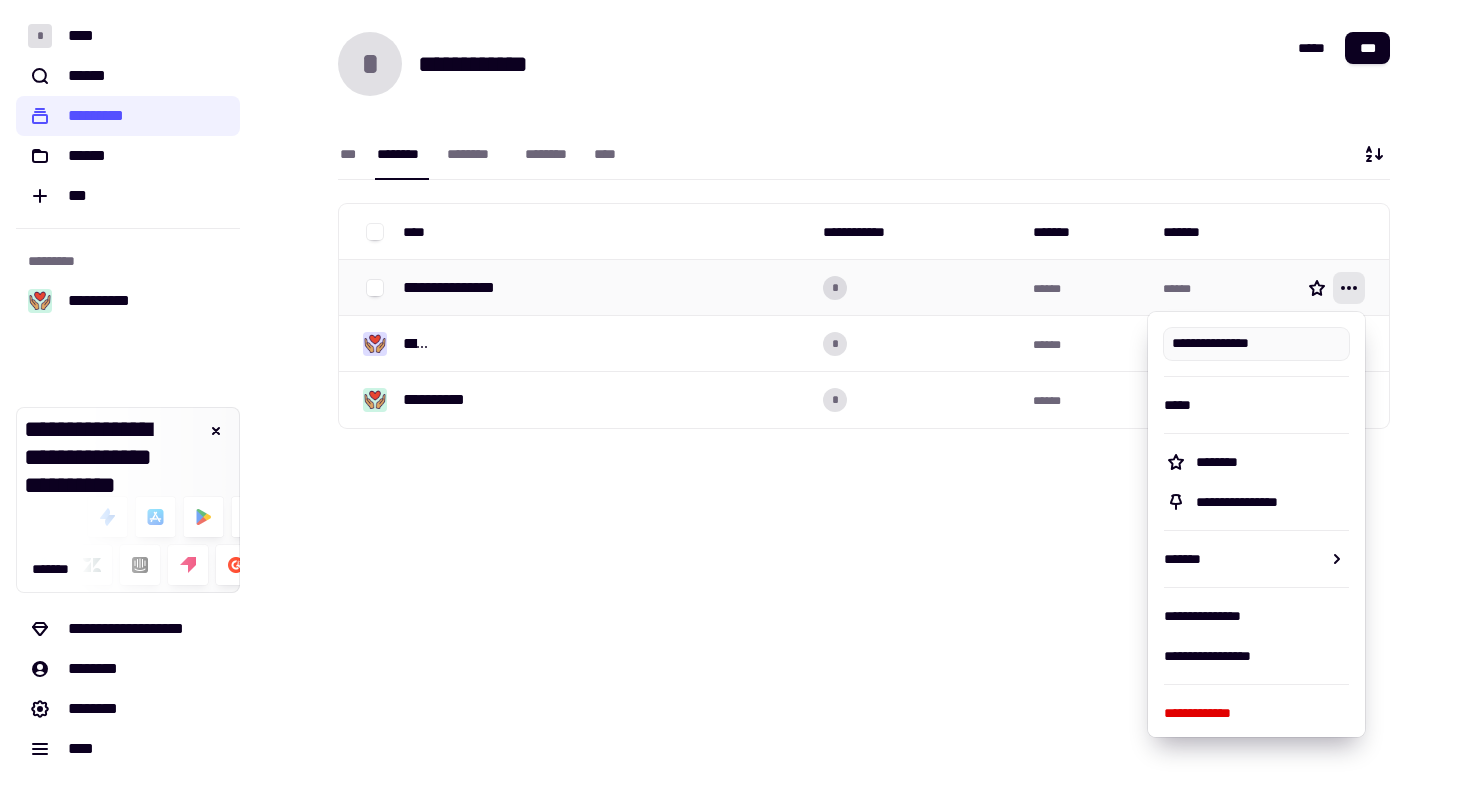 click on "**********" at bounding box center (461, 288) 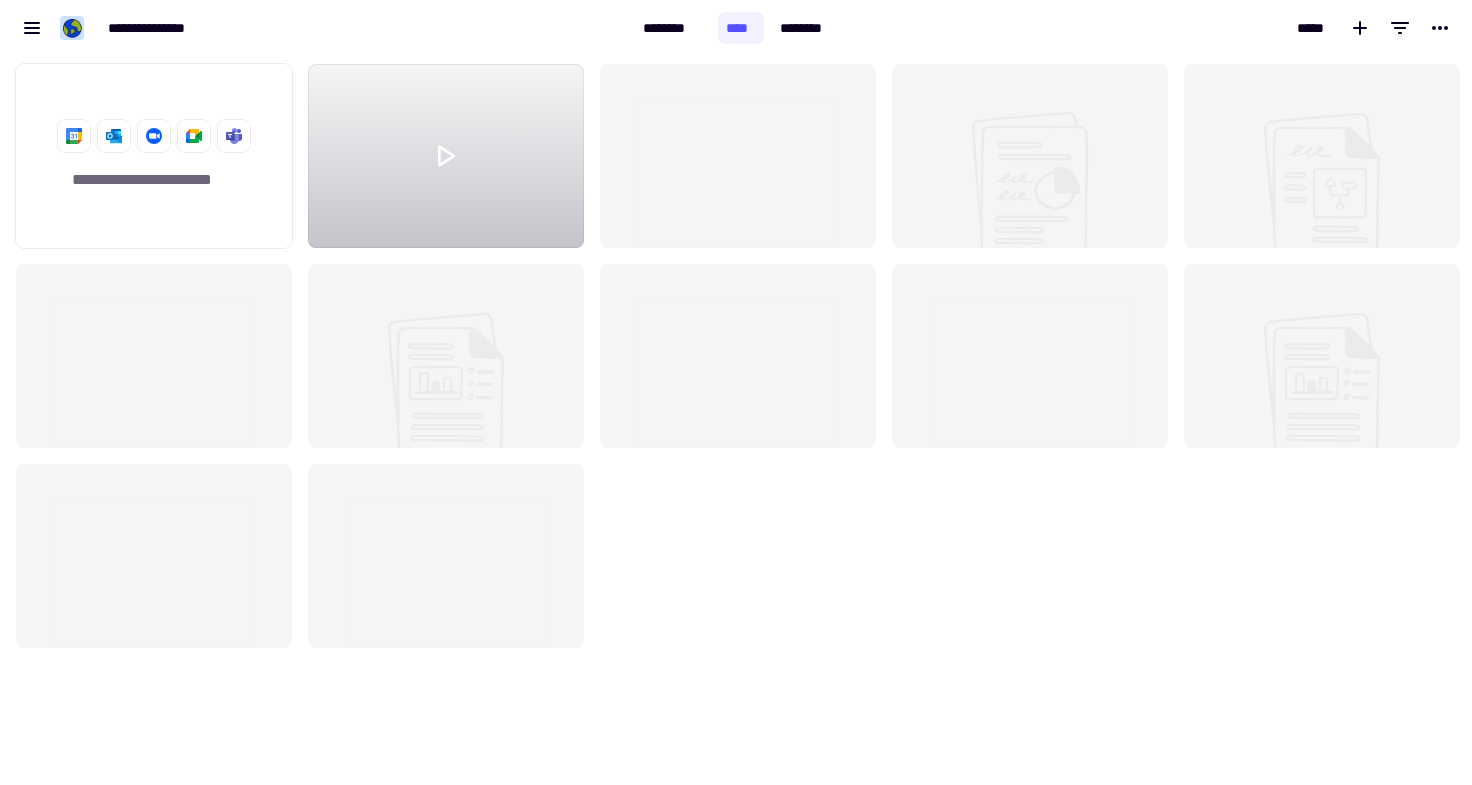 scroll, scrollTop: 16, scrollLeft: 16, axis: both 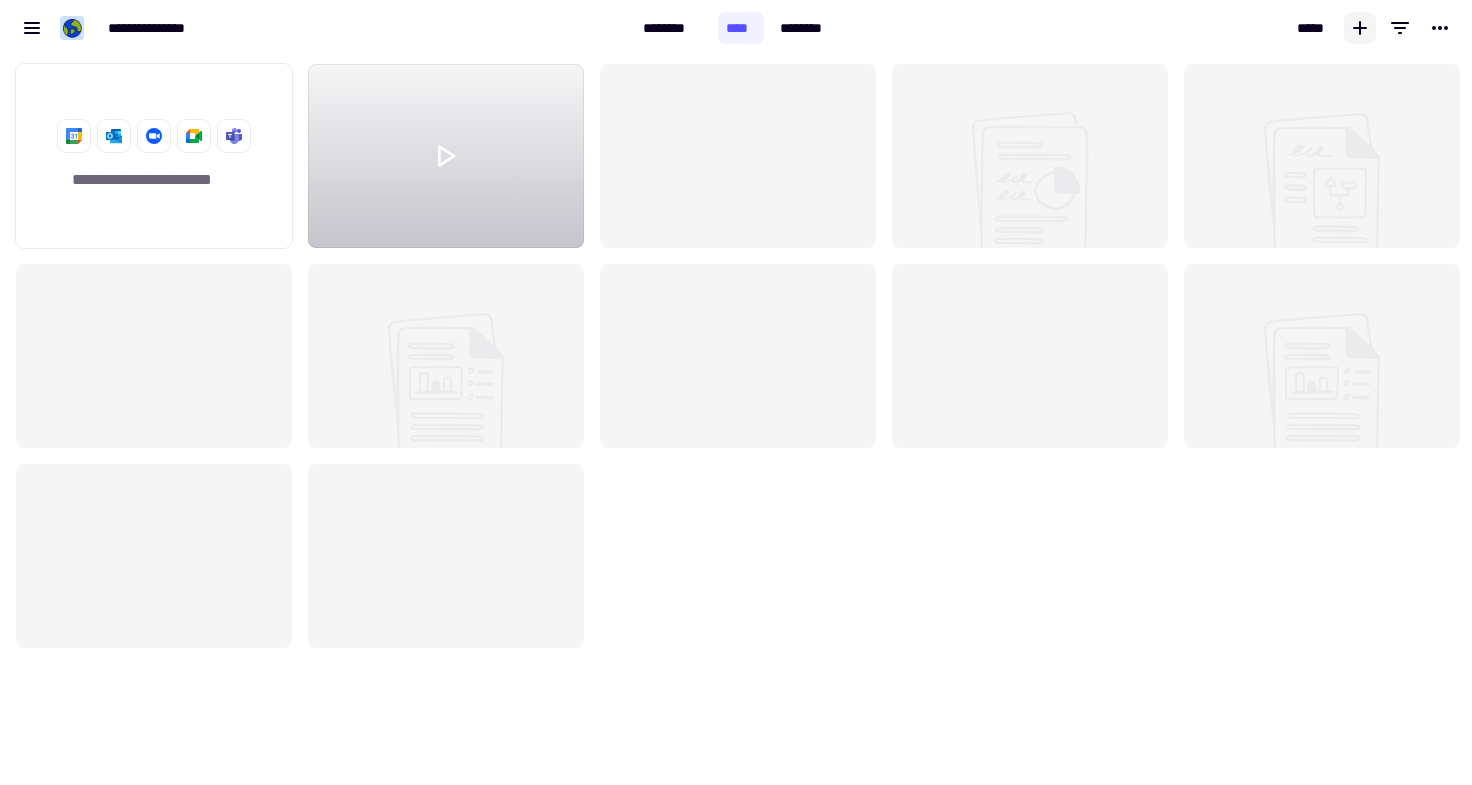 click 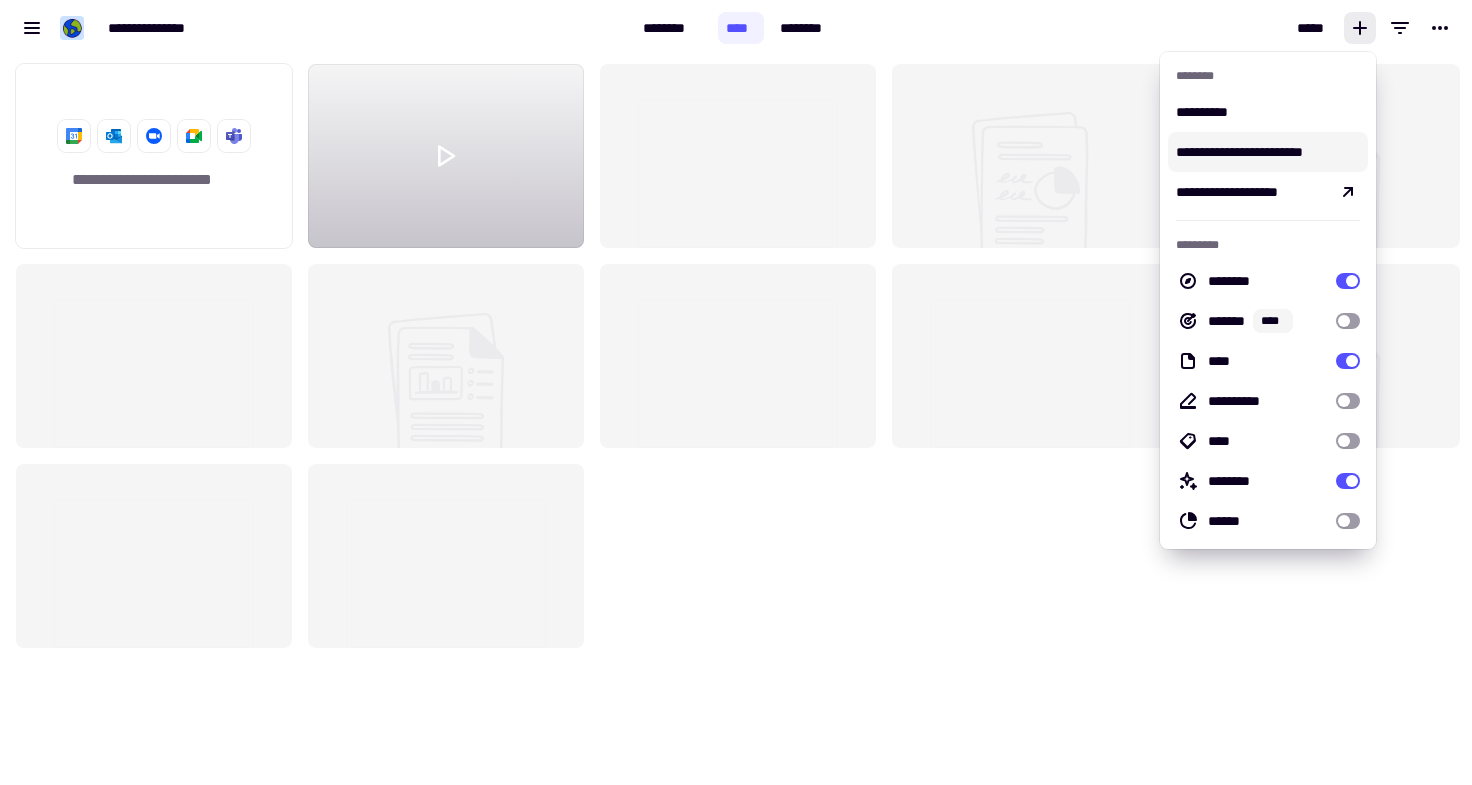 click on "**********" at bounding box center (1268, 152) 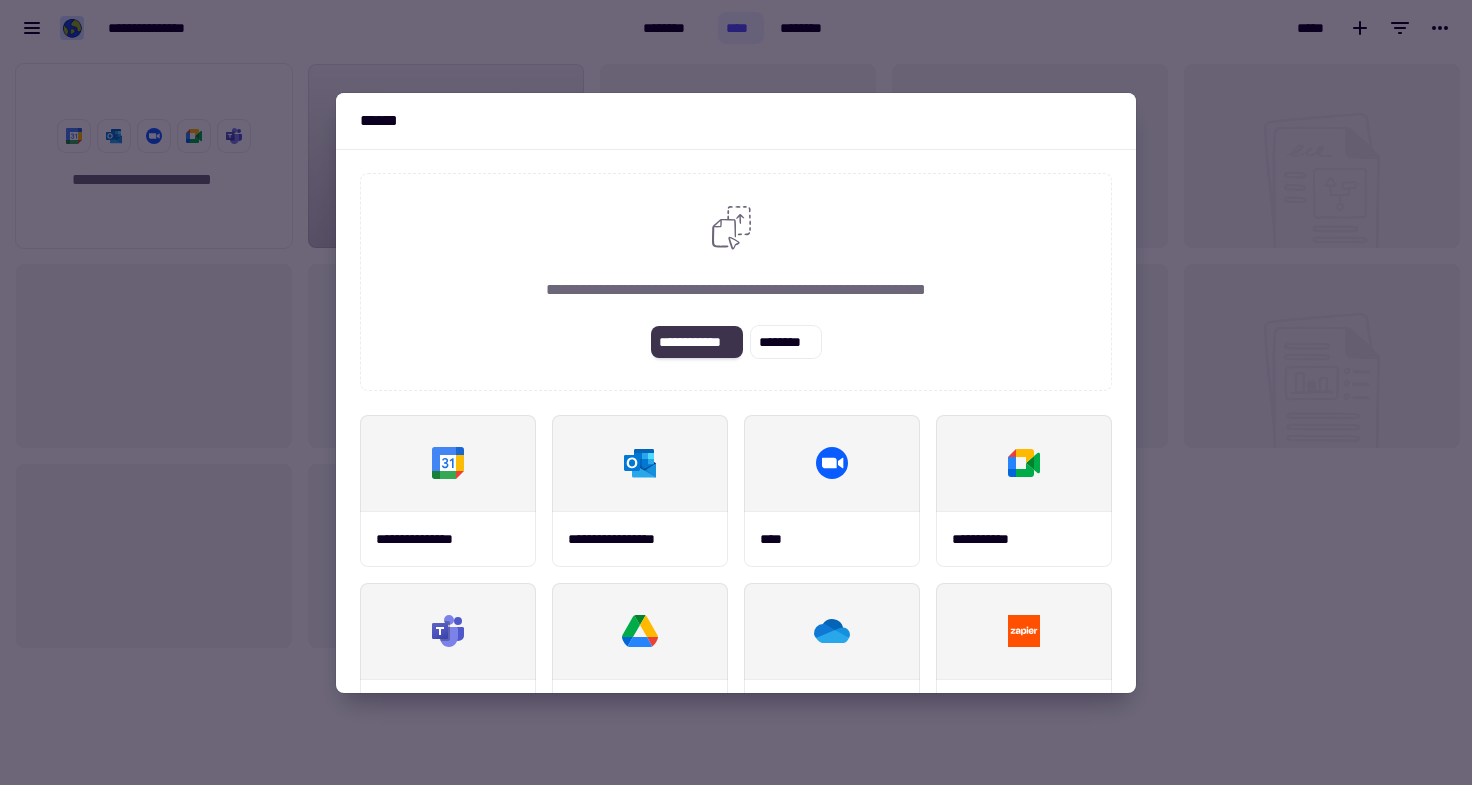 click on "**********" 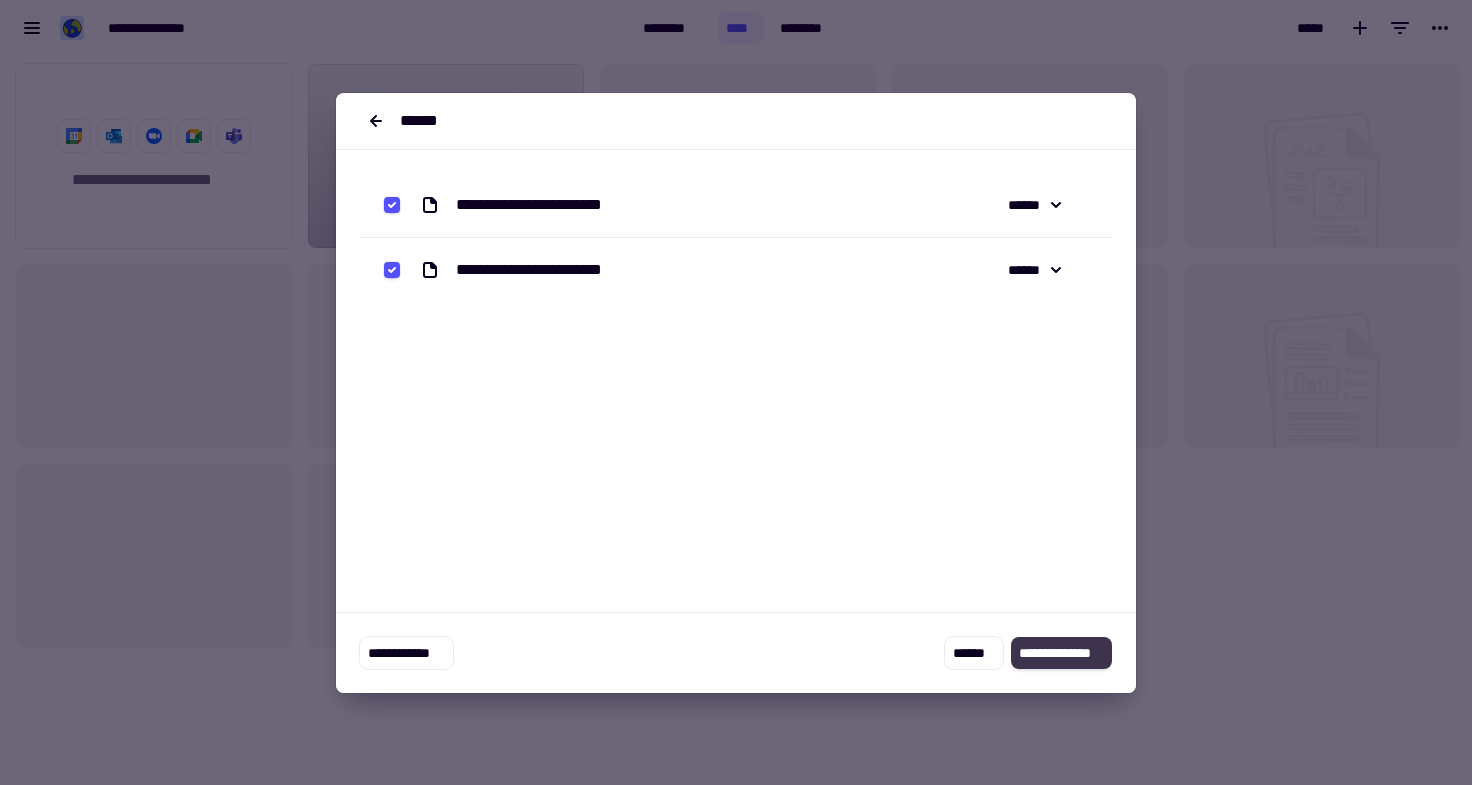 click on "**********" 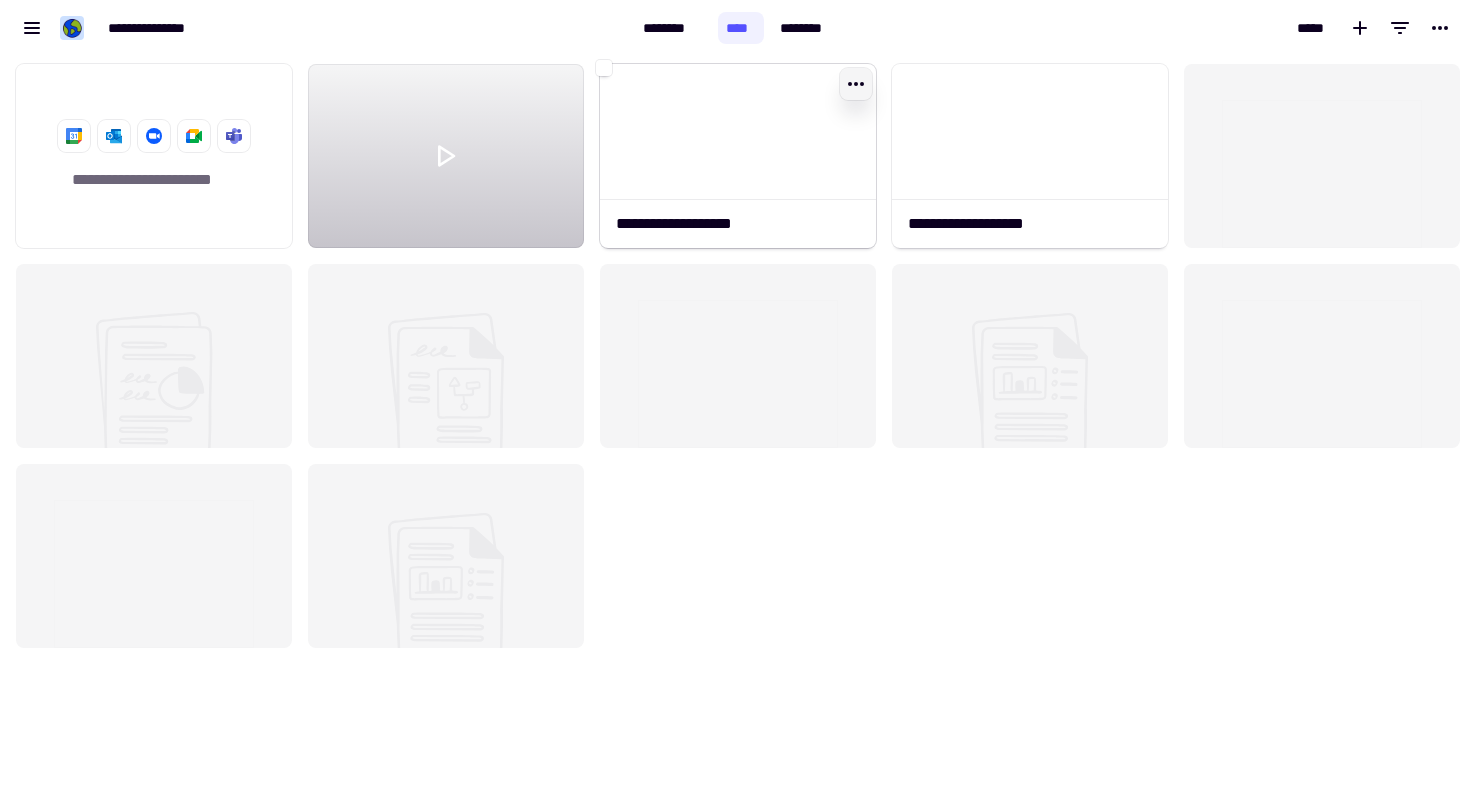 click 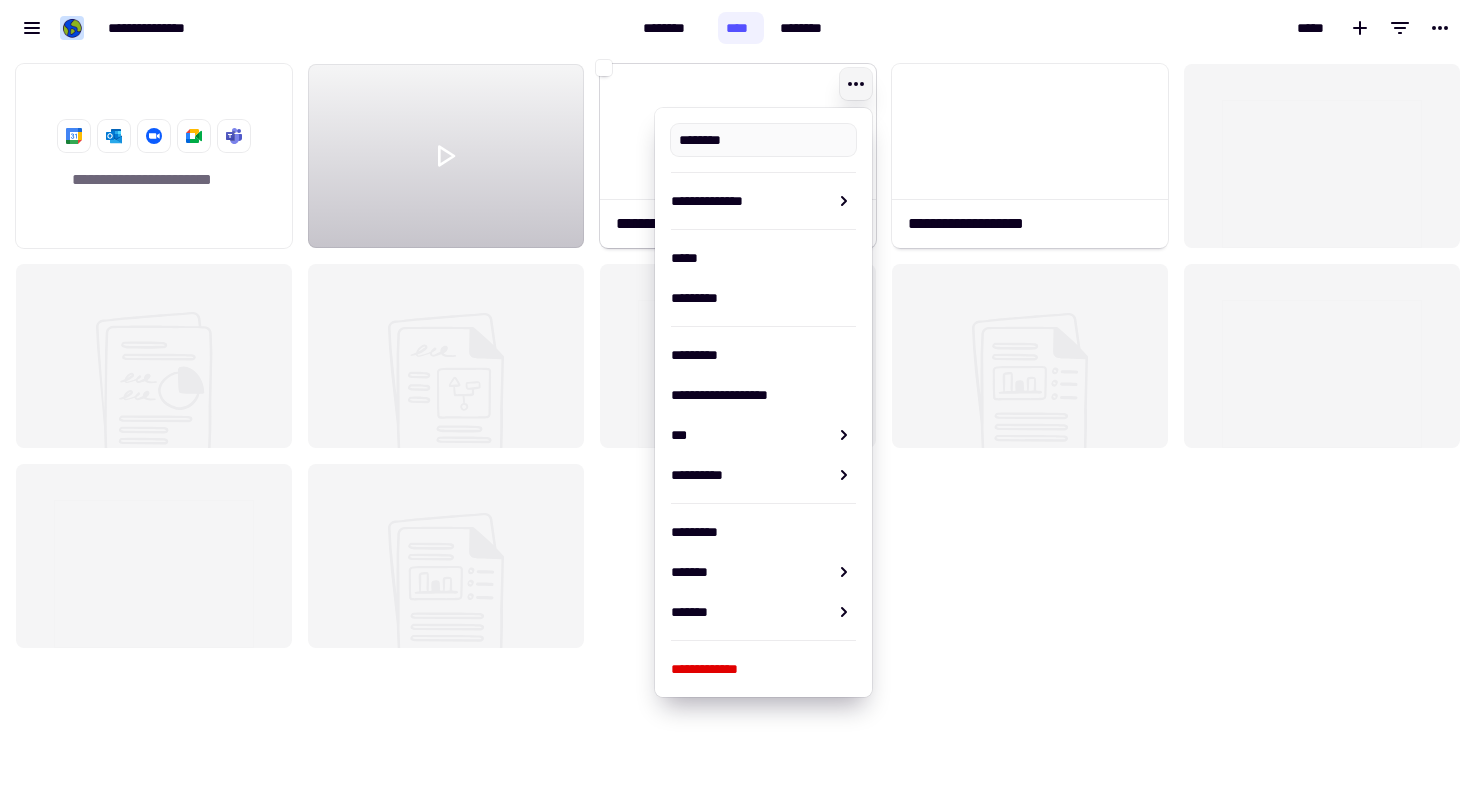 type on "**********" 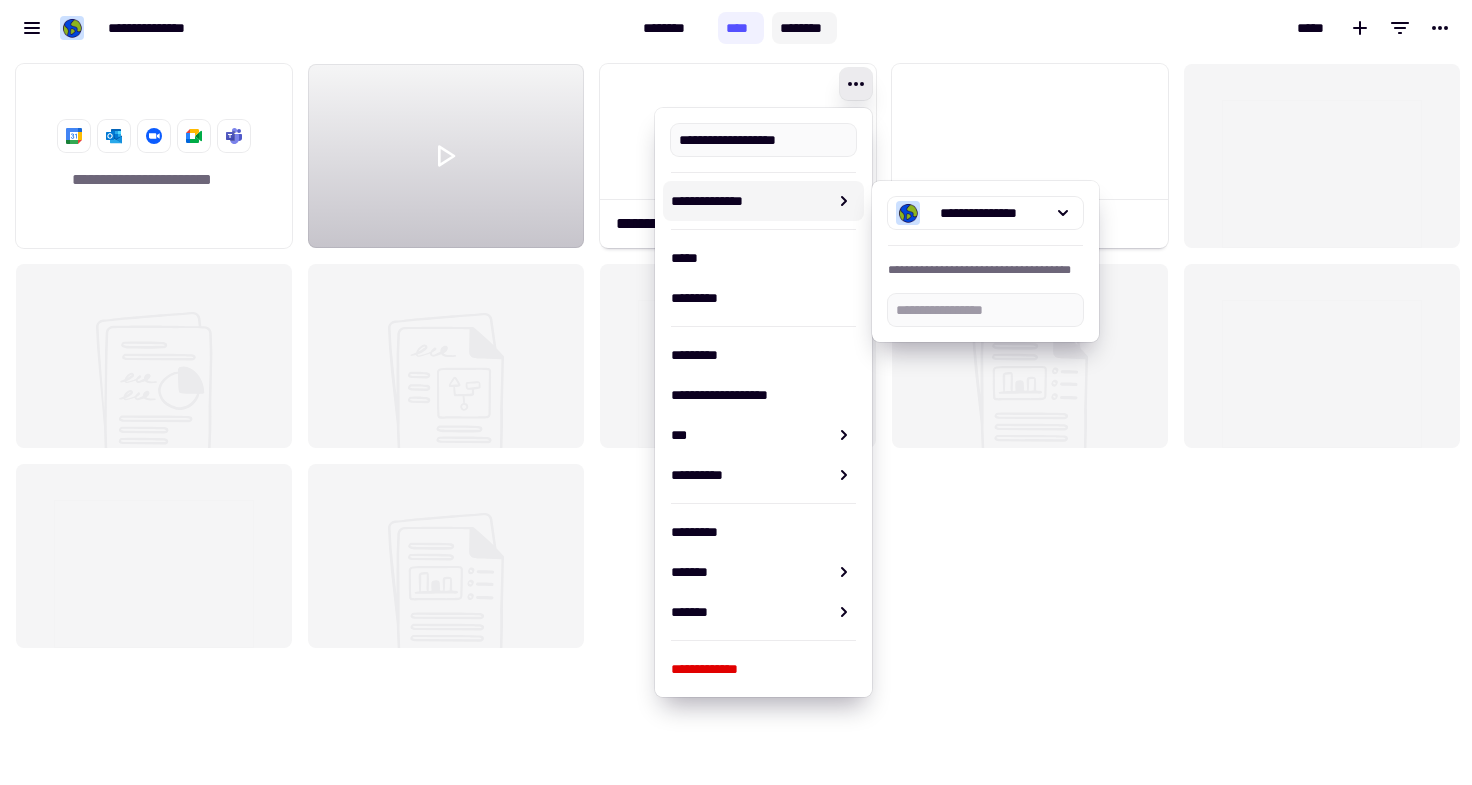 click on "********" 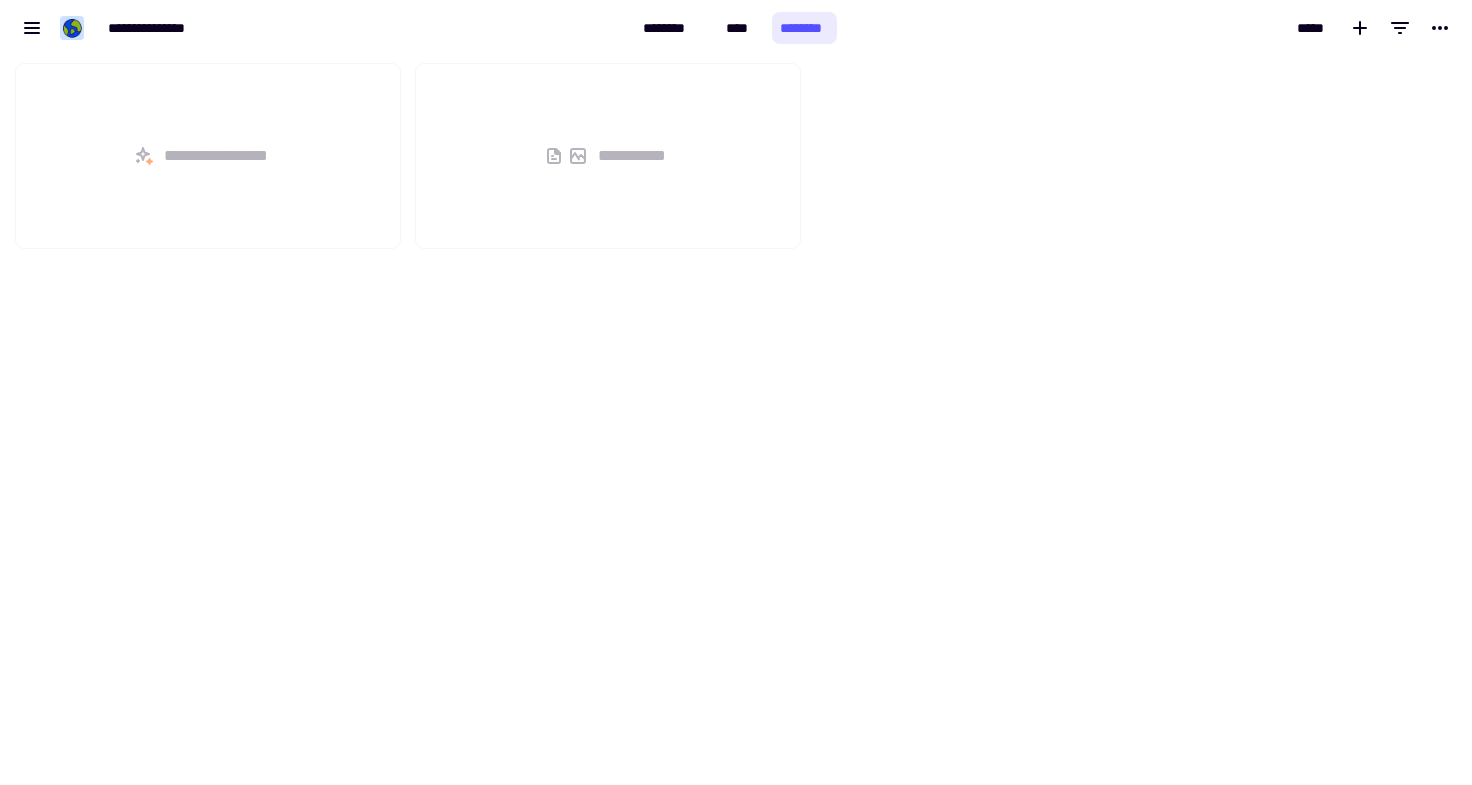 scroll, scrollTop: 16, scrollLeft: 16, axis: both 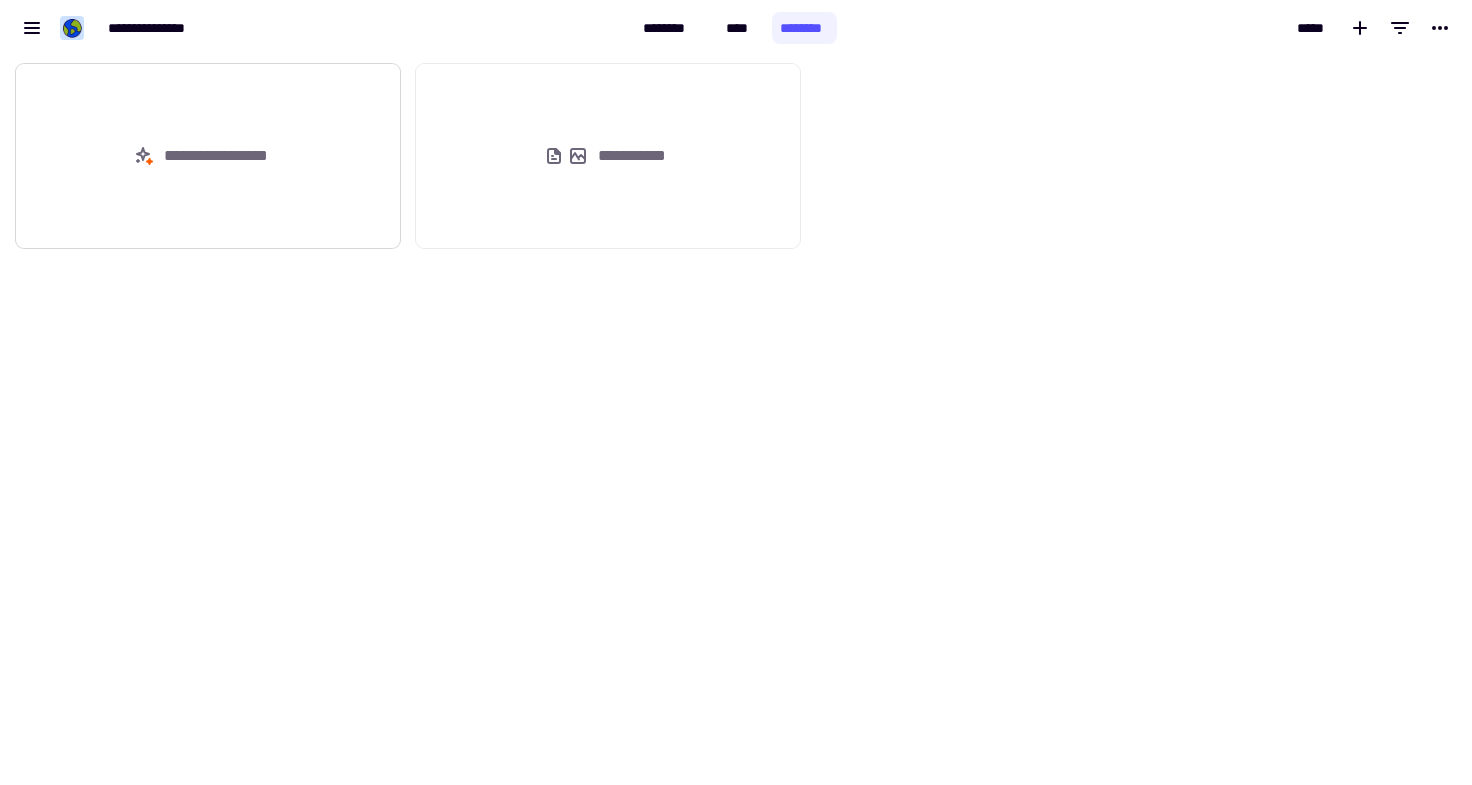 click on "**********" 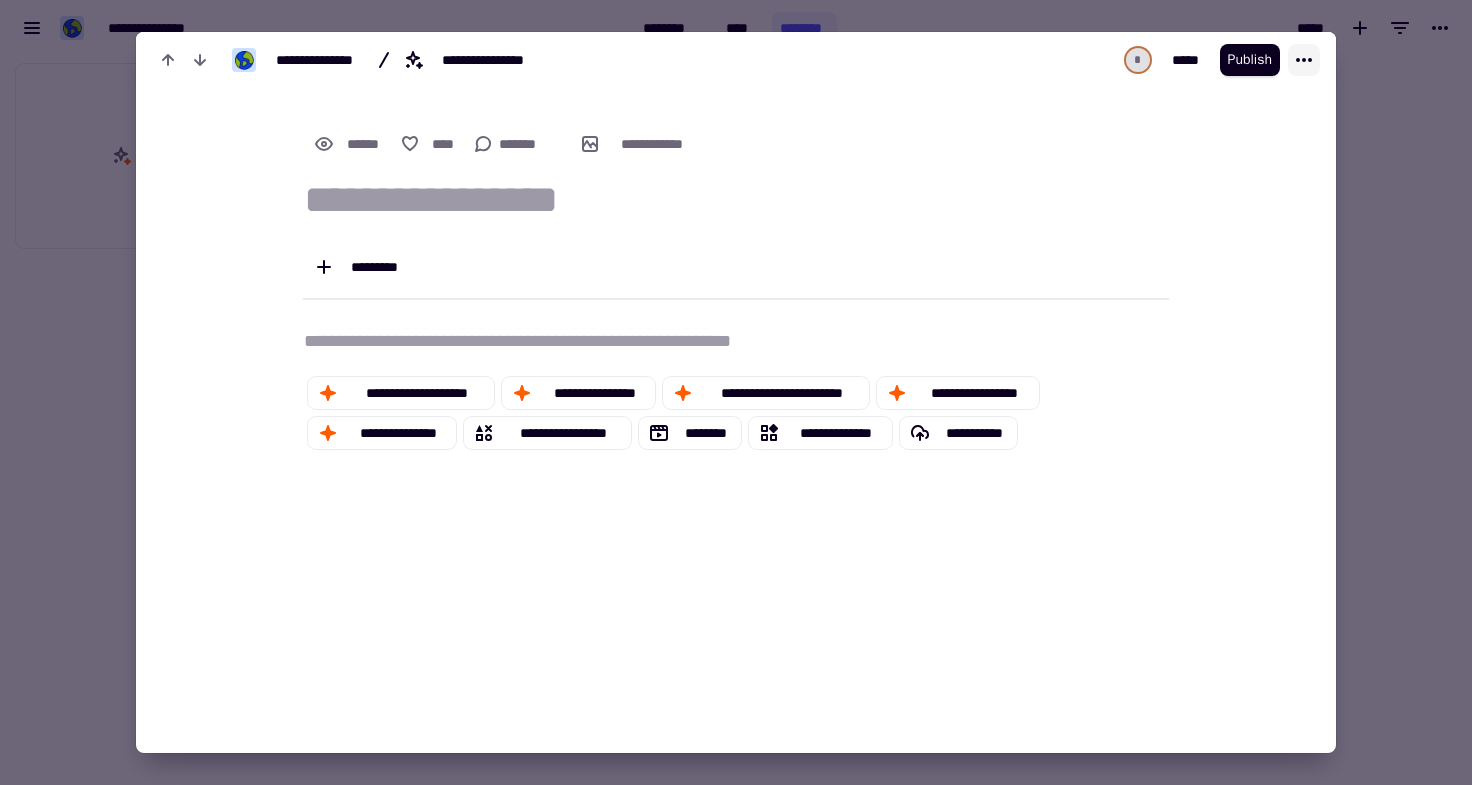 click 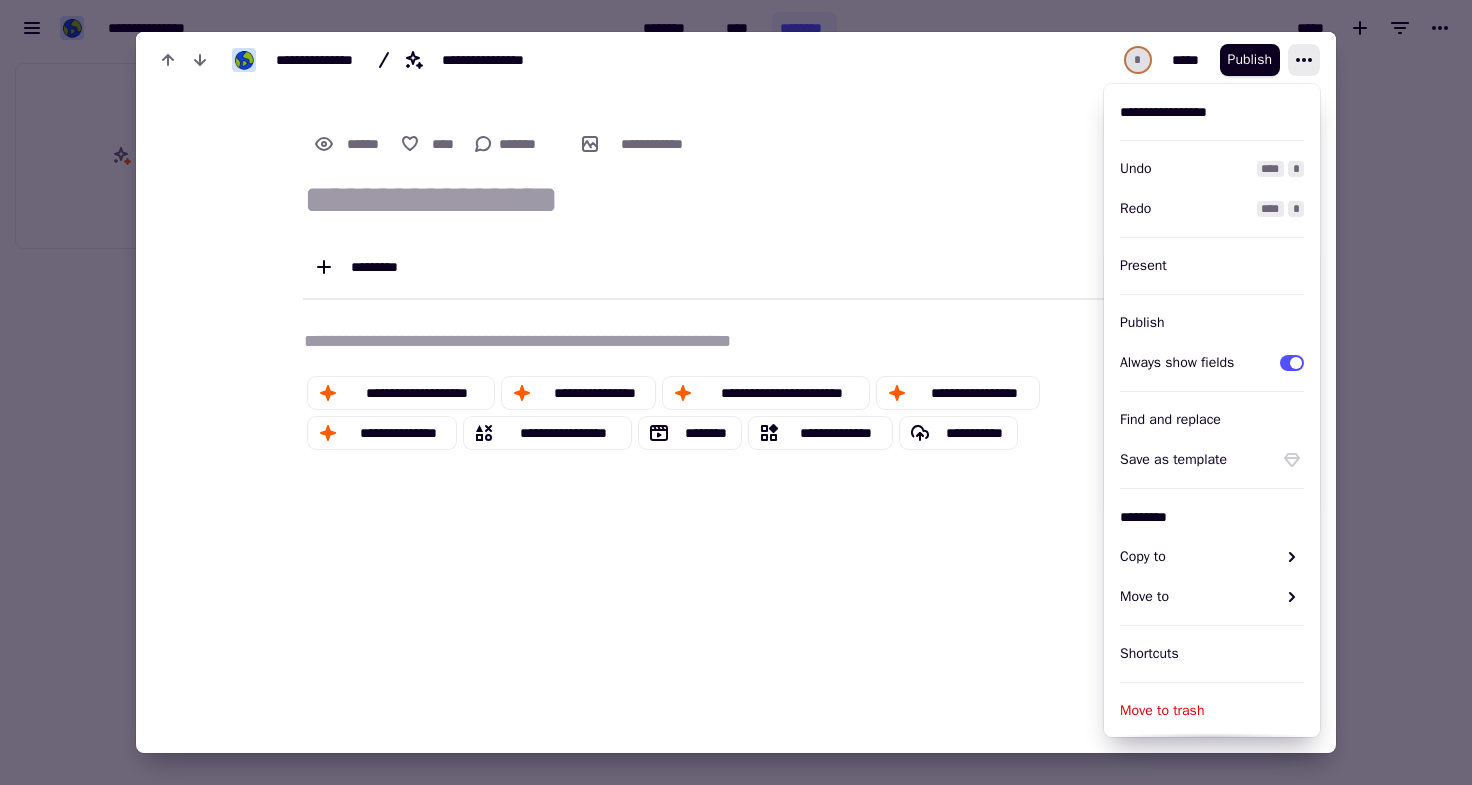 click at bounding box center [736, 392] 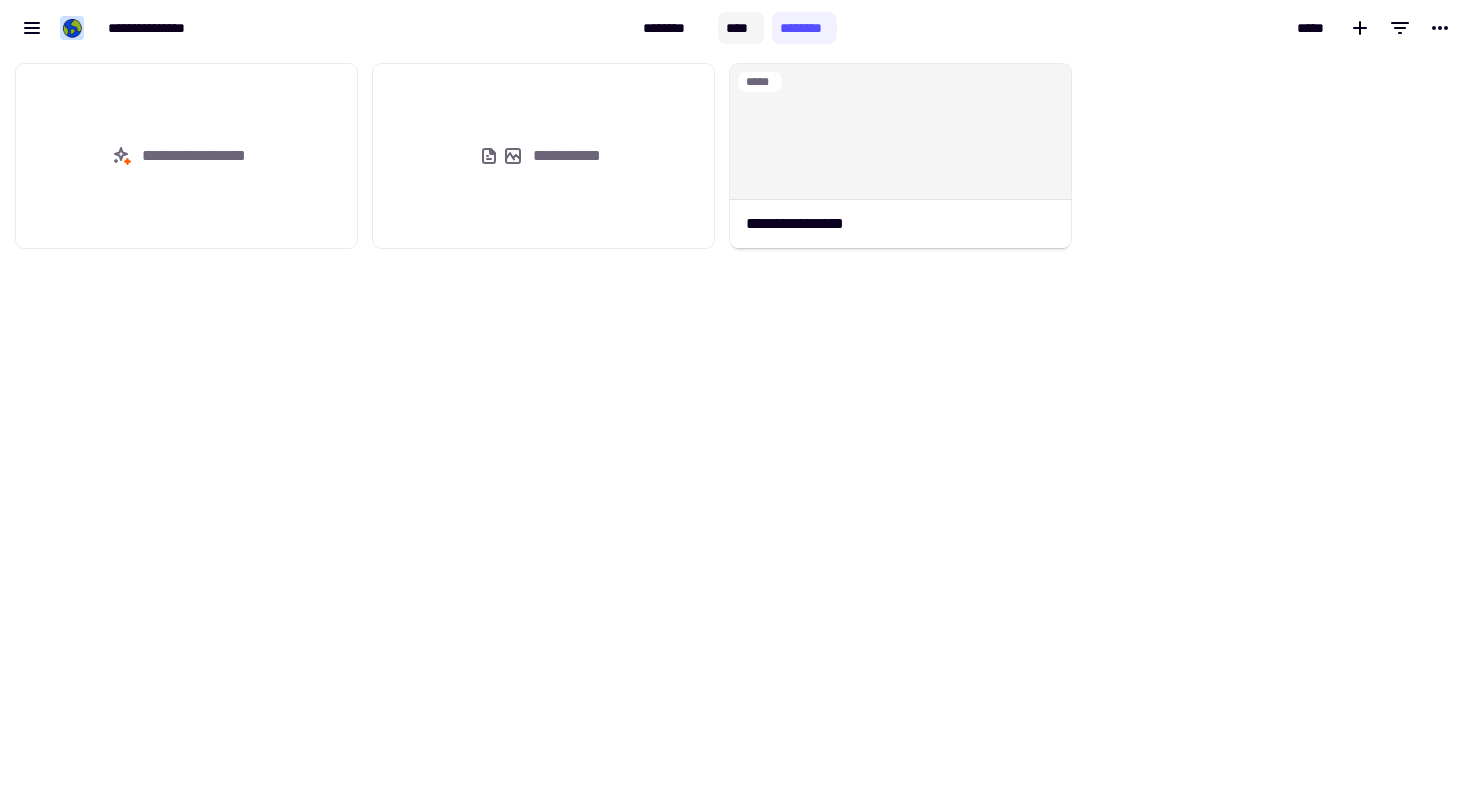 click on "****" 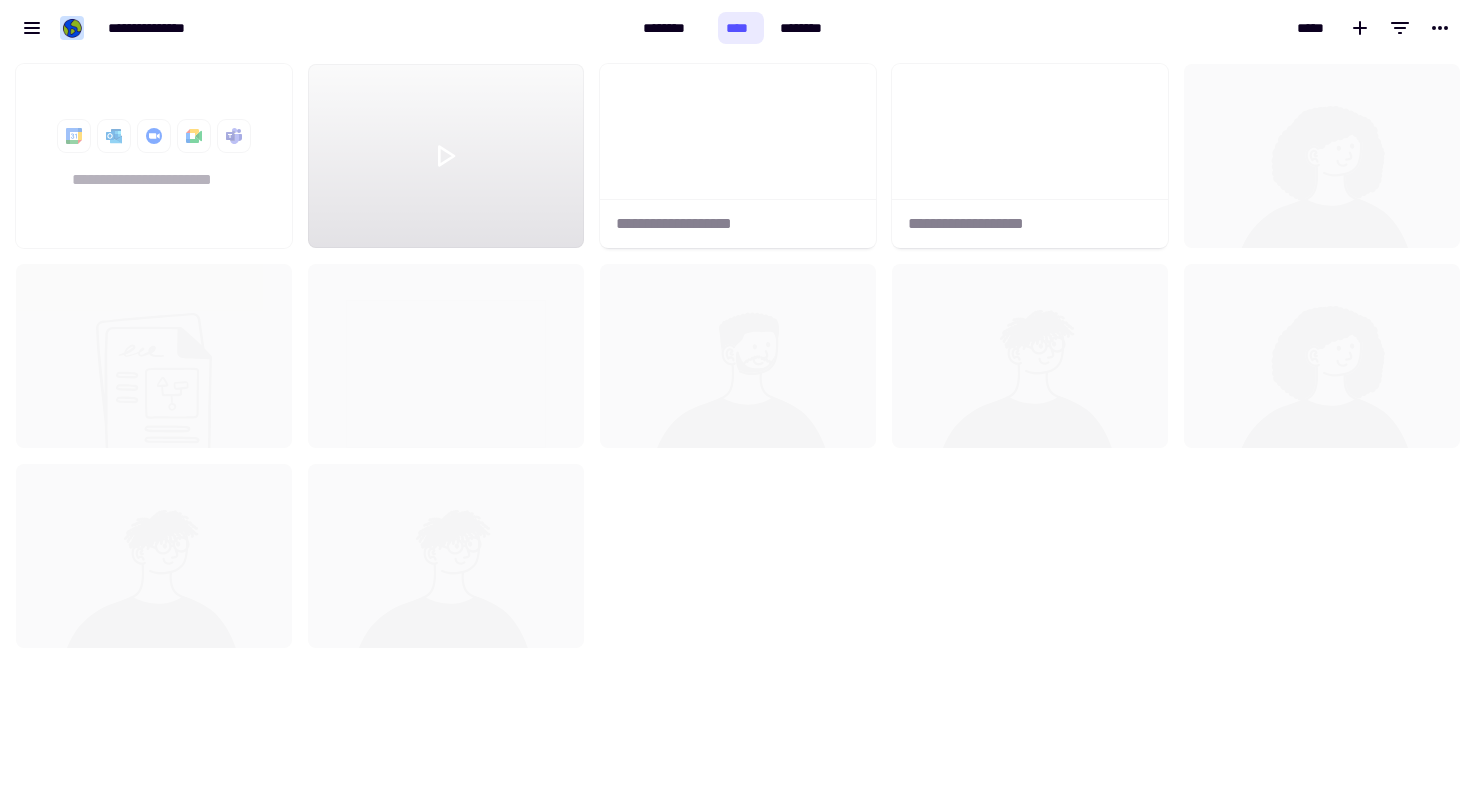 scroll, scrollTop: 16, scrollLeft: 16, axis: both 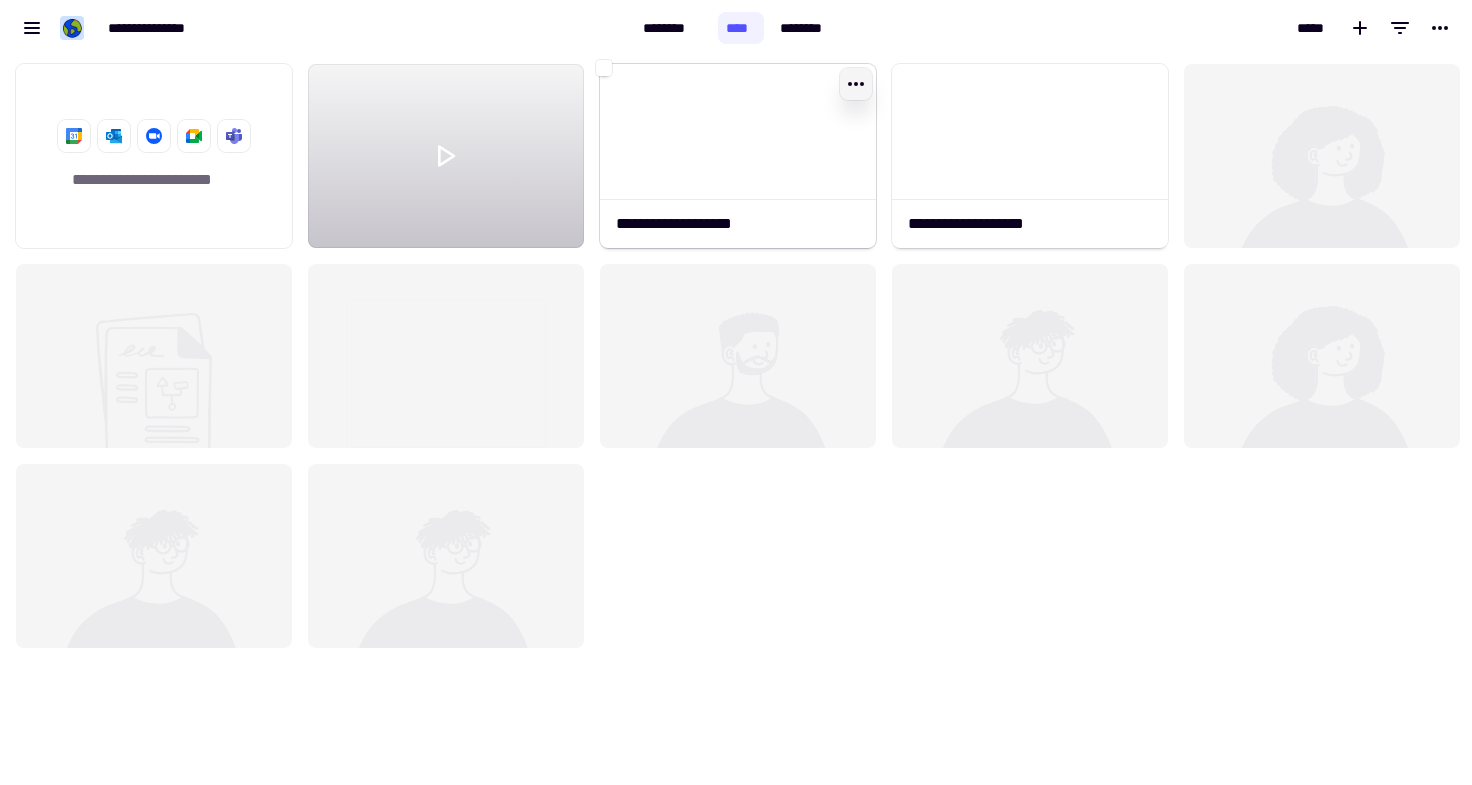 click 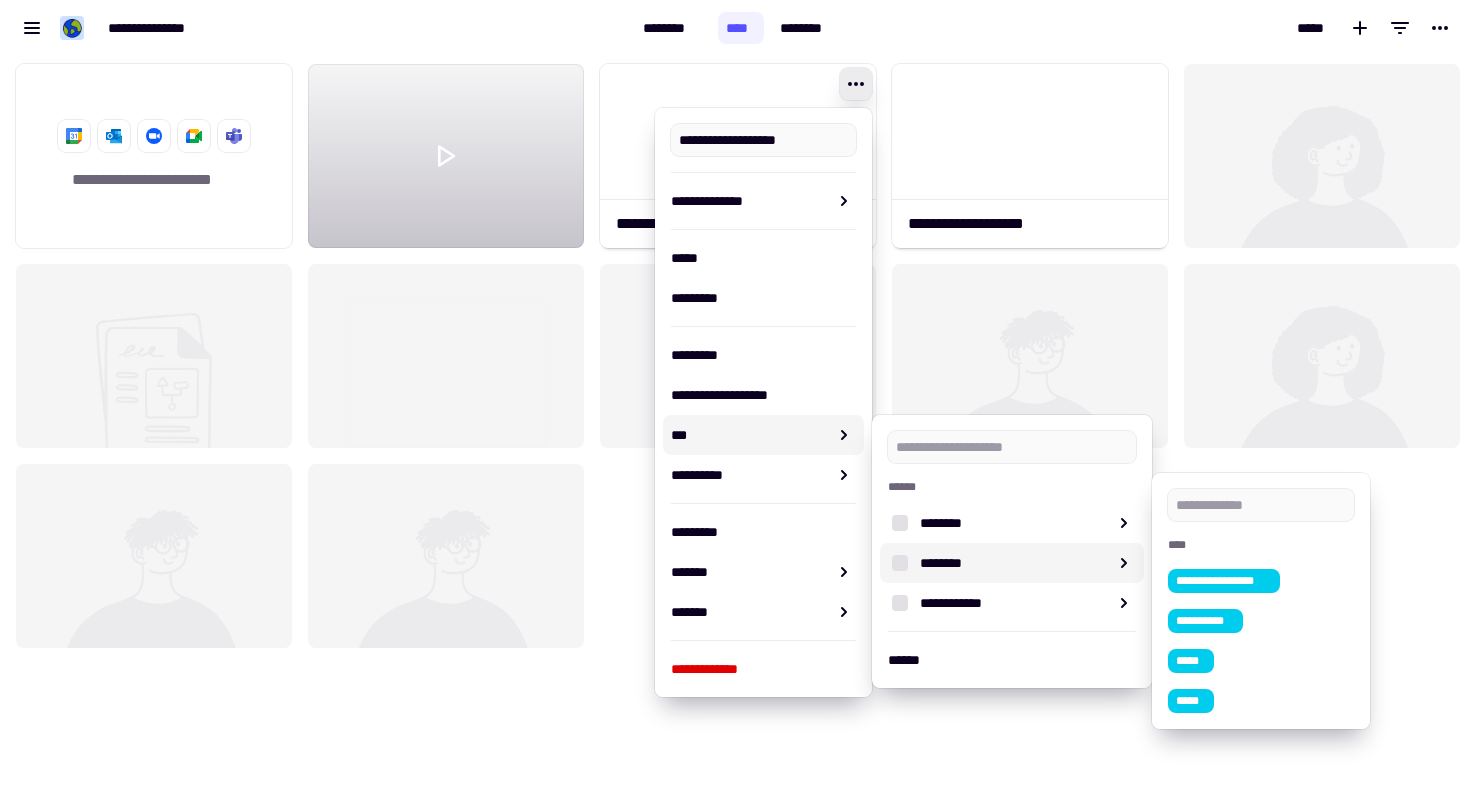 click on "********" at bounding box center [1012, 563] 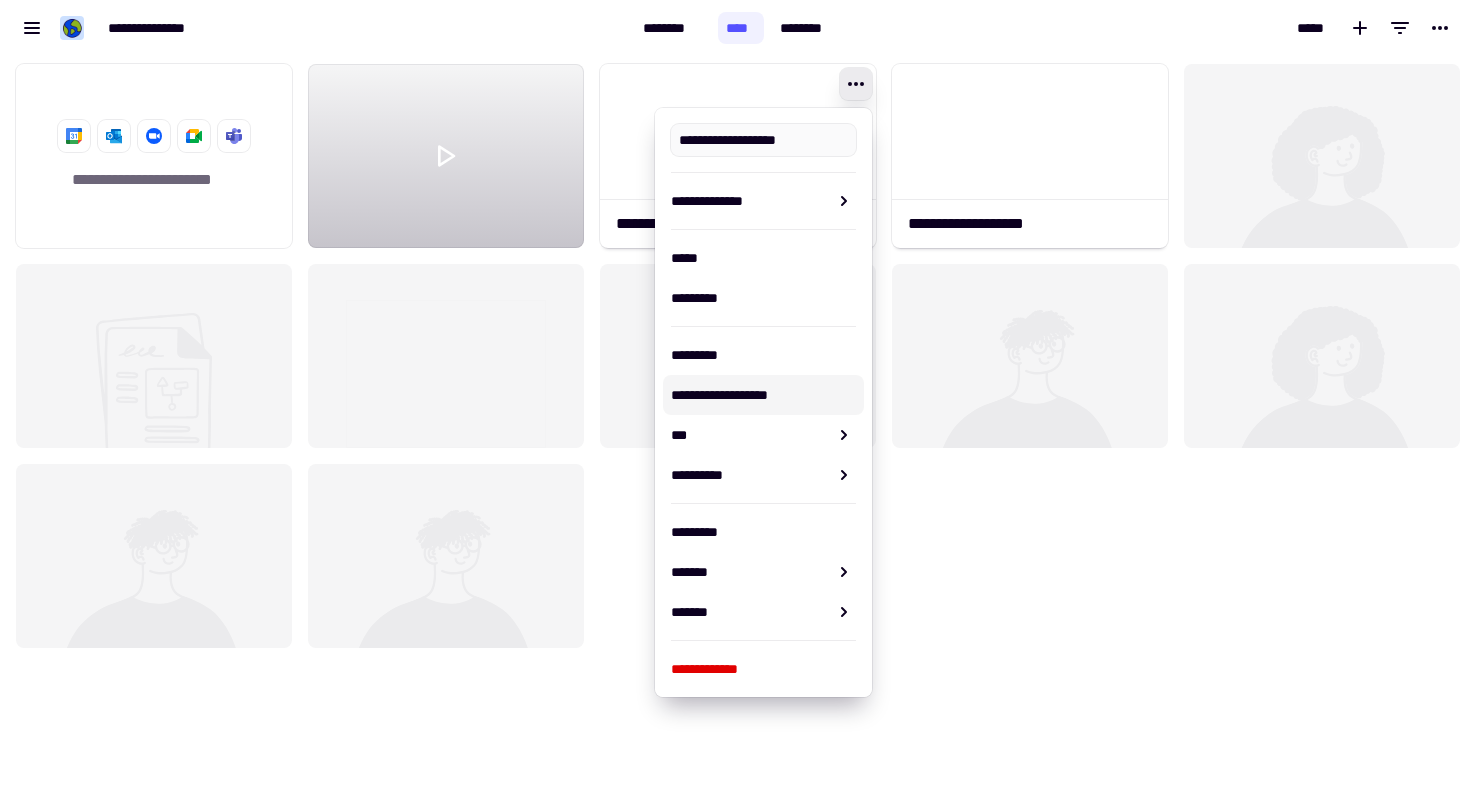 click on "**********" at bounding box center (764, 395) 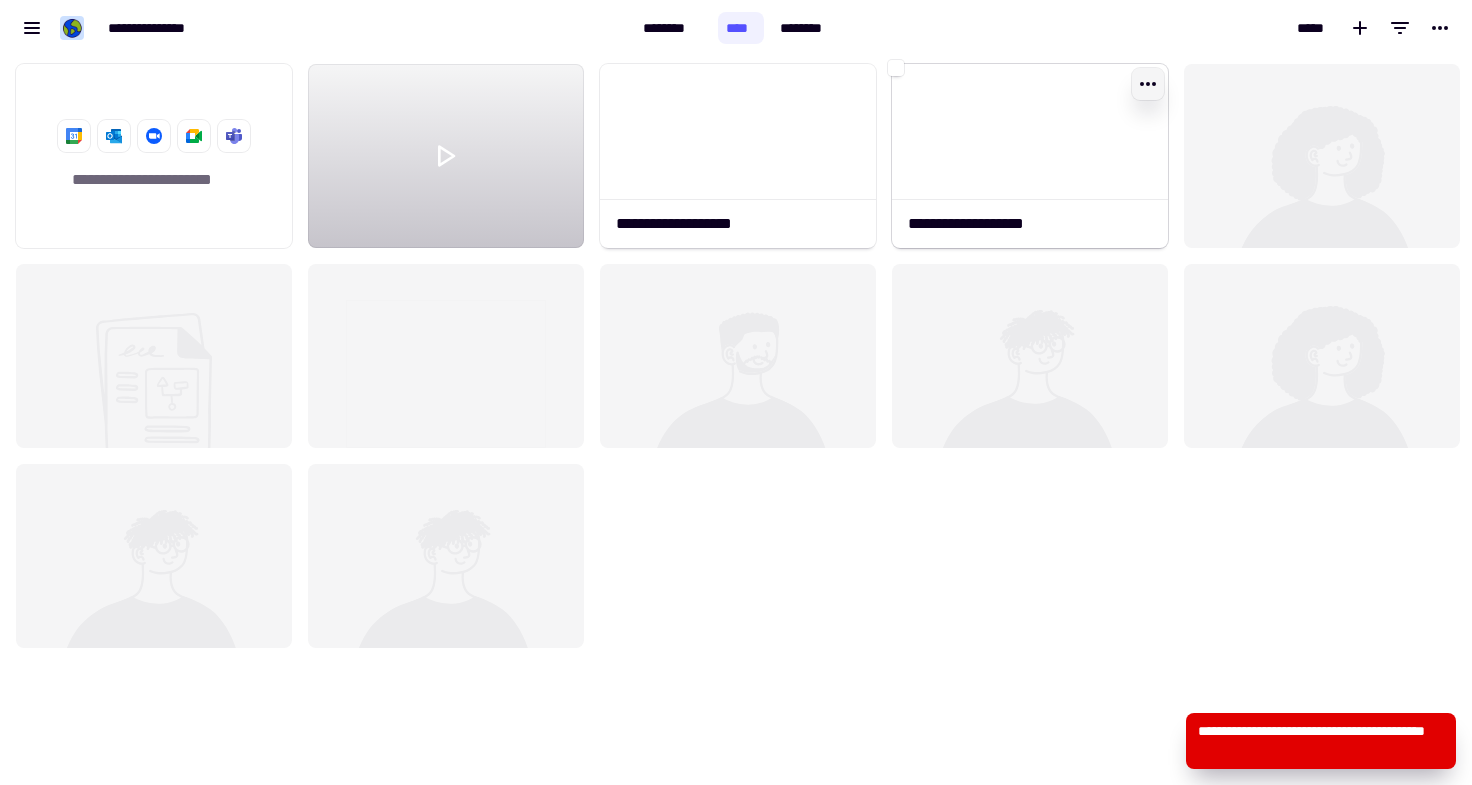 click 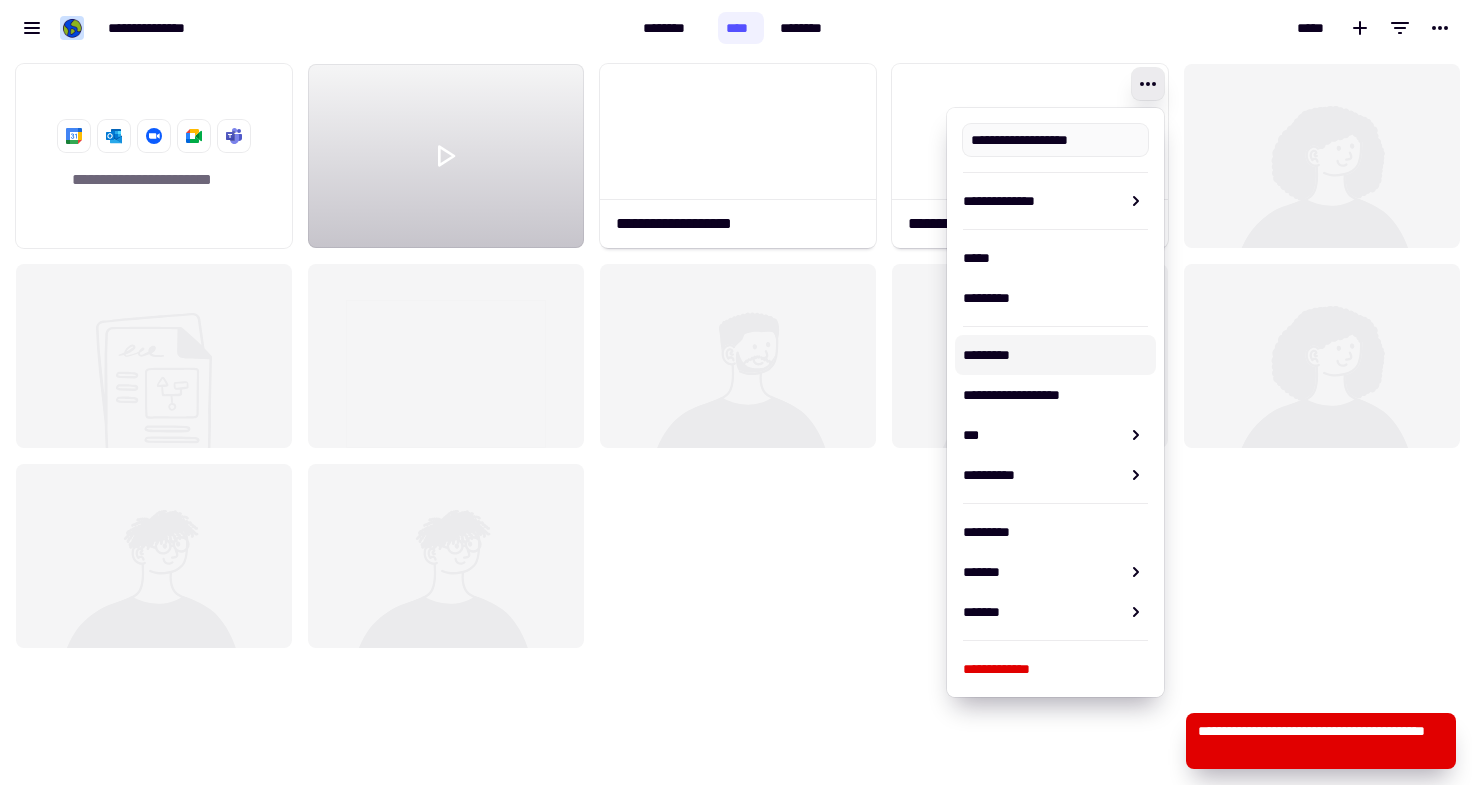 click on "*********" at bounding box center [1056, 355] 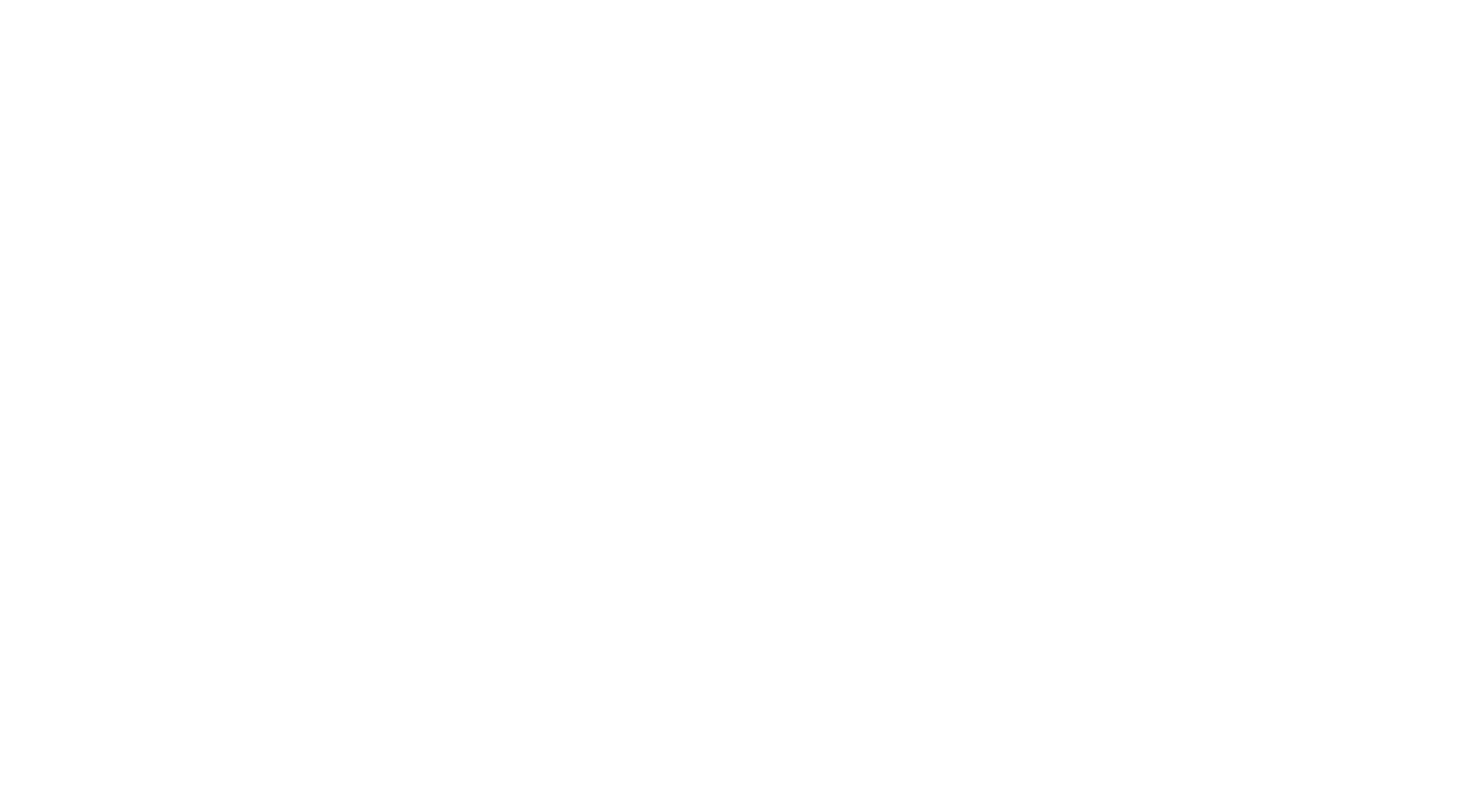 scroll, scrollTop: 0, scrollLeft: 0, axis: both 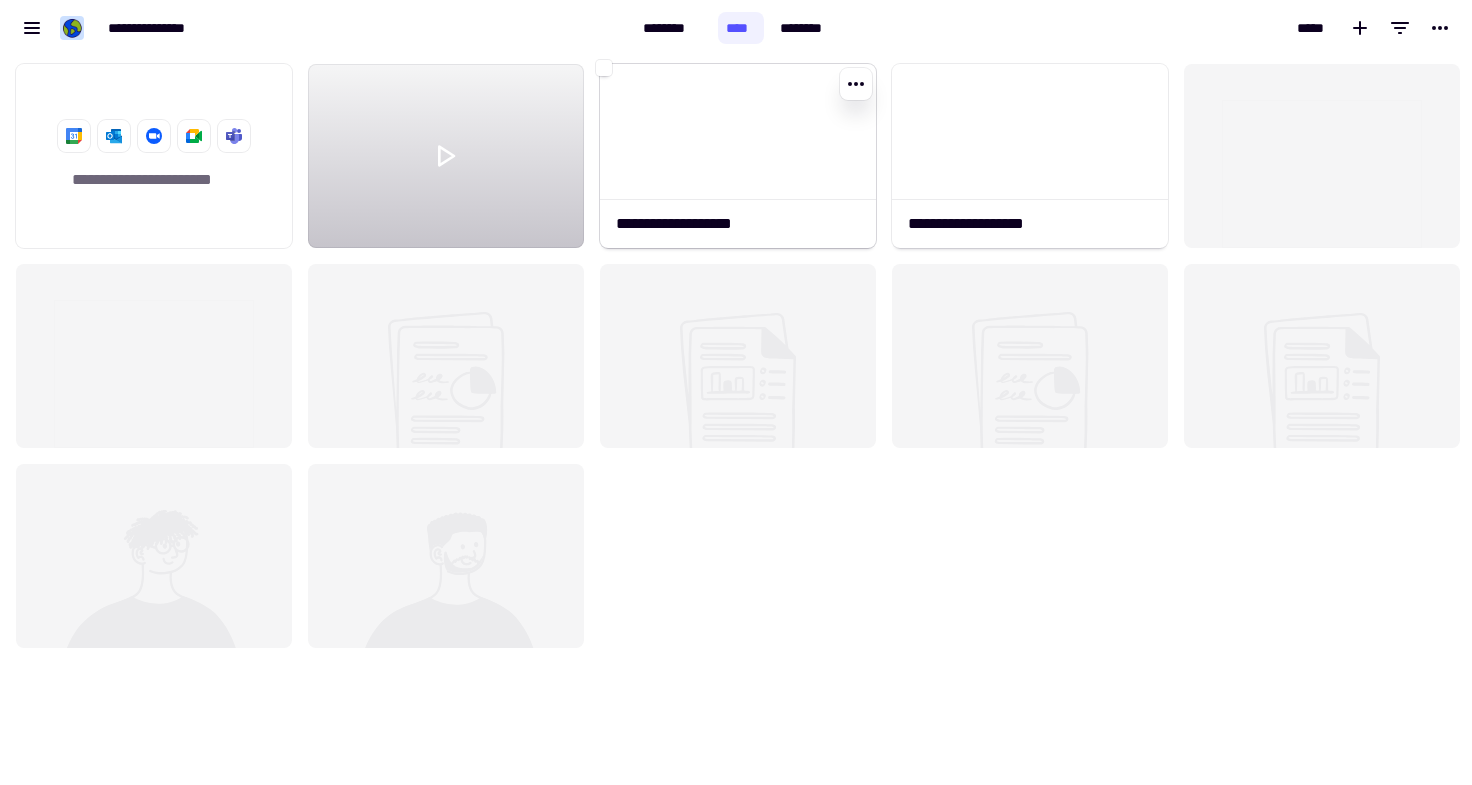 click 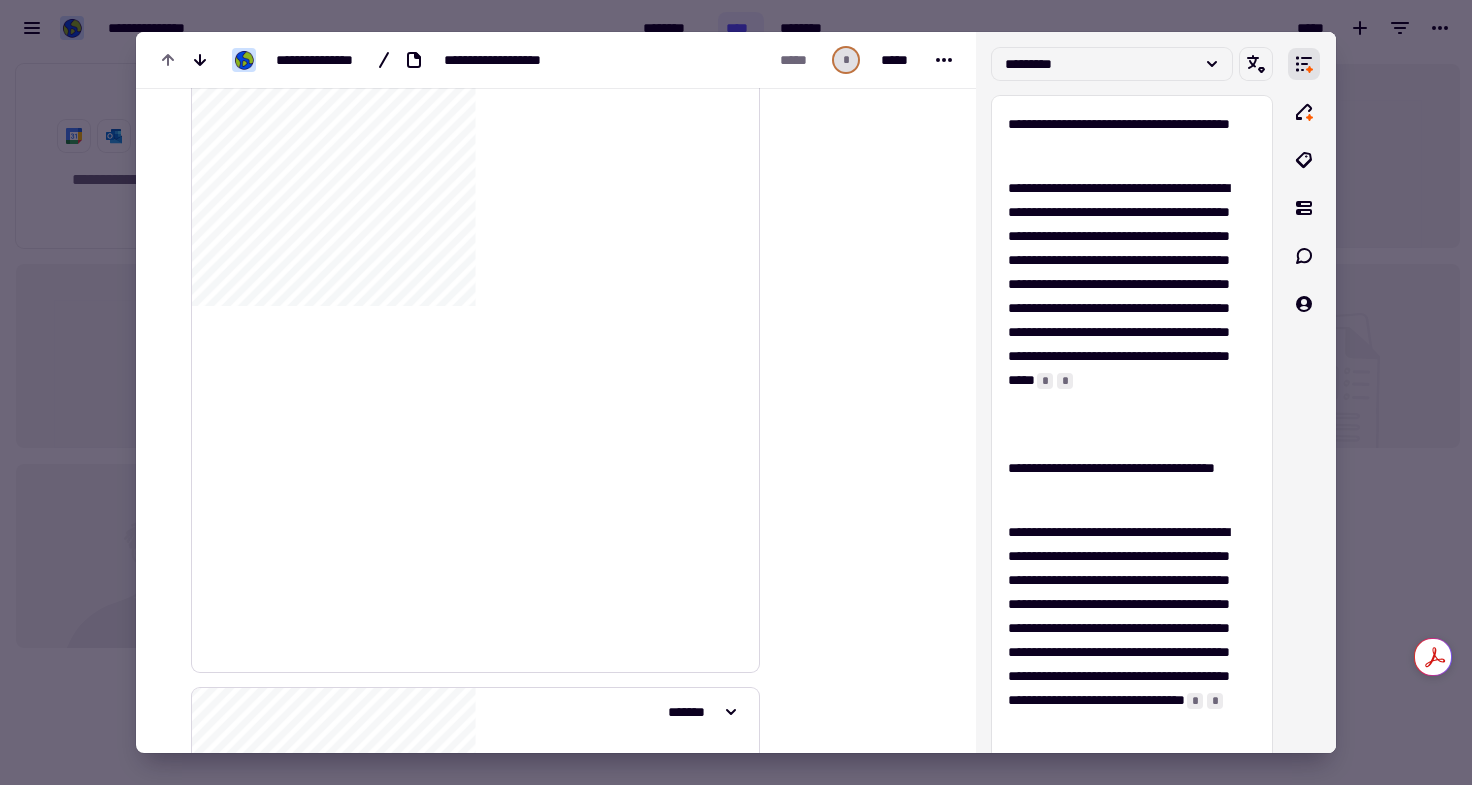 scroll, scrollTop: 7748, scrollLeft: 0, axis: vertical 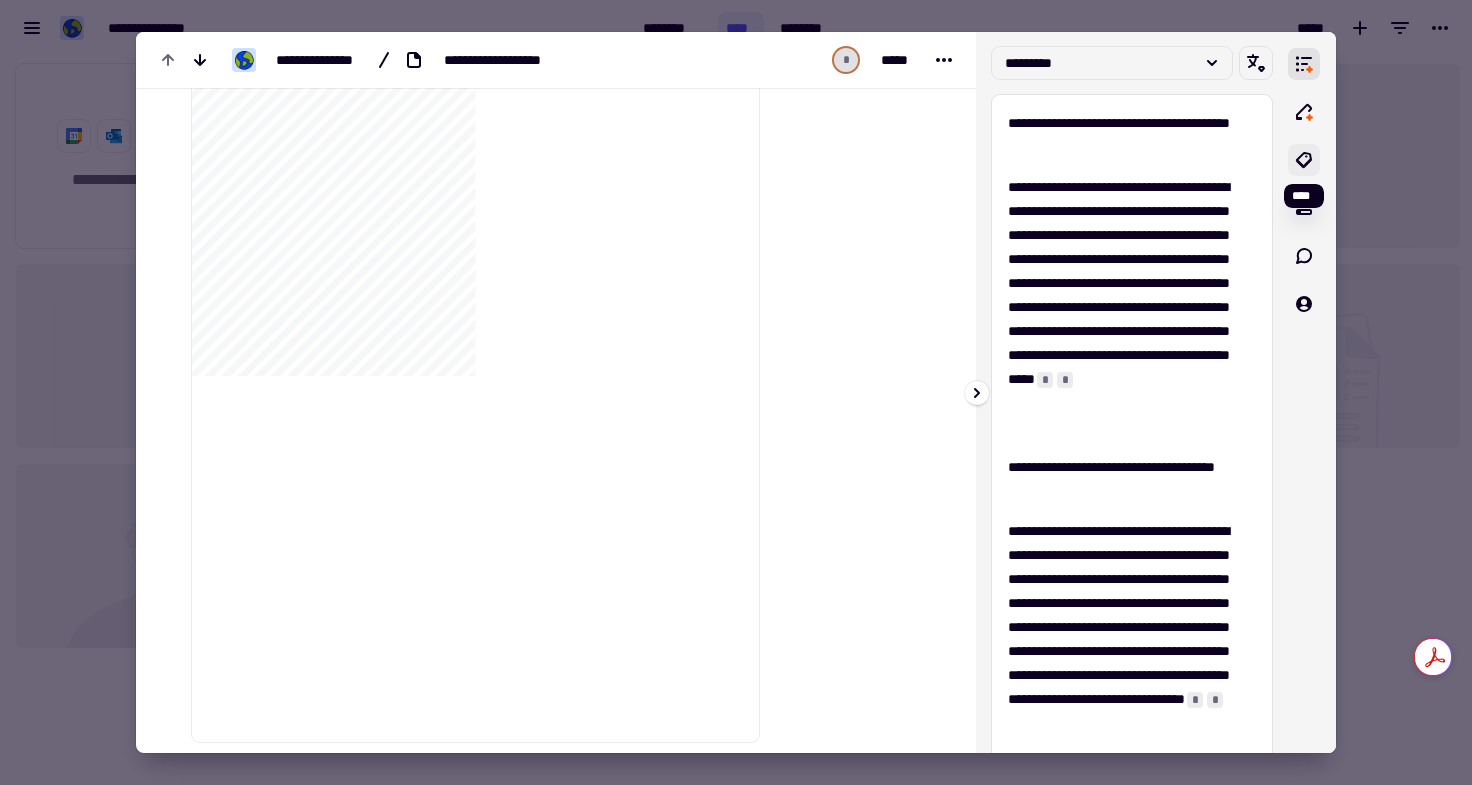 click 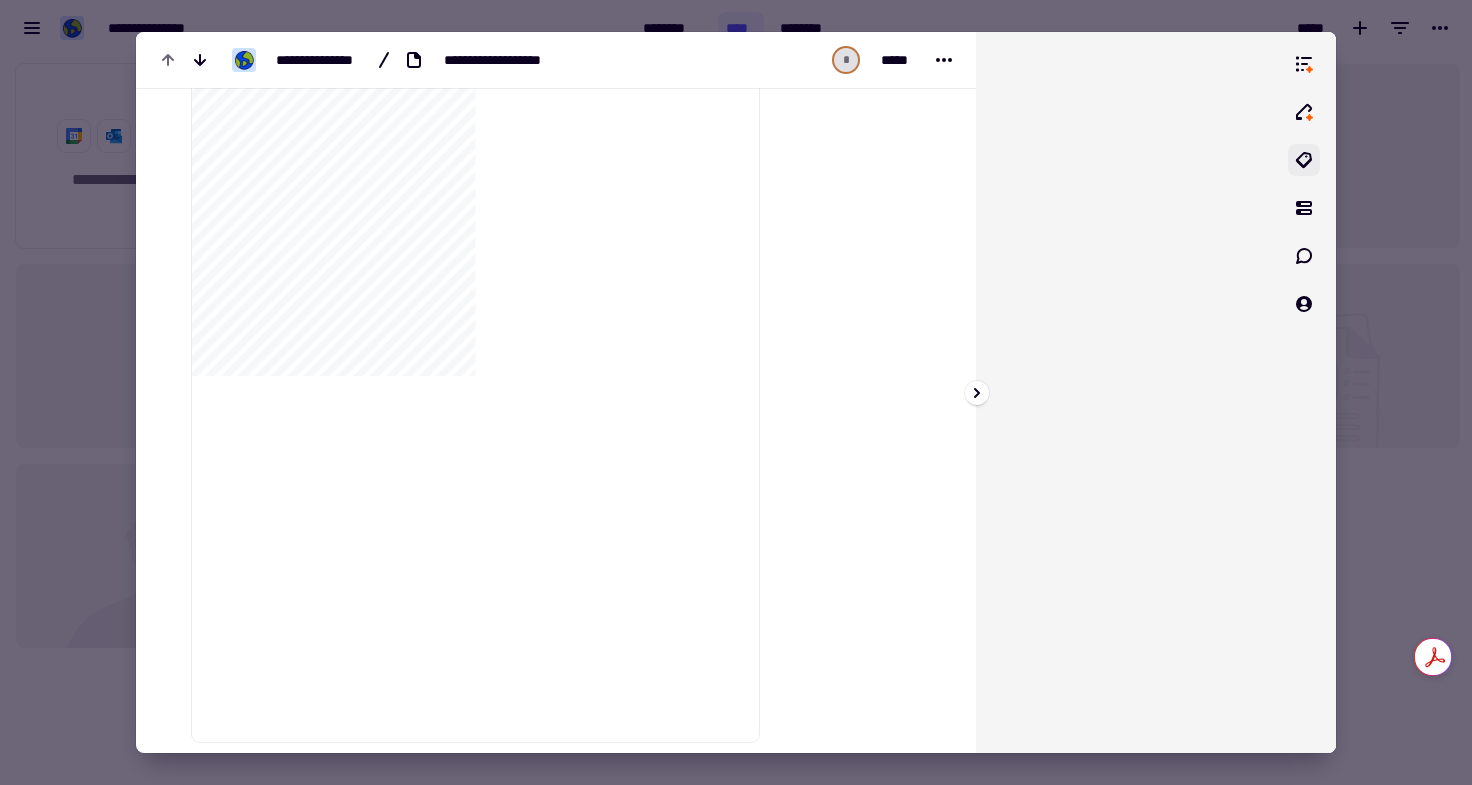 scroll, scrollTop: 0, scrollLeft: 0, axis: both 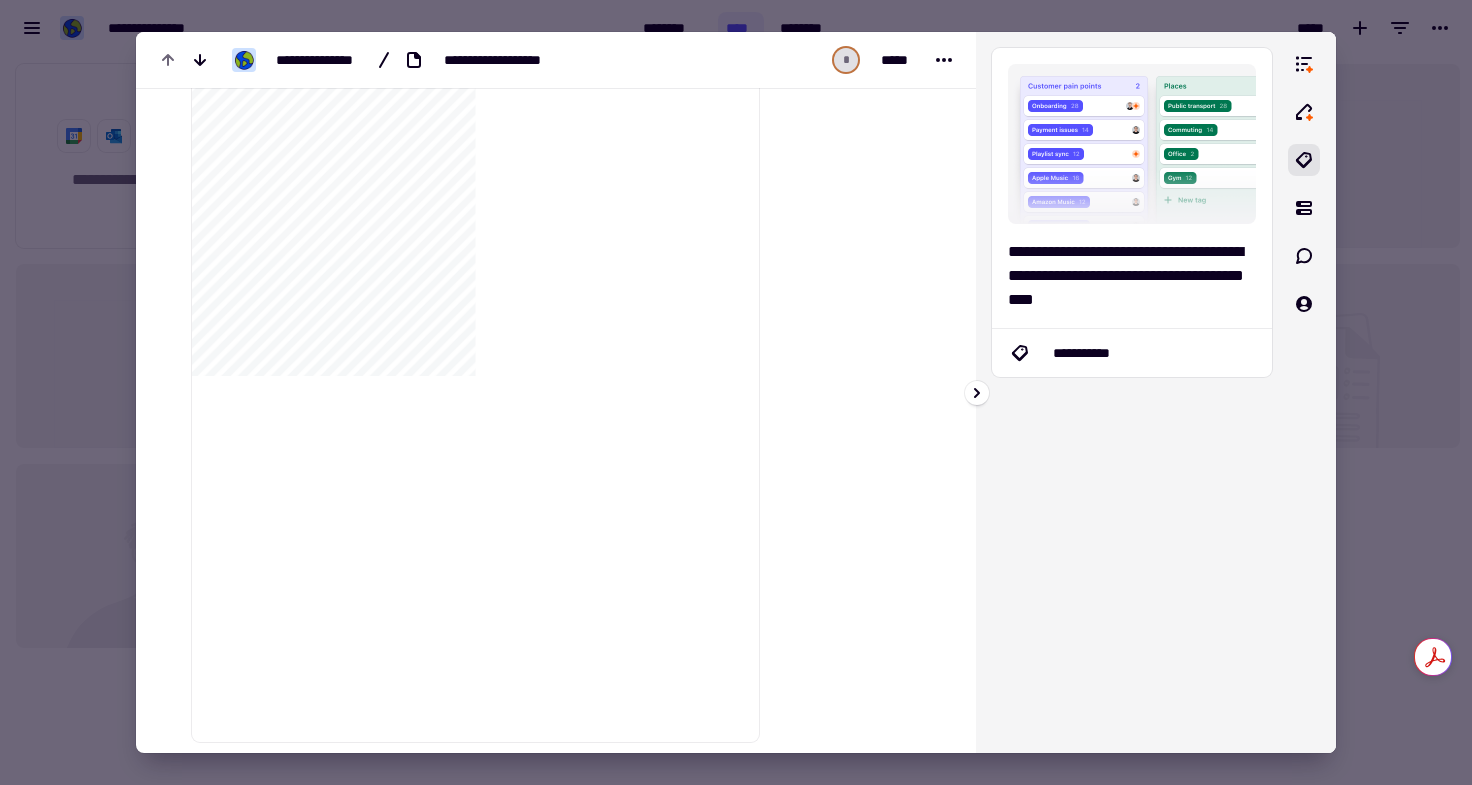 click on "**********" at bounding box center [1132, 353] 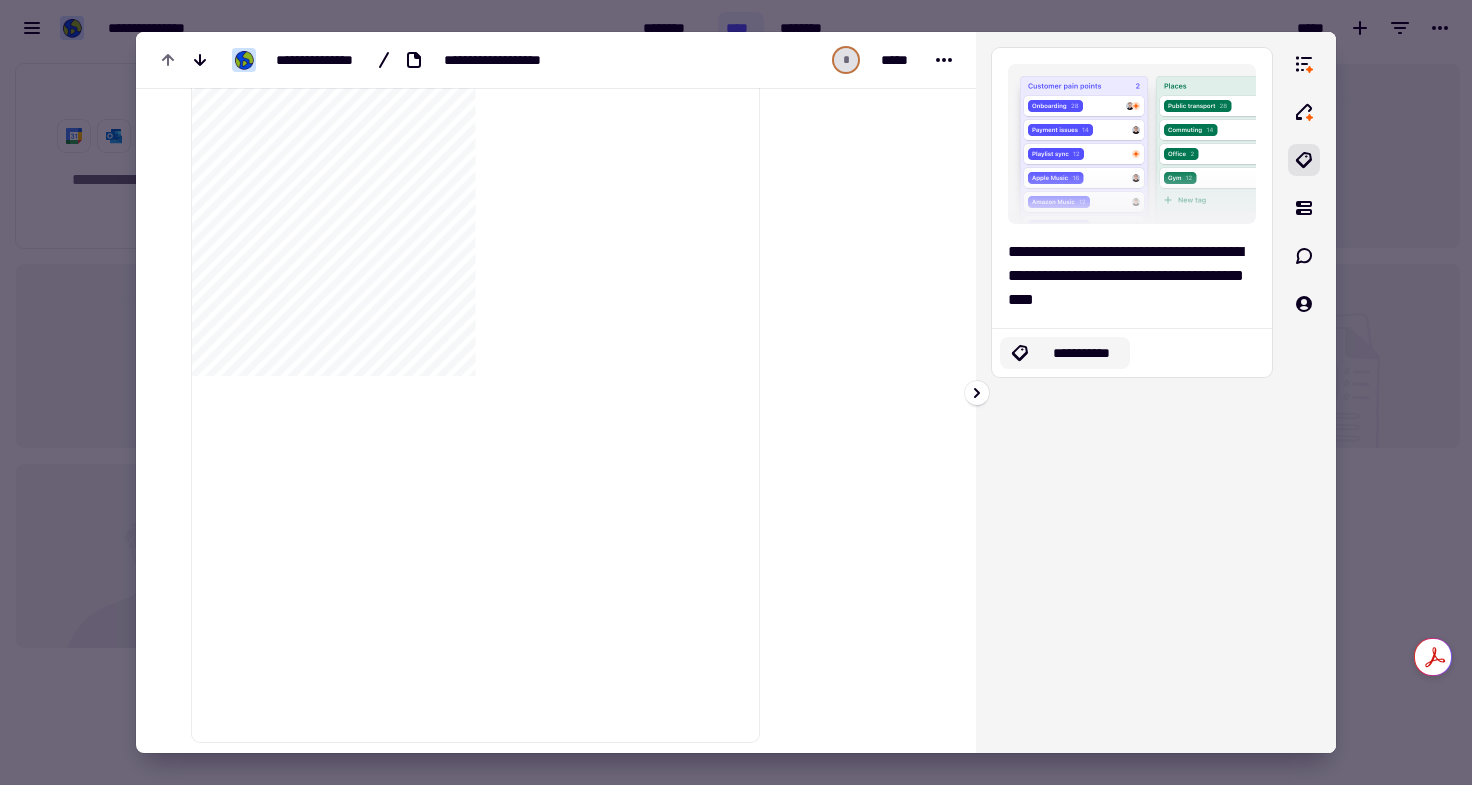 click on "**********" 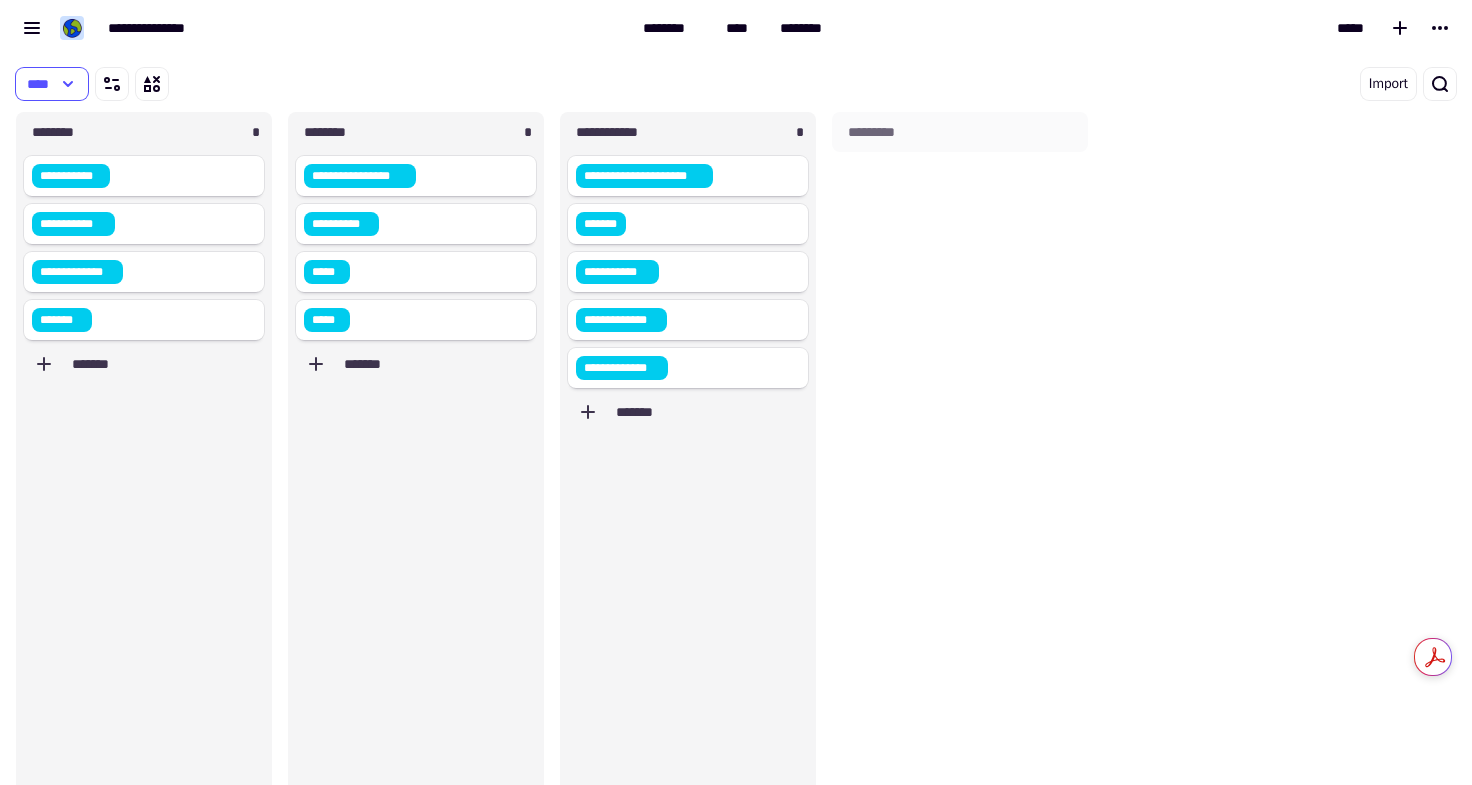 scroll, scrollTop: 16, scrollLeft: 16, axis: both 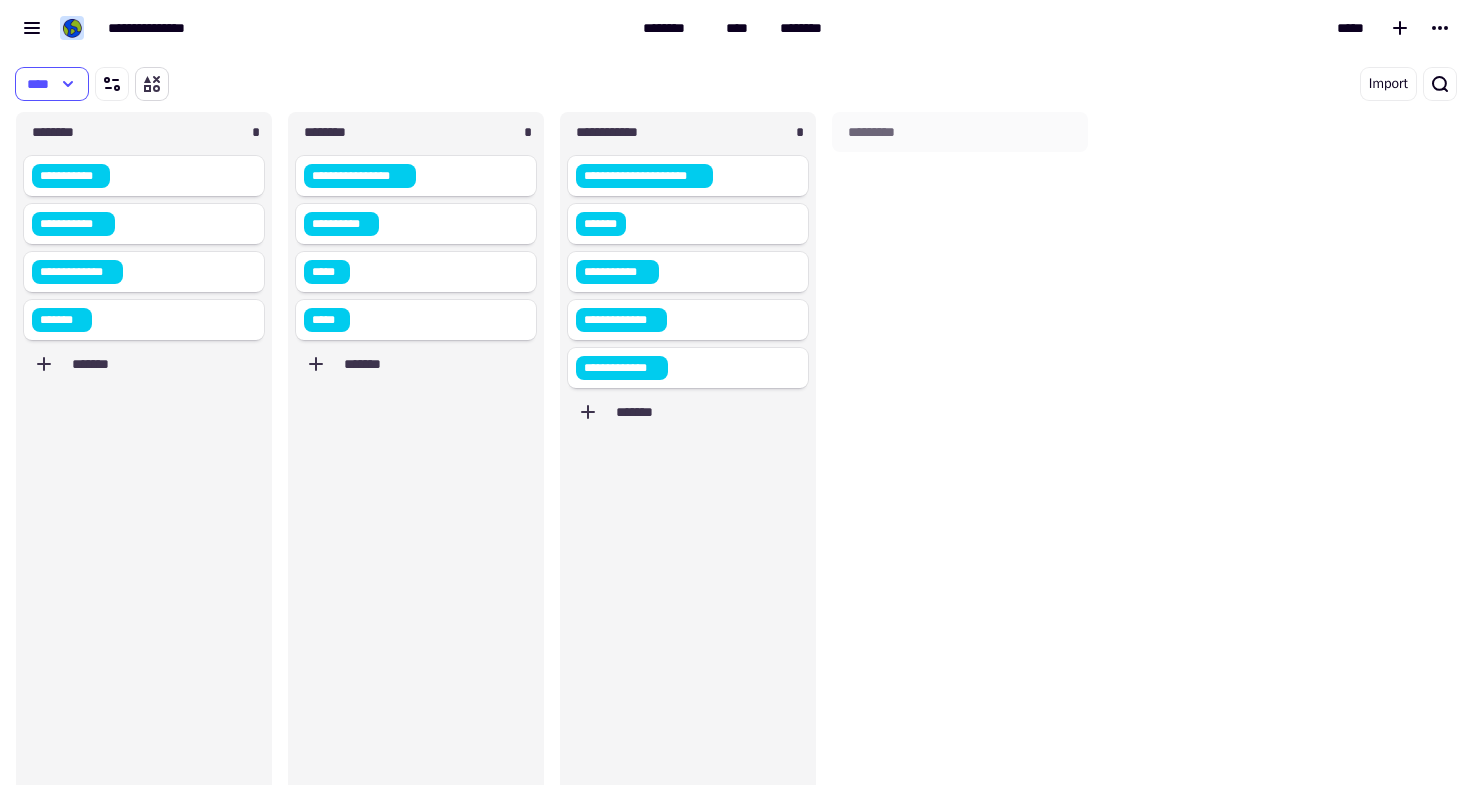 click 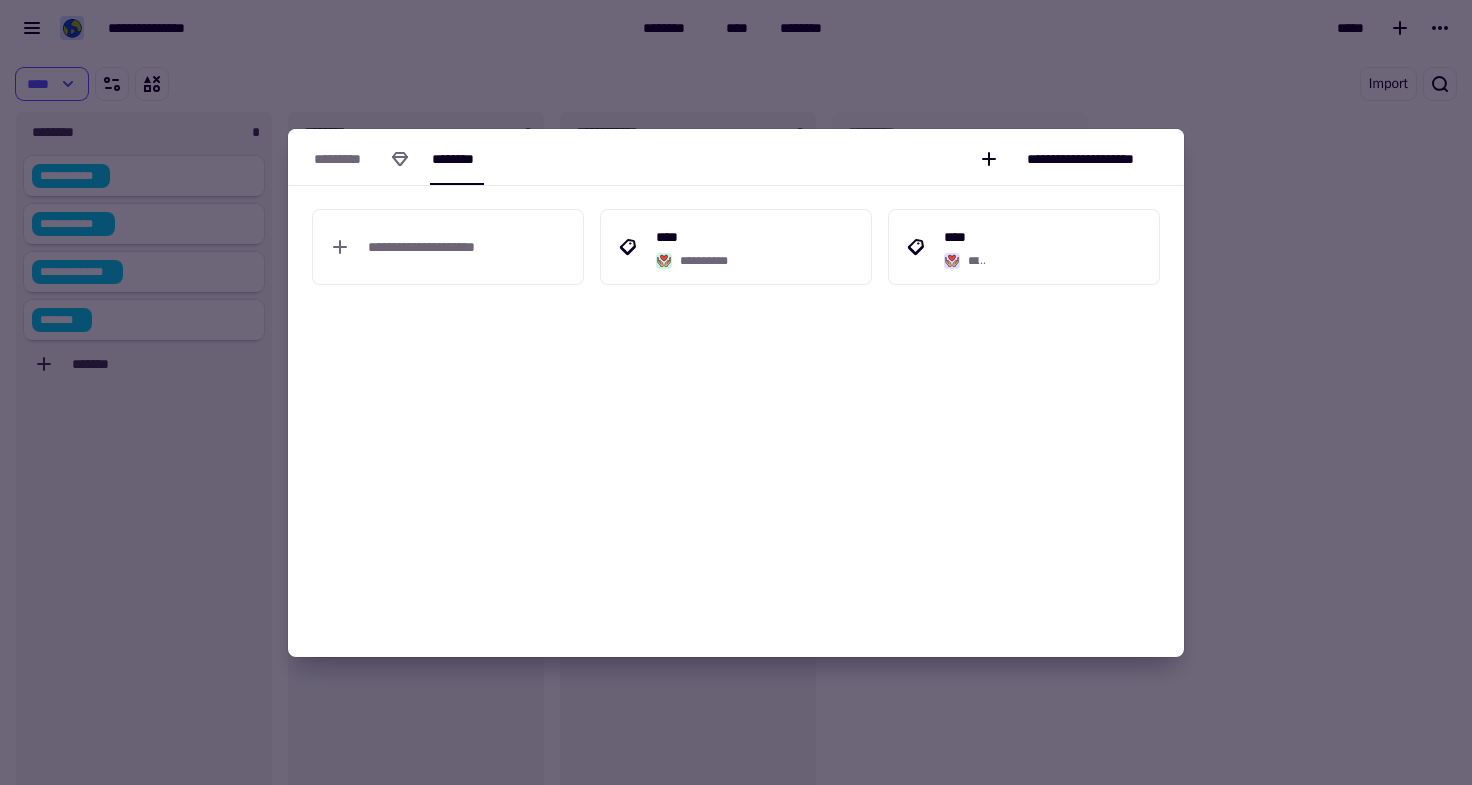 click at bounding box center (736, 392) 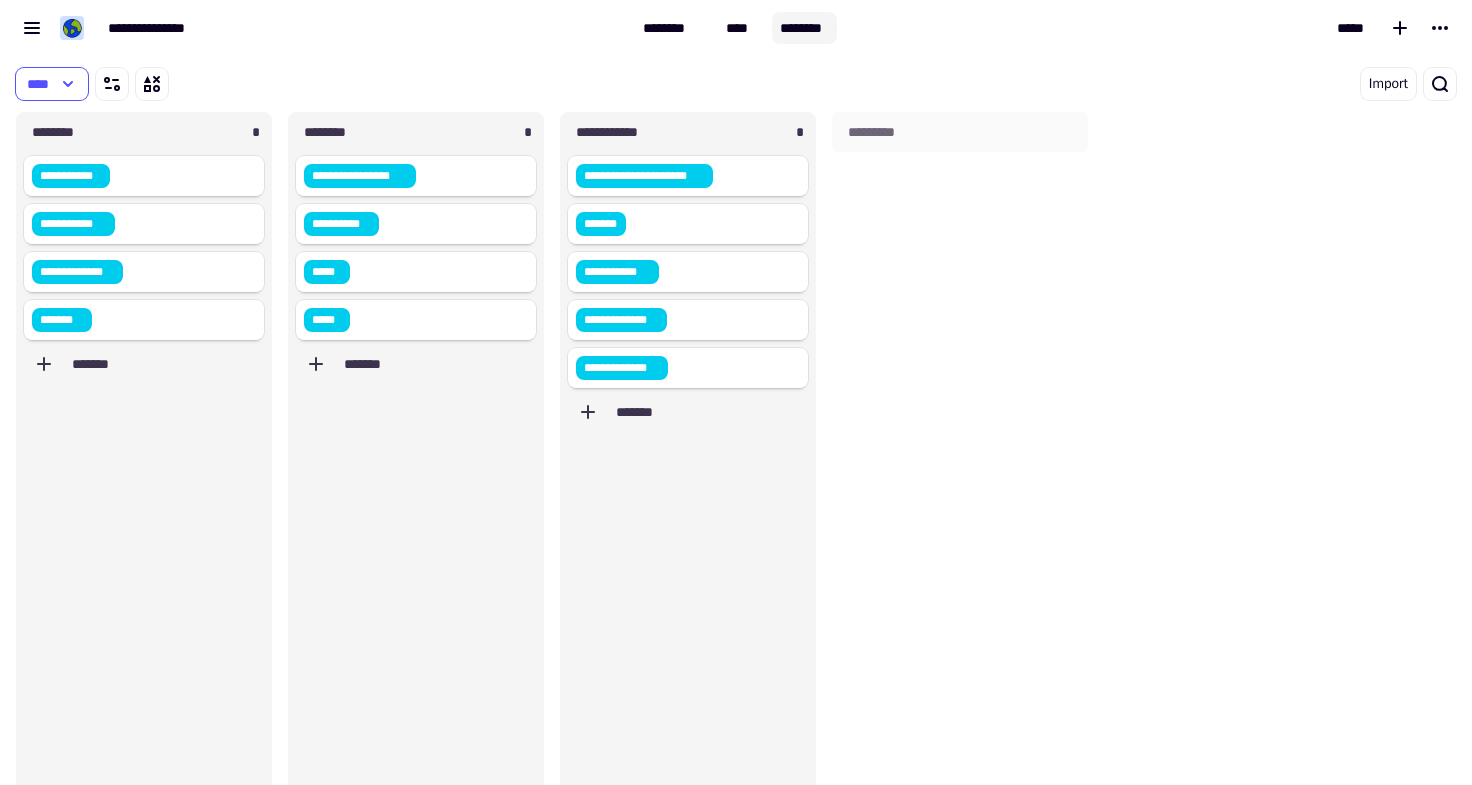 click on "********" 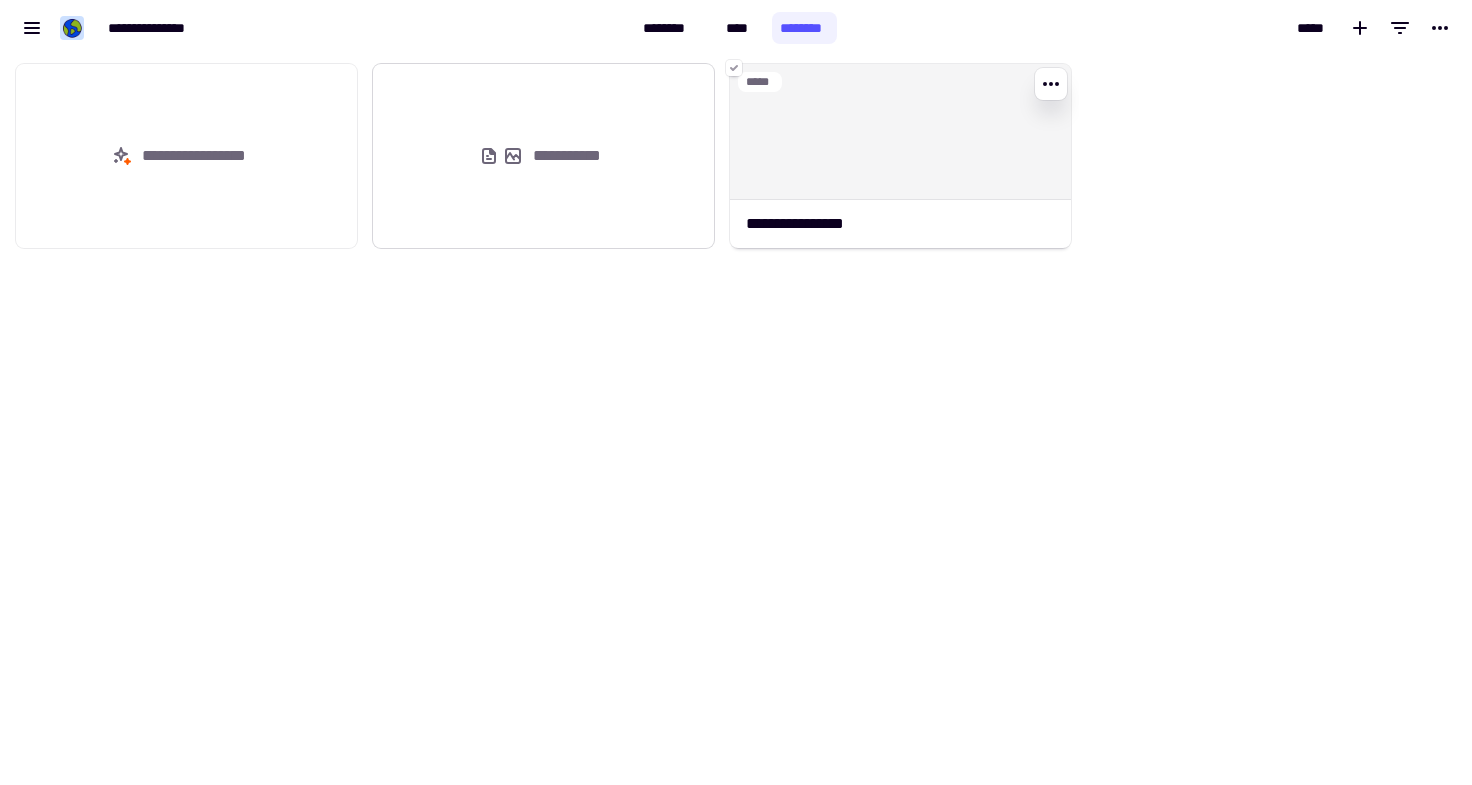scroll, scrollTop: 16, scrollLeft: 16, axis: both 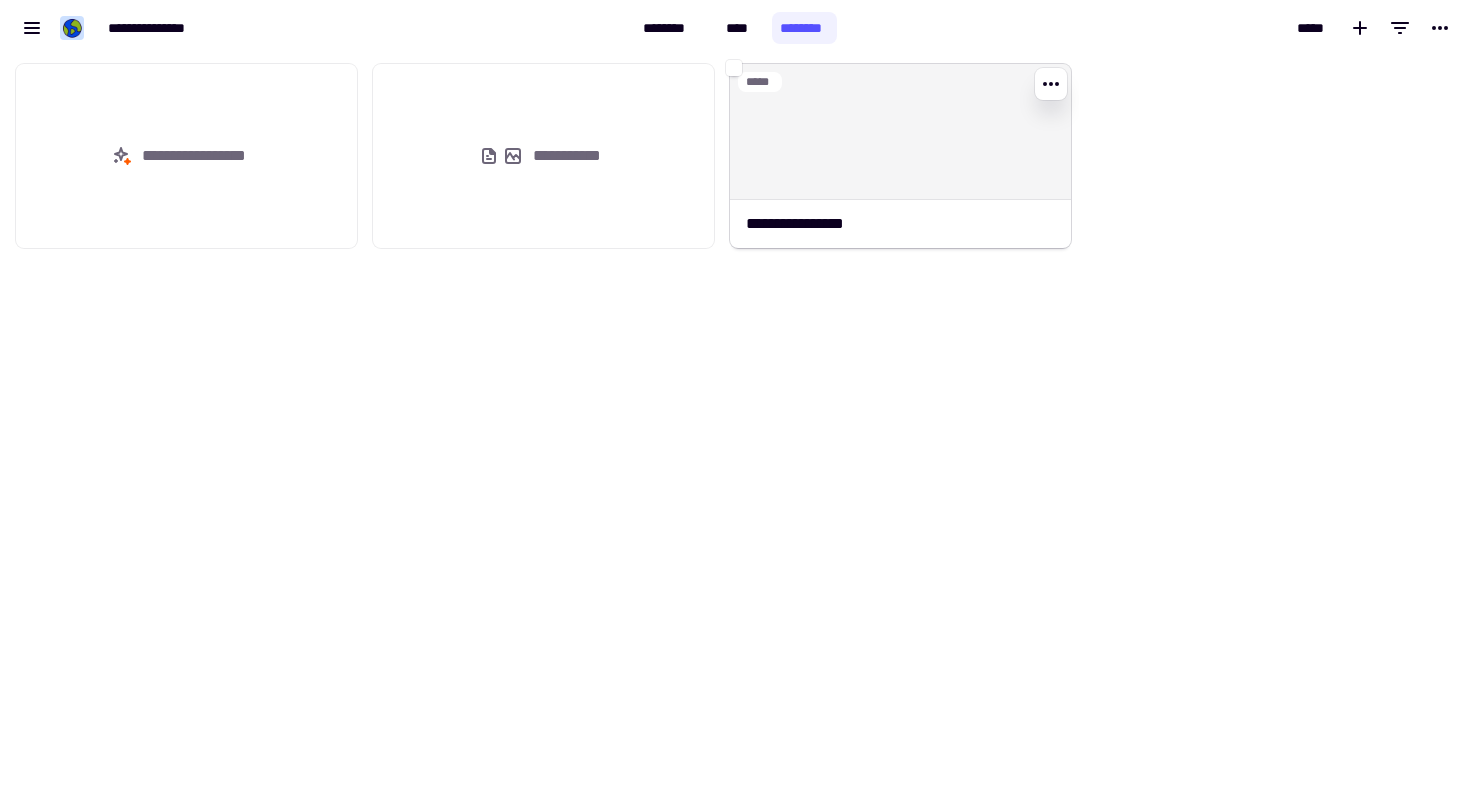 click 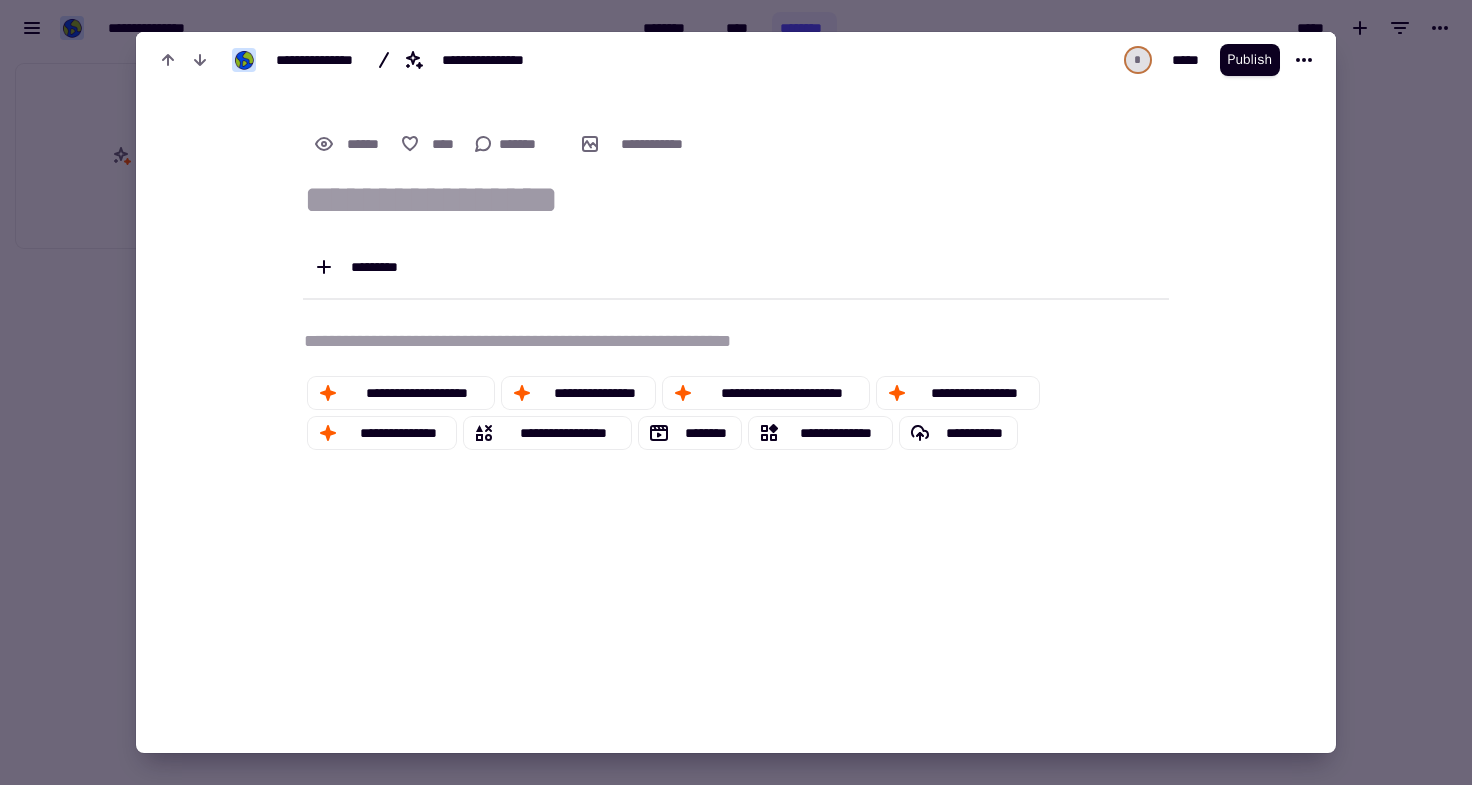 click at bounding box center (736, 392) 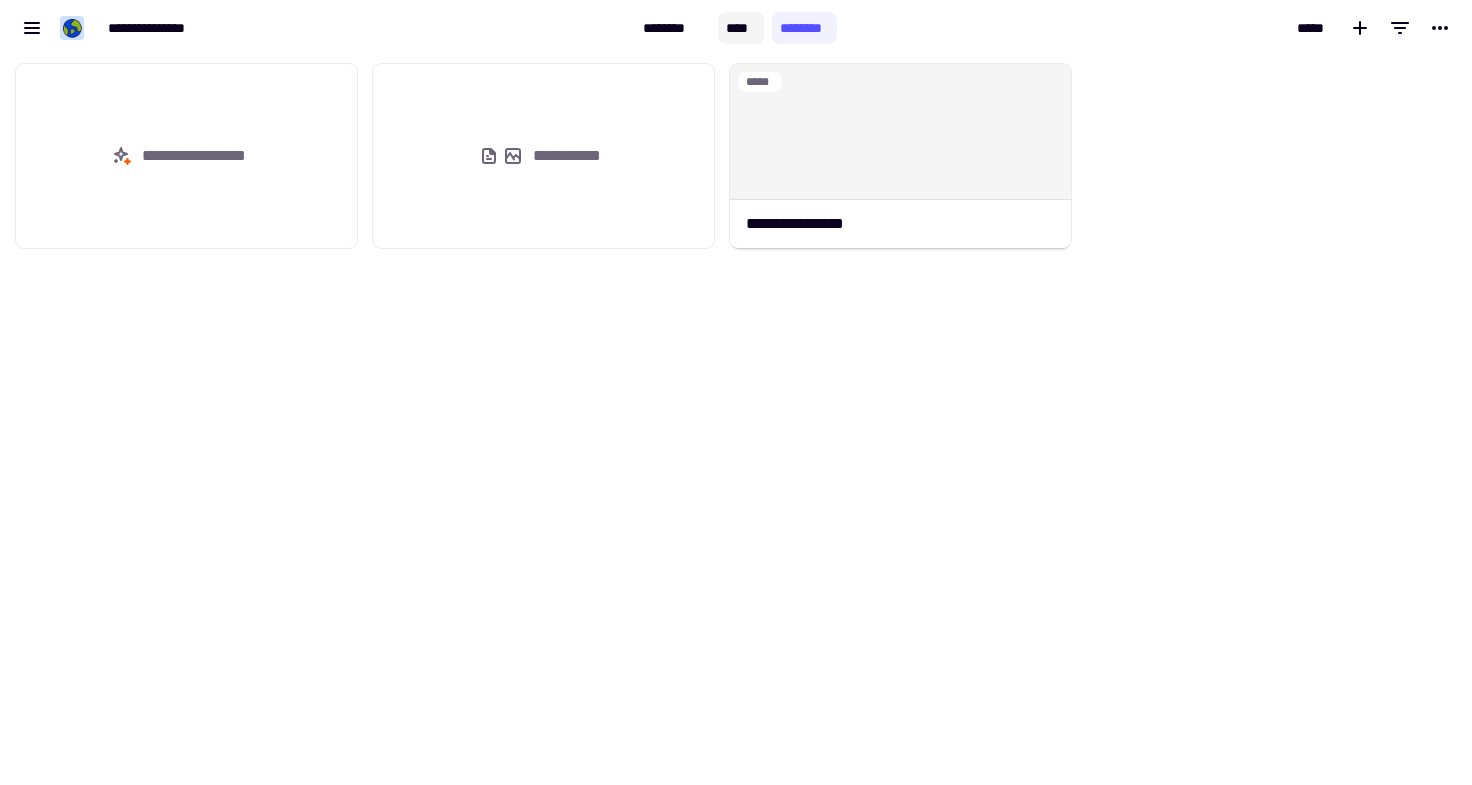 click on "****" 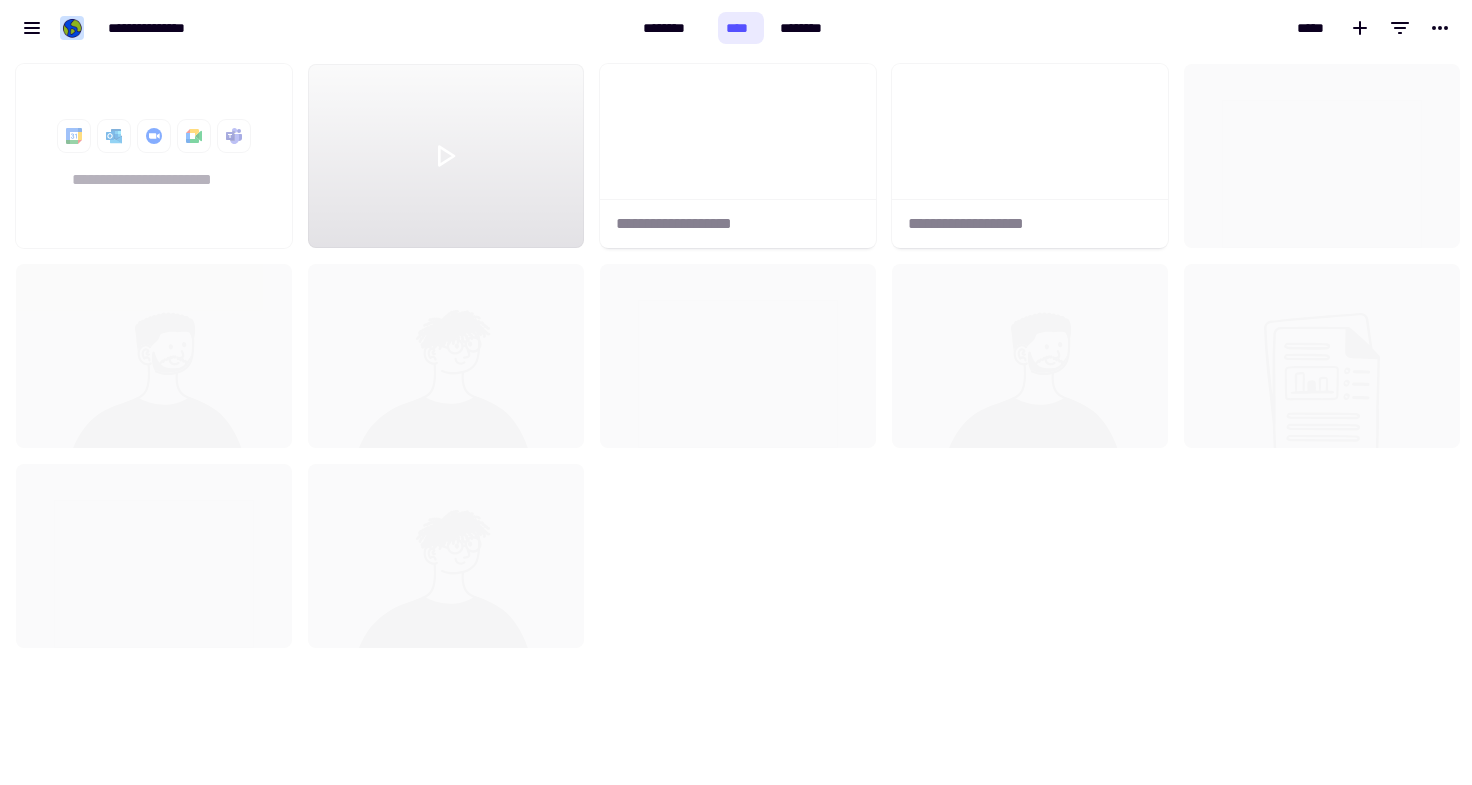 scroll, scrollTop: 16, scrollLeft: 16, axis: both 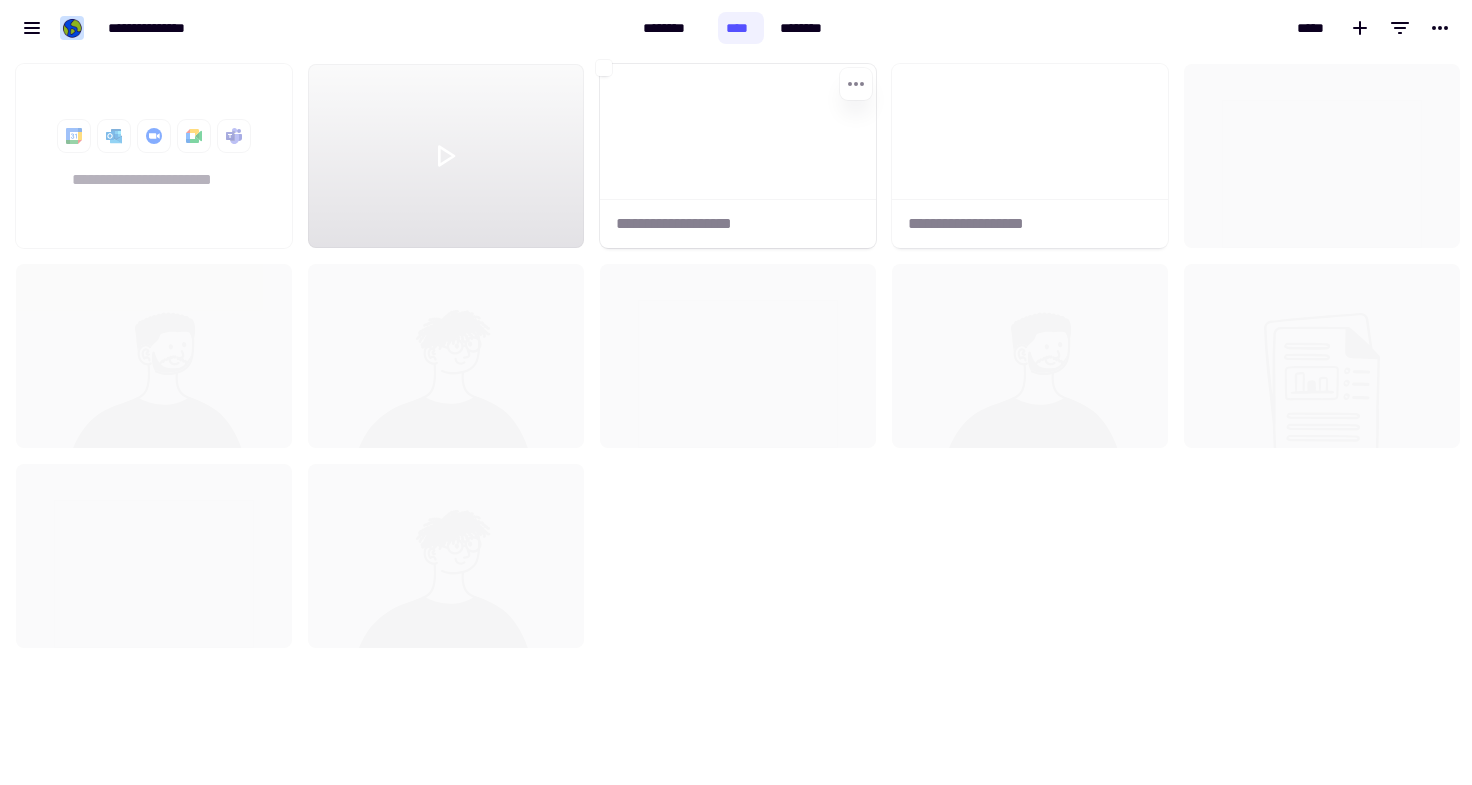 click 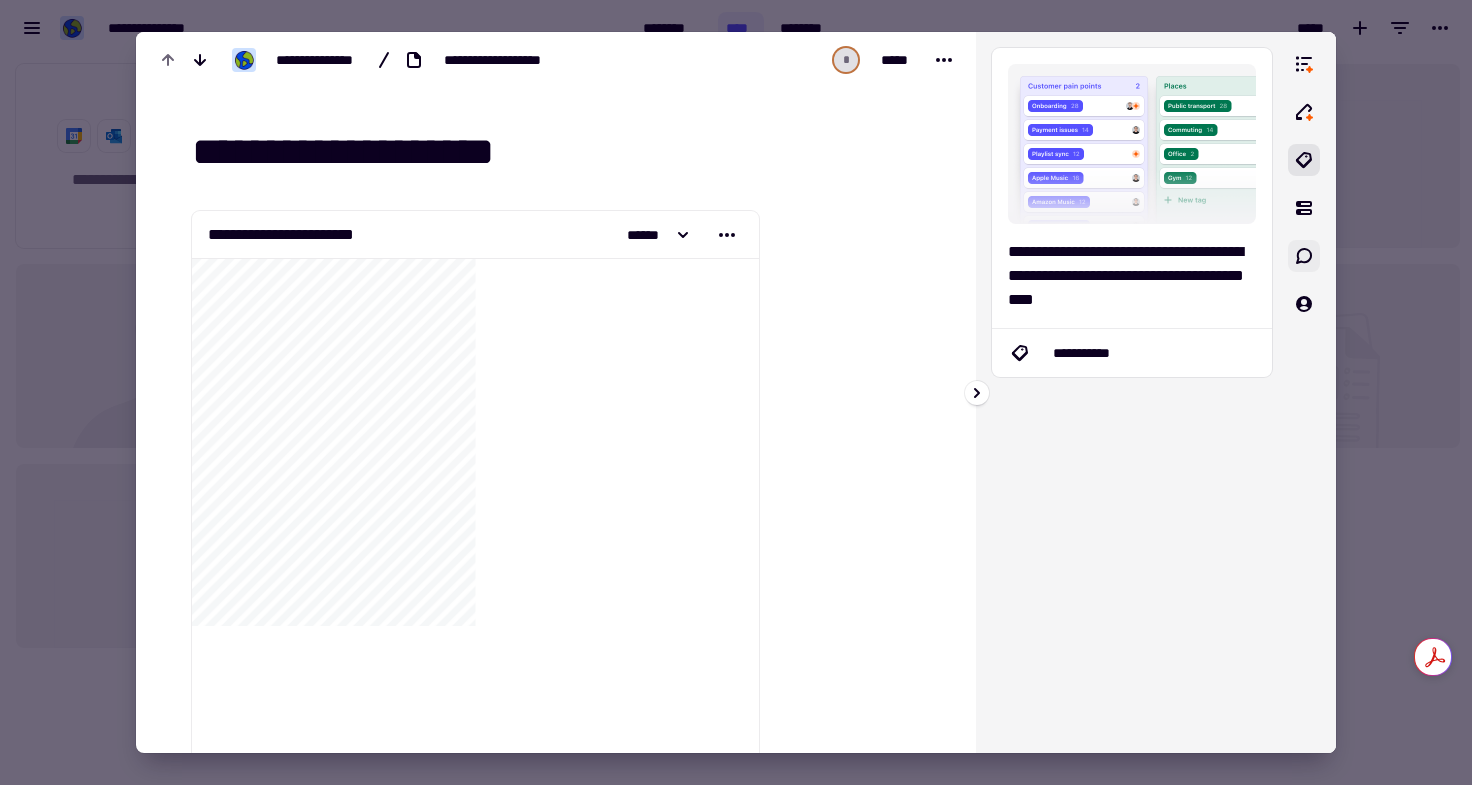 click 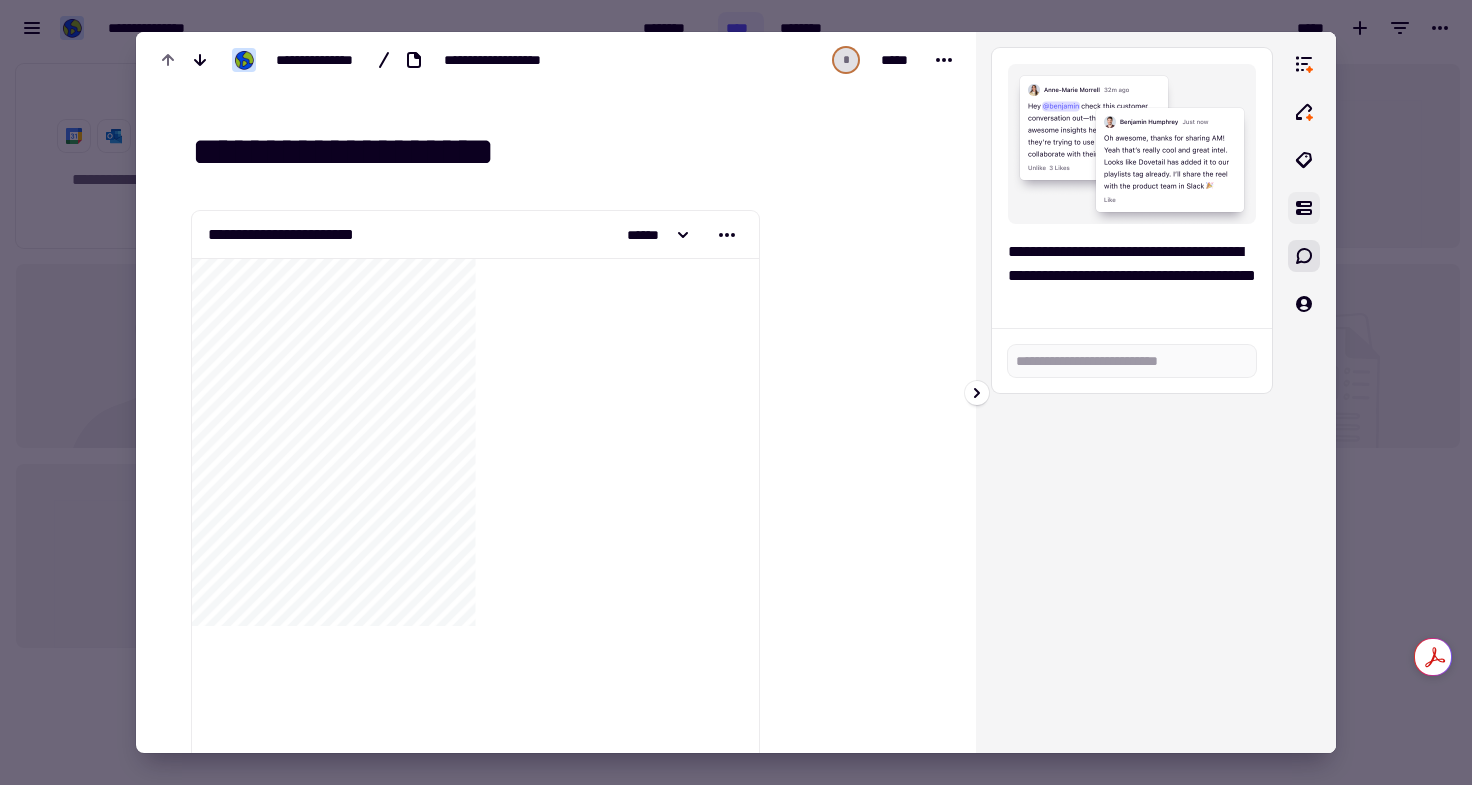 click 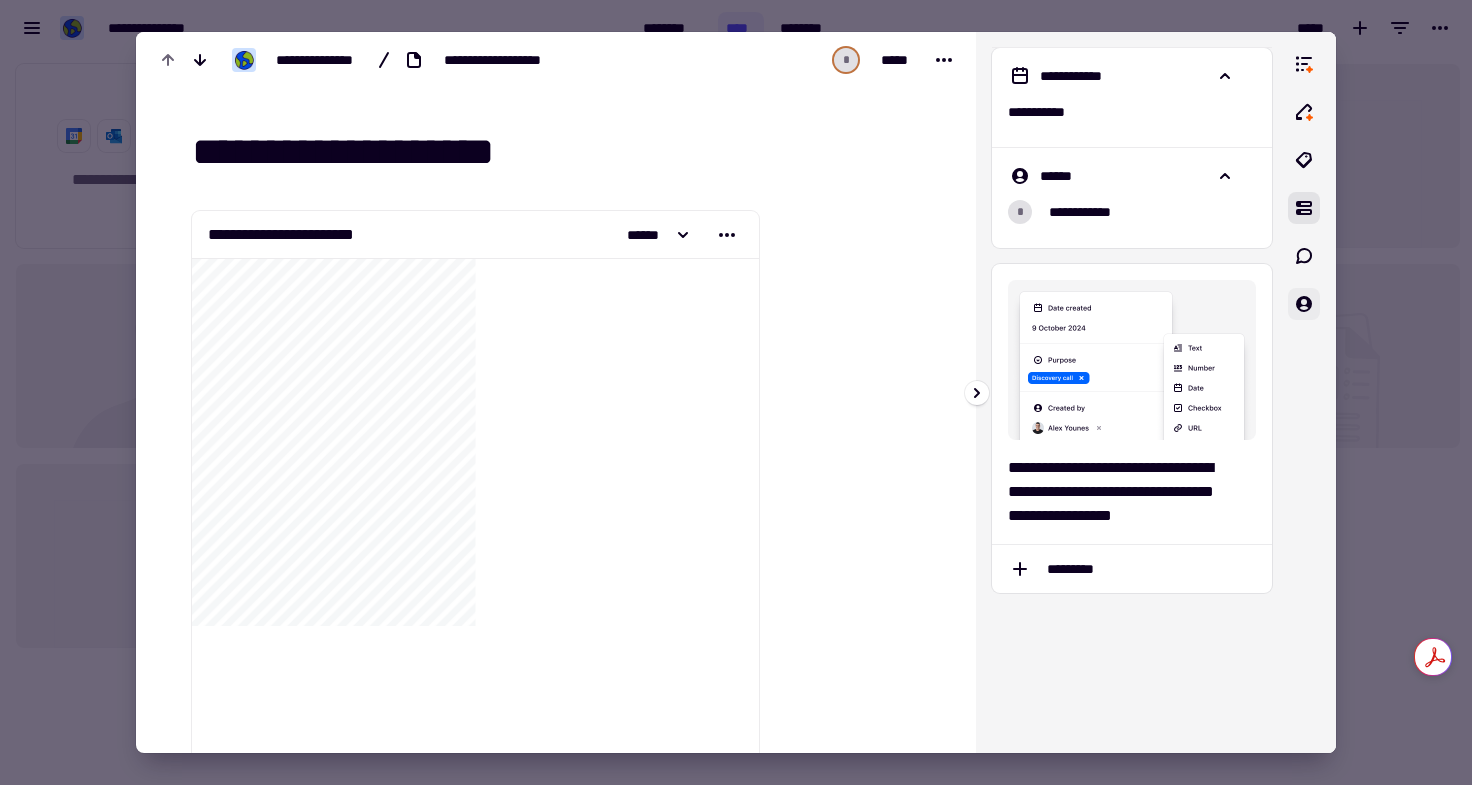 click 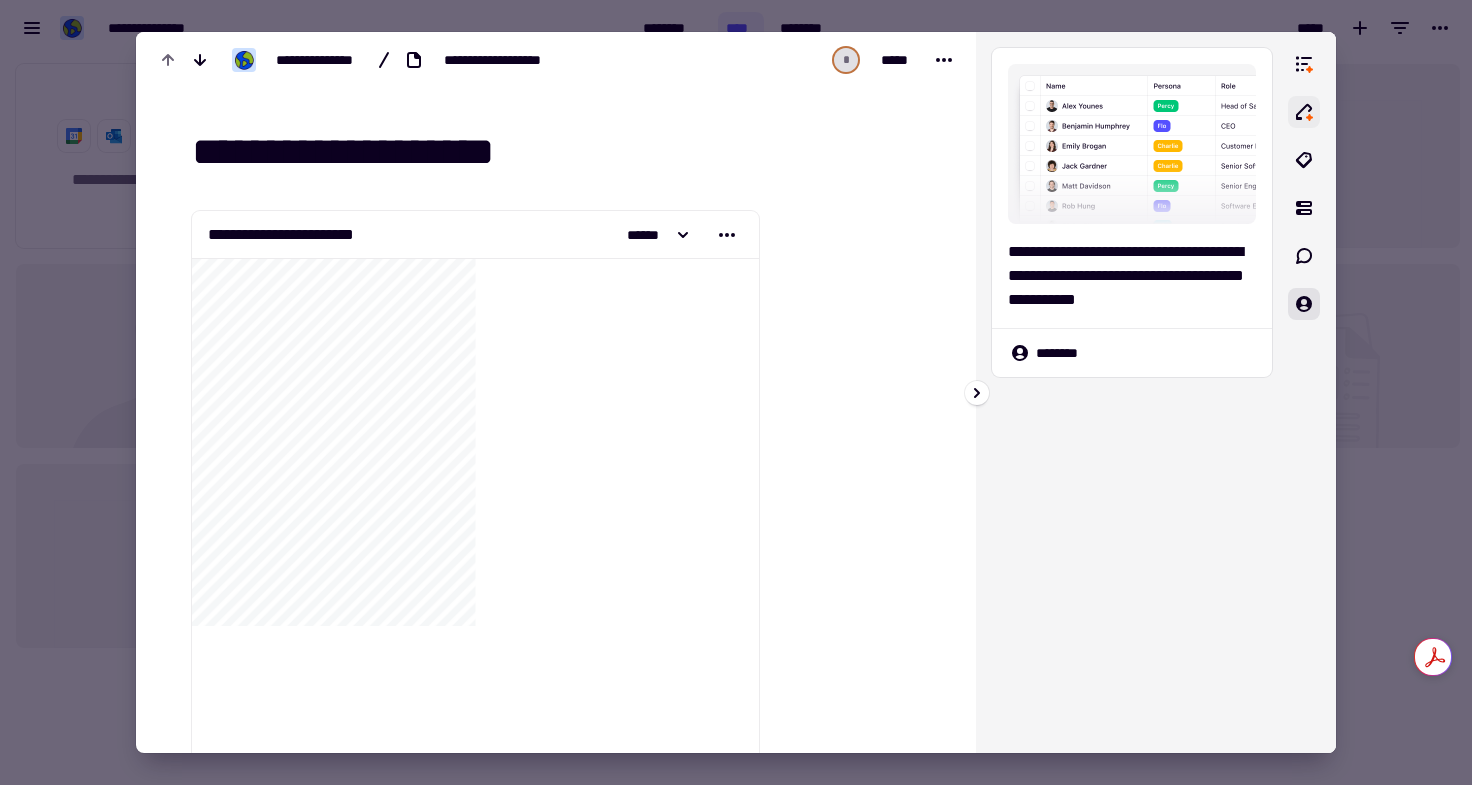 click 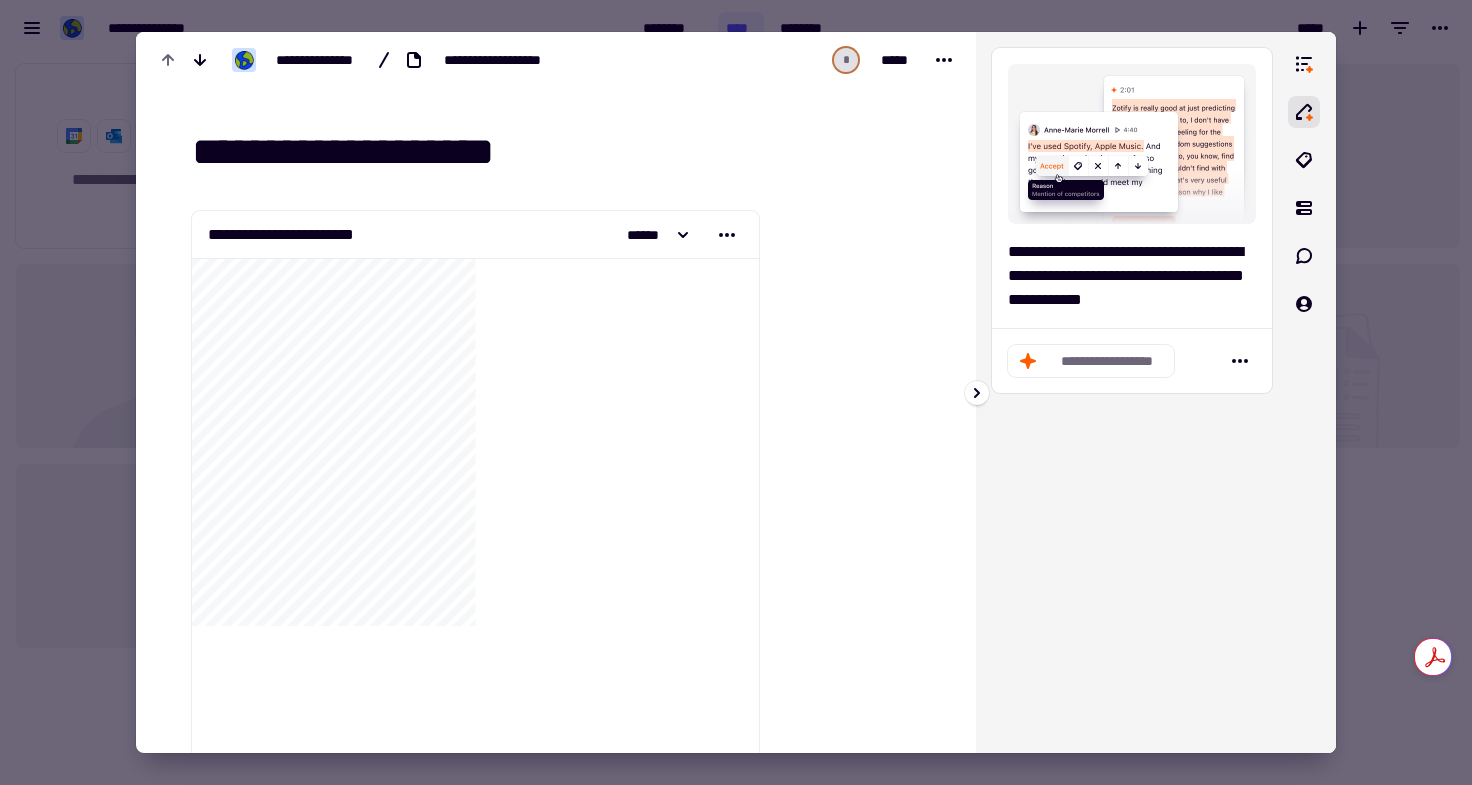 drag, startPoint x: 1131, startPoint y: 376, endPoint x: 1154, endPoint y: 356, distance: 30.479502 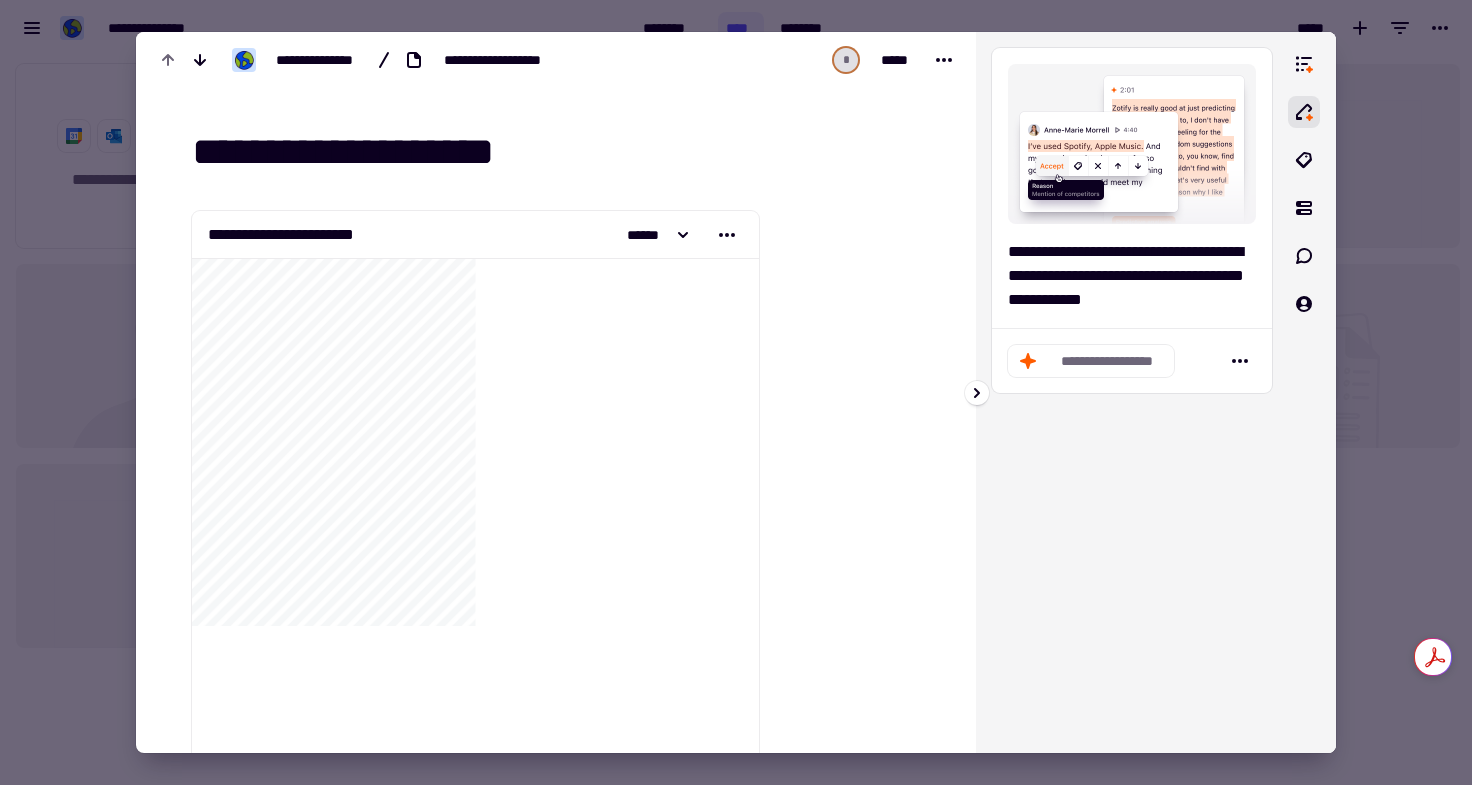 click on "**********" at bounding box center (1132, 361) 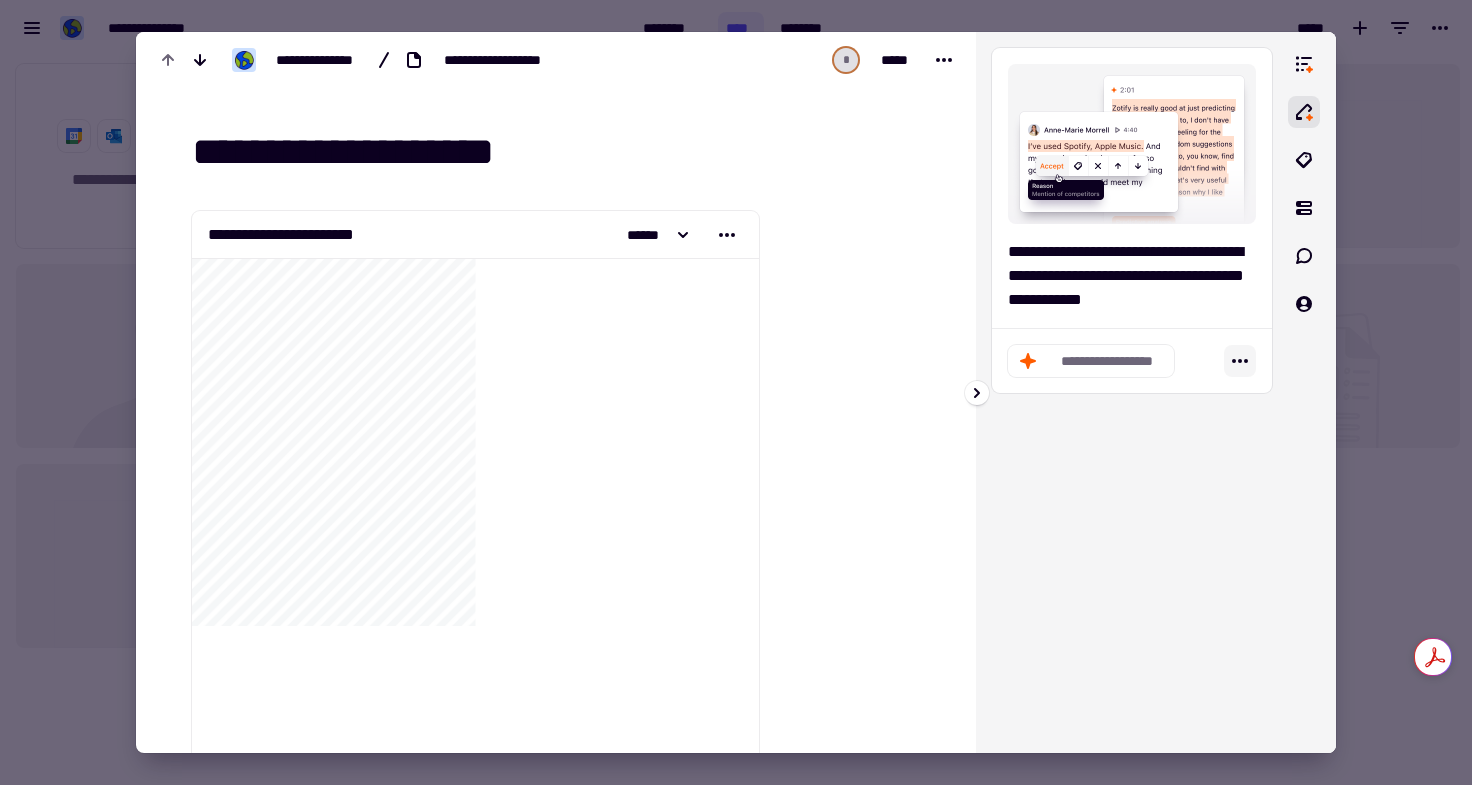 click 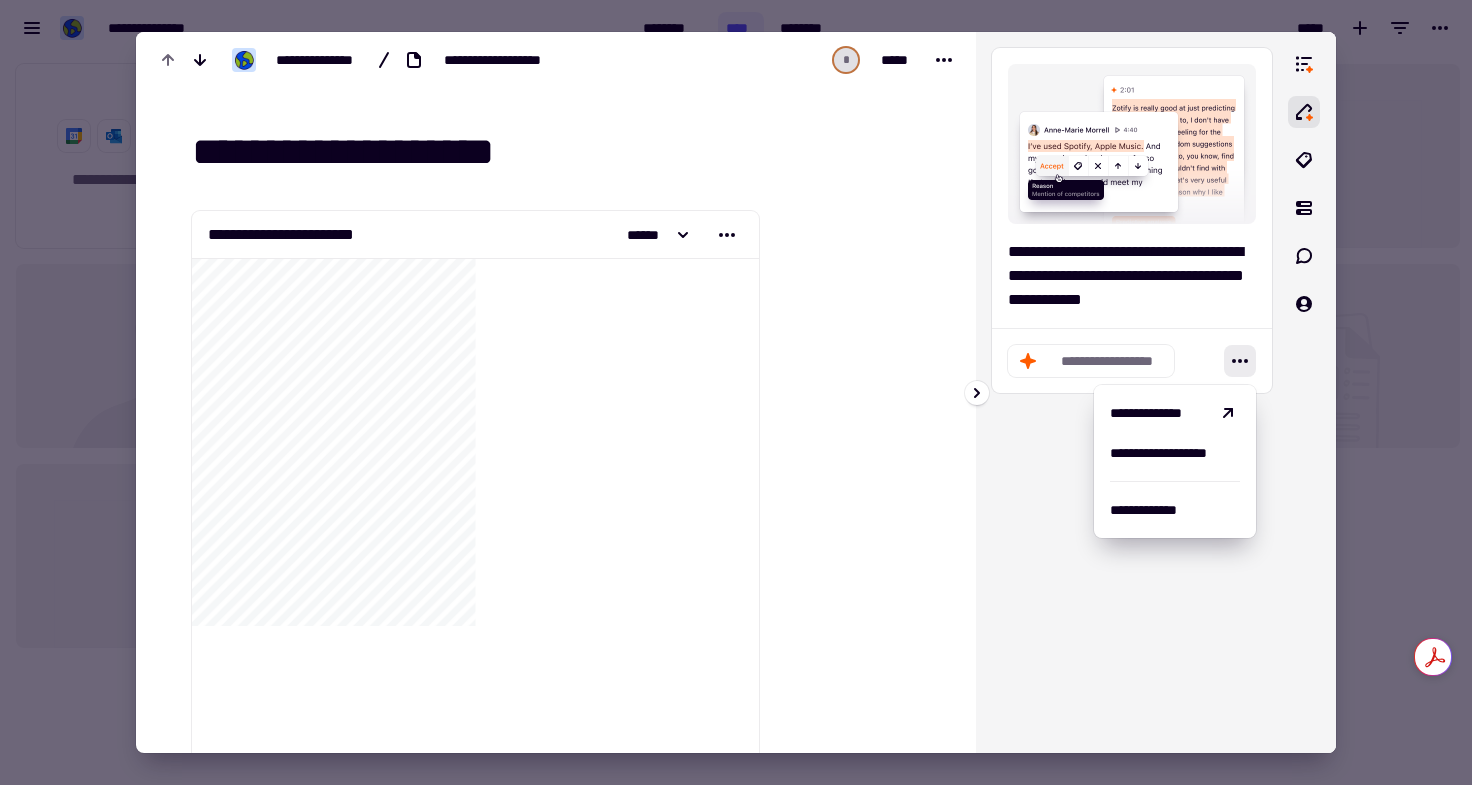 click on "**********" 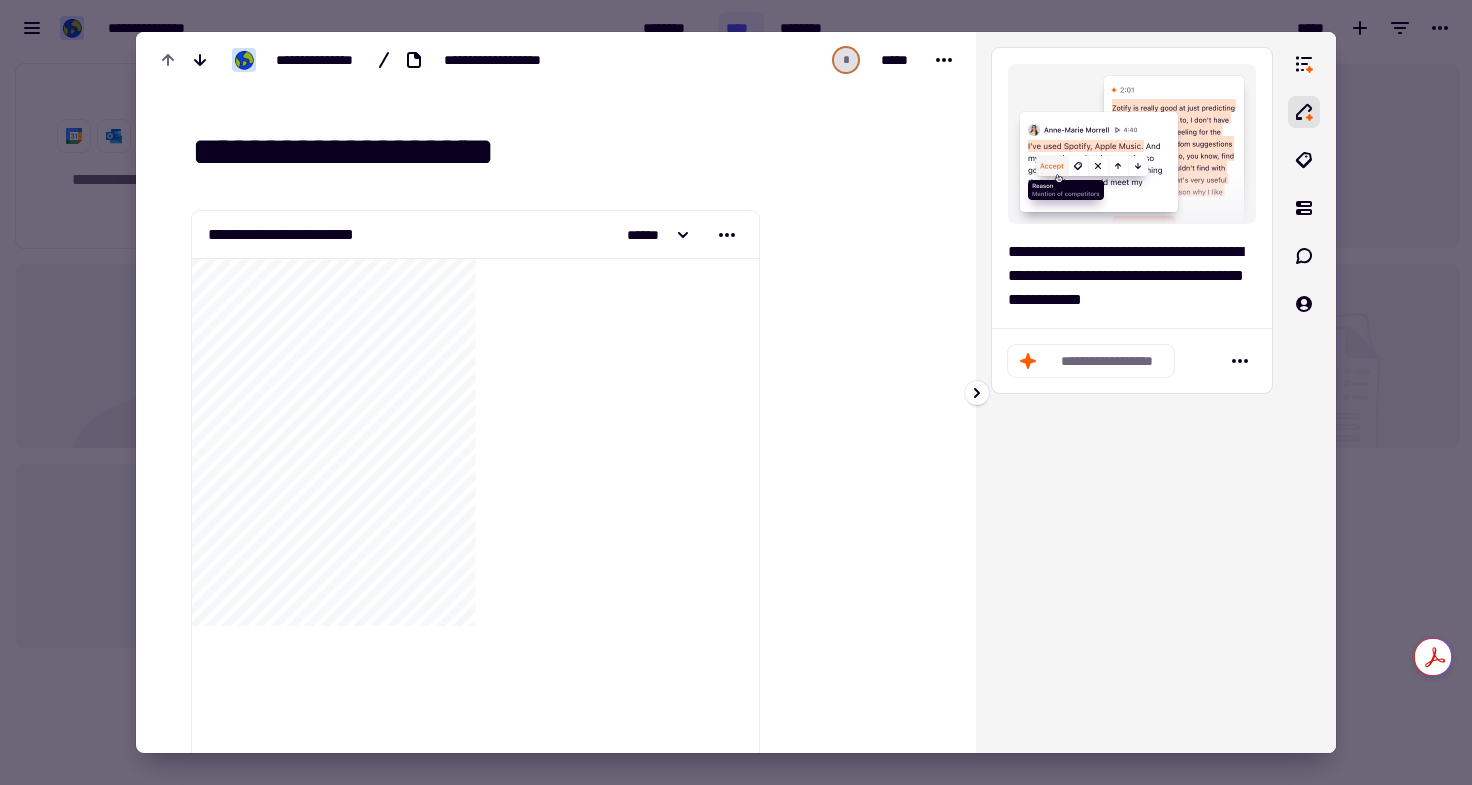 click on "**********" 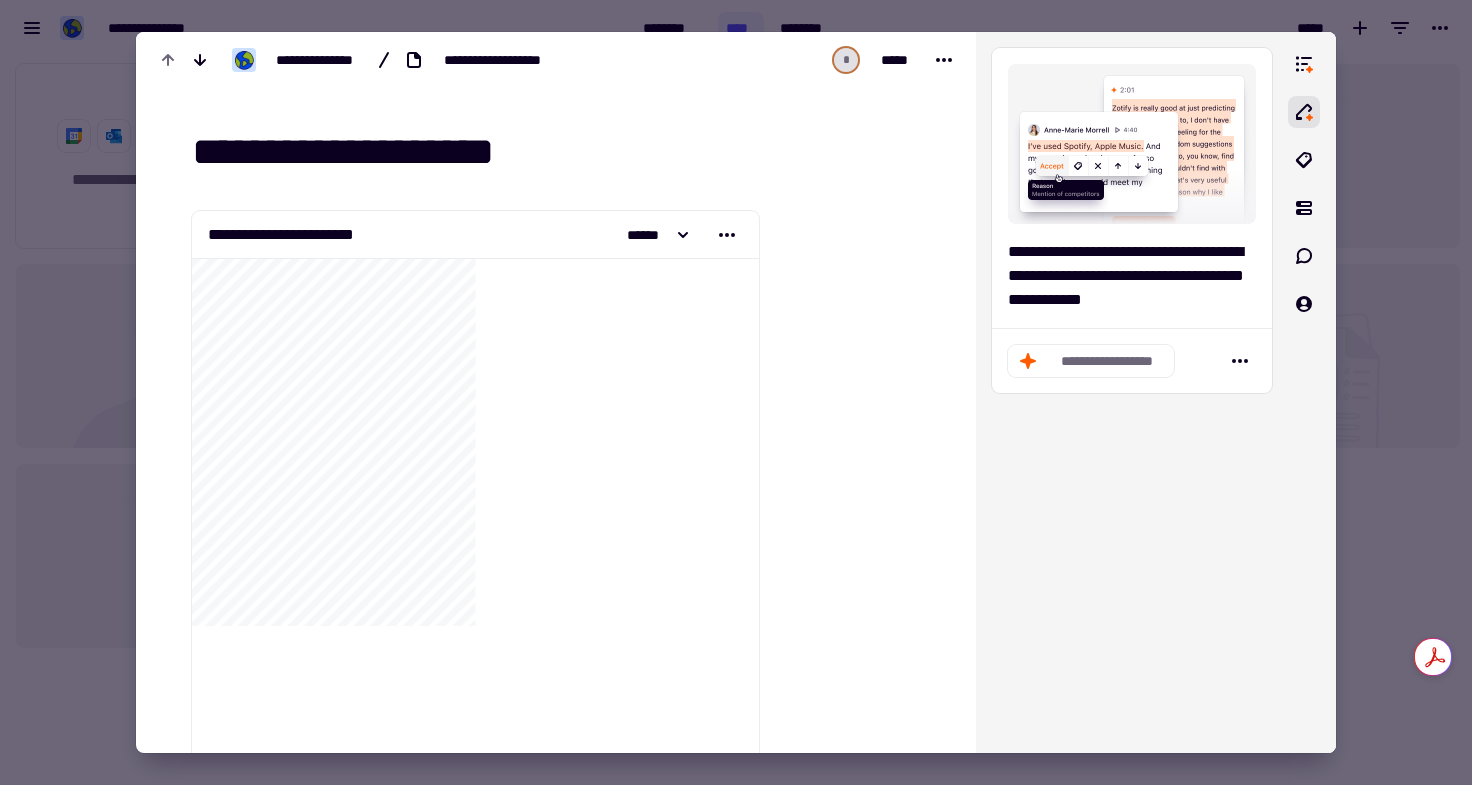 click at bounding box center [736, 392] 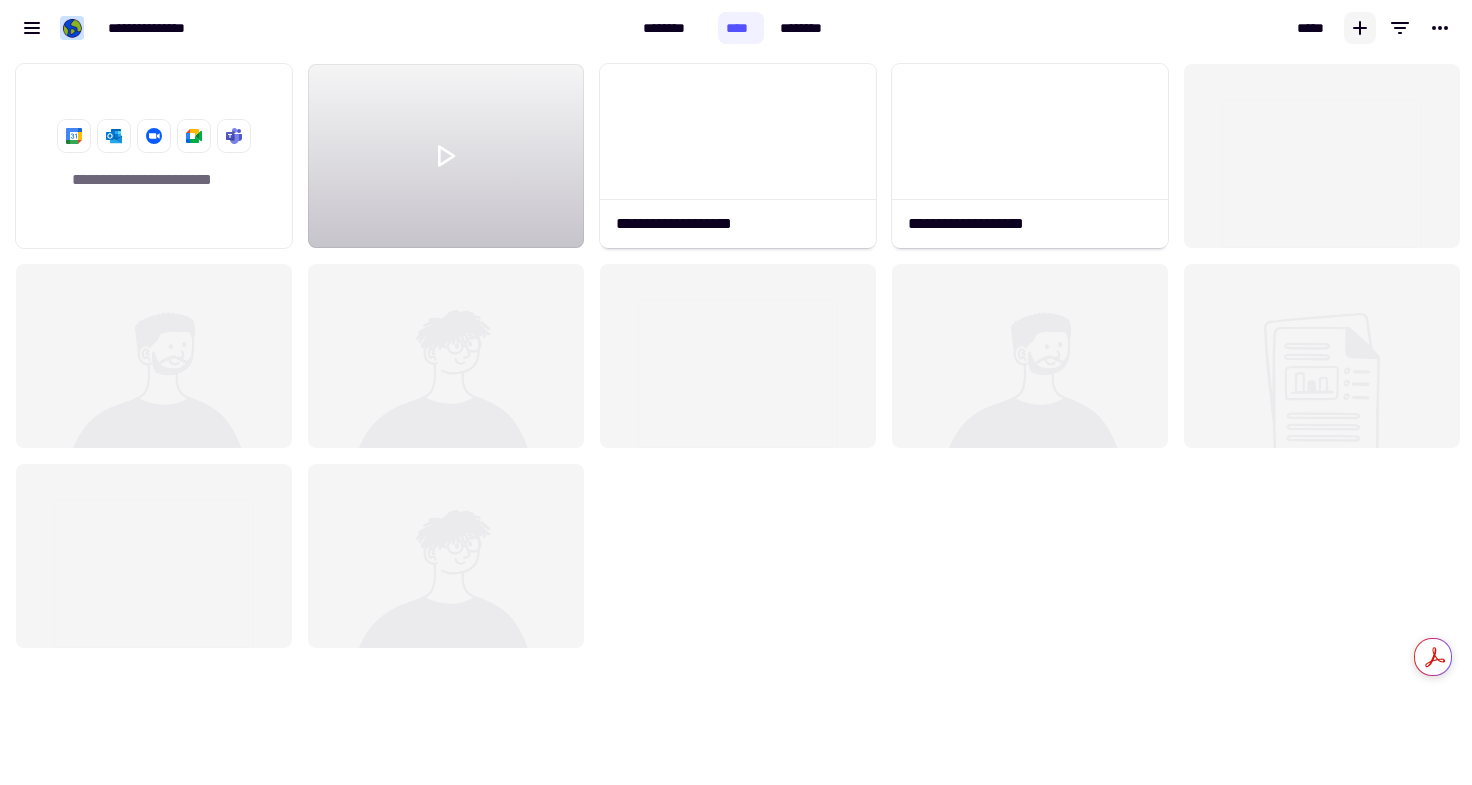 click 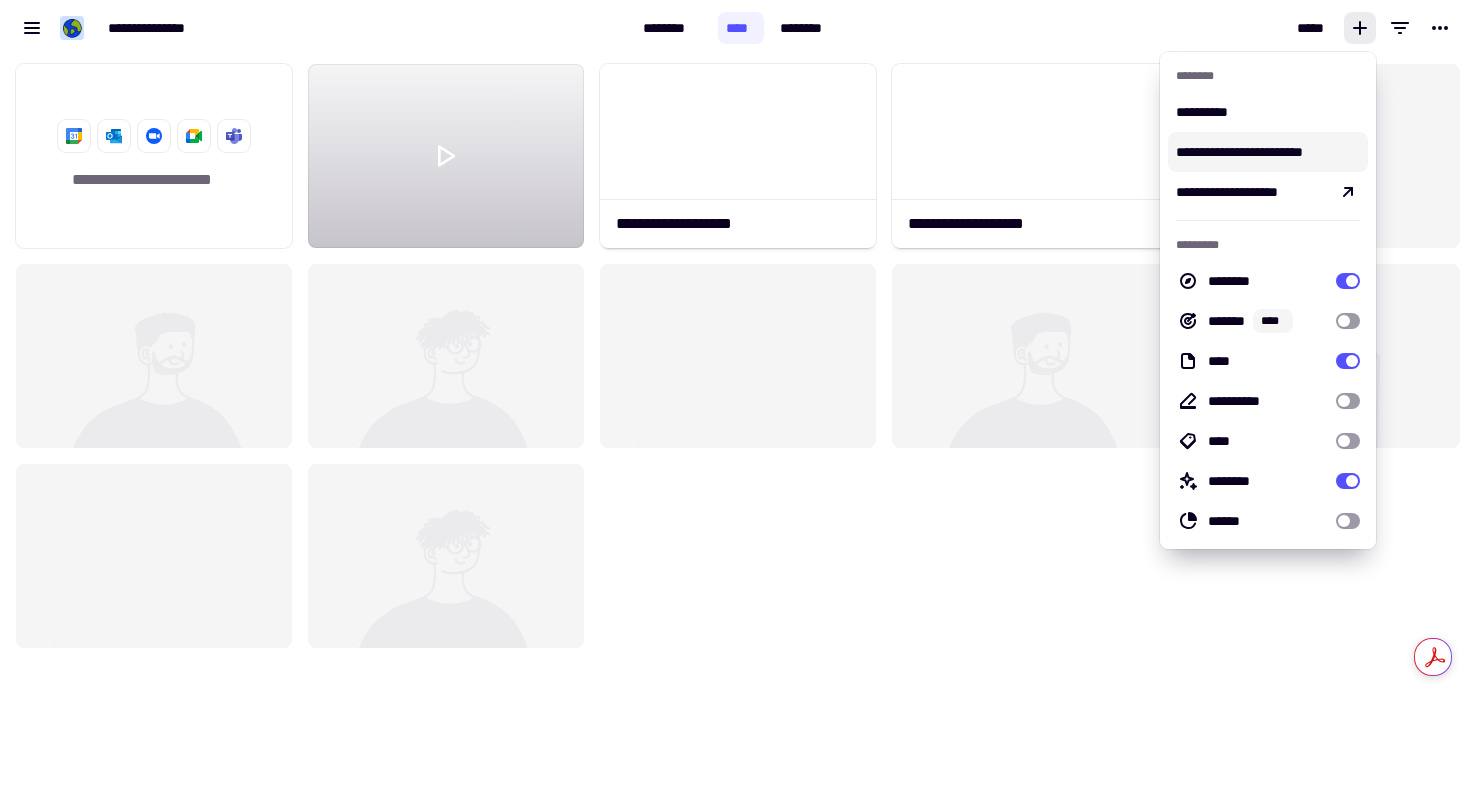 click on "**********" at bounding box center (1268, 152) 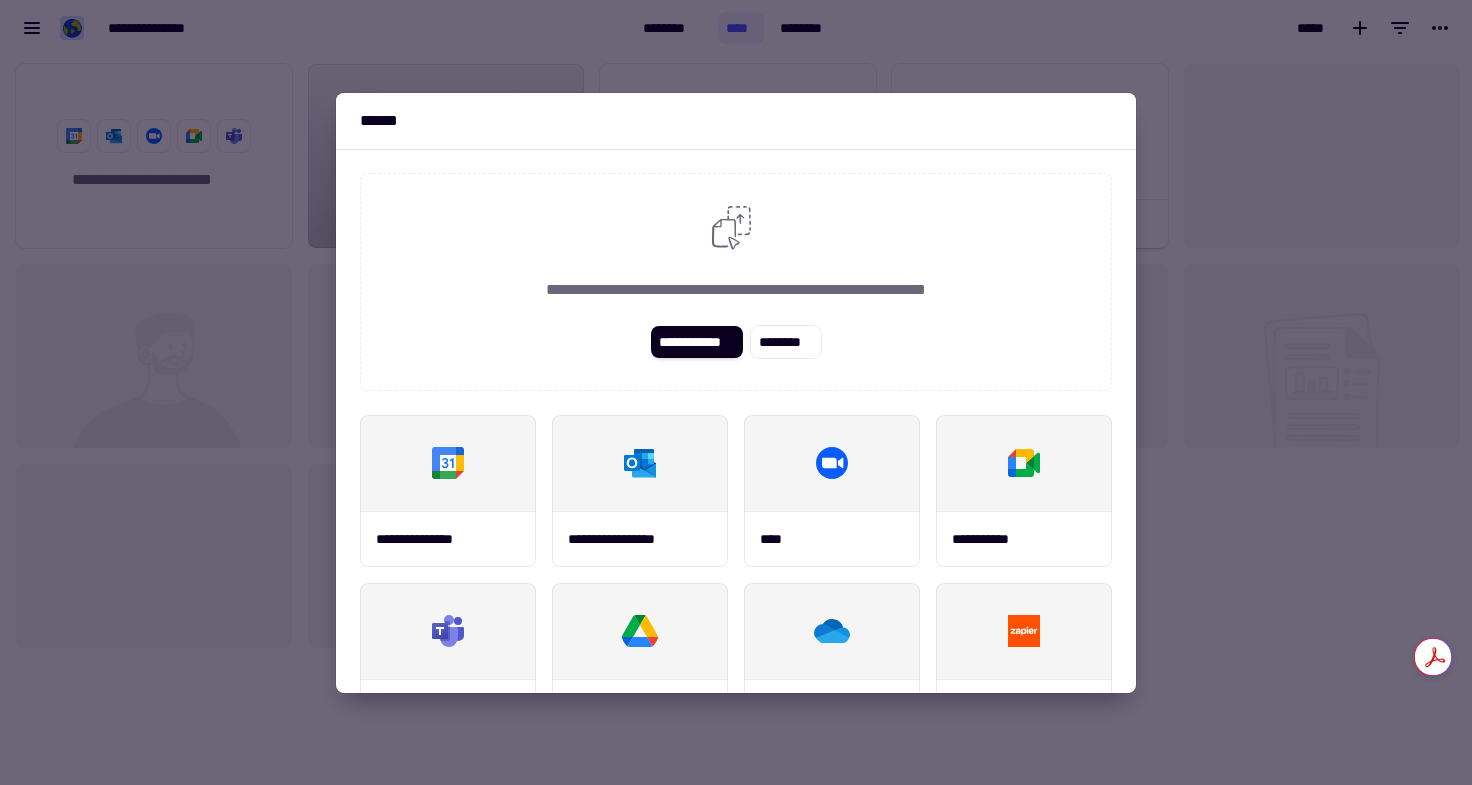 click on "**********" at bounding box center (736, 282) 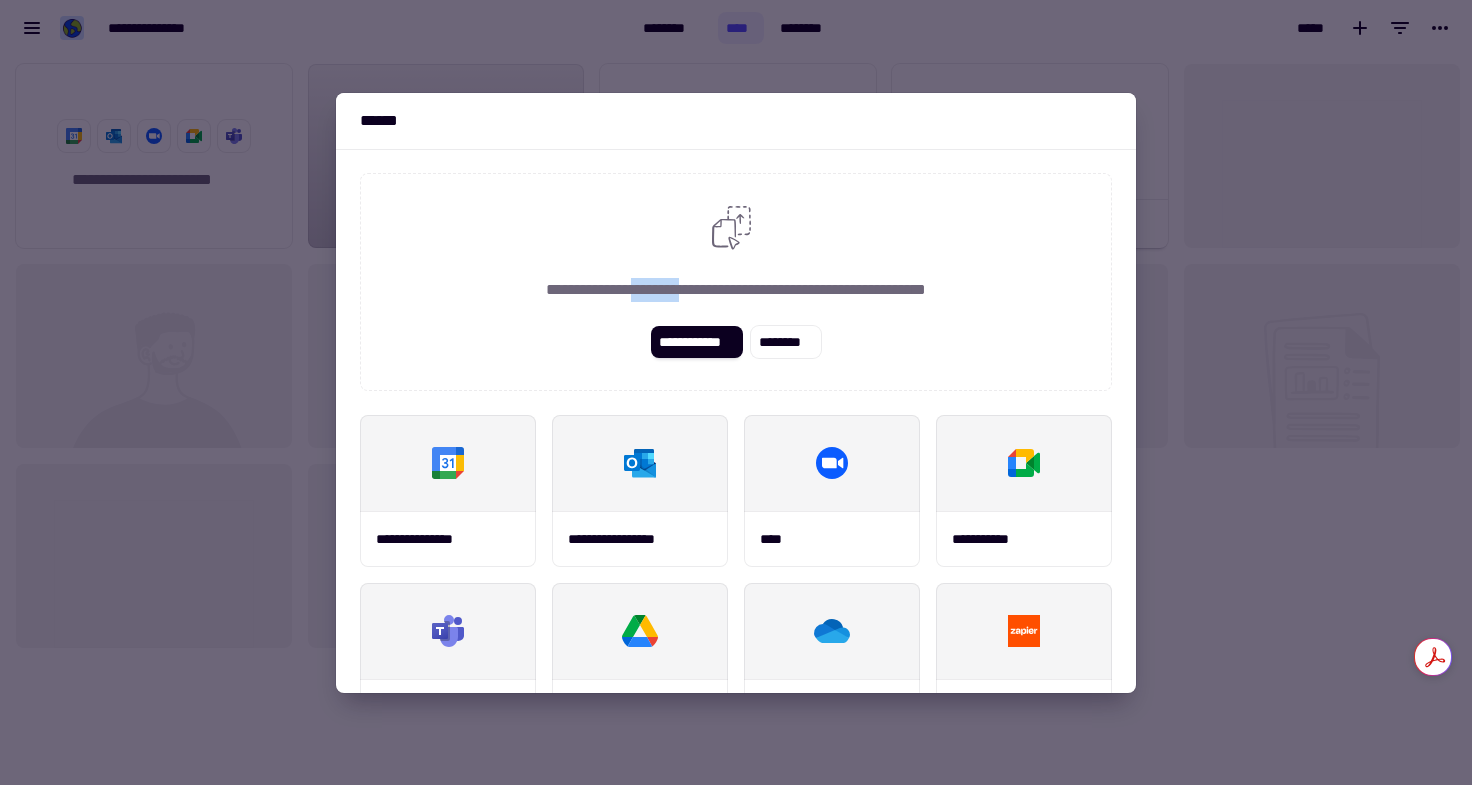 click on "**********" at bounding box center (736, 282) 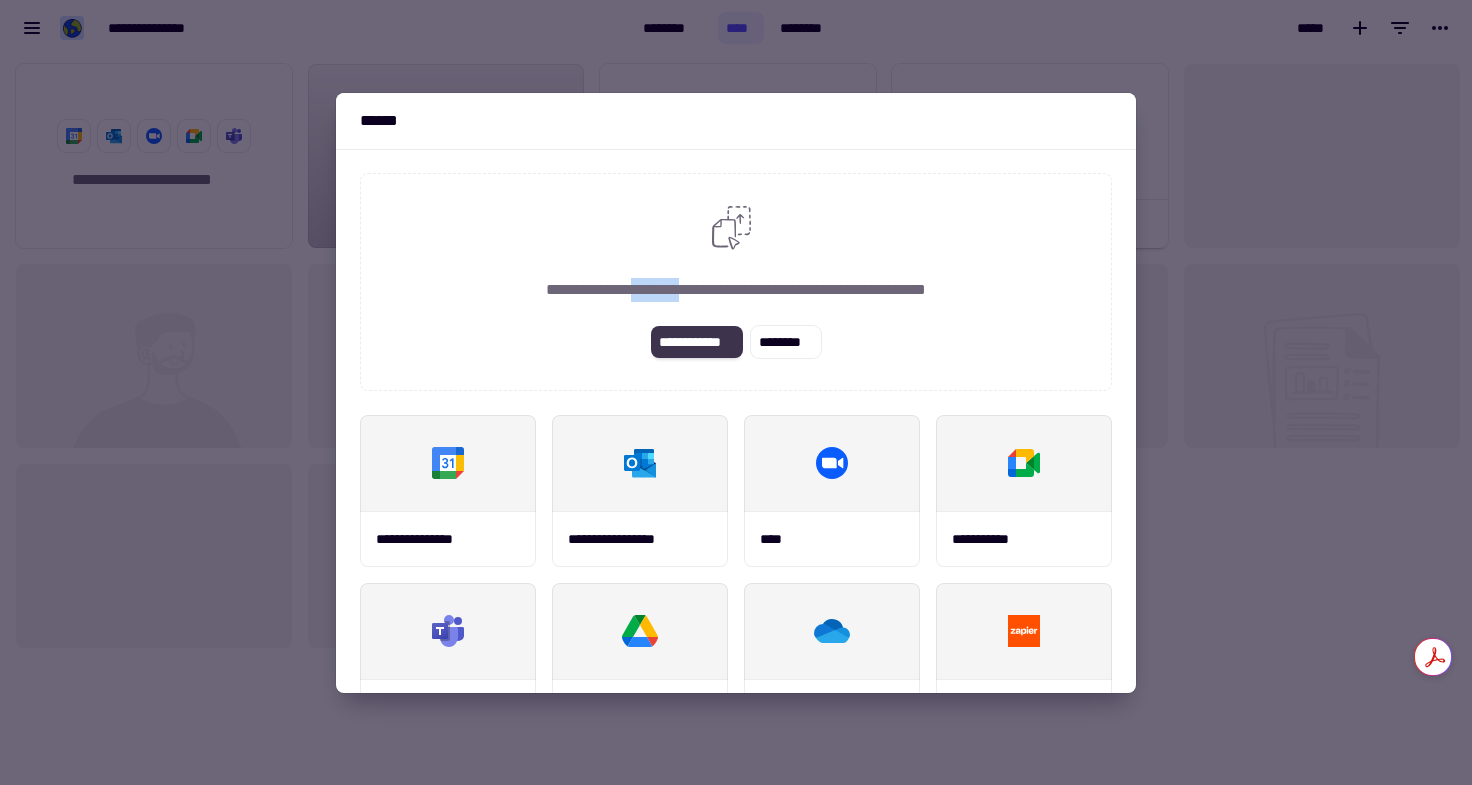 click on "**********" 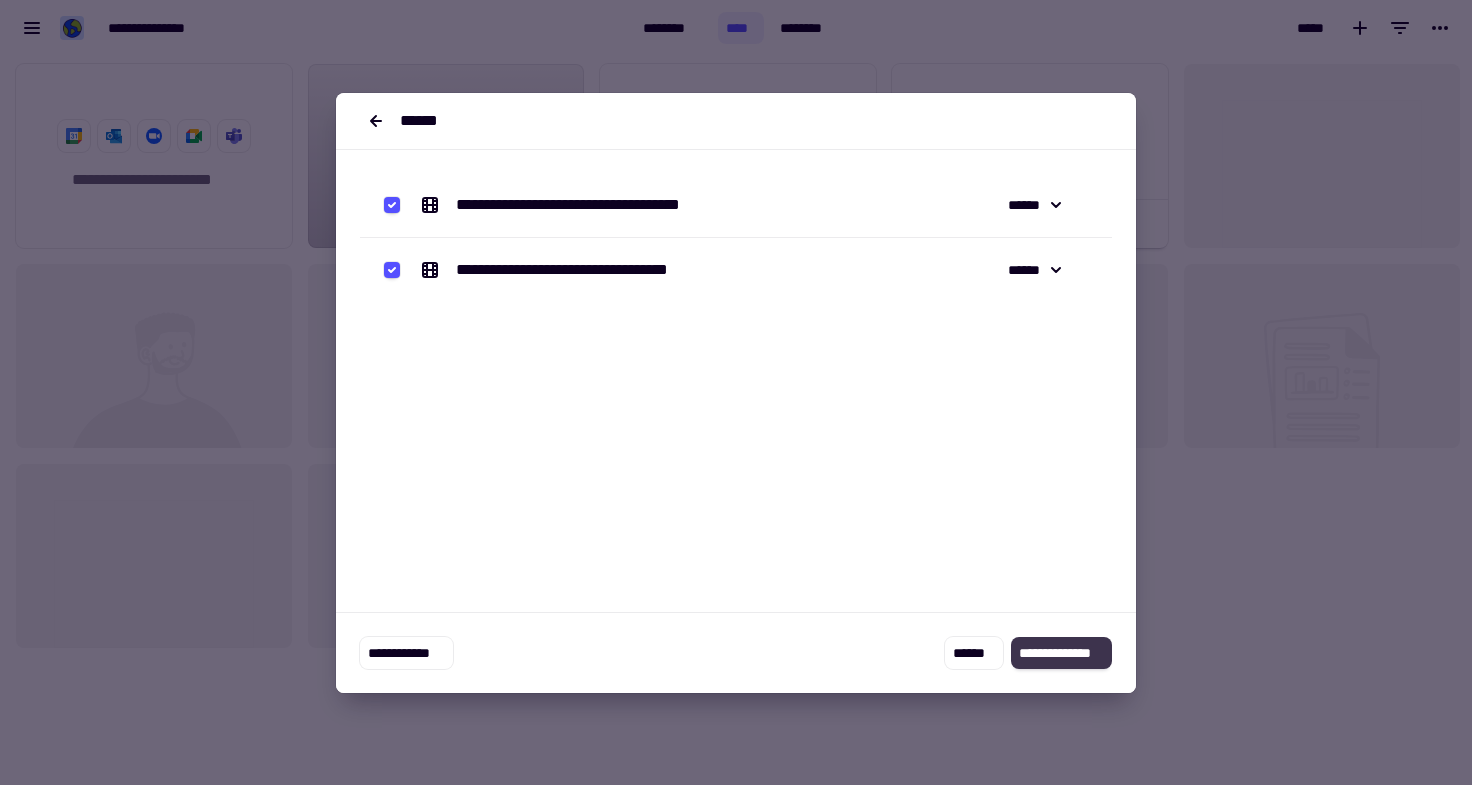 click on "**********" 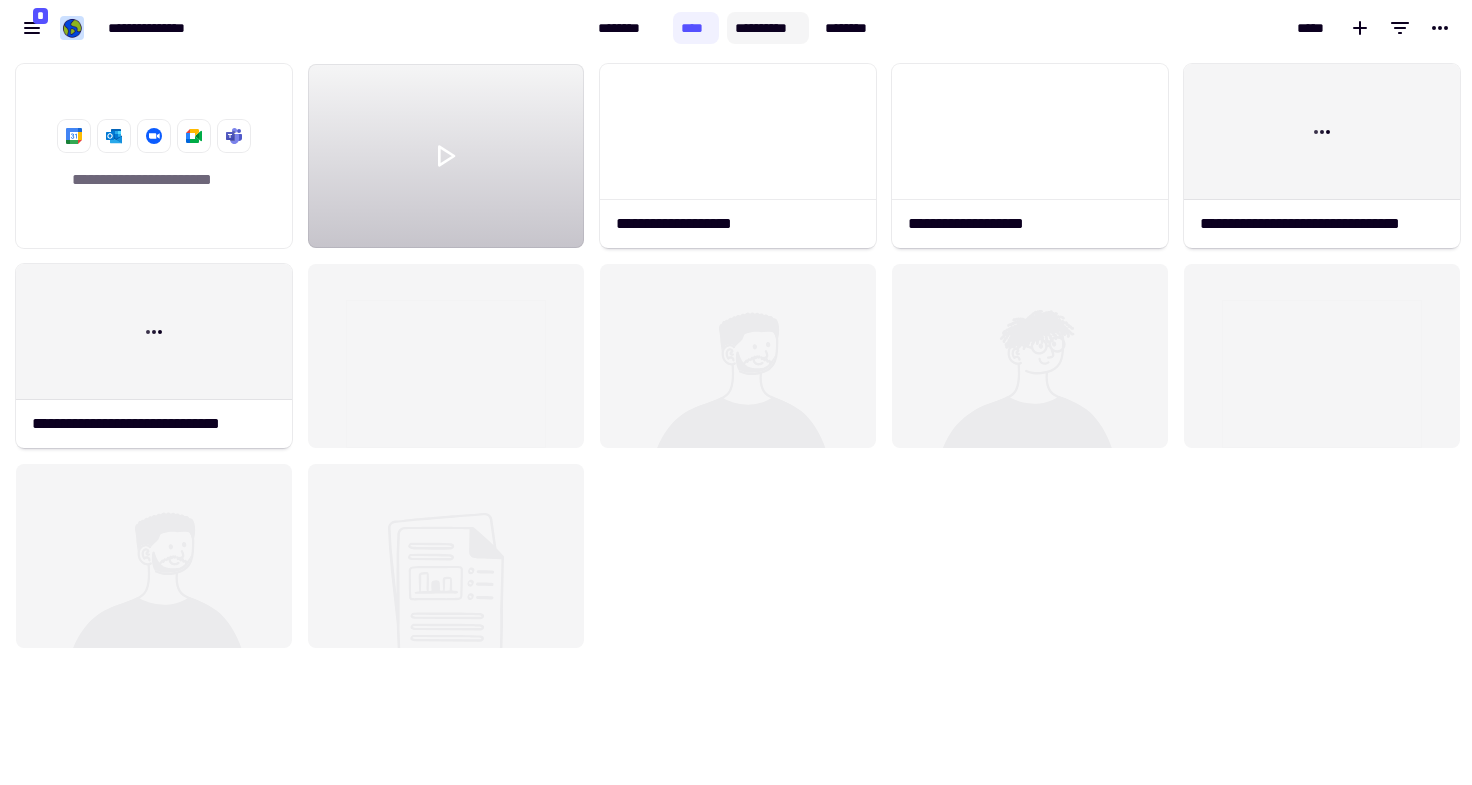 click on "**********" 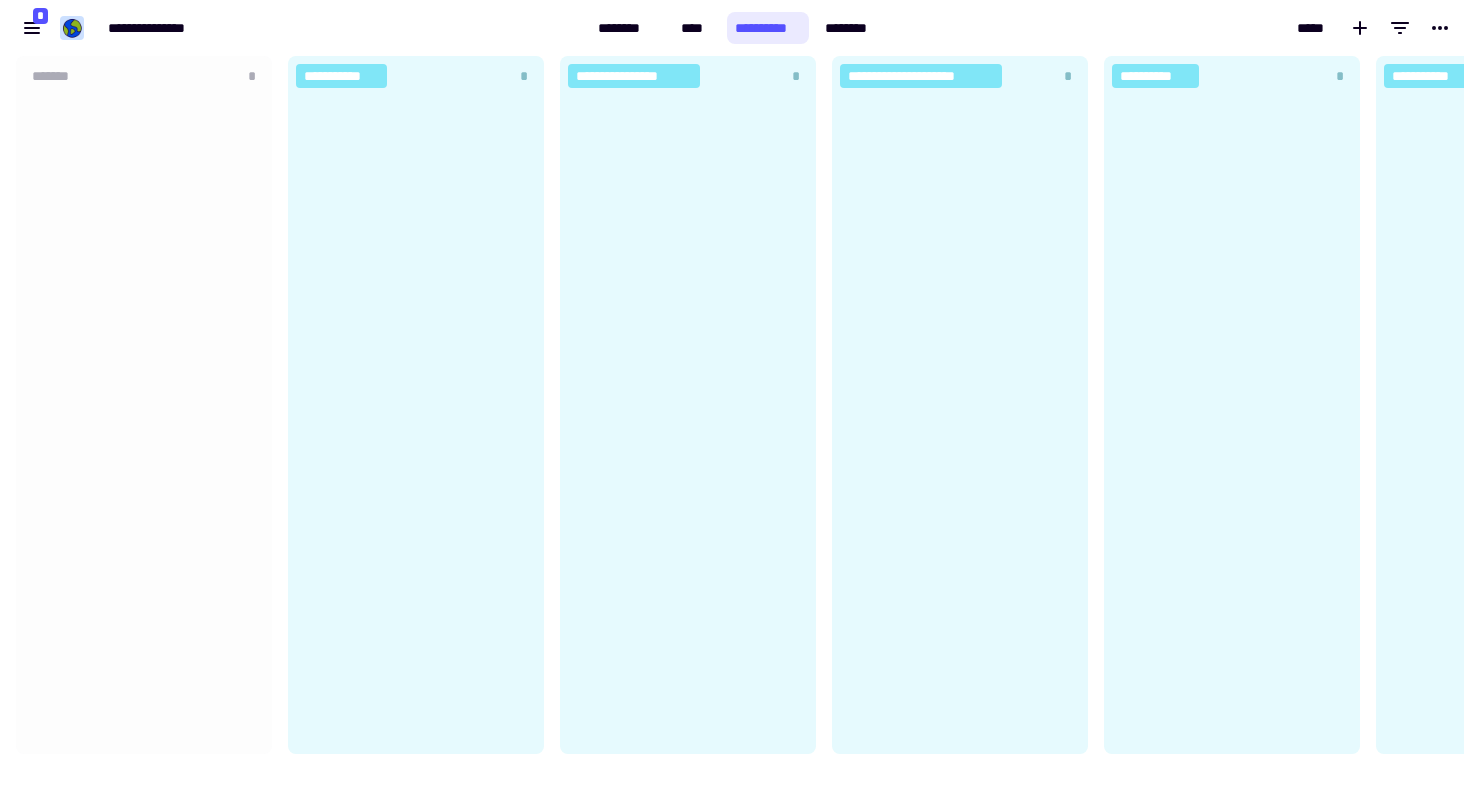 scroll, scrollTop: 16, scrollLeft: 16, axis: both 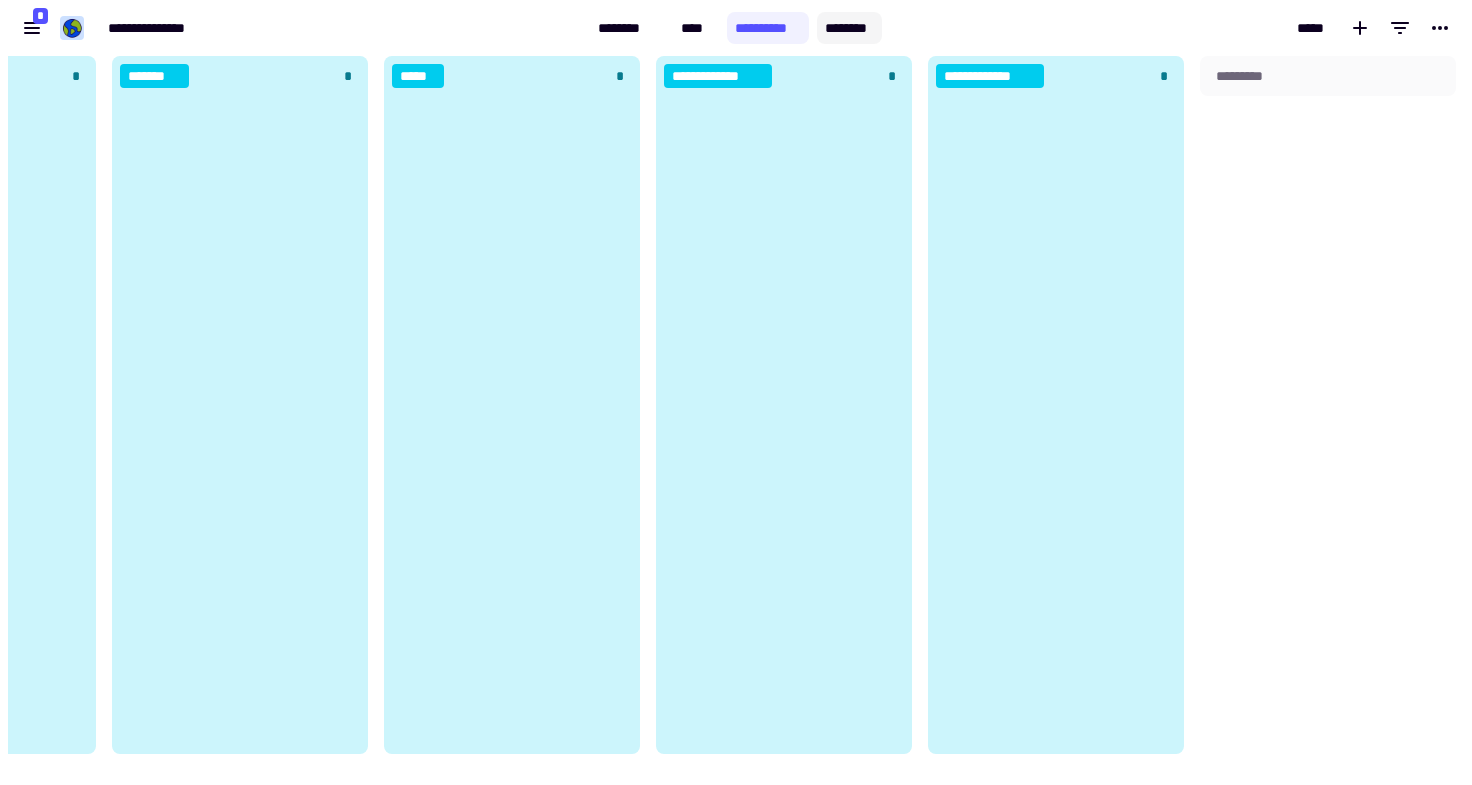 click on "********" 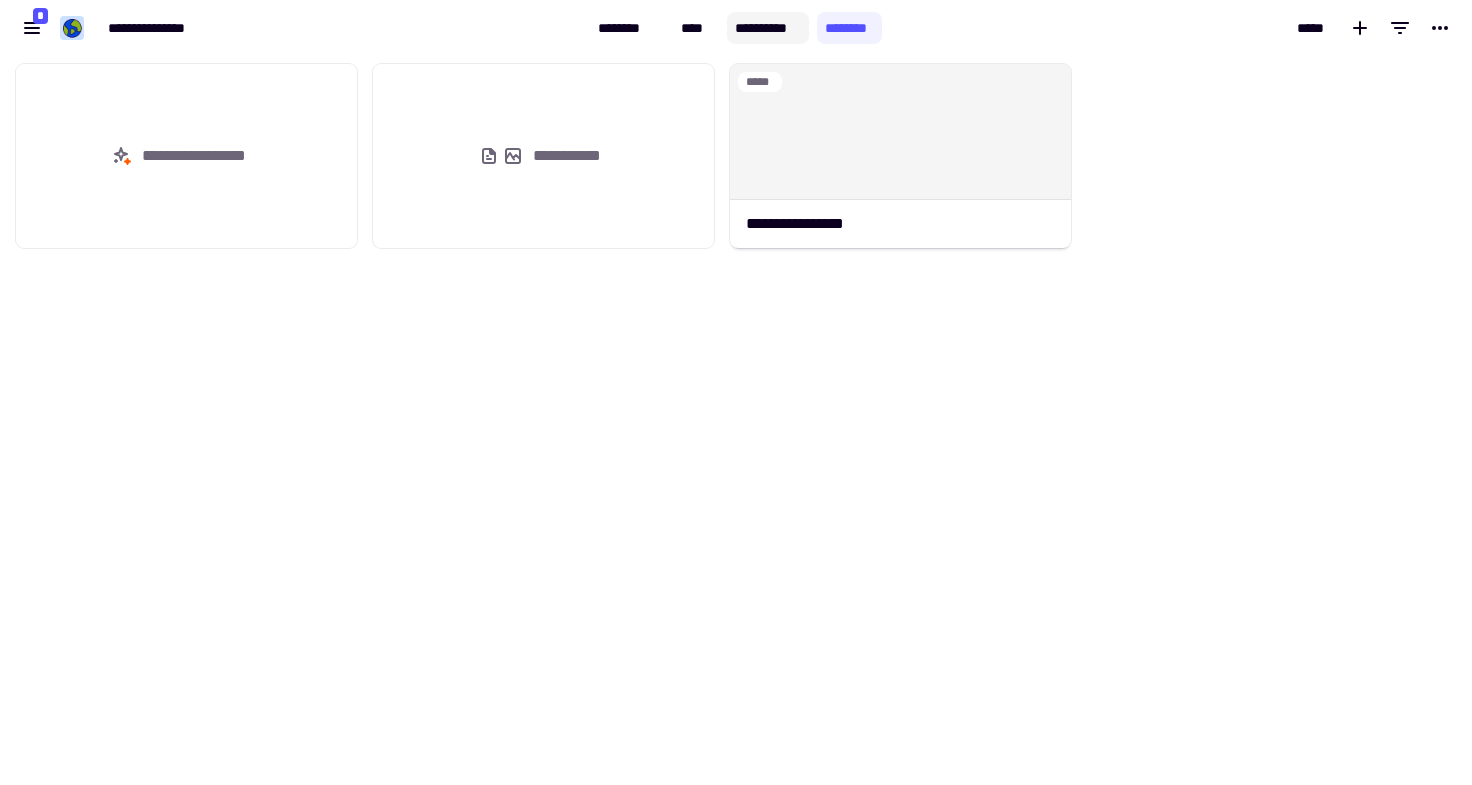 click on "**********" 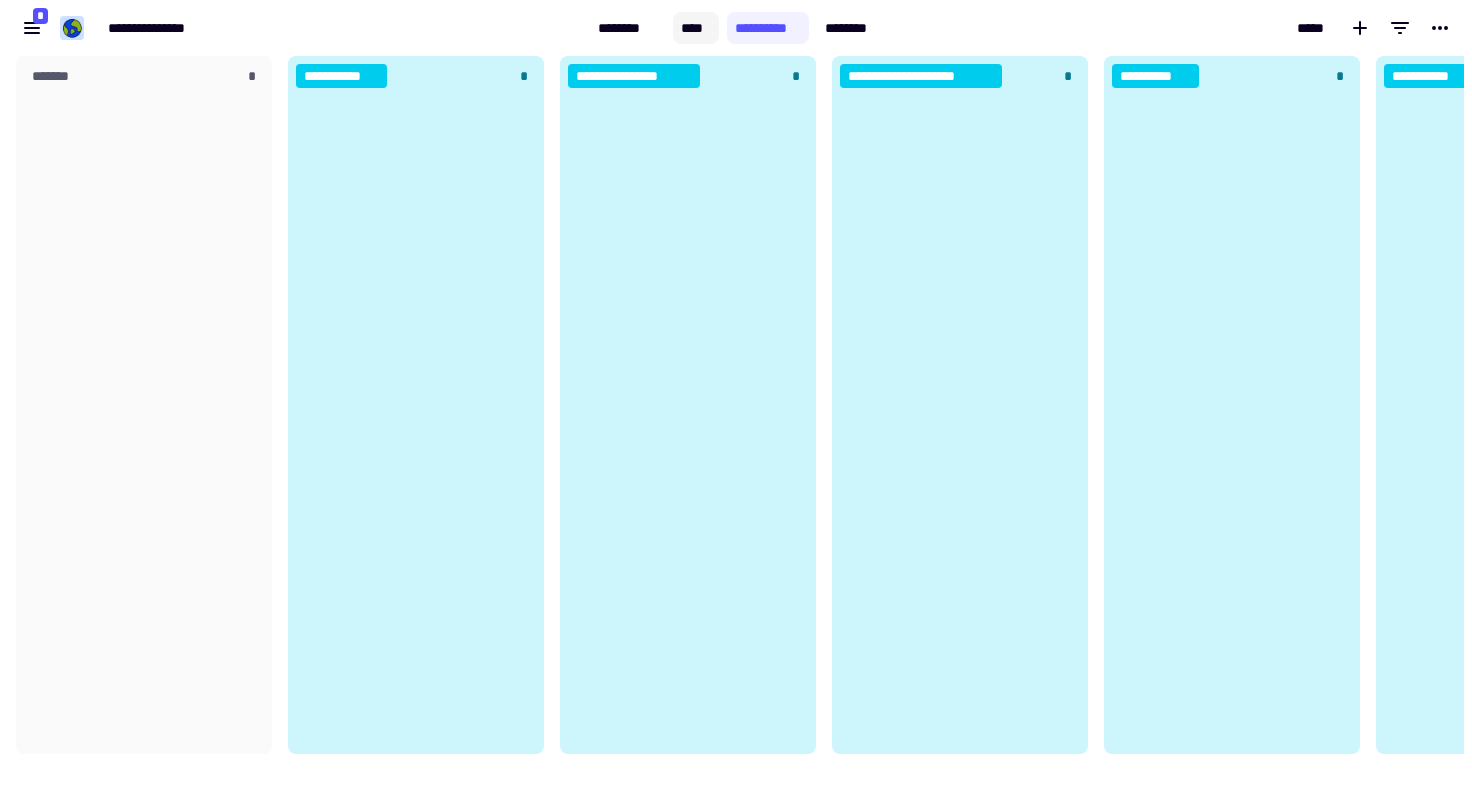 click on "****" 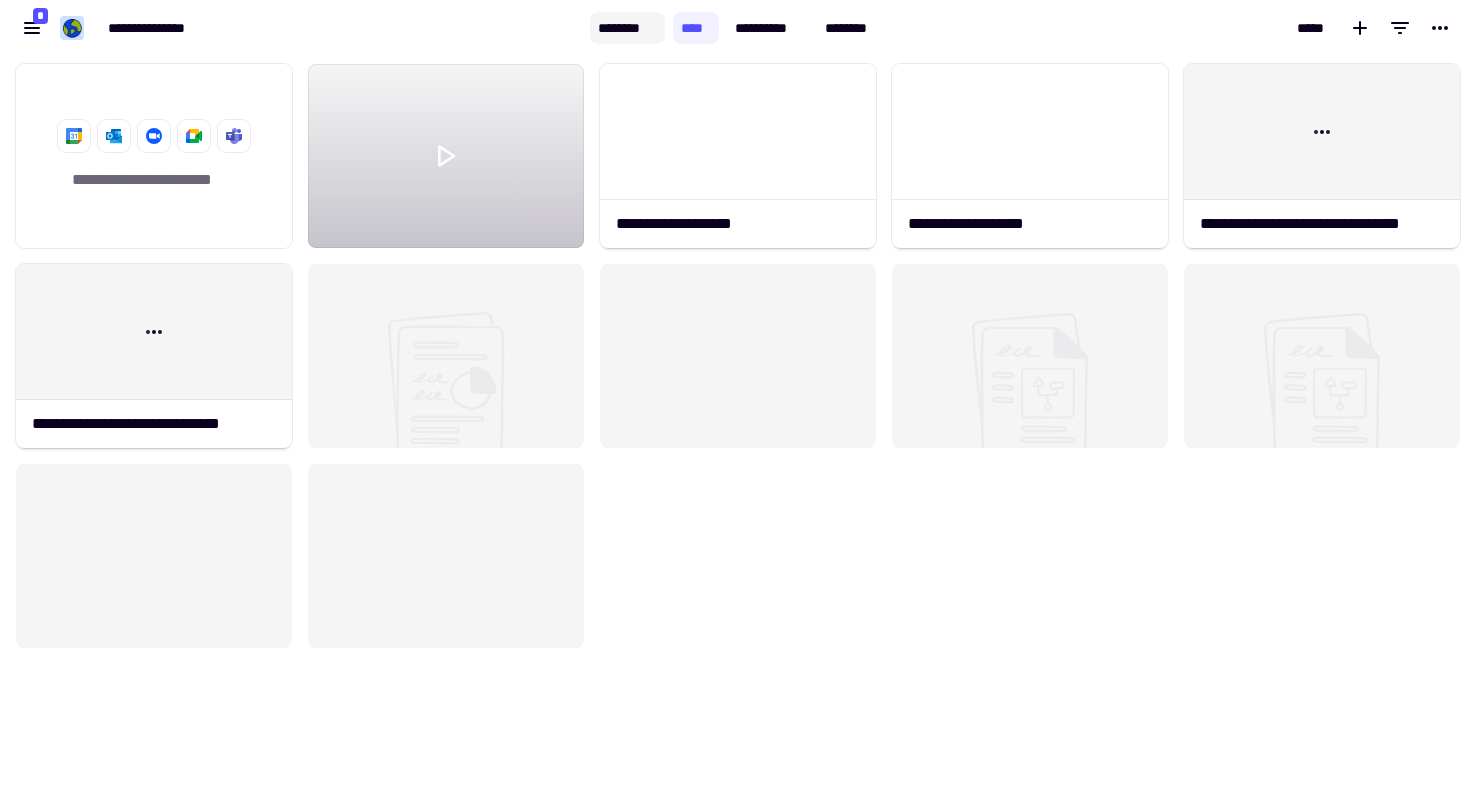 click on "********" 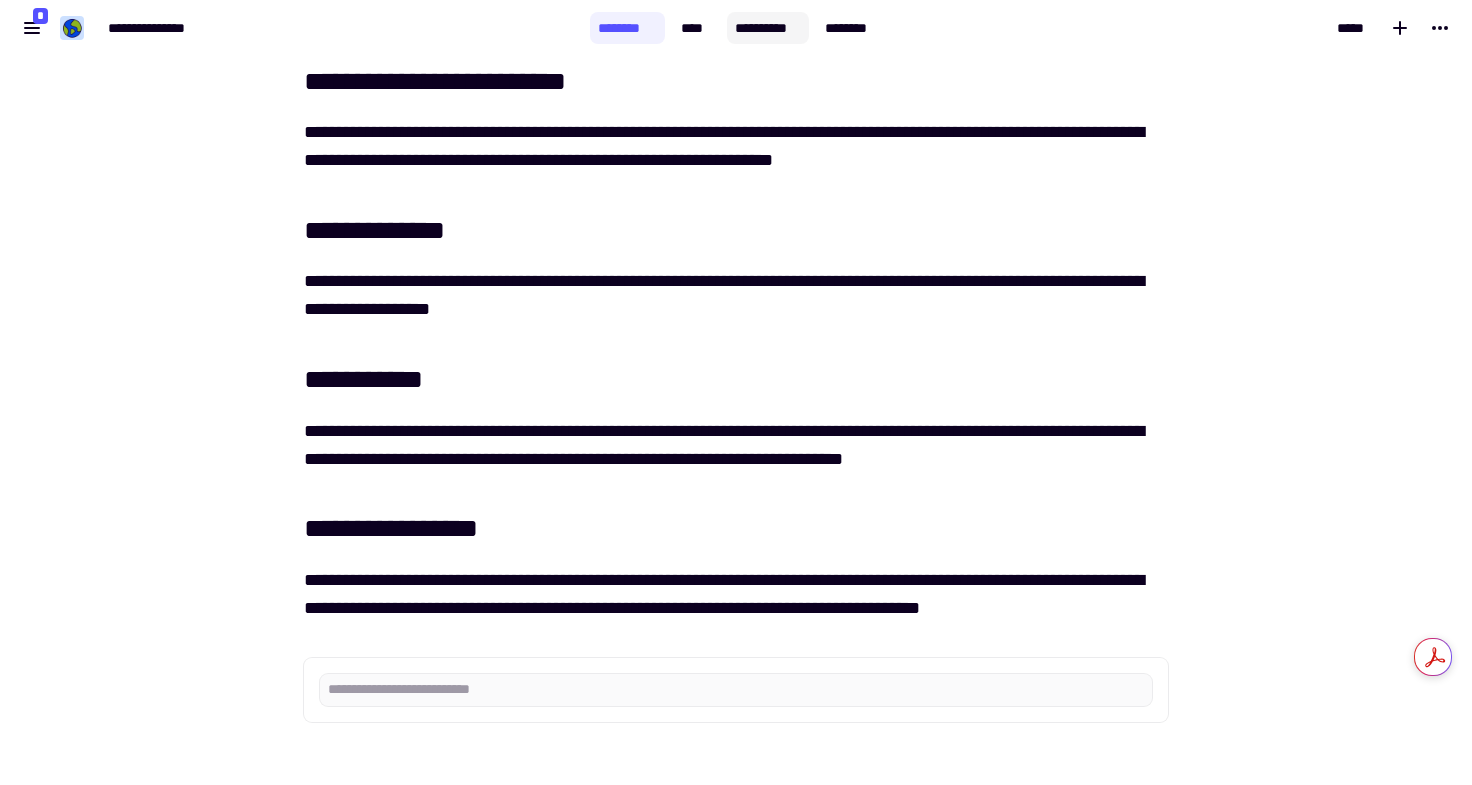 click on "**********" 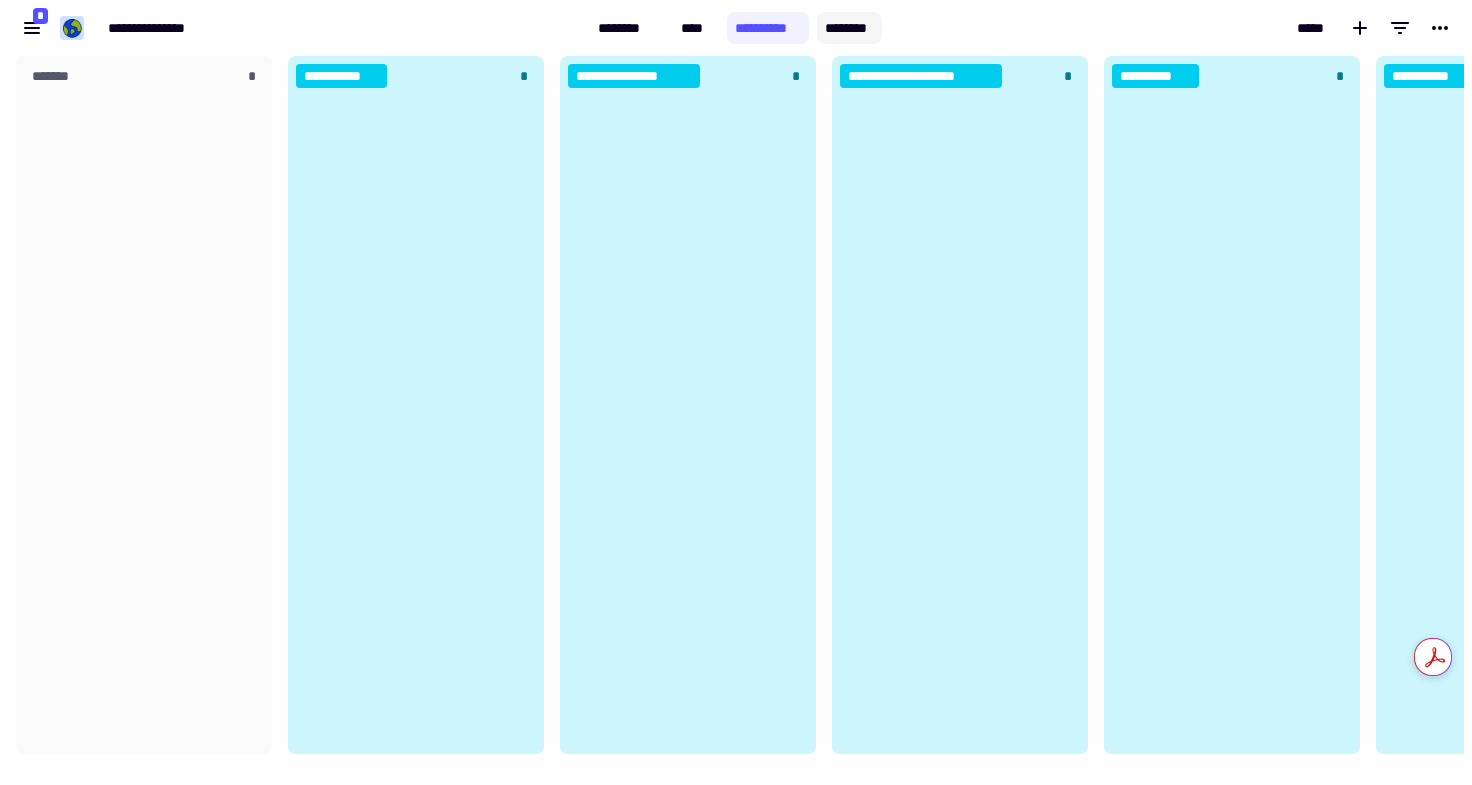 click on "********" 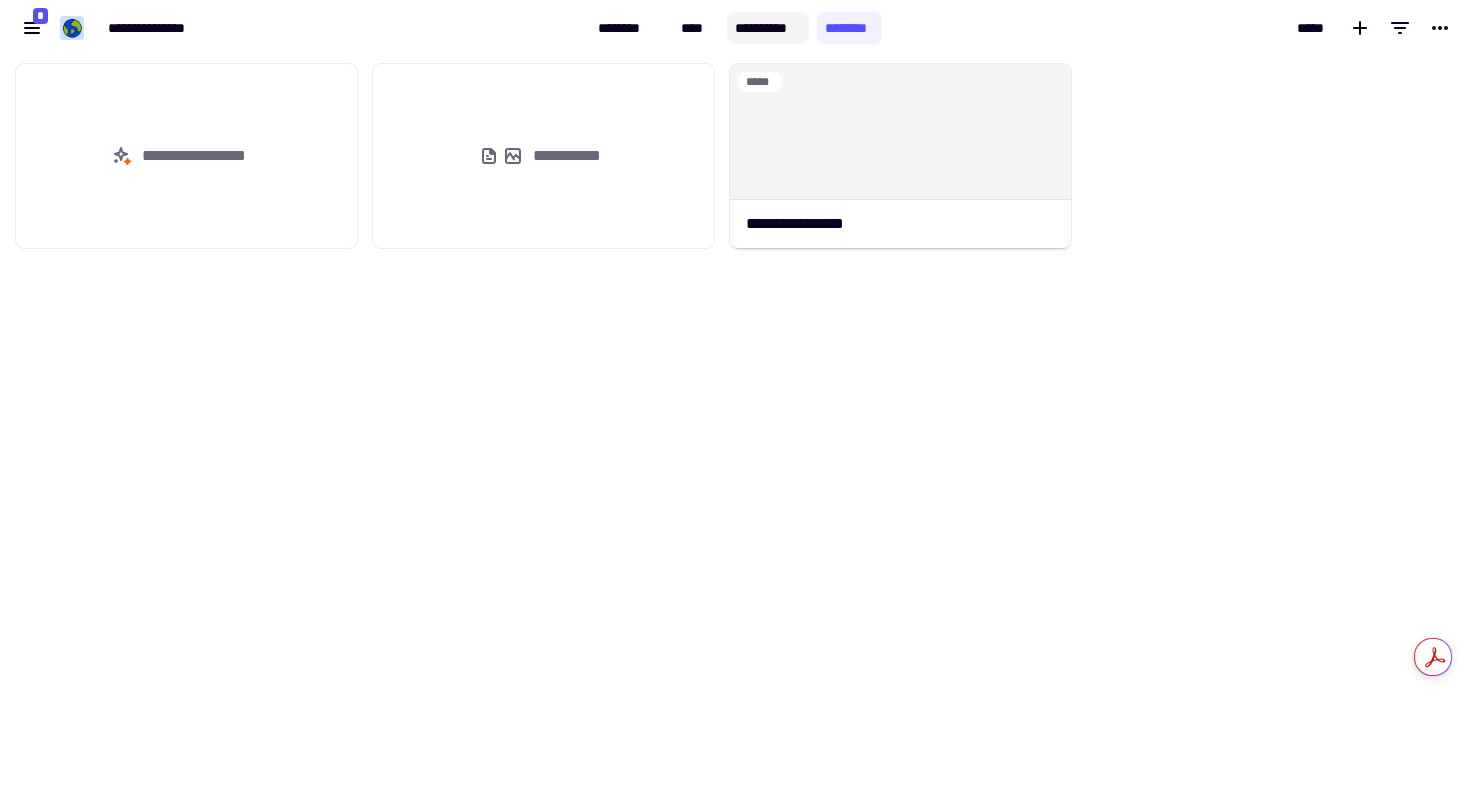 click on "**********" 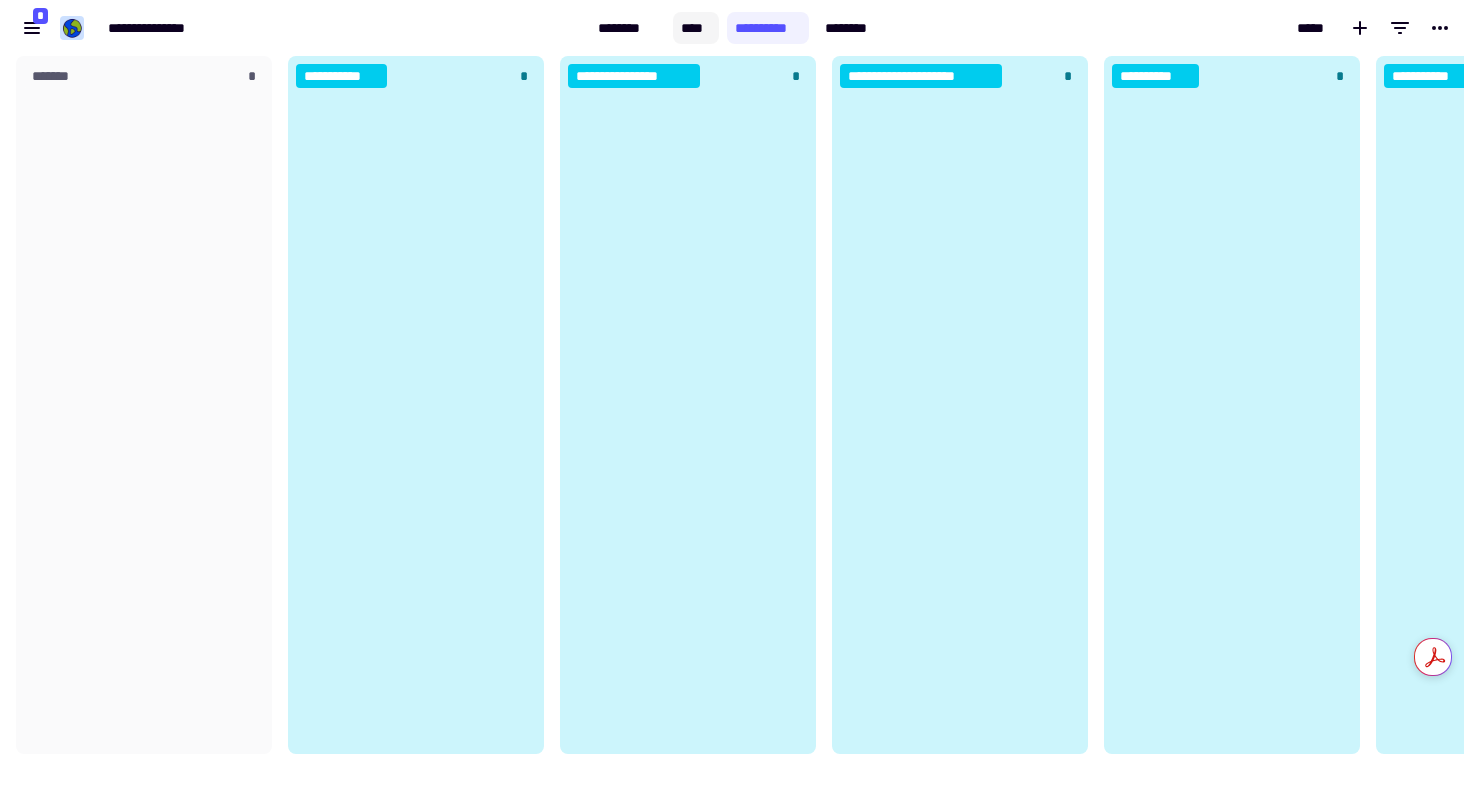 click on "****" 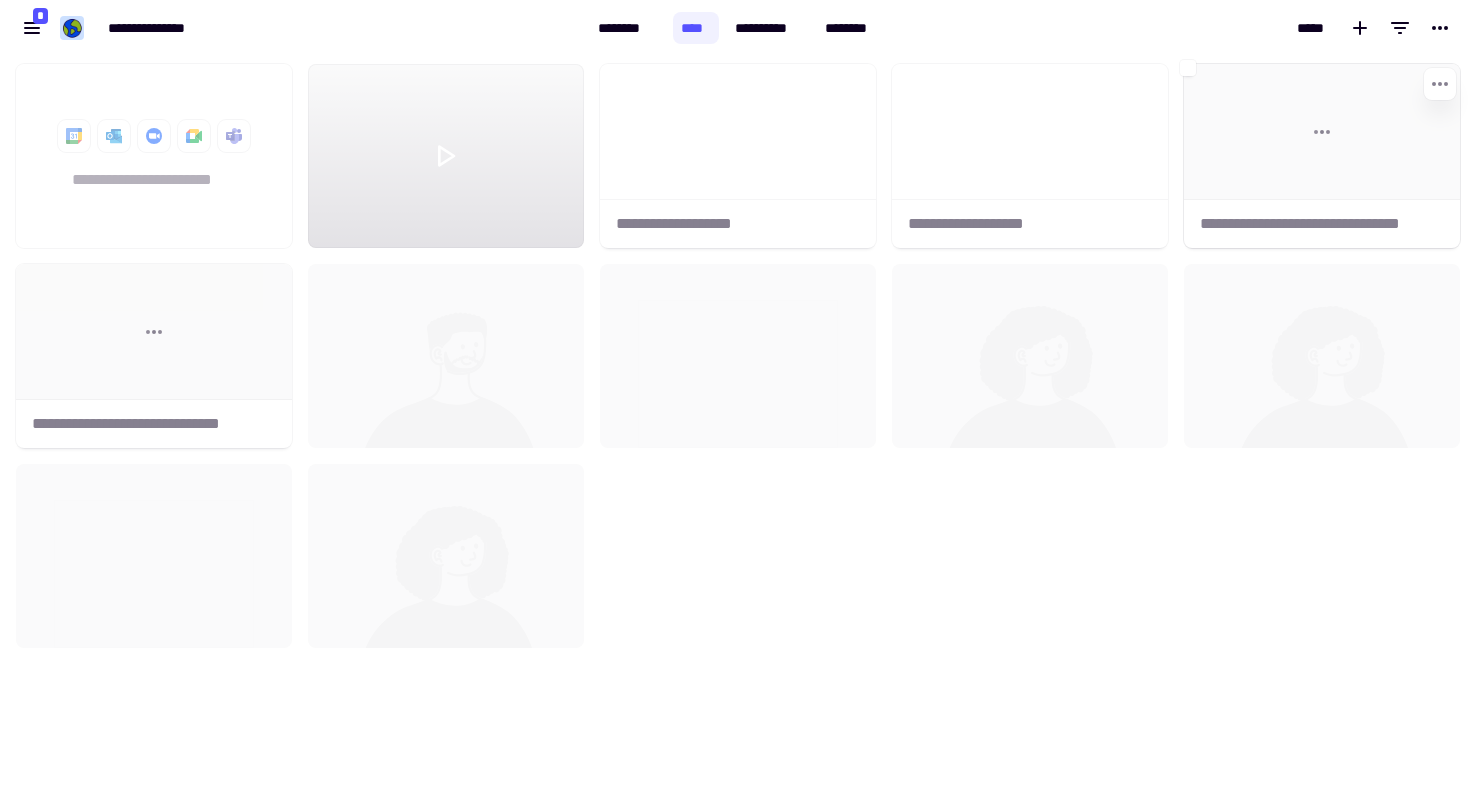 click 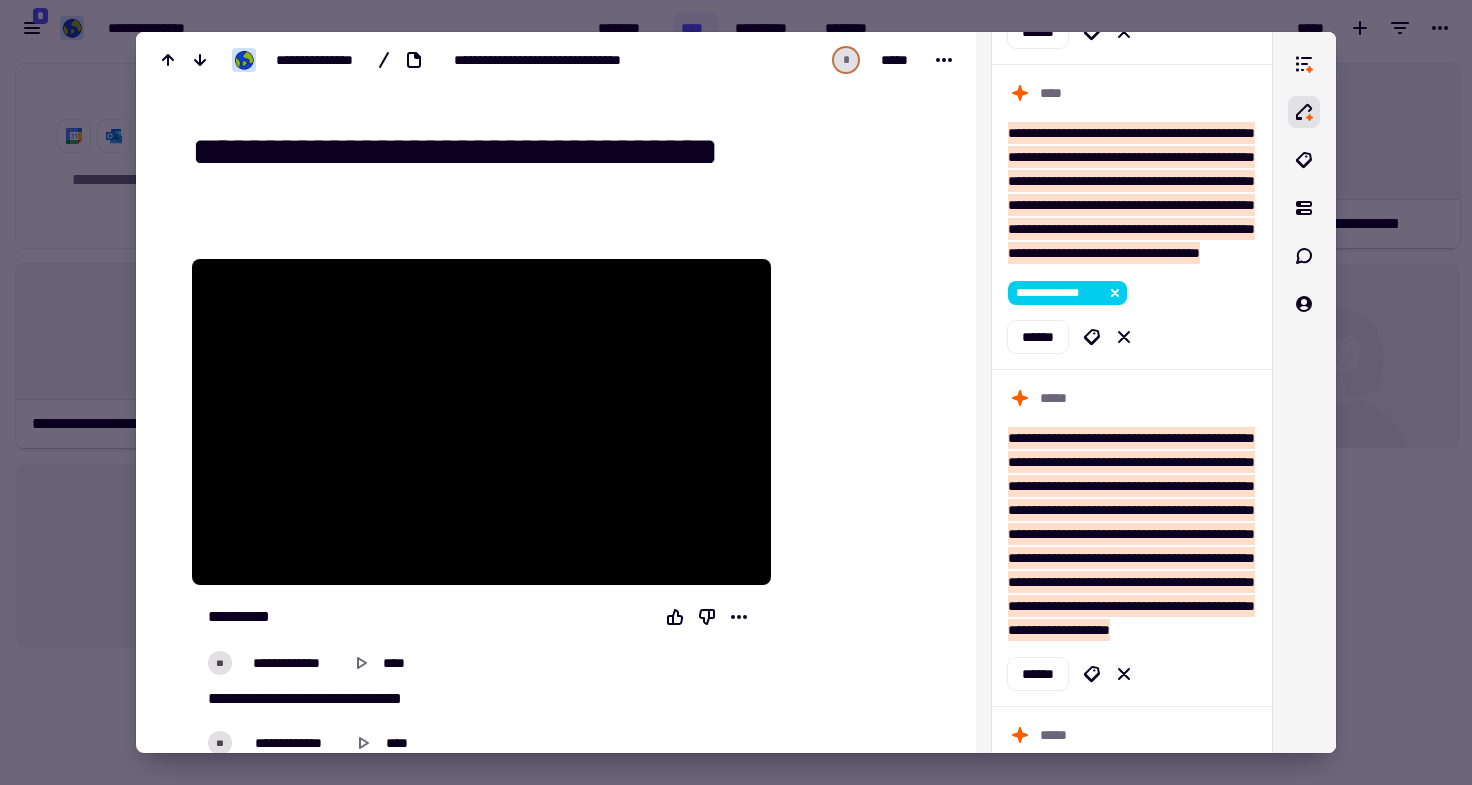 click at bounding box center (736, 392) 